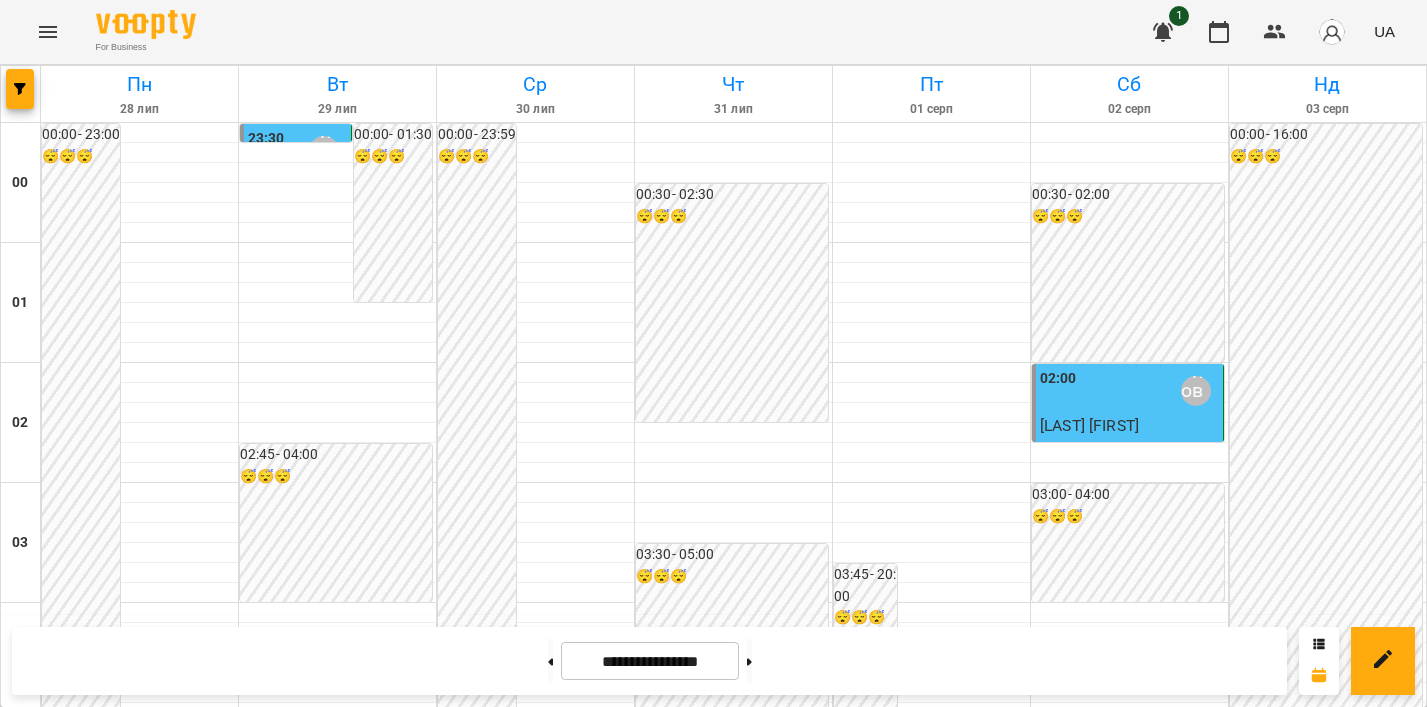 scroll, scrollTop: 0, scrollLeft: 0, axis: both 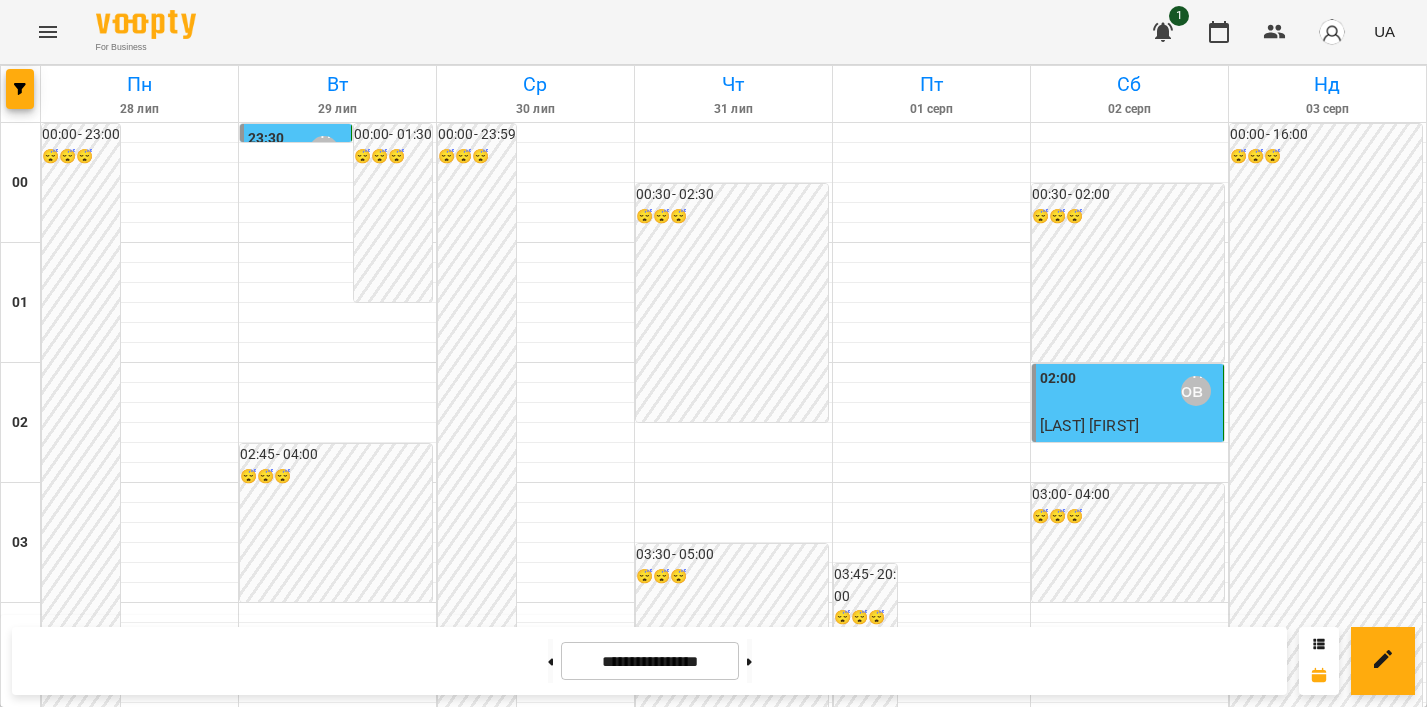 click on "21:00 [LAST] [FIRST]" at bounding box center [179, 2671] 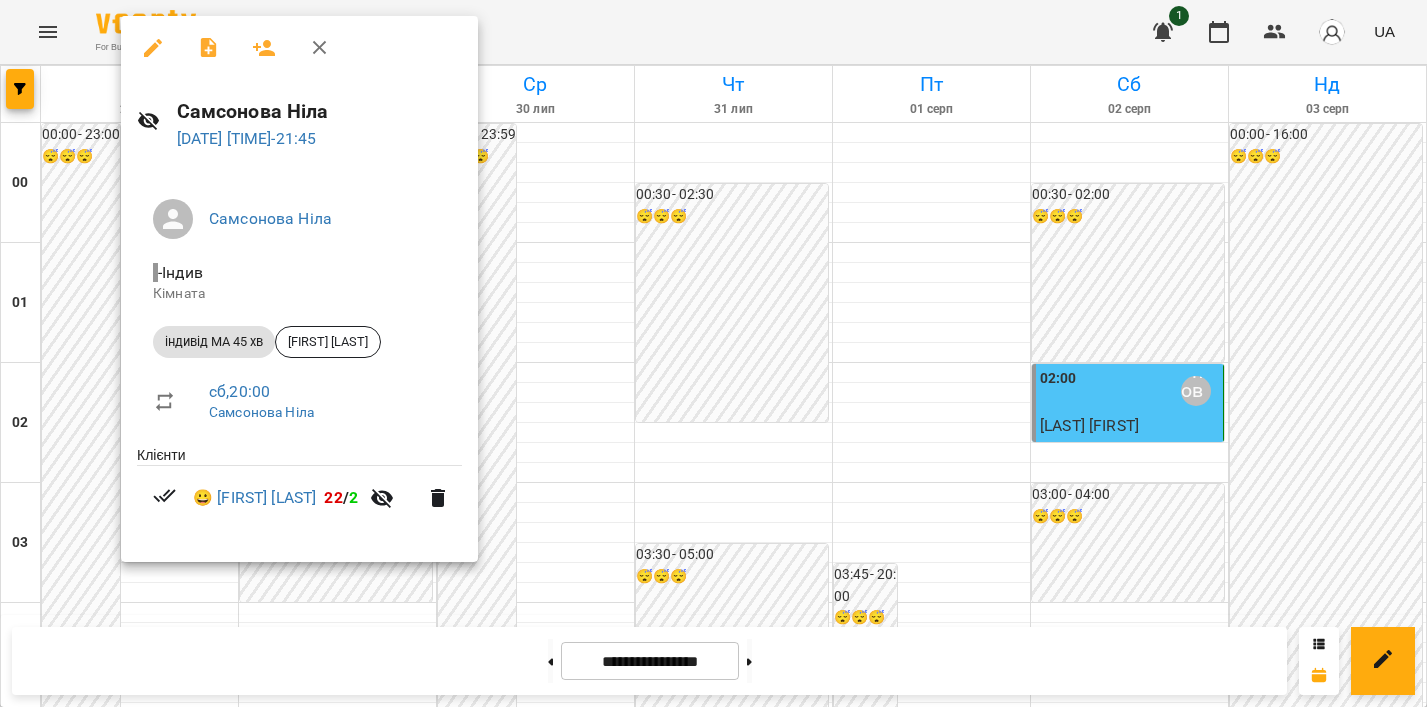 click at bounding box center (713, 353) 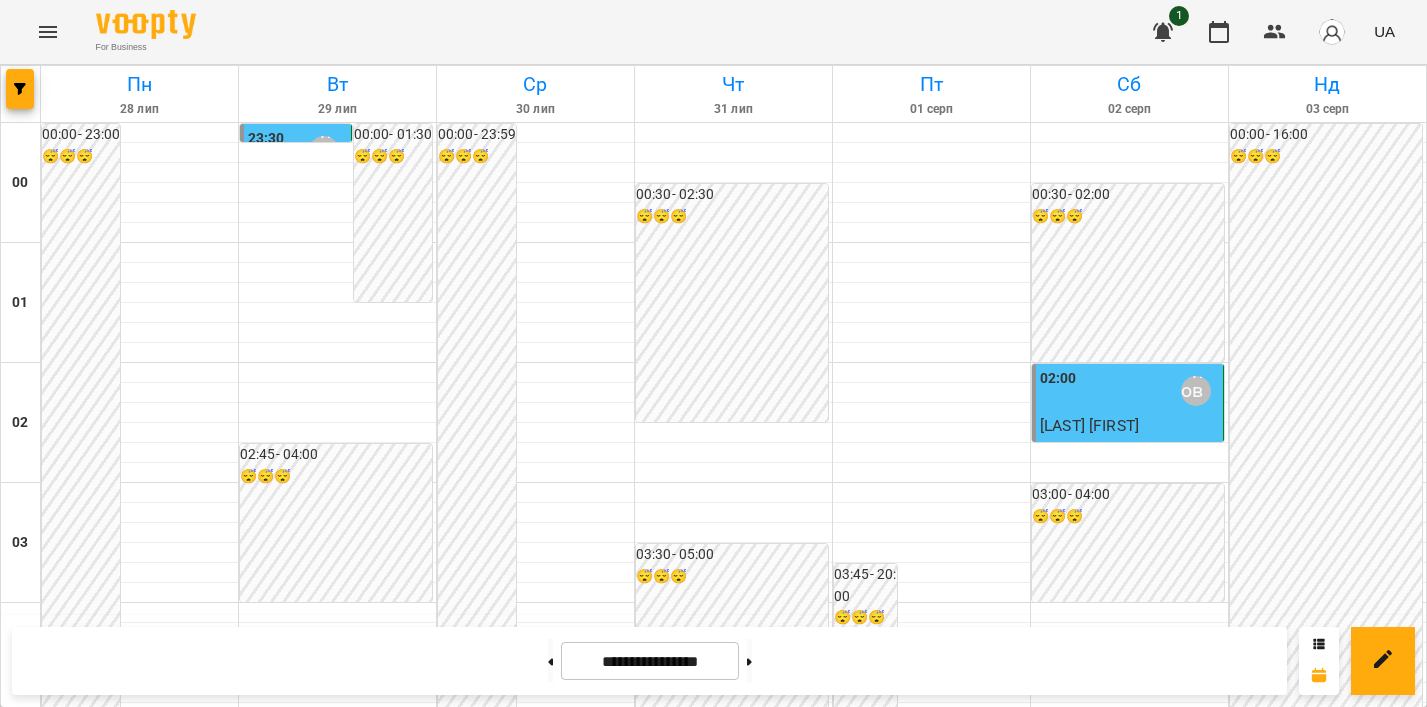 click 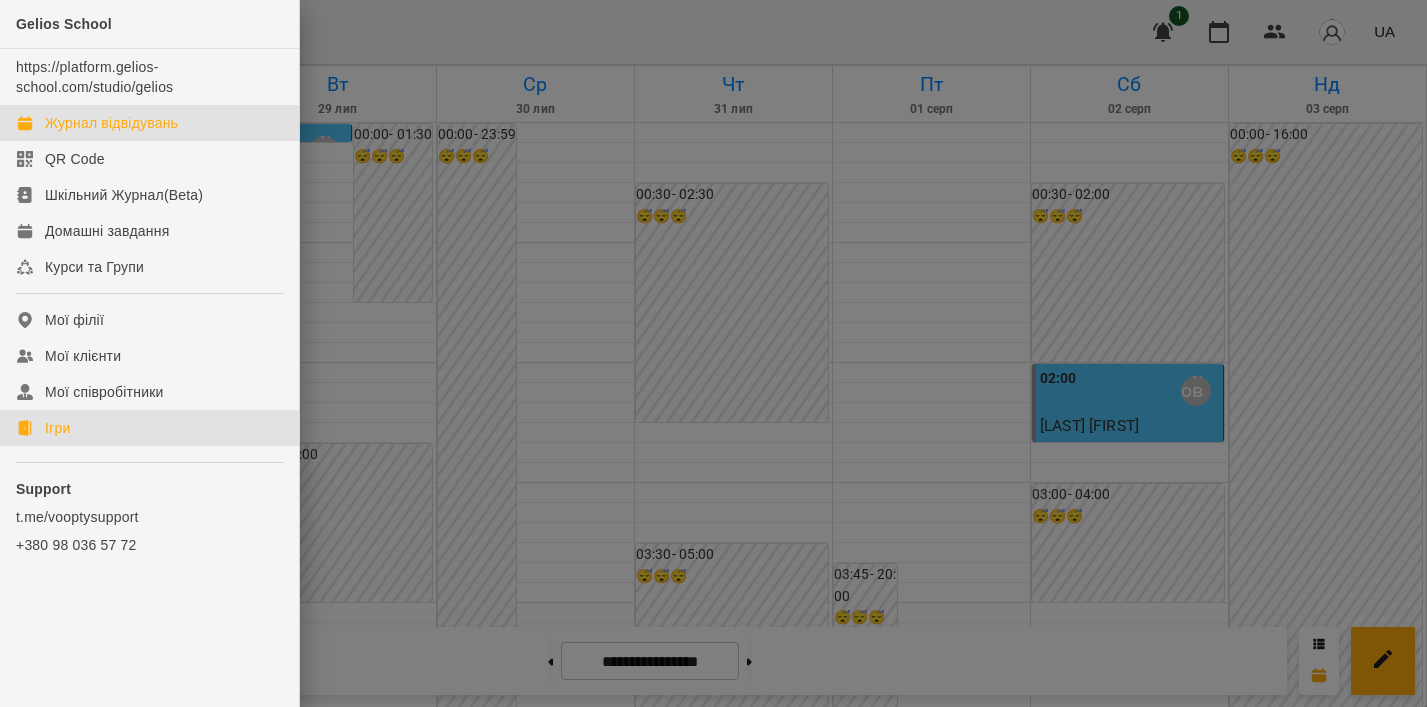 click on "Ігри" at bounding box center [57, 428] 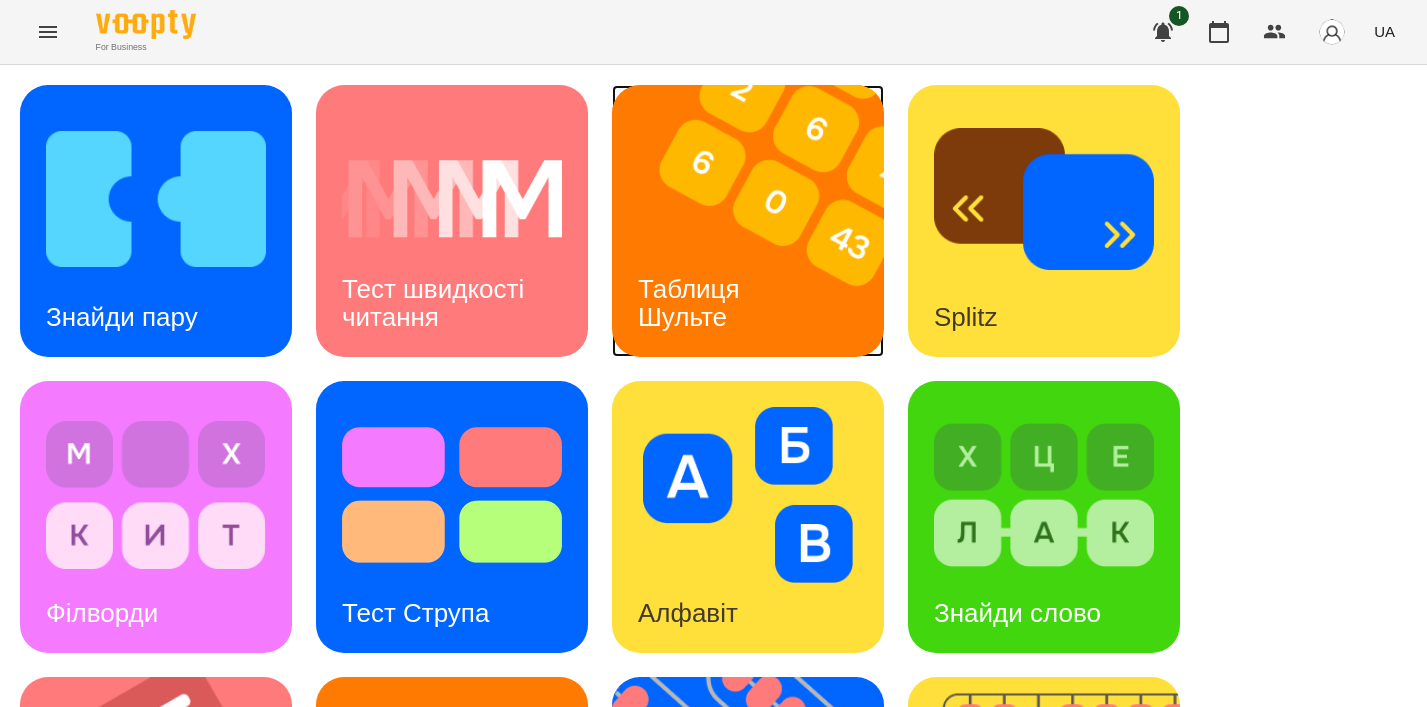 click at bounding box center [760, 221] 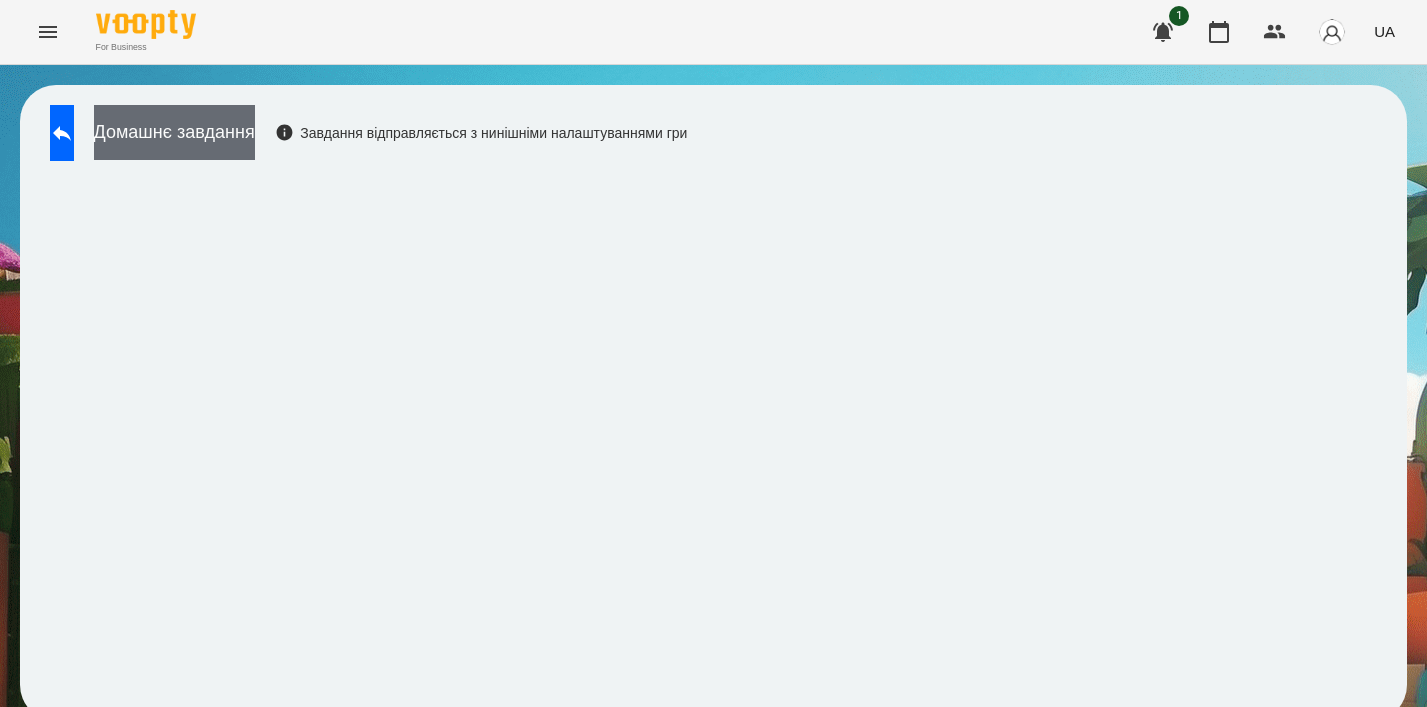 click on "Домашнє завдання" at bounding box center (174, 132) 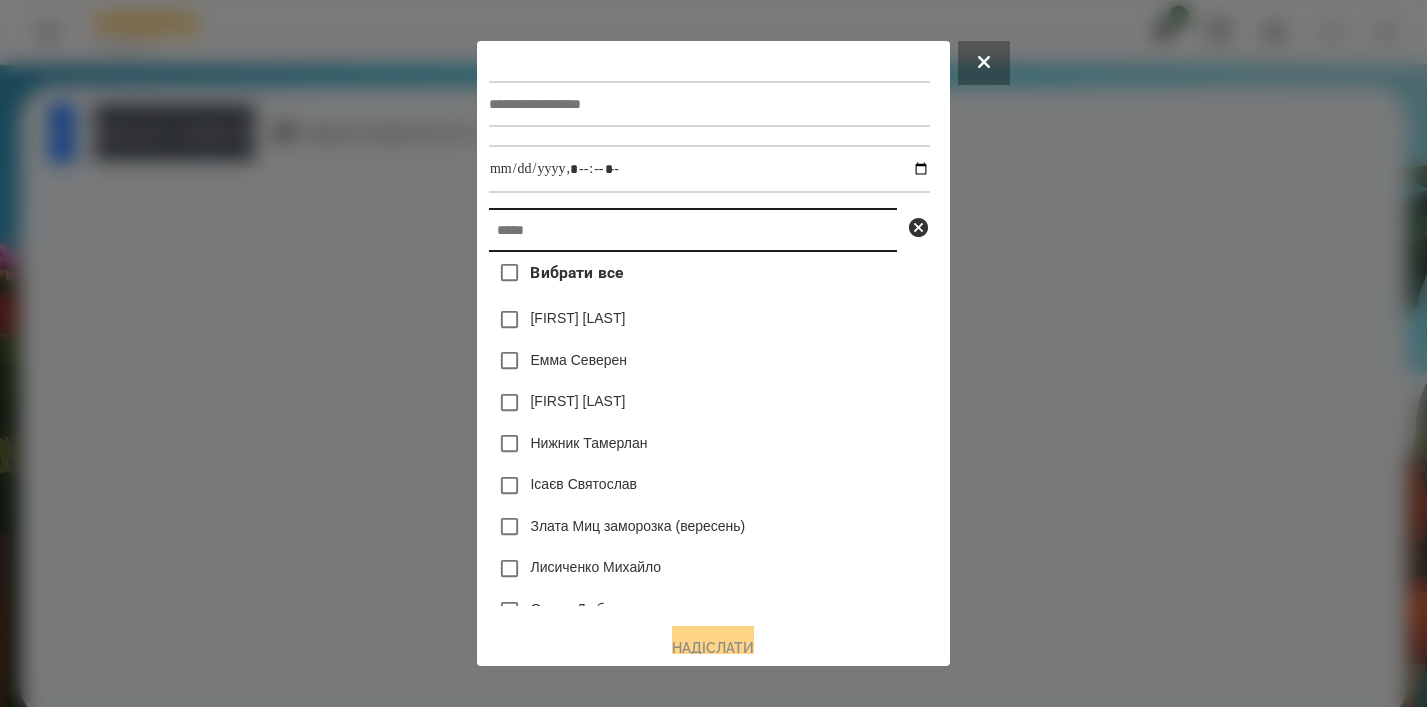 click at bounding box center (693, 230) 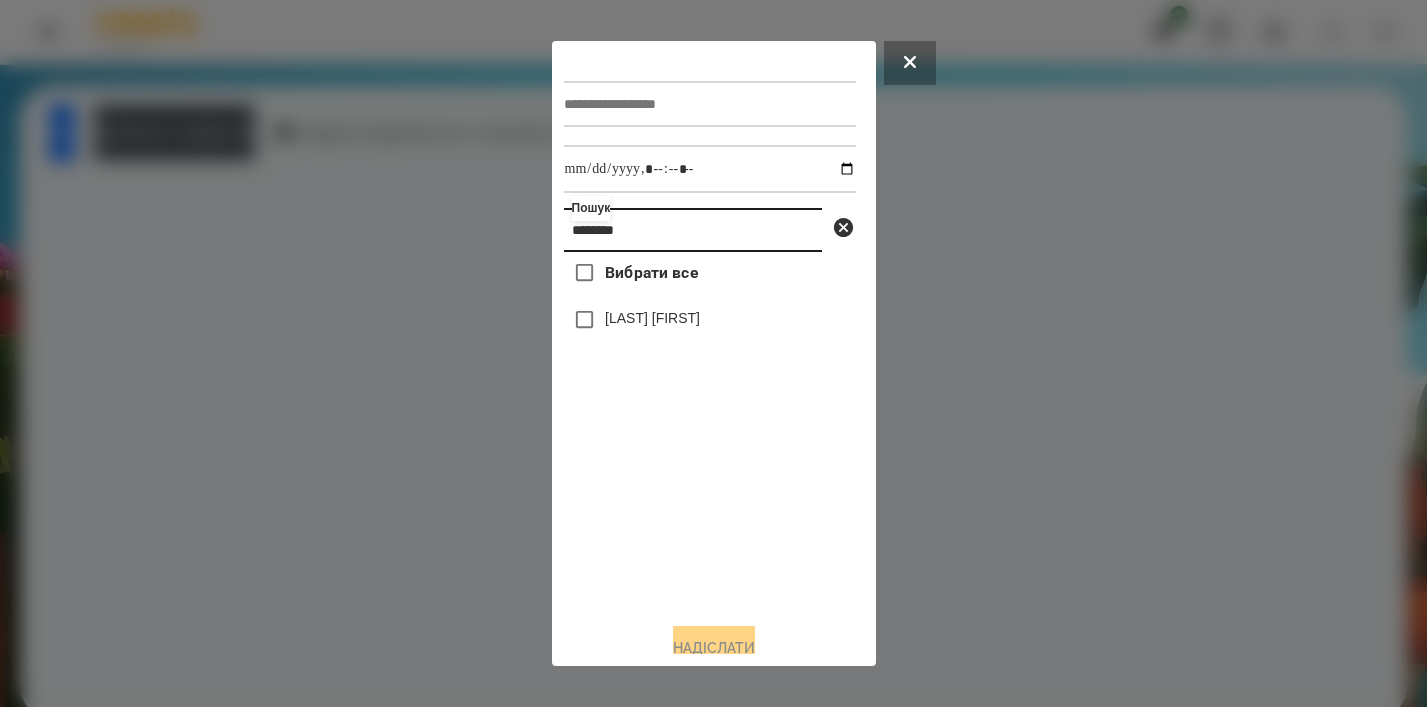 type on "********" 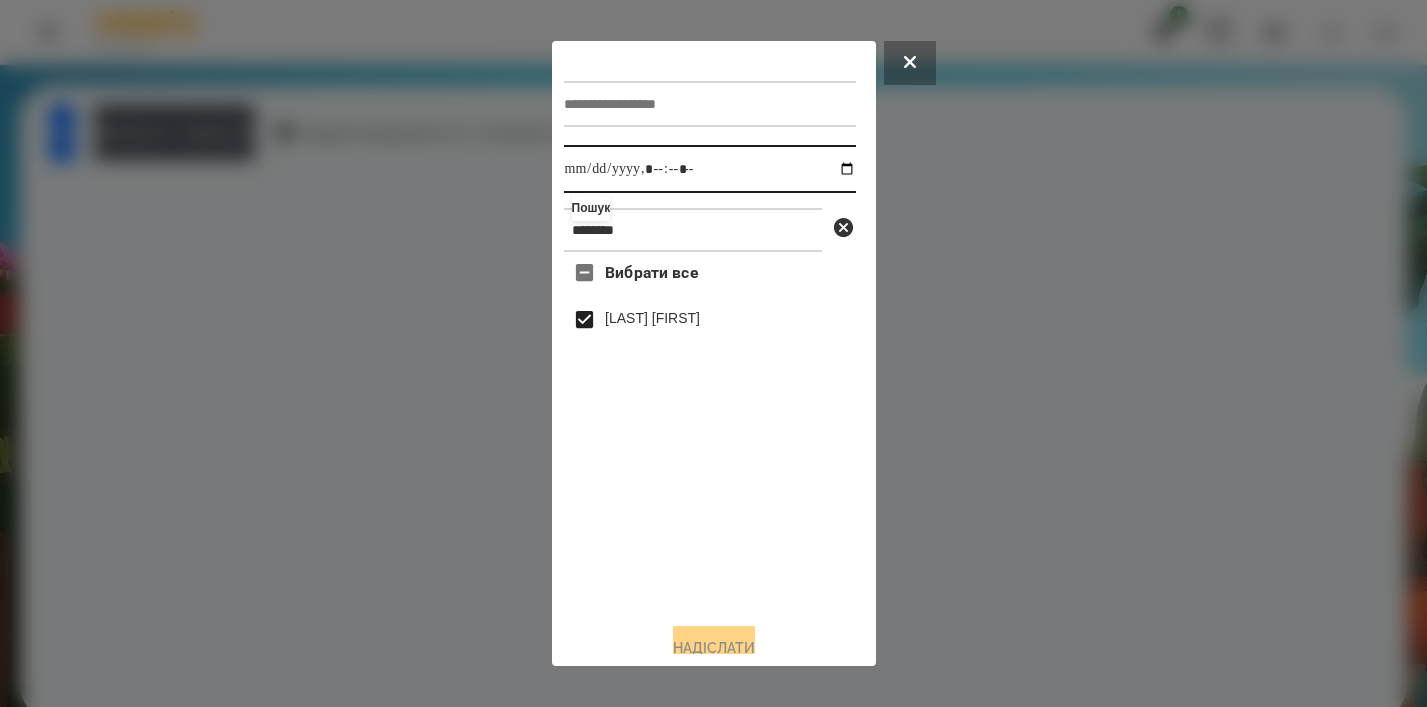 click at bounding box center [710, 169] 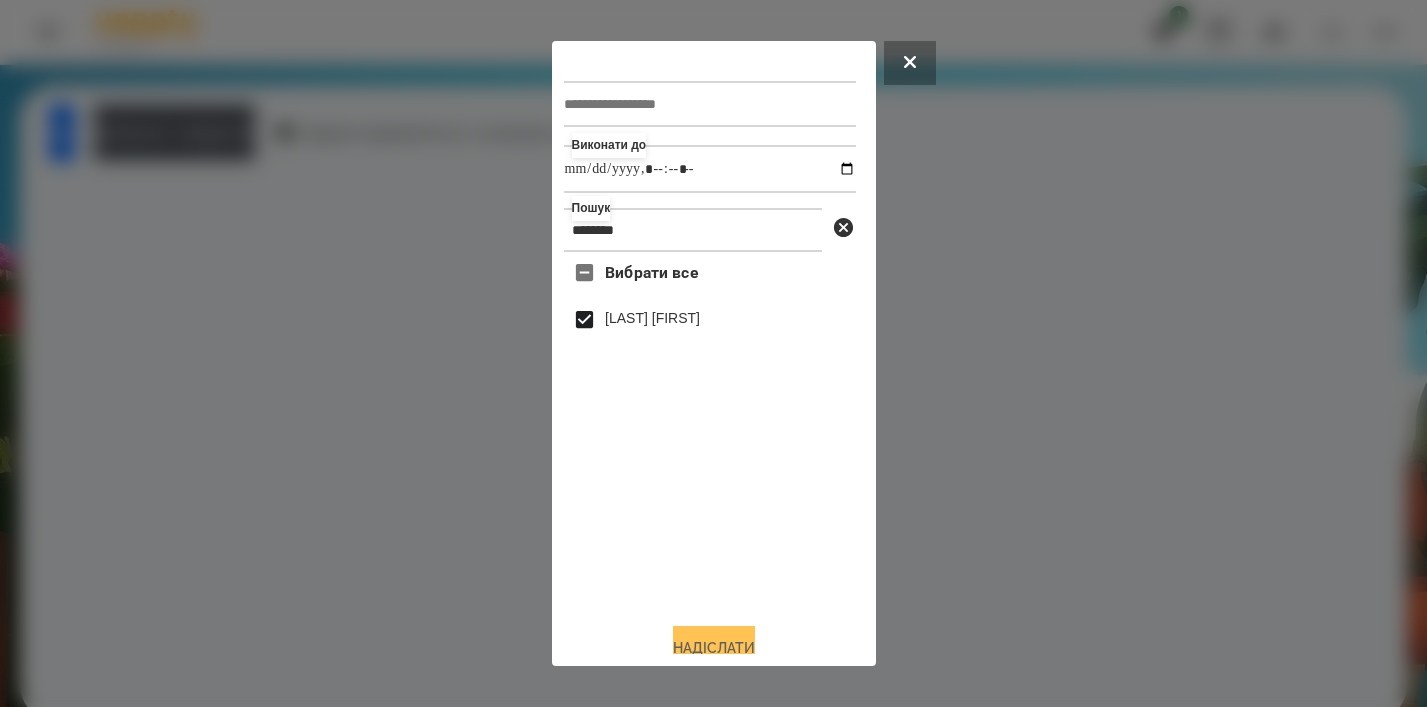 click on "Надіслати" at bounding box center (714, 648) 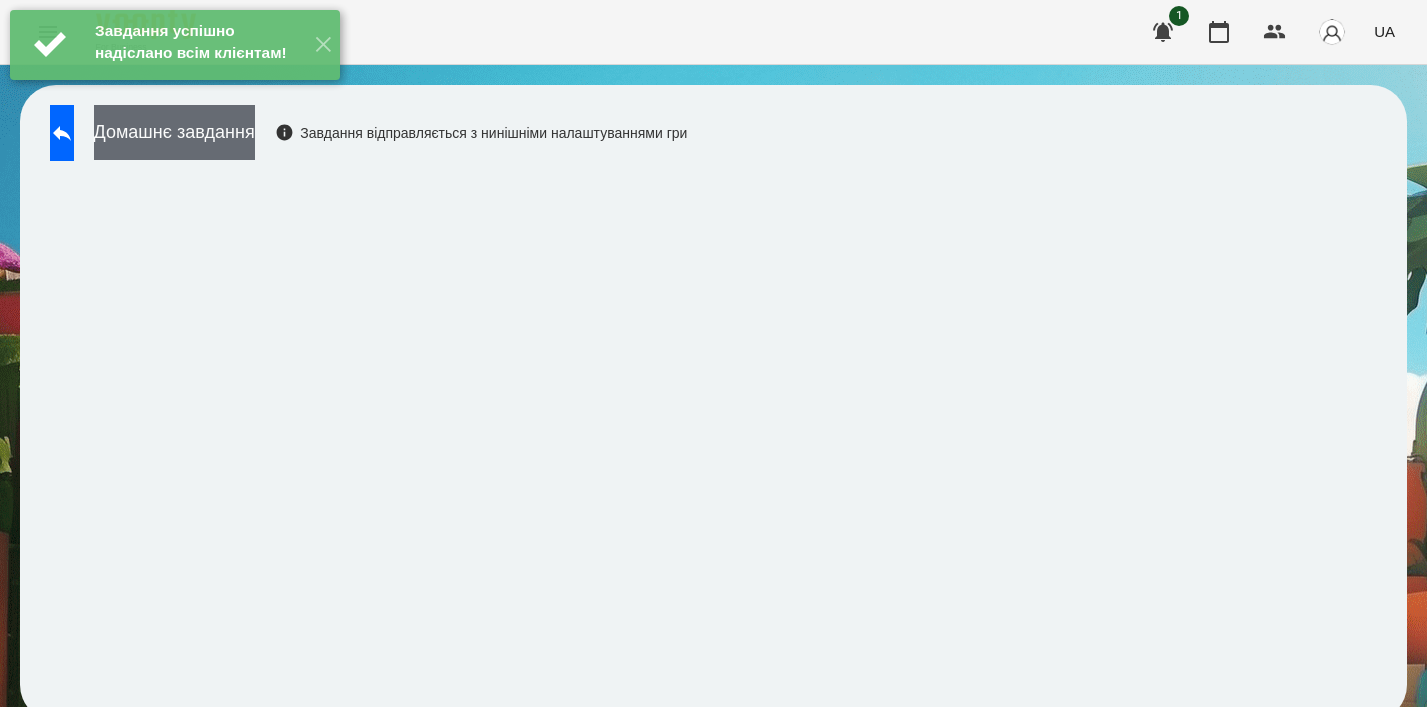 click on "Домашнє завдання" at bounding box center [174, 132] 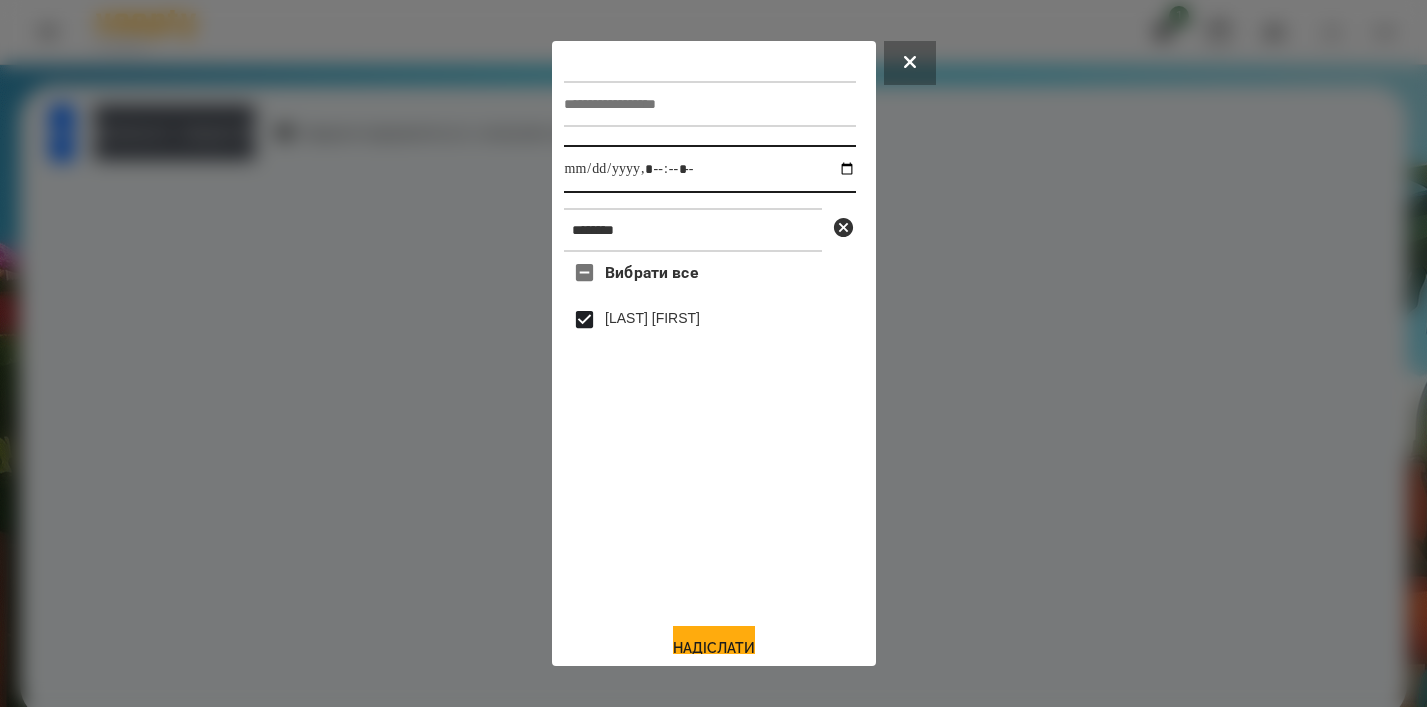 click at bounding box center [710, 169] 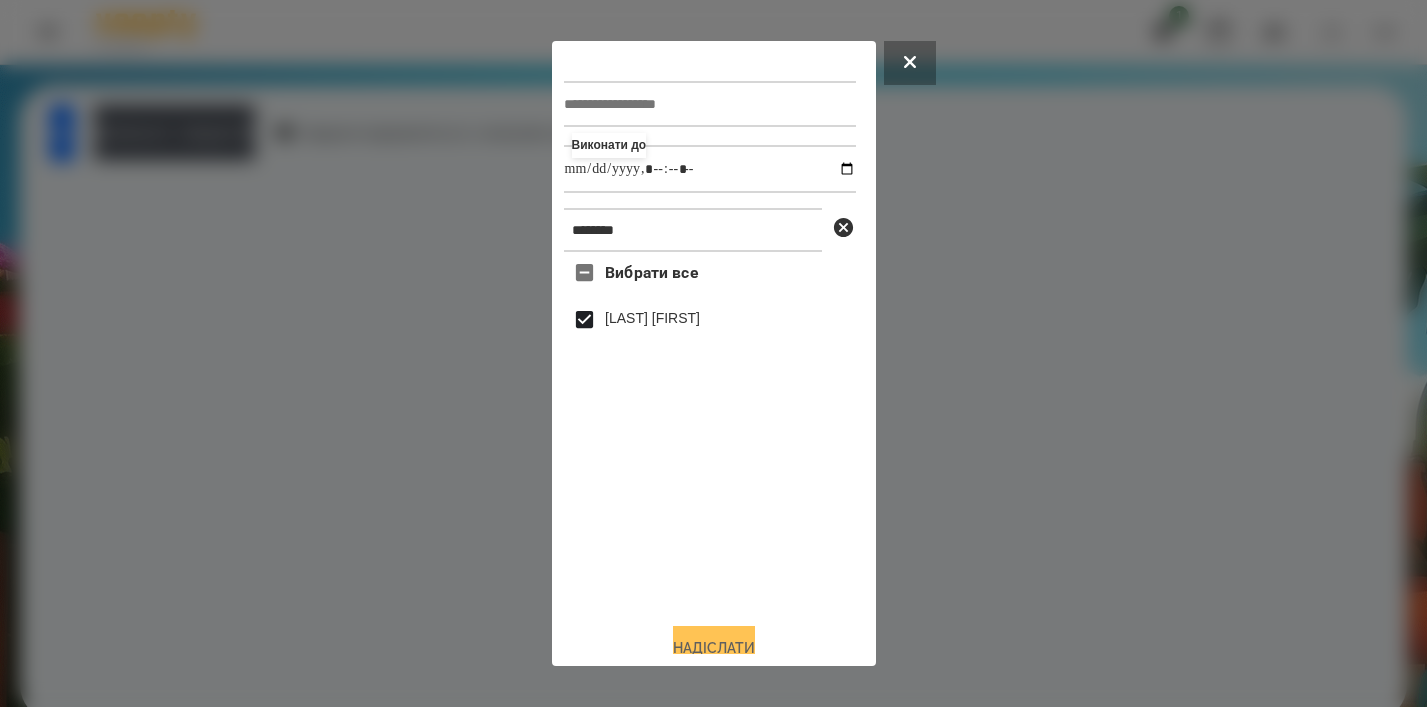 type on "**********" 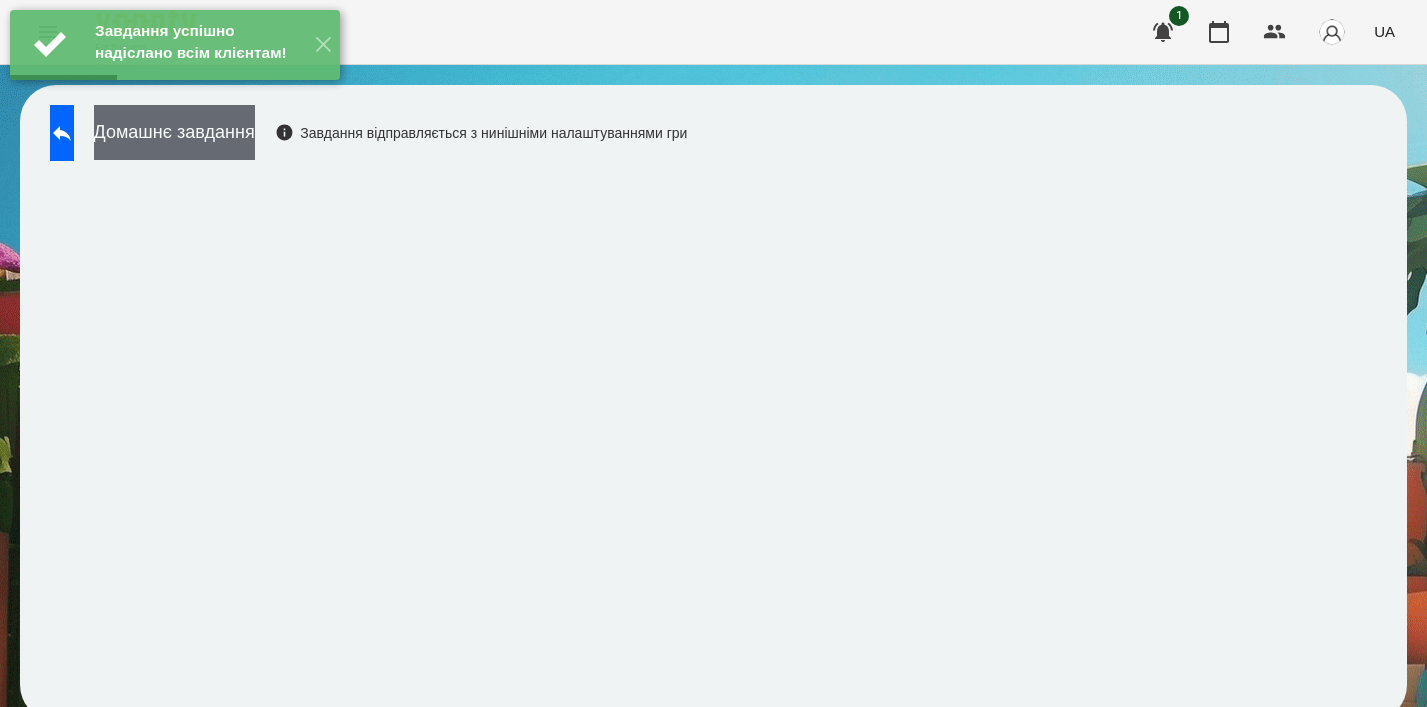 click on "Домашнє завдання" at bounding box center [174, 132] 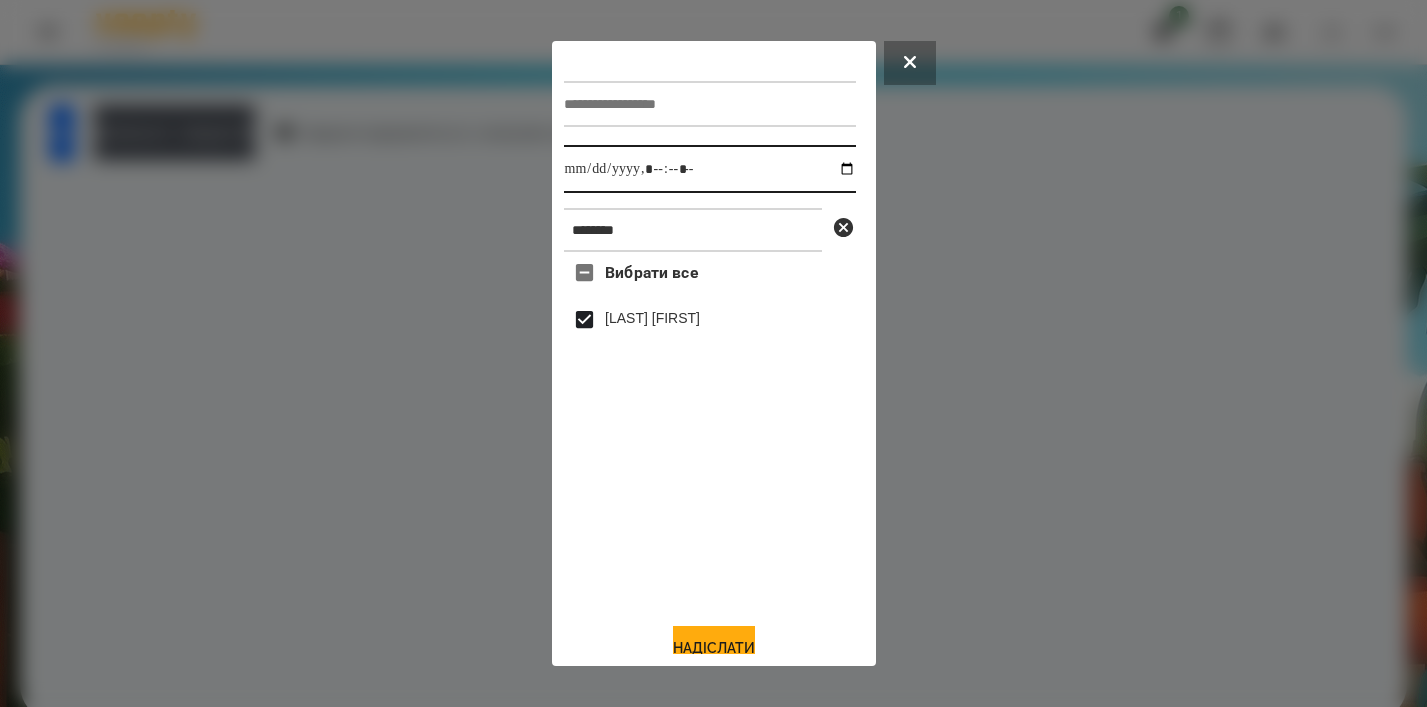 click at bounding box center (710, 169) 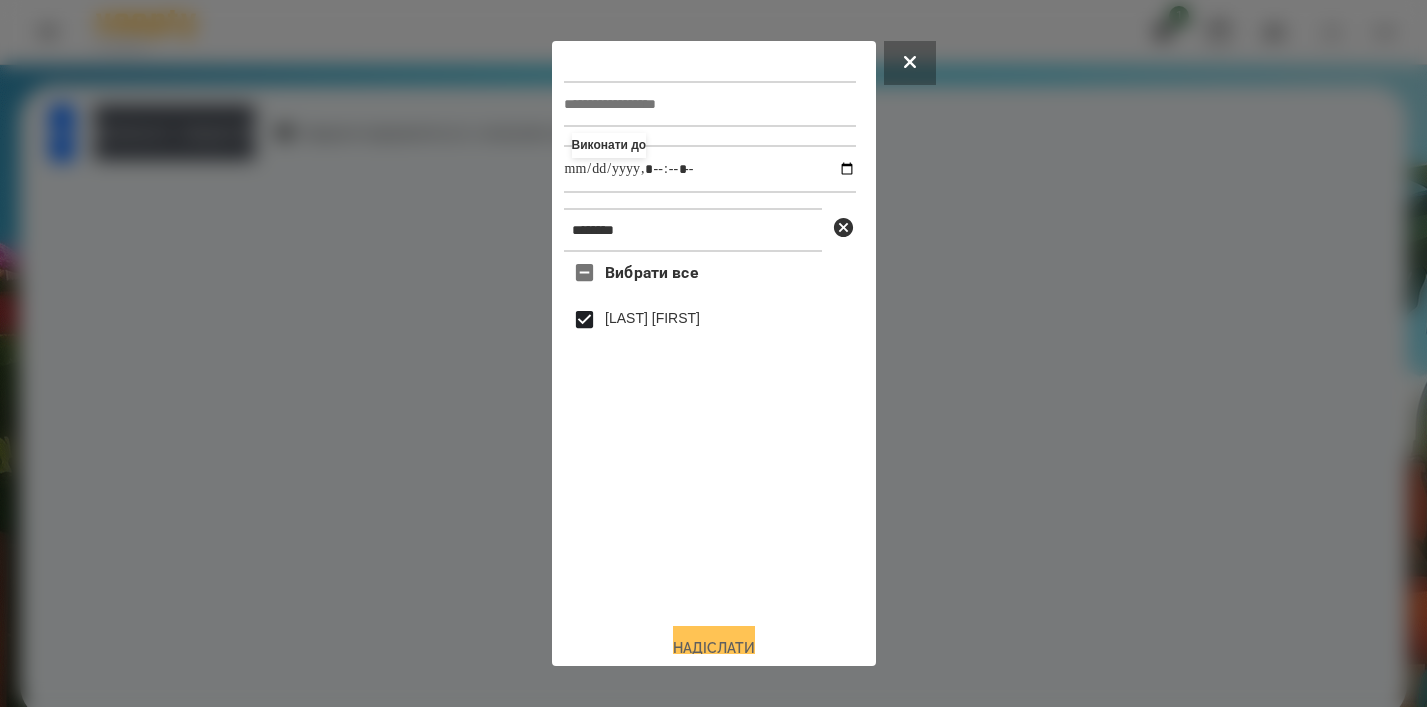 type on "**********" 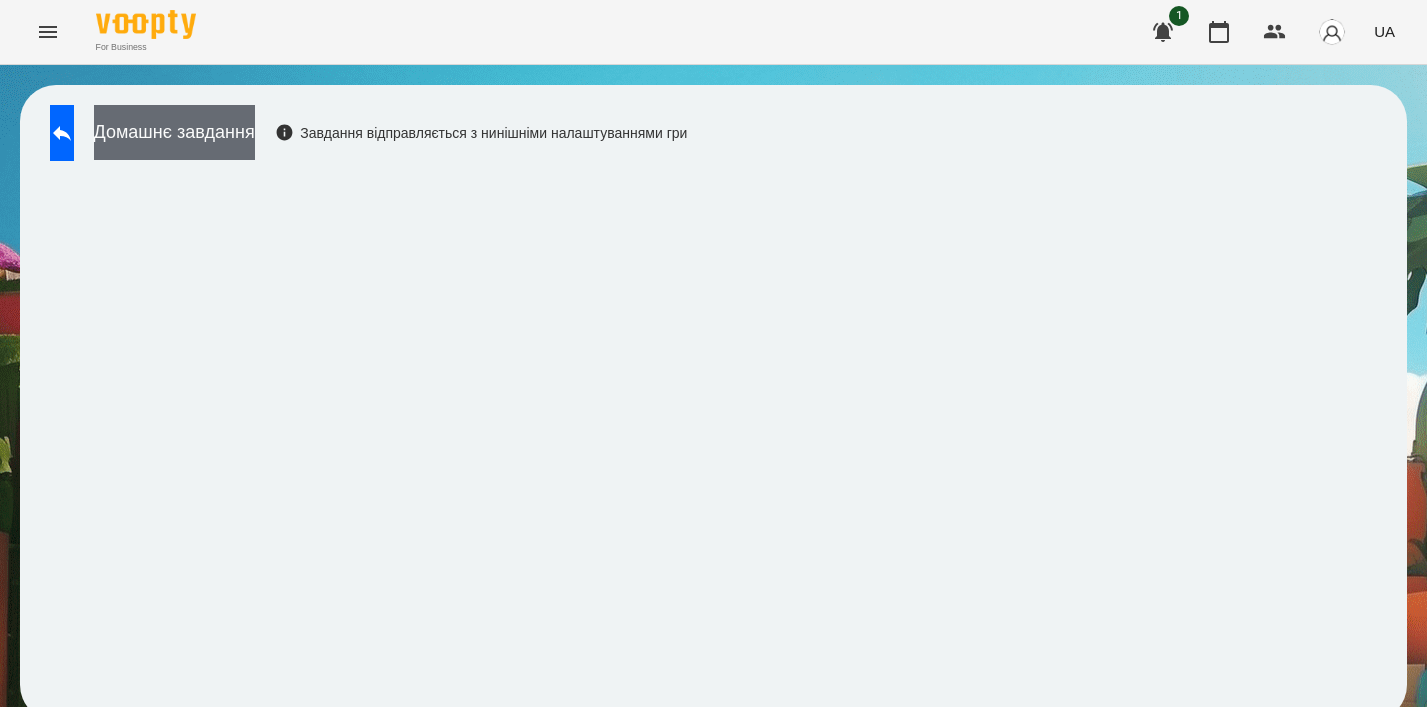 click on "Домашнє завдання" at bounding box center (174, 132) 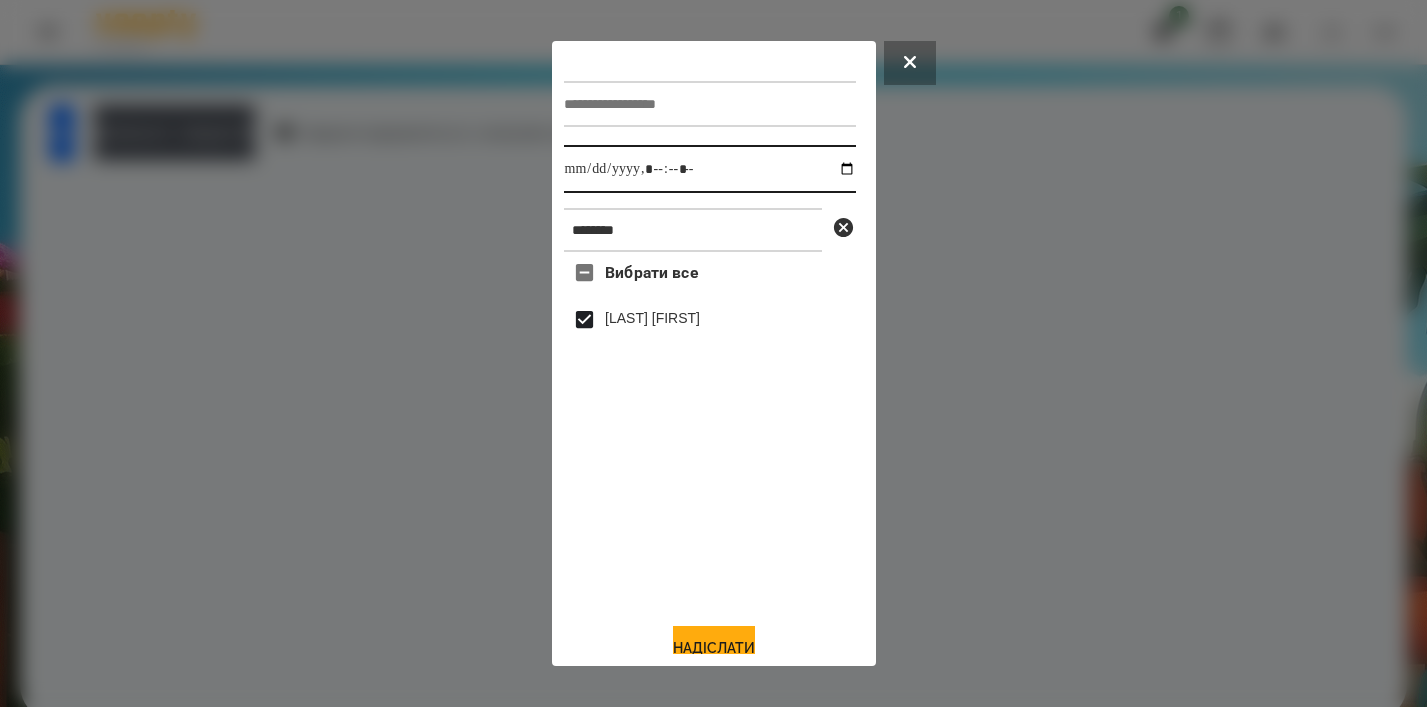 click at bounding box center (710, 169) 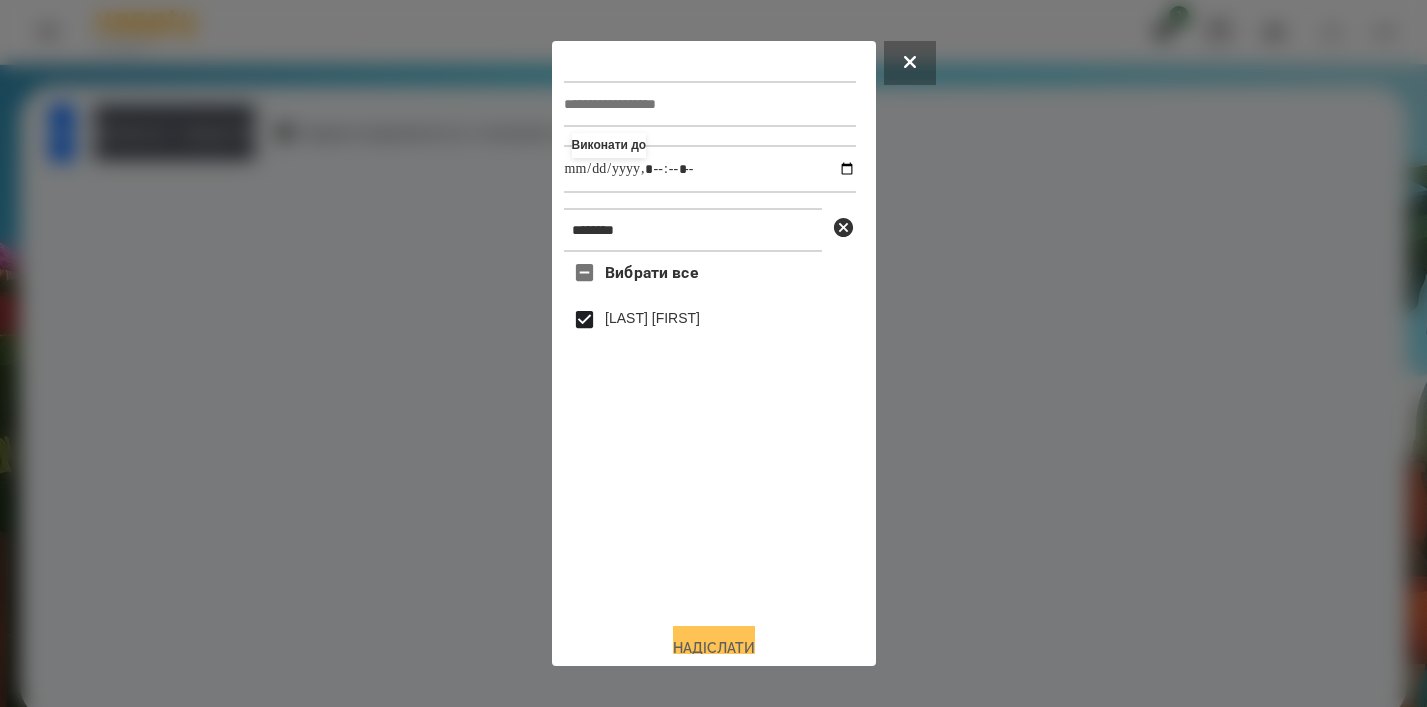 type on "**********" 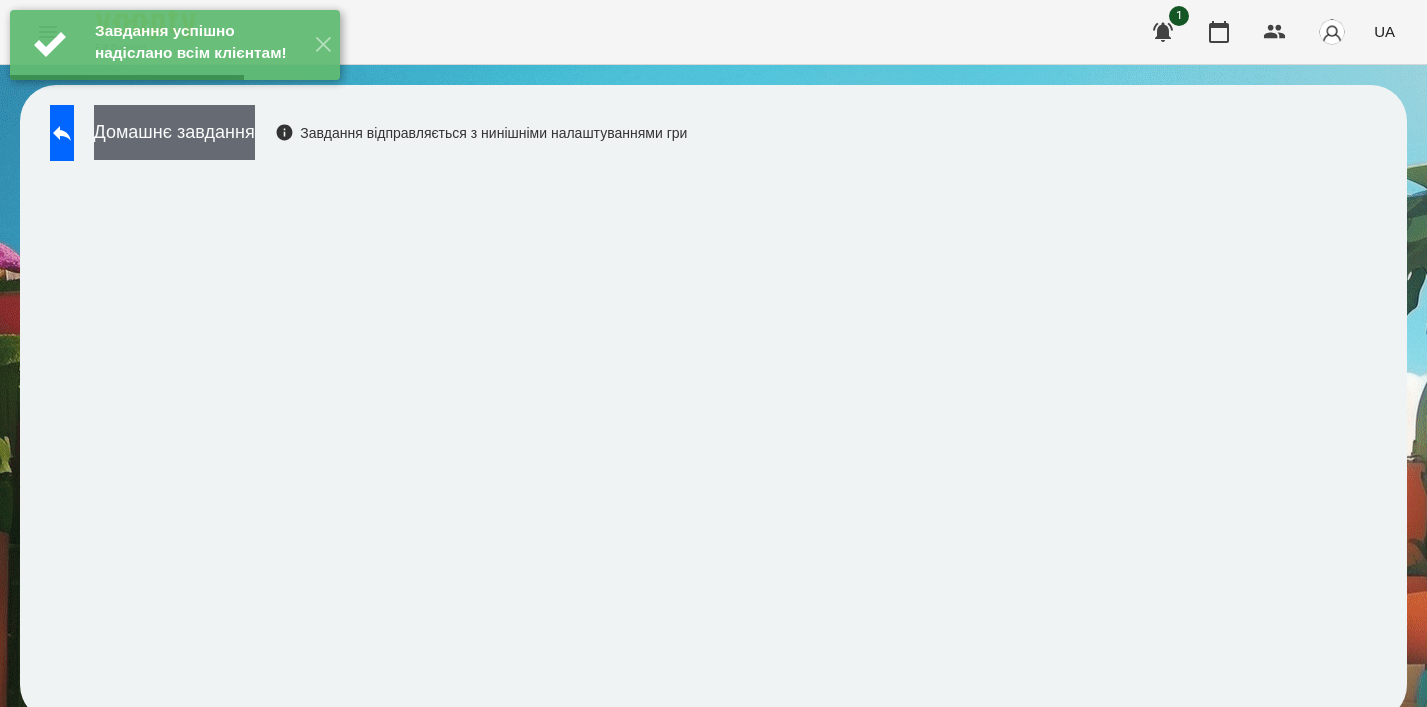 click on "Домашнє завдання" at bounding box center (174, 132) 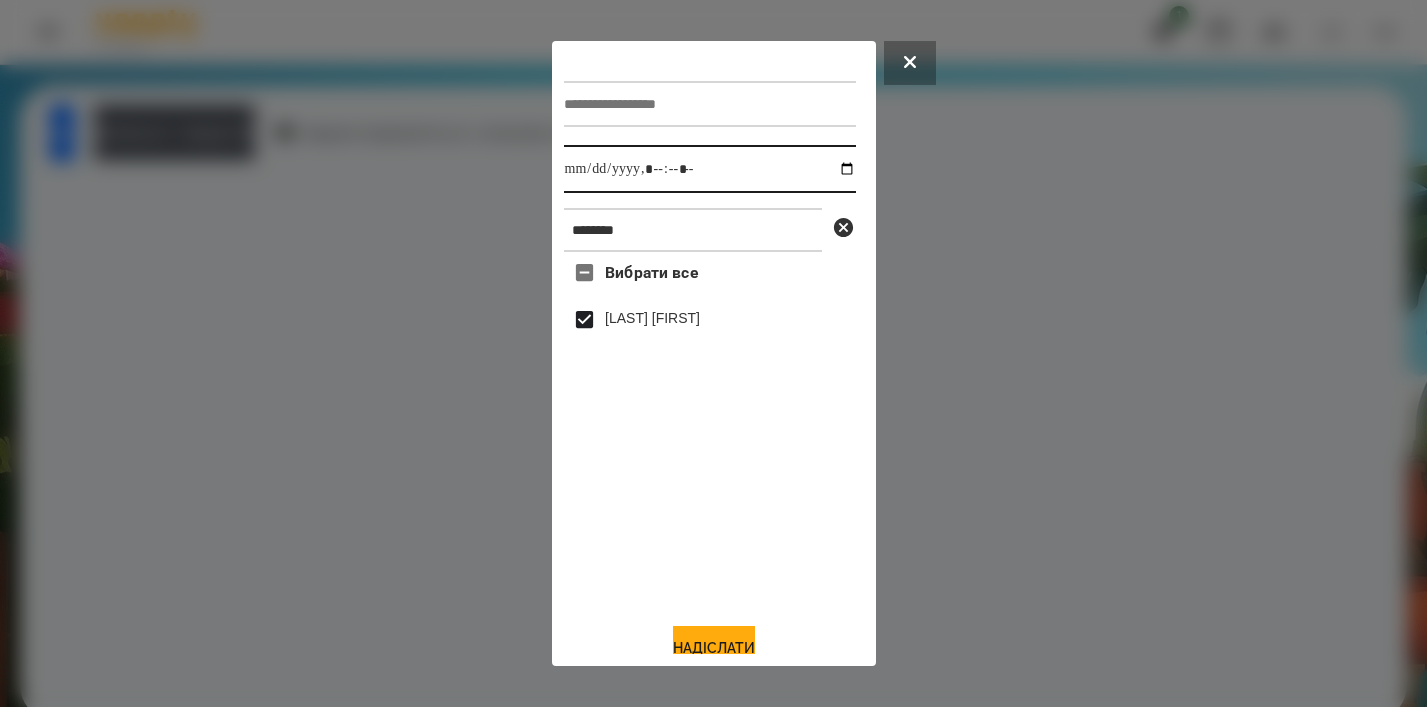 click at bounding box center [710, 169] 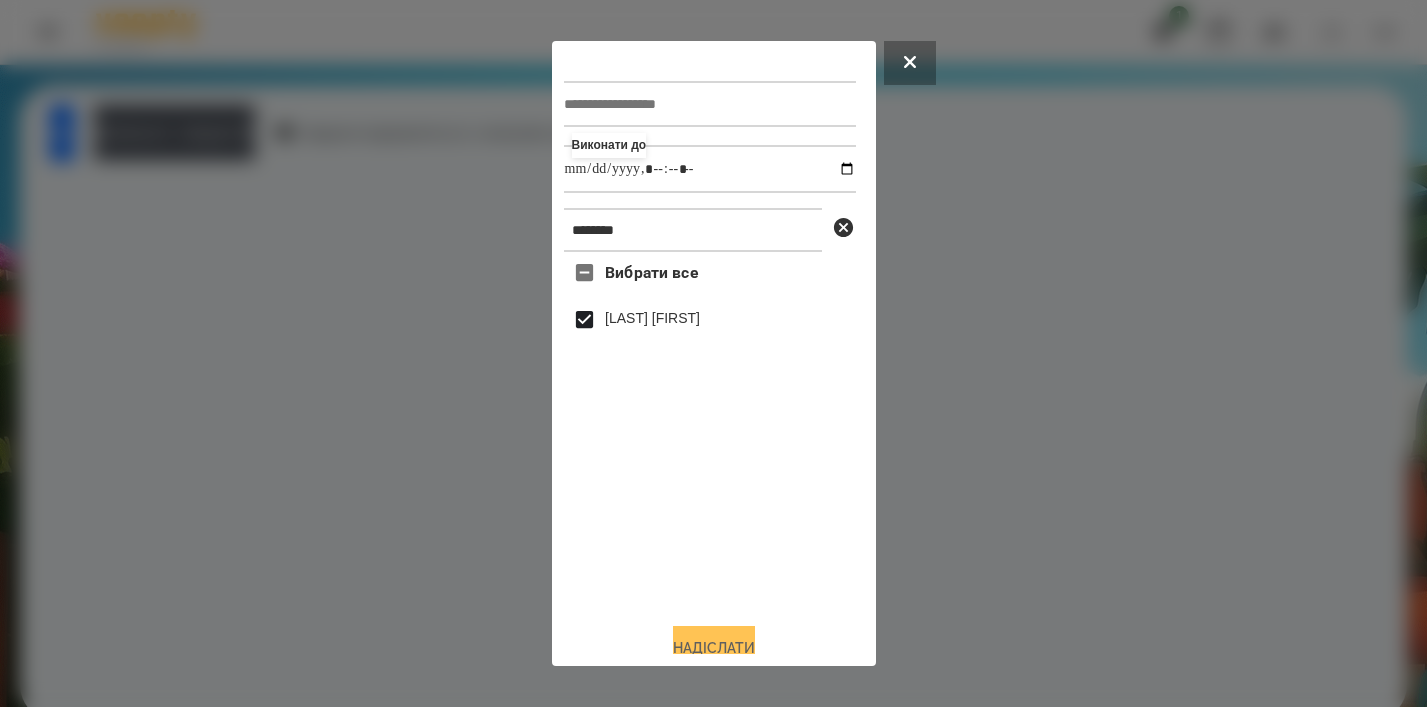 click on "Надіслати" at bounding box center [714, 648] 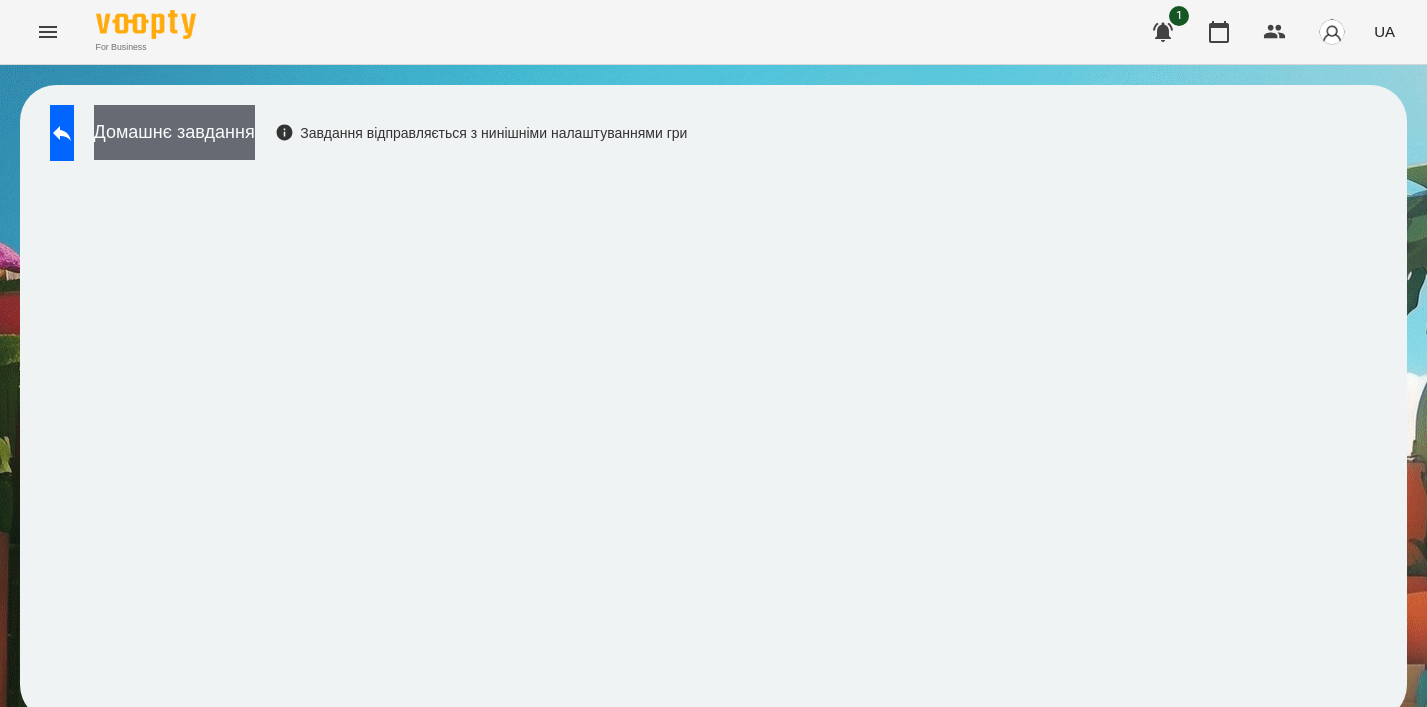 click on "Домашнє завдання" at bounding box center [174, 132] 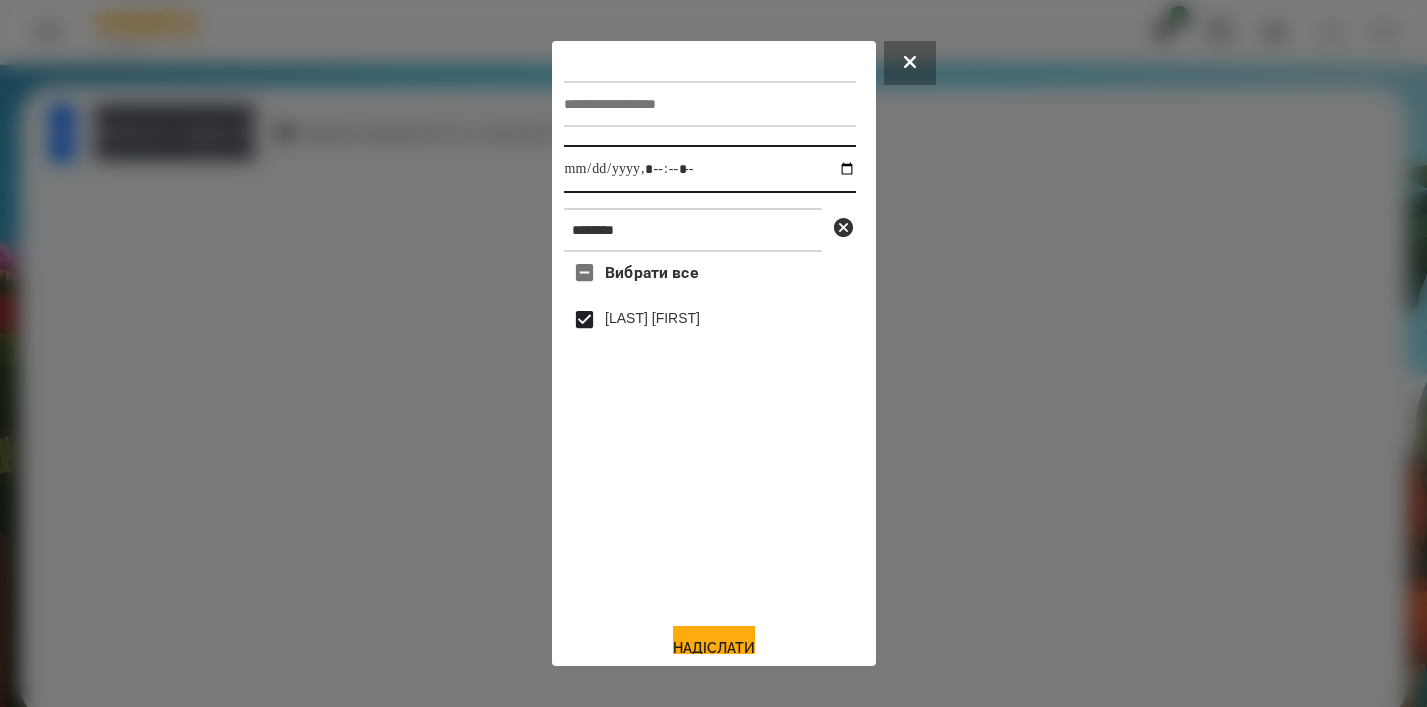 click at bounding box center (710, 169) 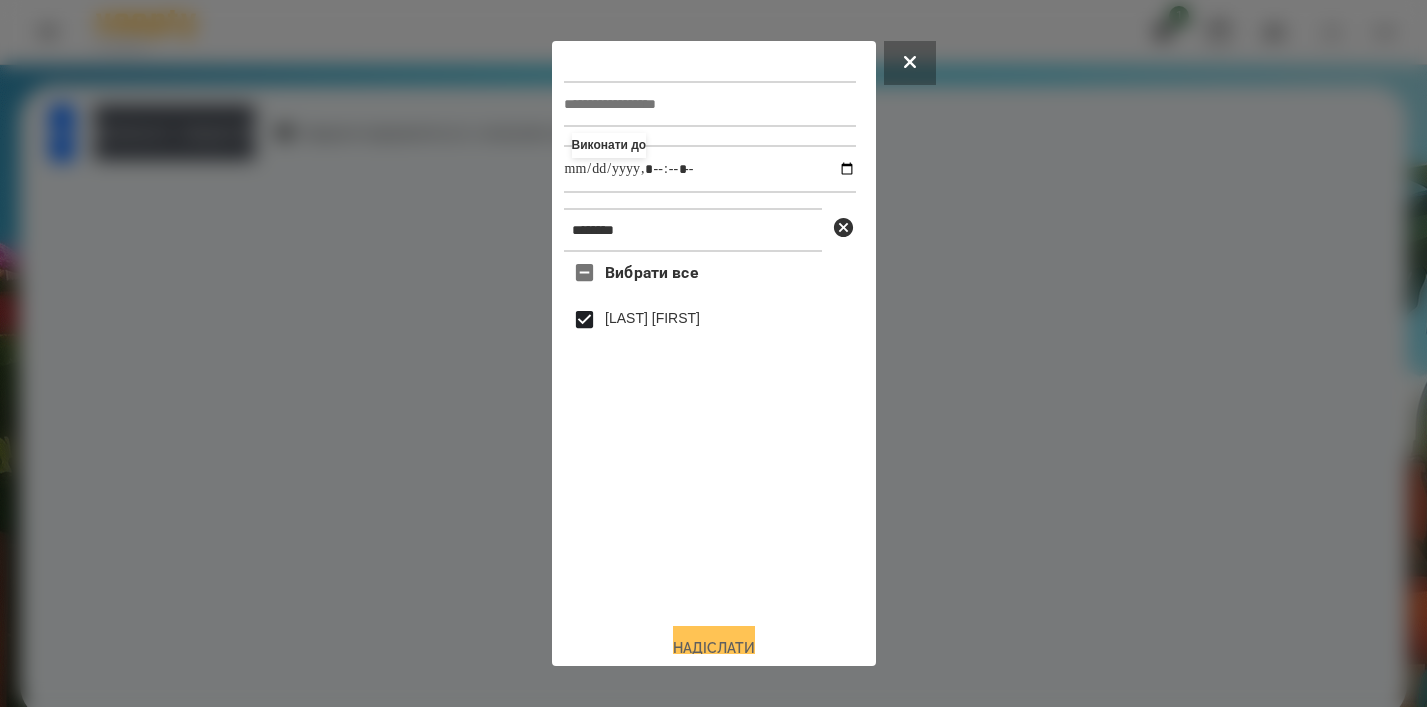 click on "Надіслати" at bounding box center (714, 648) 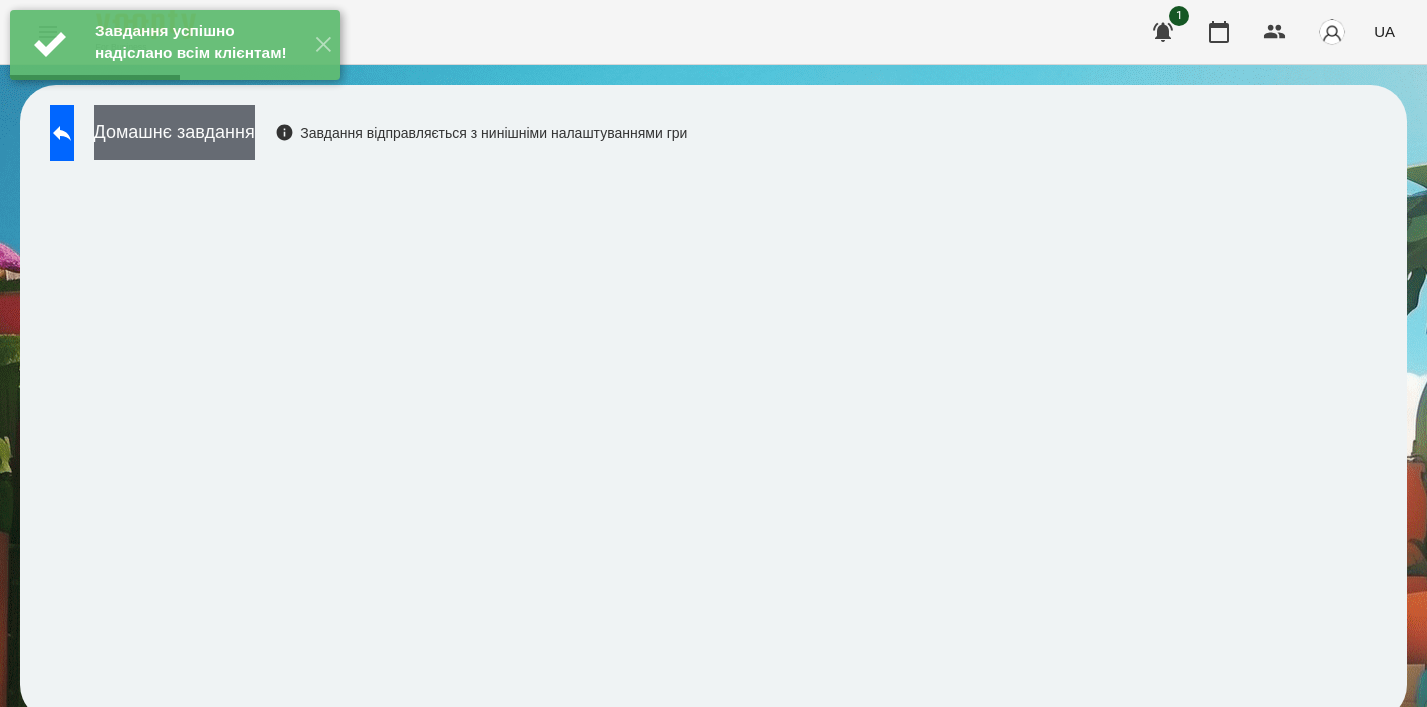 click on "Домашнє завдання" at bounding box center [174, 132] 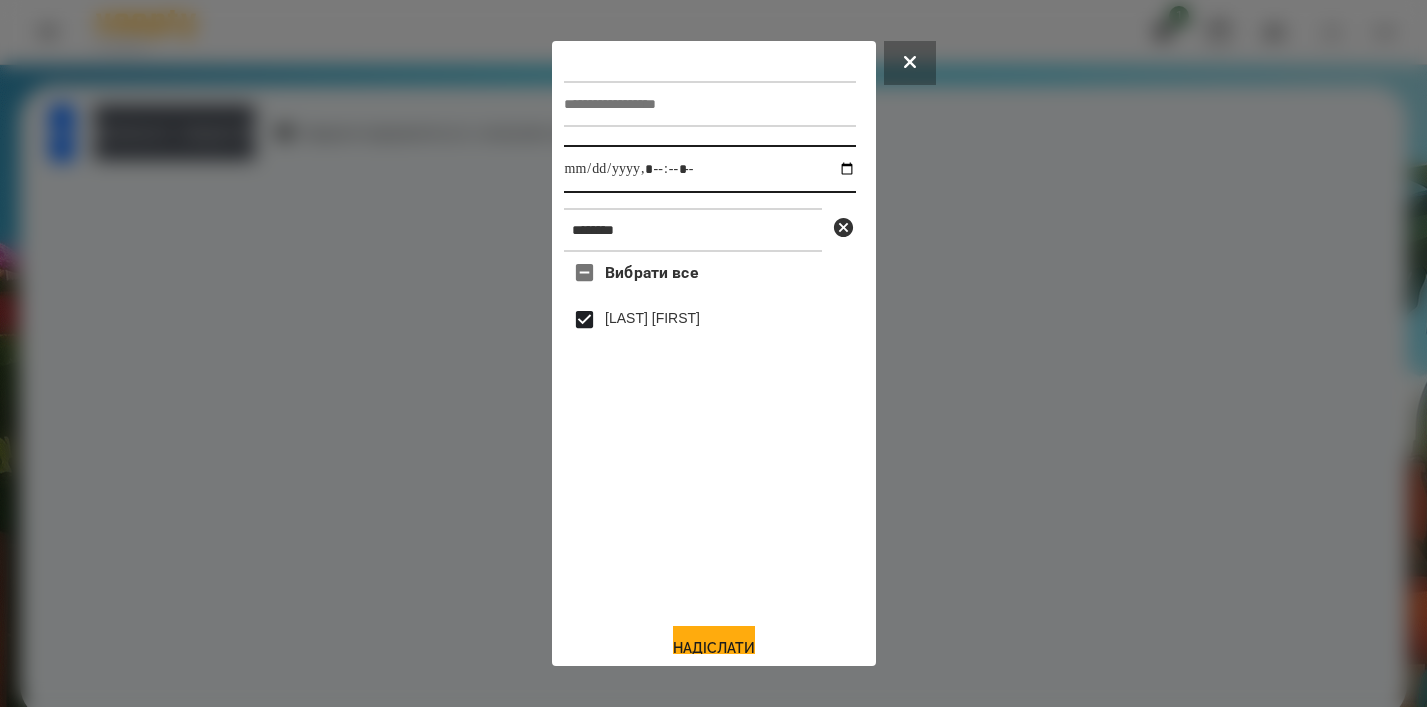click at bounding box center (710, 169) 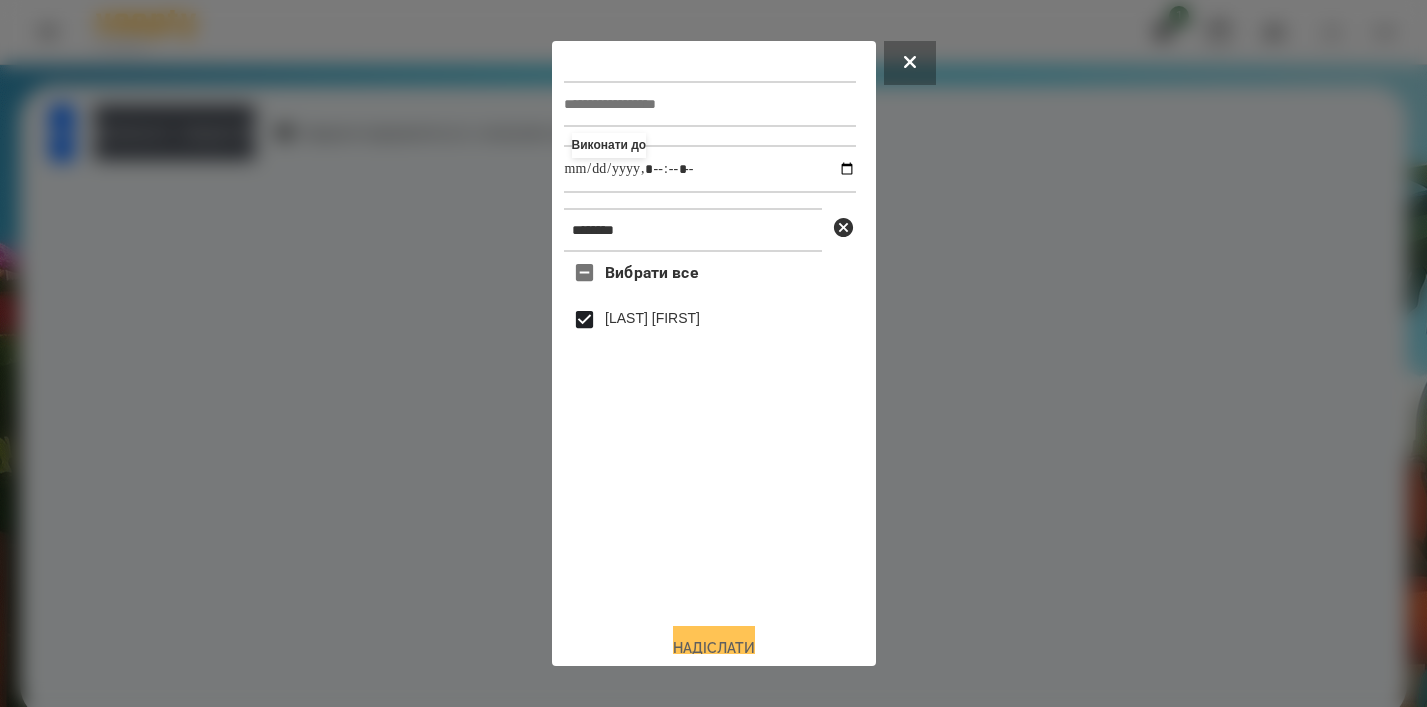 type on "**********" 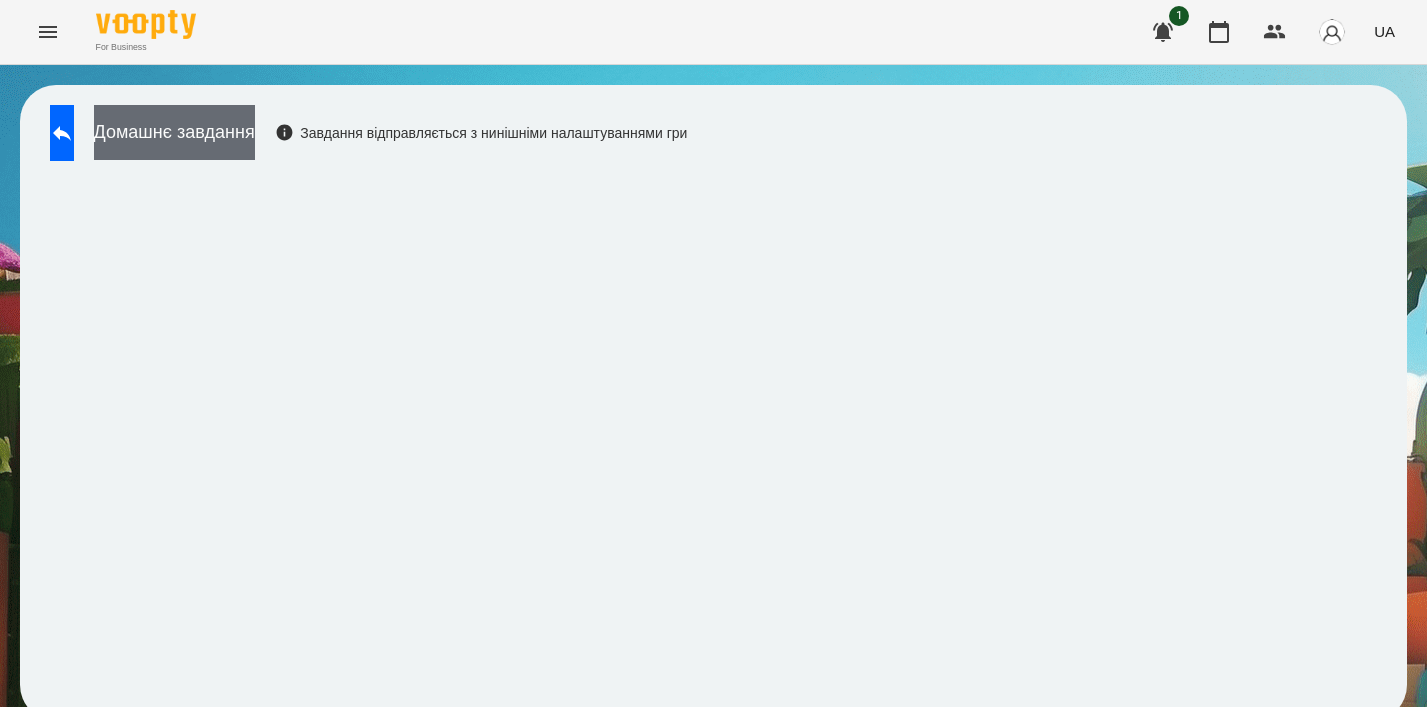 click on "Домашнє завдання" at bounding box center (174, 132) 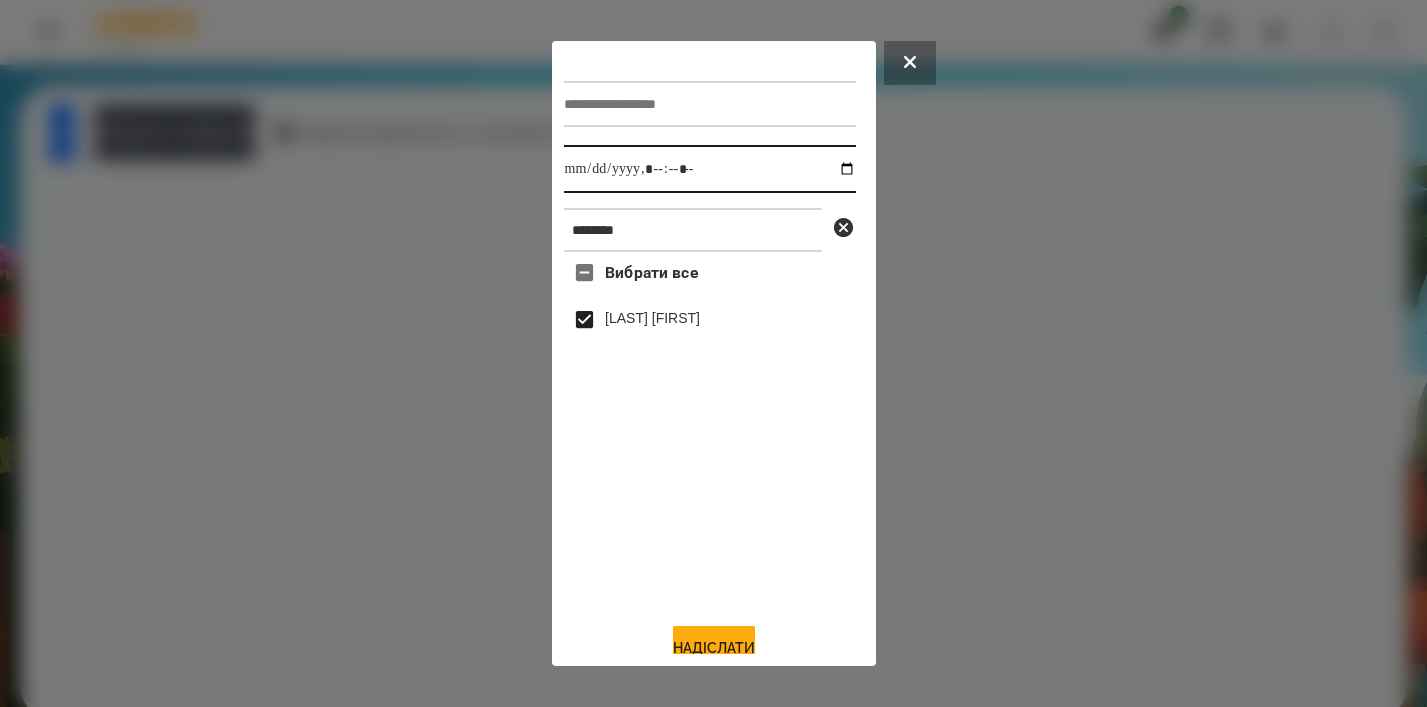 click at bounding box center (710, 169) 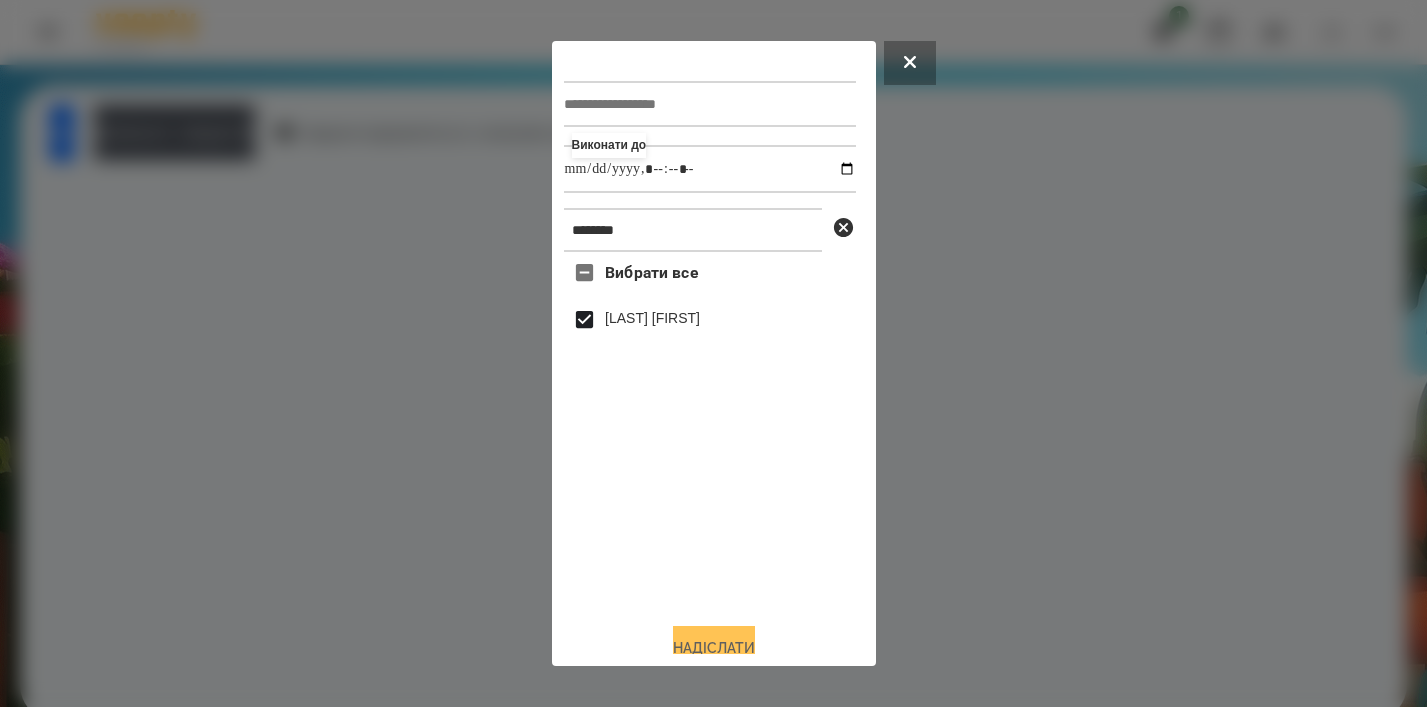 type on "**********" 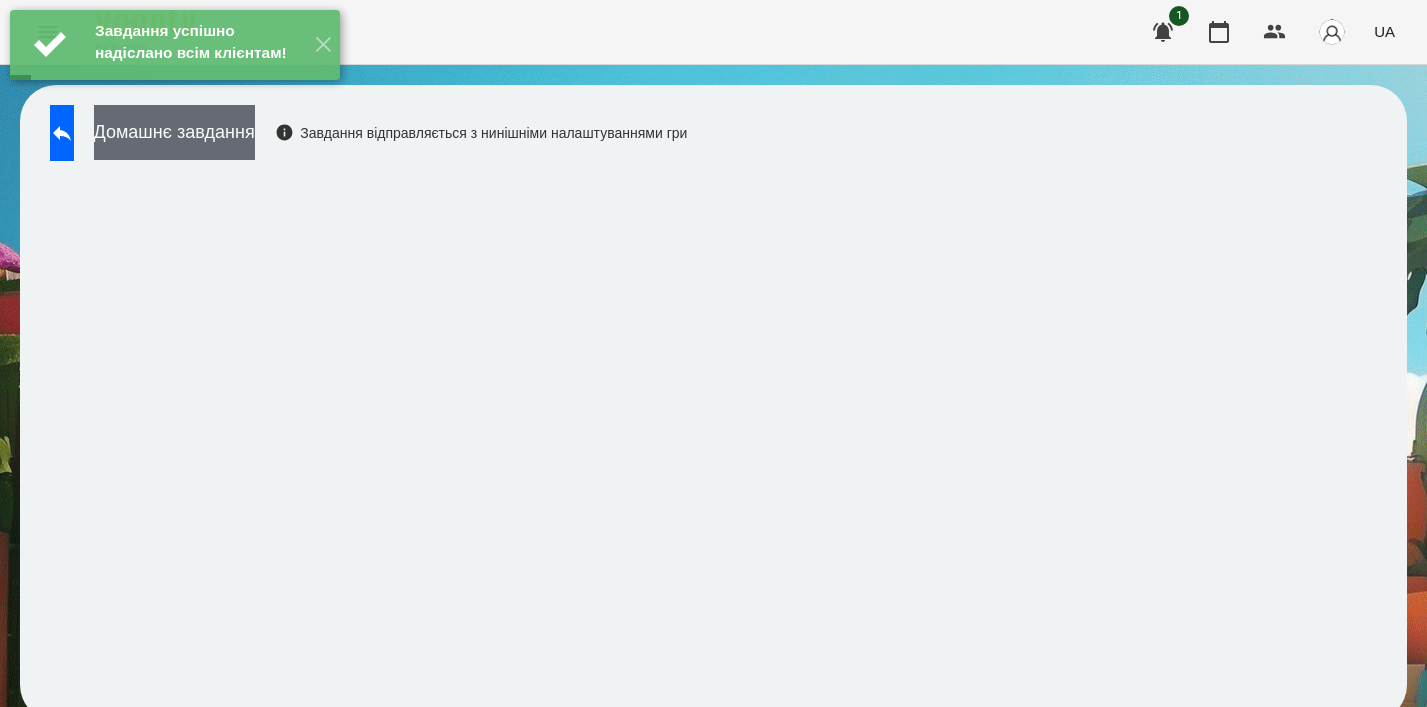 click on "Домашнє завдання" at bounding box center [174, 132] 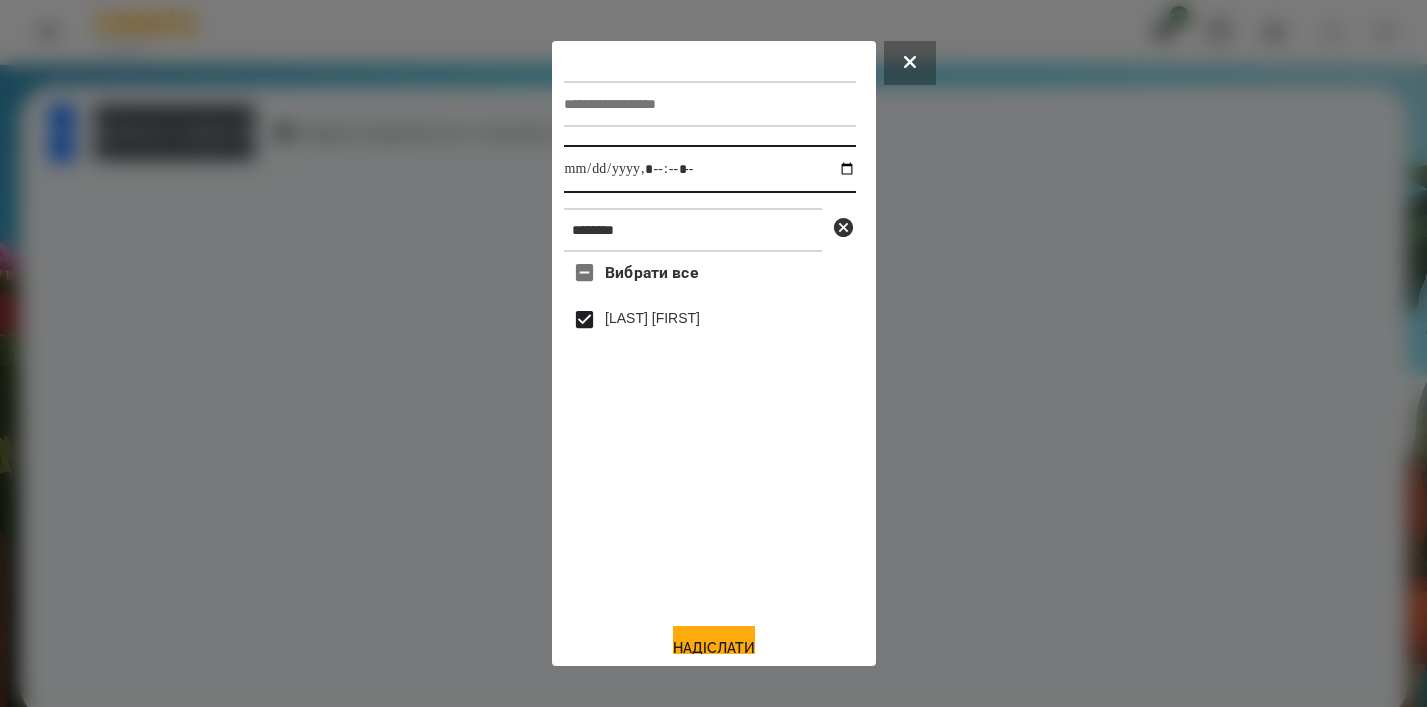 click at bounding box center (710, 169) 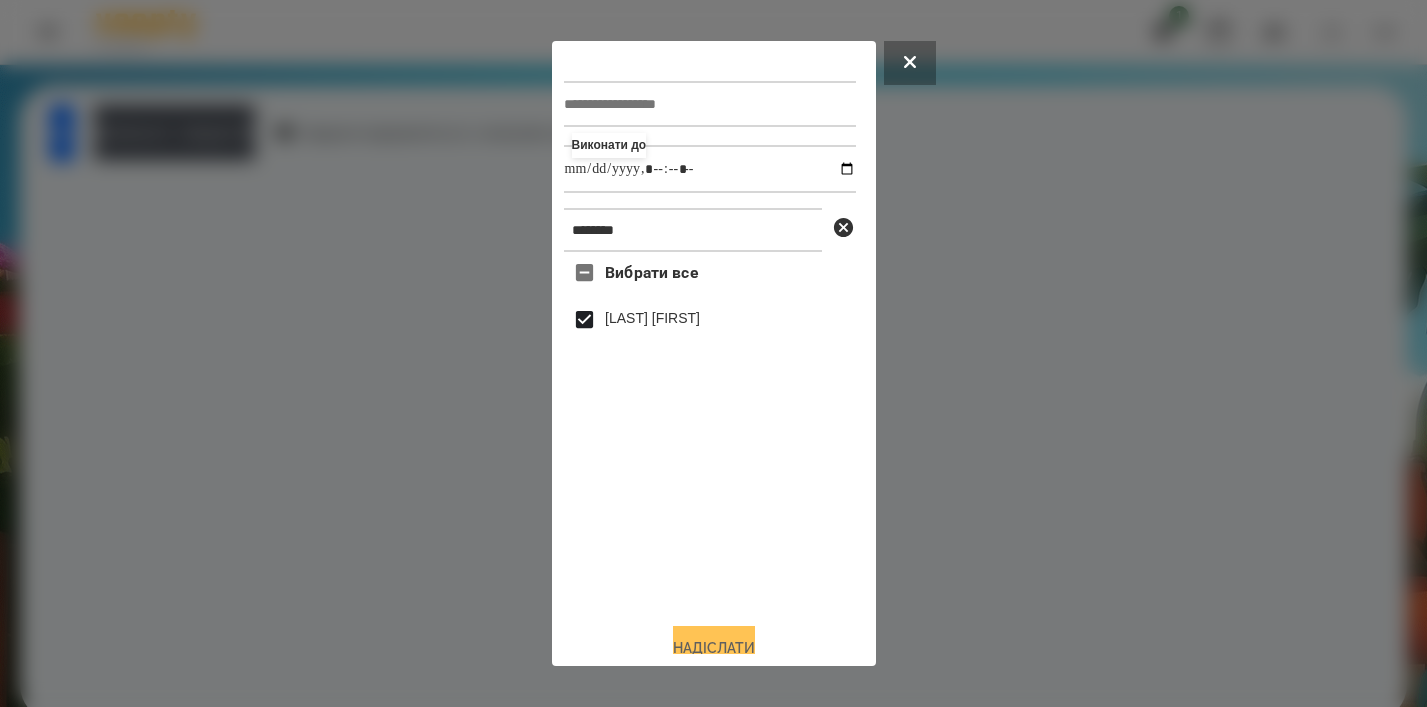 click on "Надіслати" at bounding box center (714, 648) 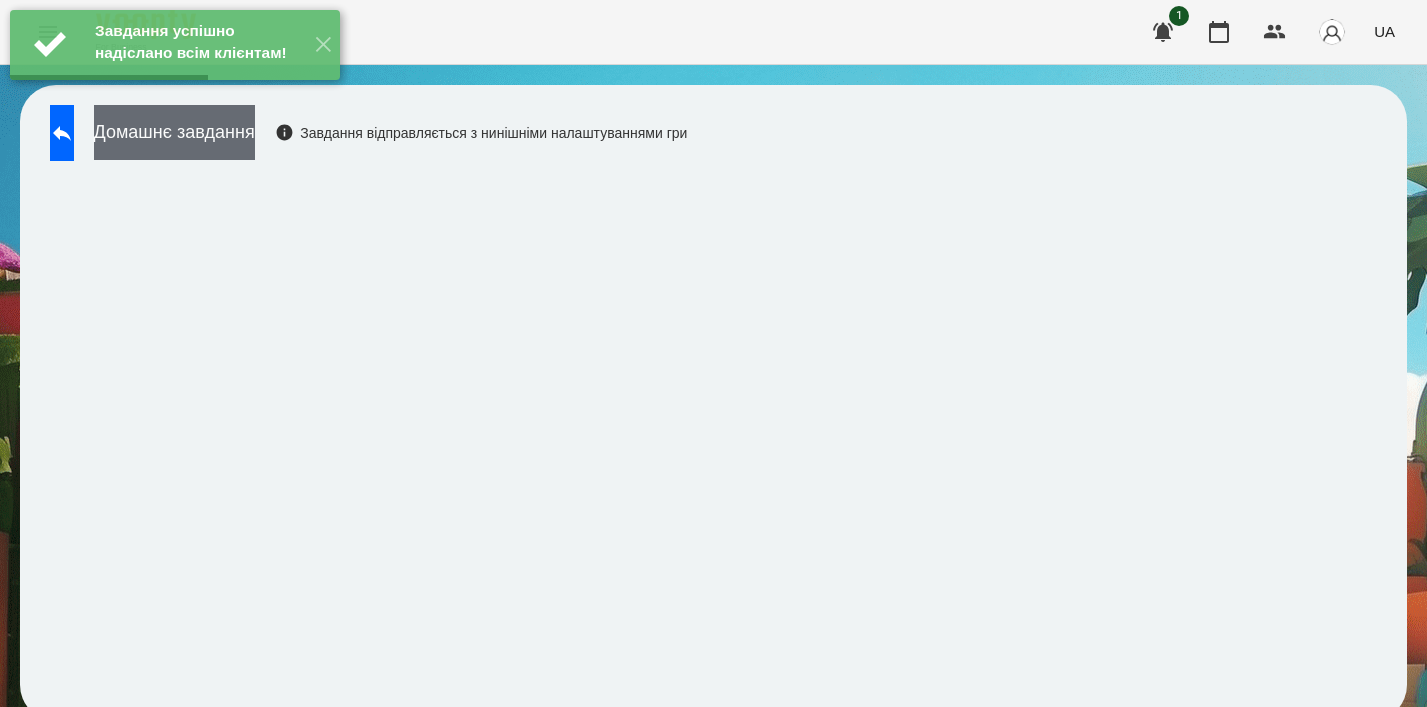 click on "Домашнє завдання" at bounding box center [174, 132] 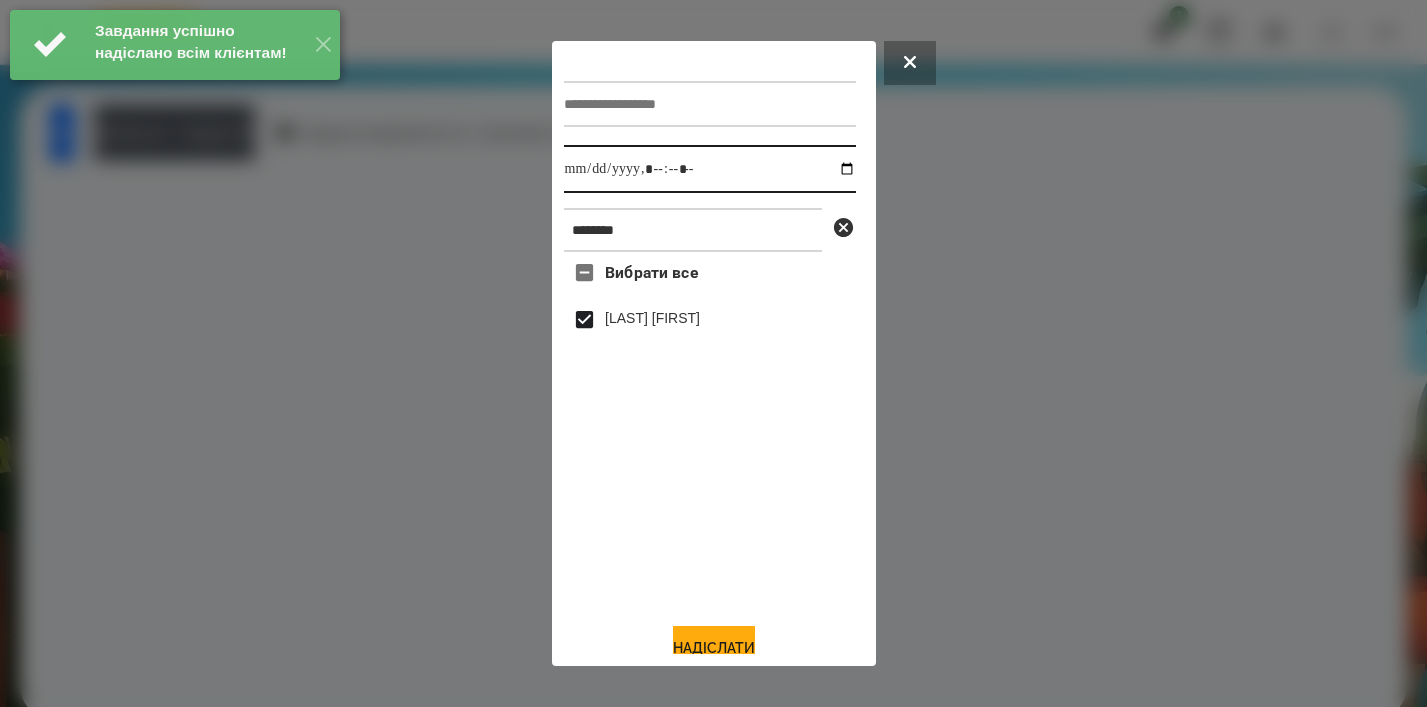 click at bounding box center (710, 169) 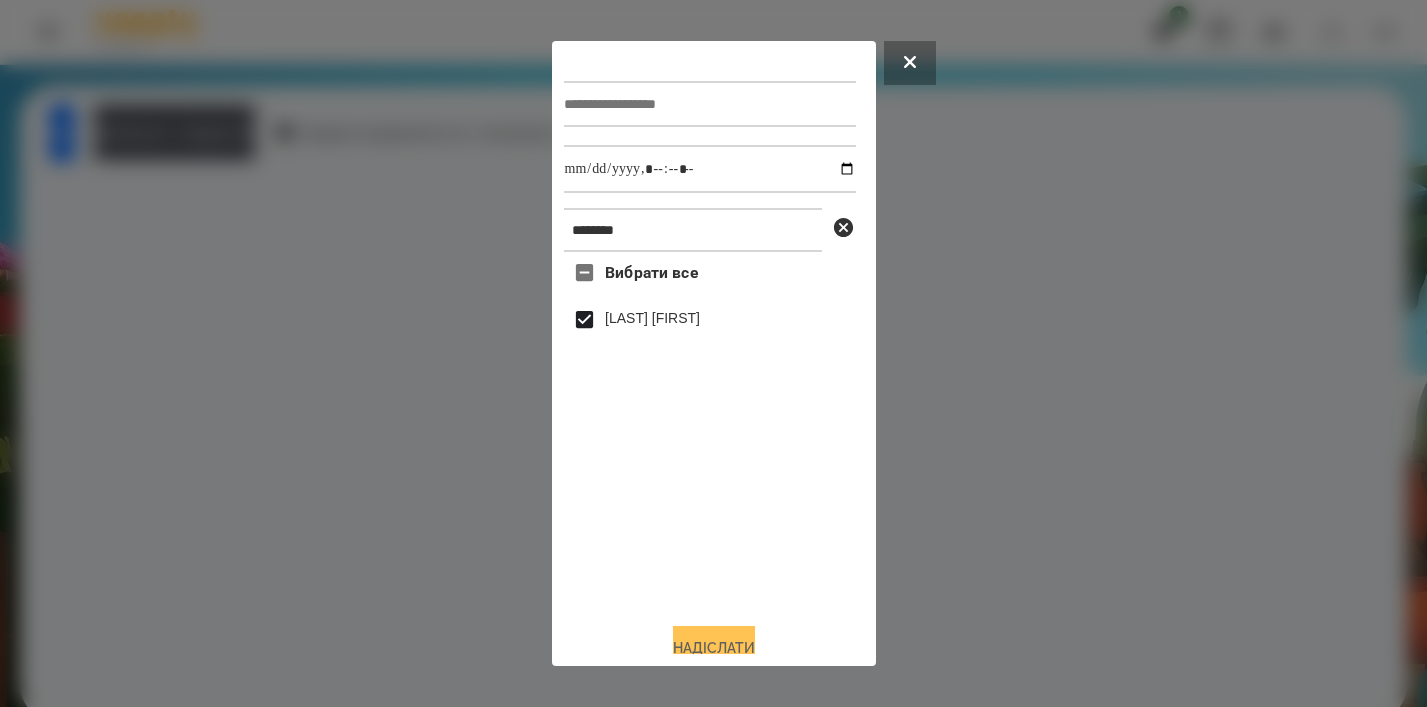 click on "Надіслати" at bounding box center (714, 648) 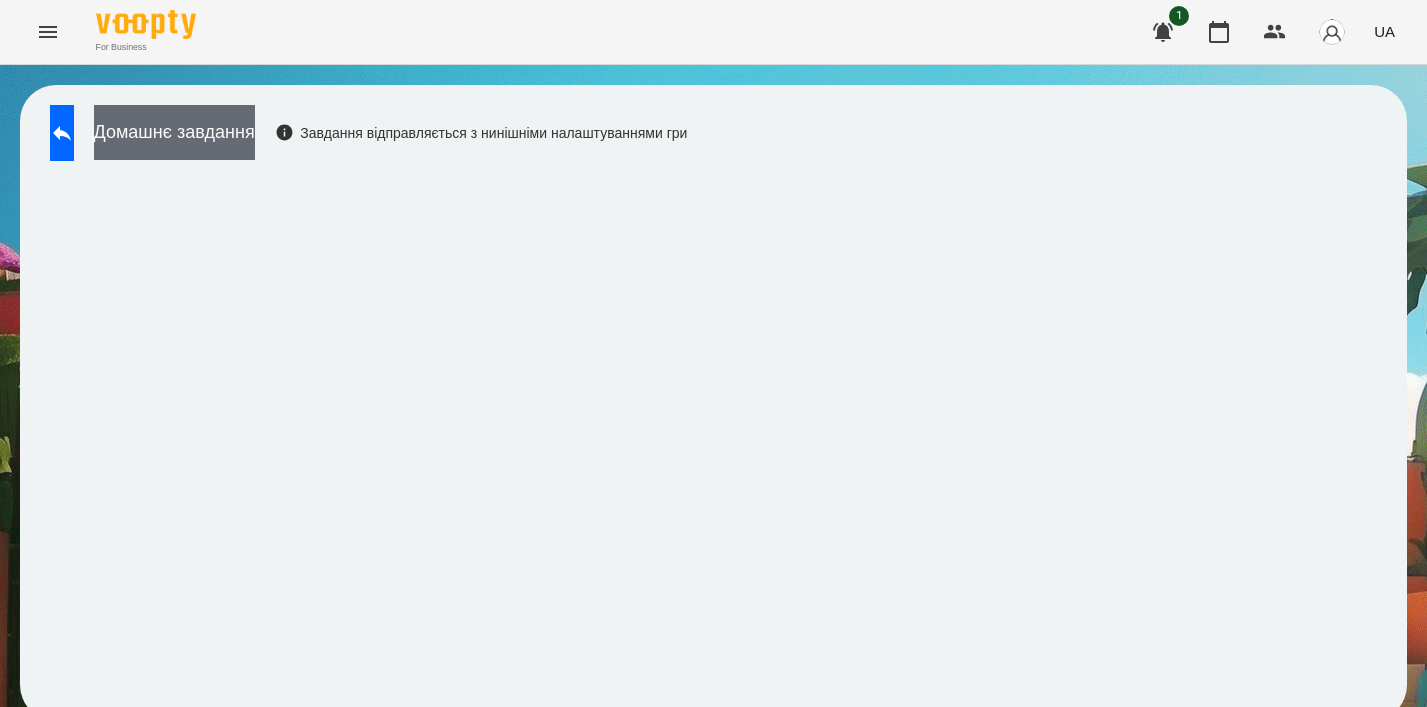 click on "Домашнє завдання" at bounding box center [174, 132] 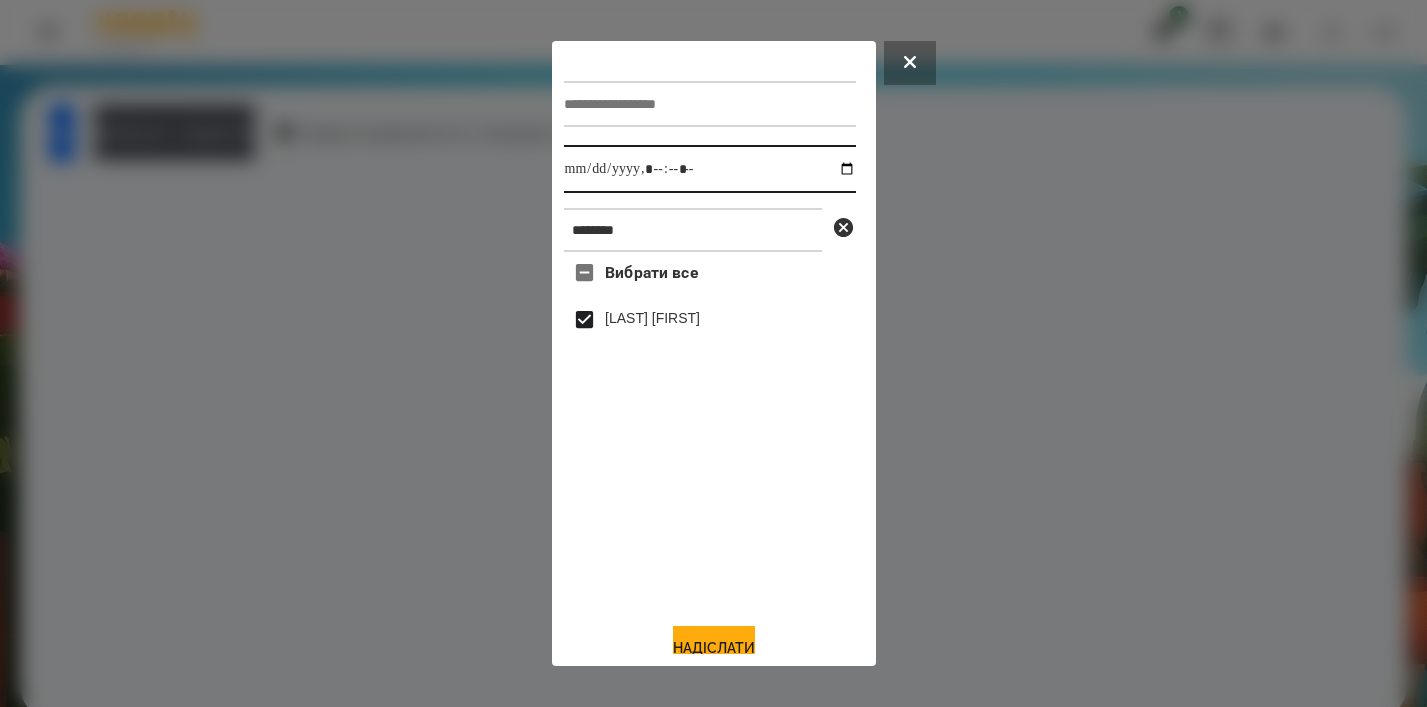 click at bounding box center (710, 169) 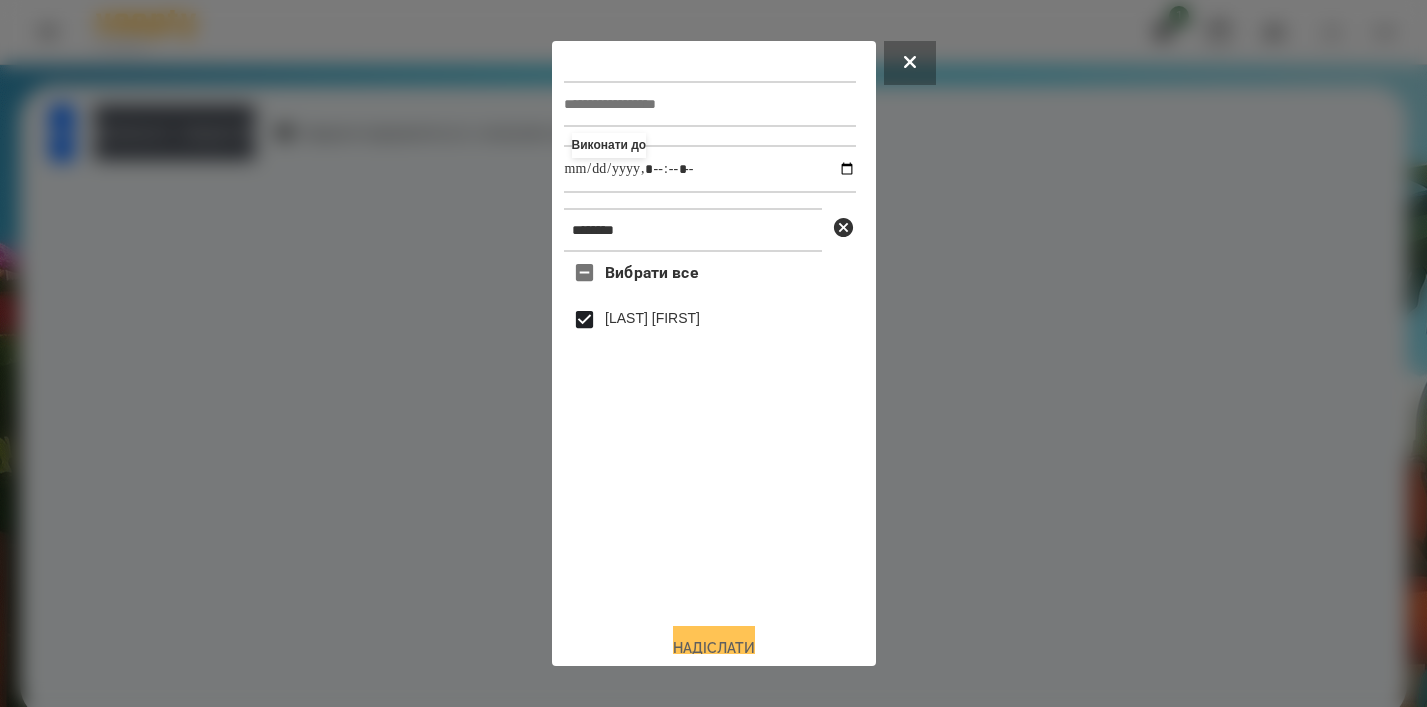 type on "**********" 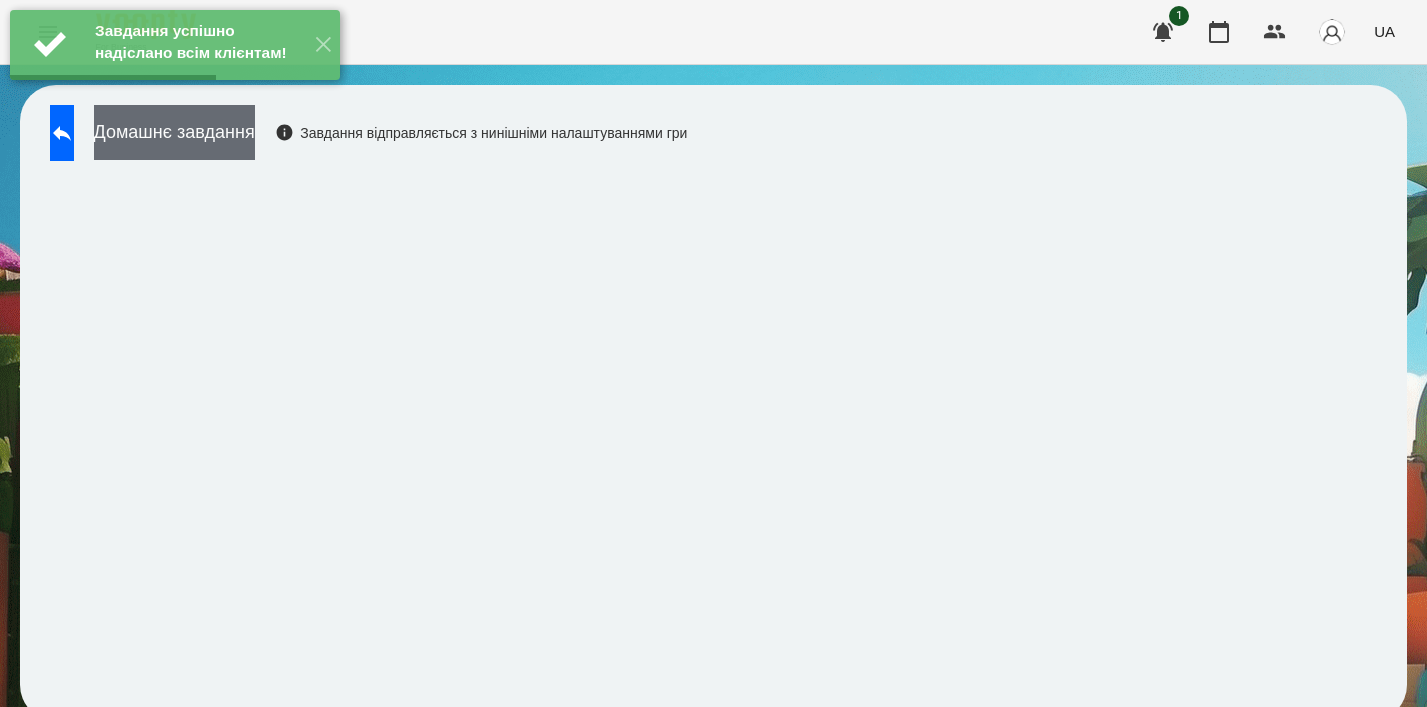 click on "Домашнє завдання" at bounding box center (174, 132) 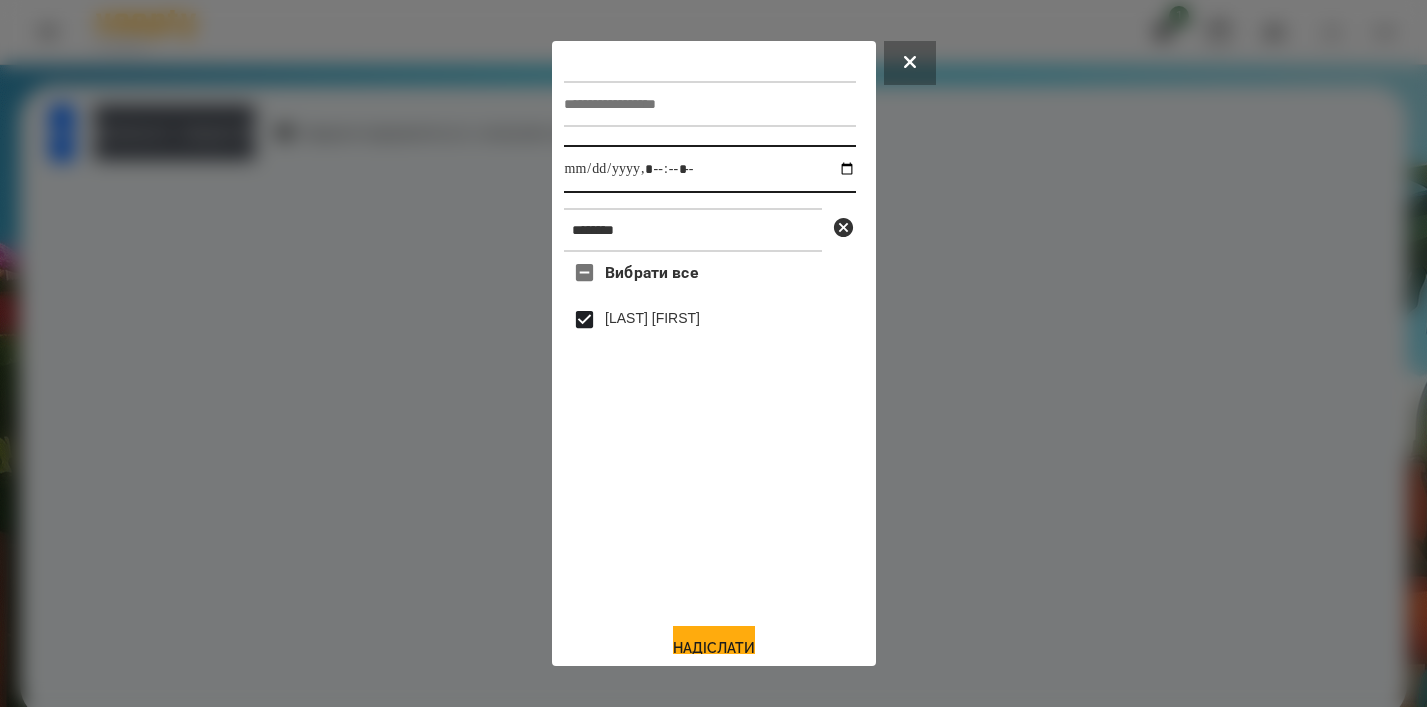 click at bounding box center (710, 169) 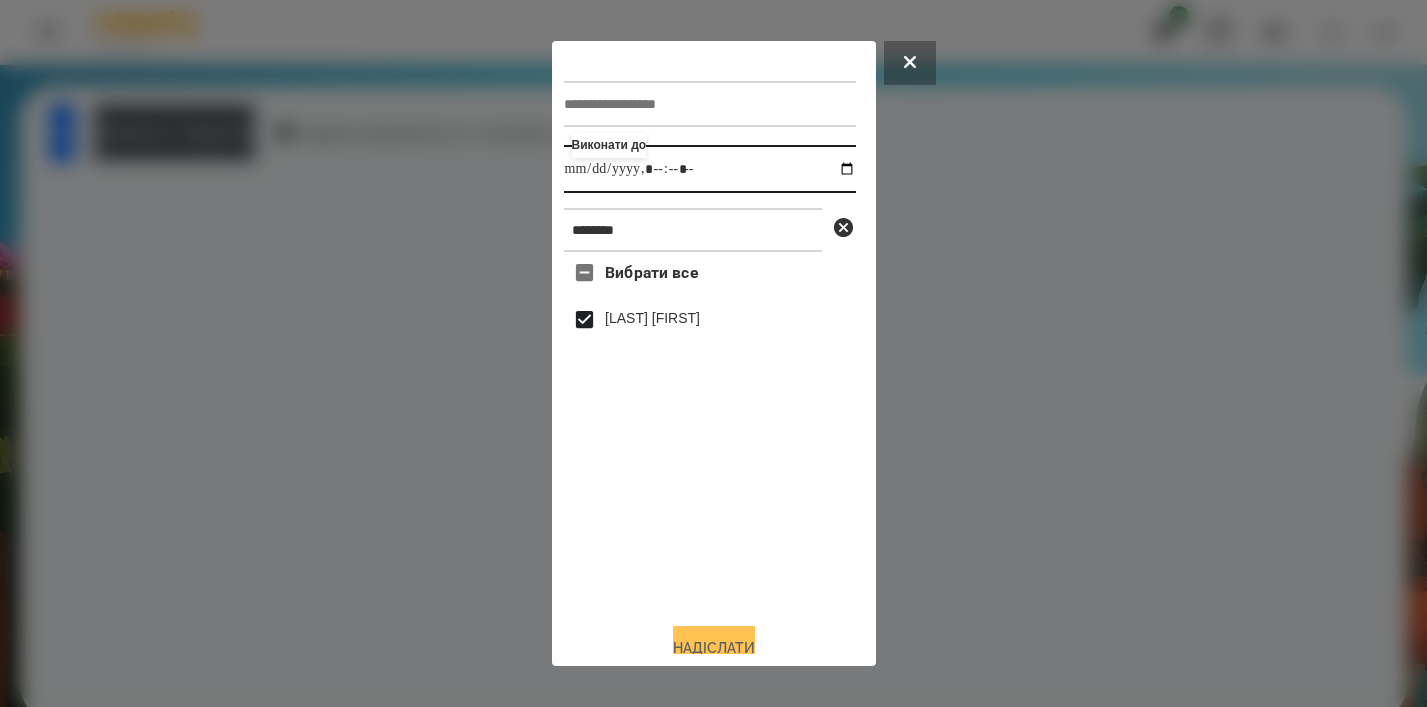 type on "**********" 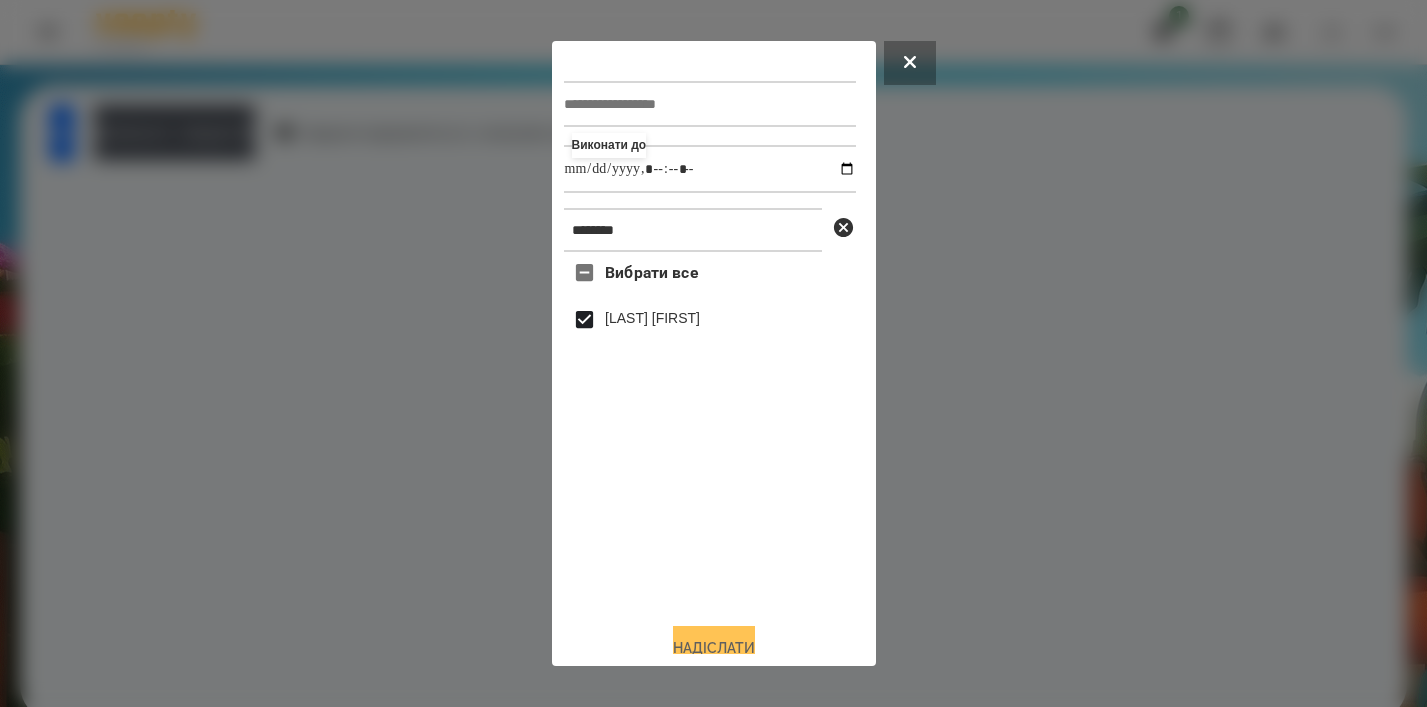 click on "Надіслати" at bounding box center [714, 648] 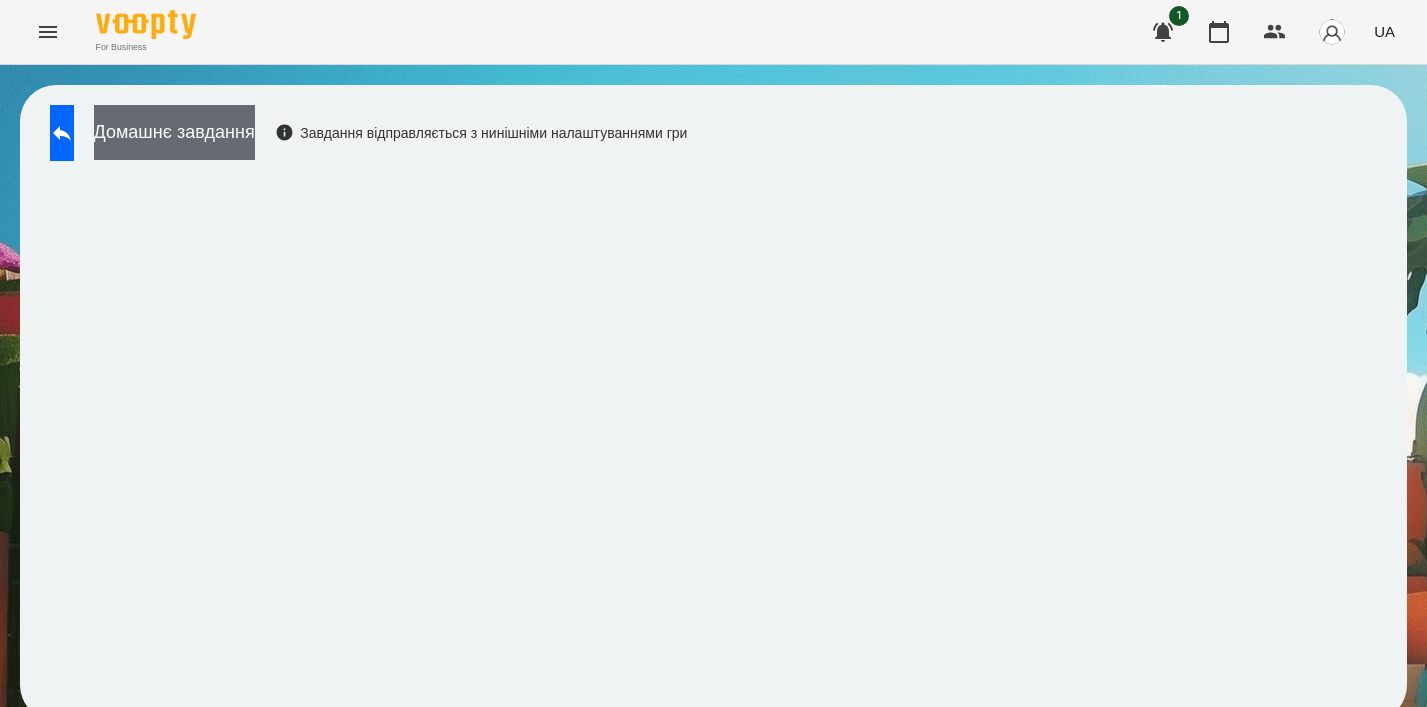 click on "Домашнє завдання" at bounding box center [174, 132] 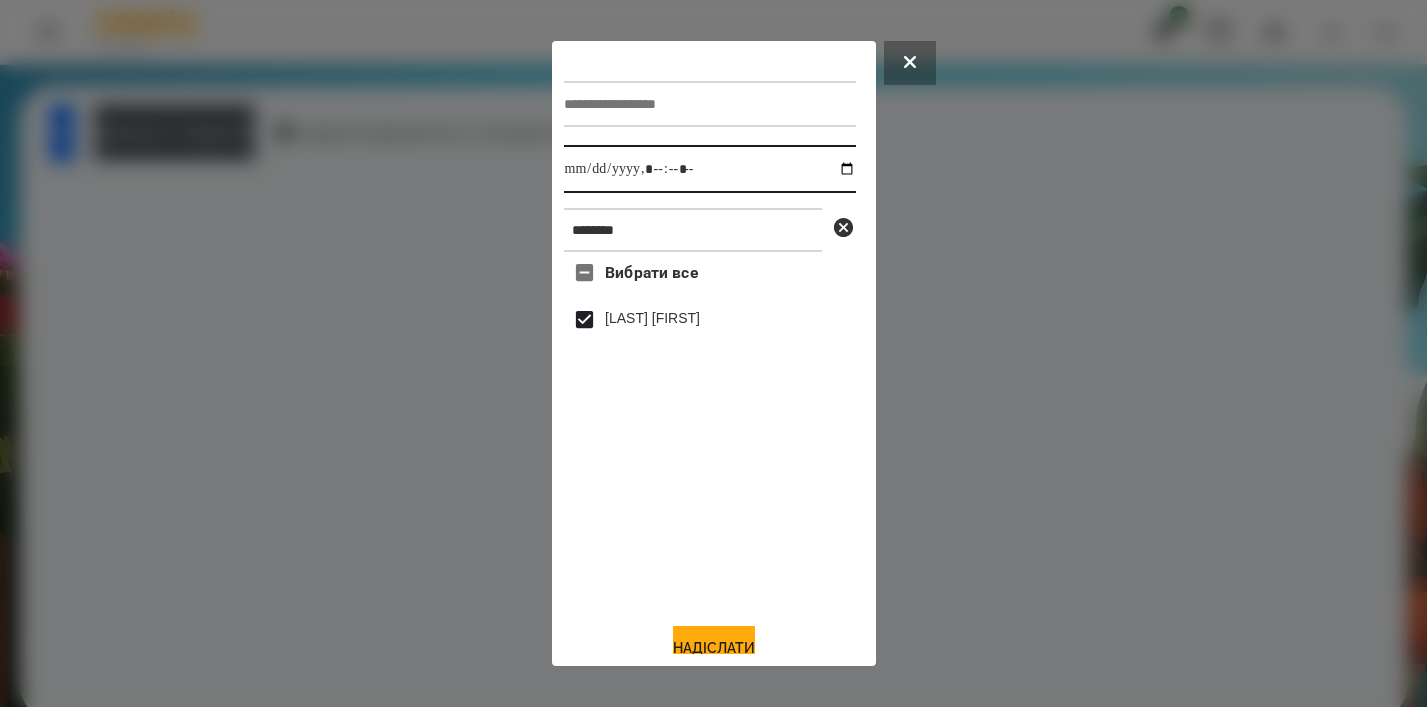 click at bounding box center (710, 169) 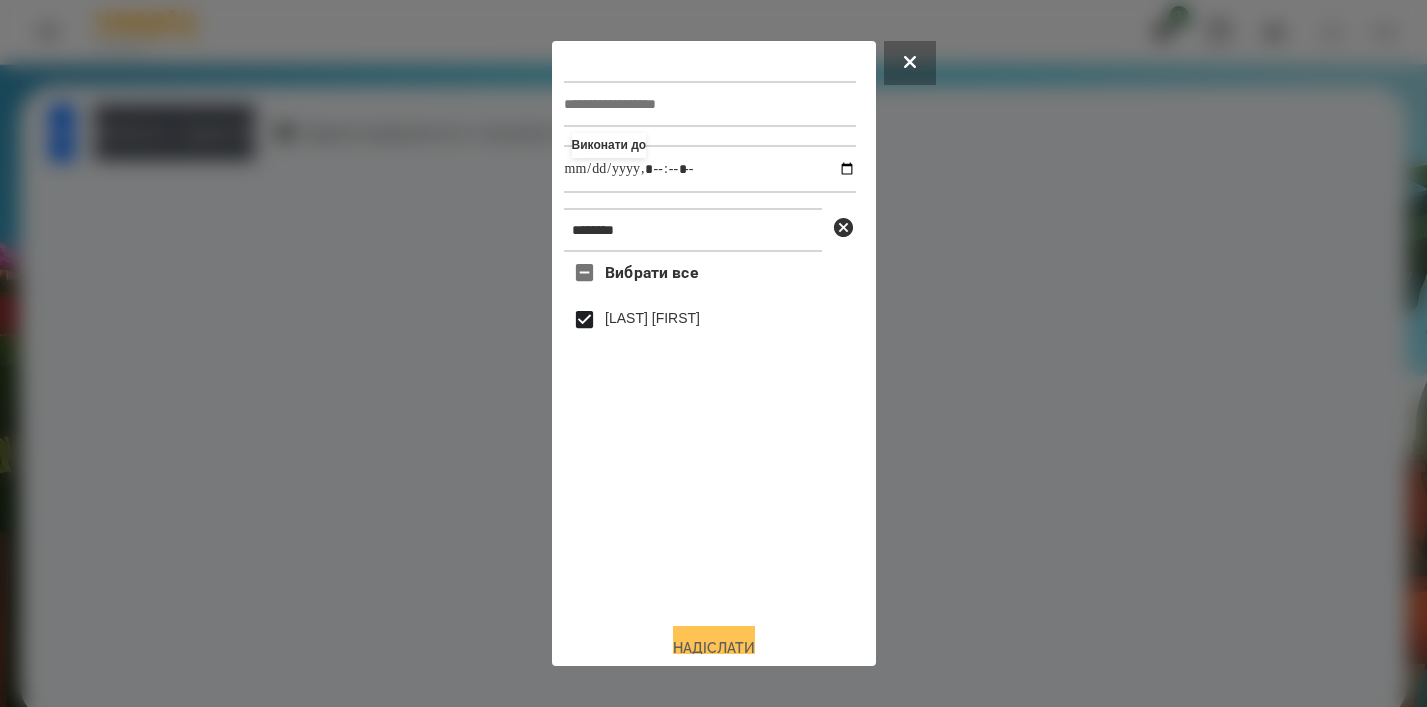 type on "**********" 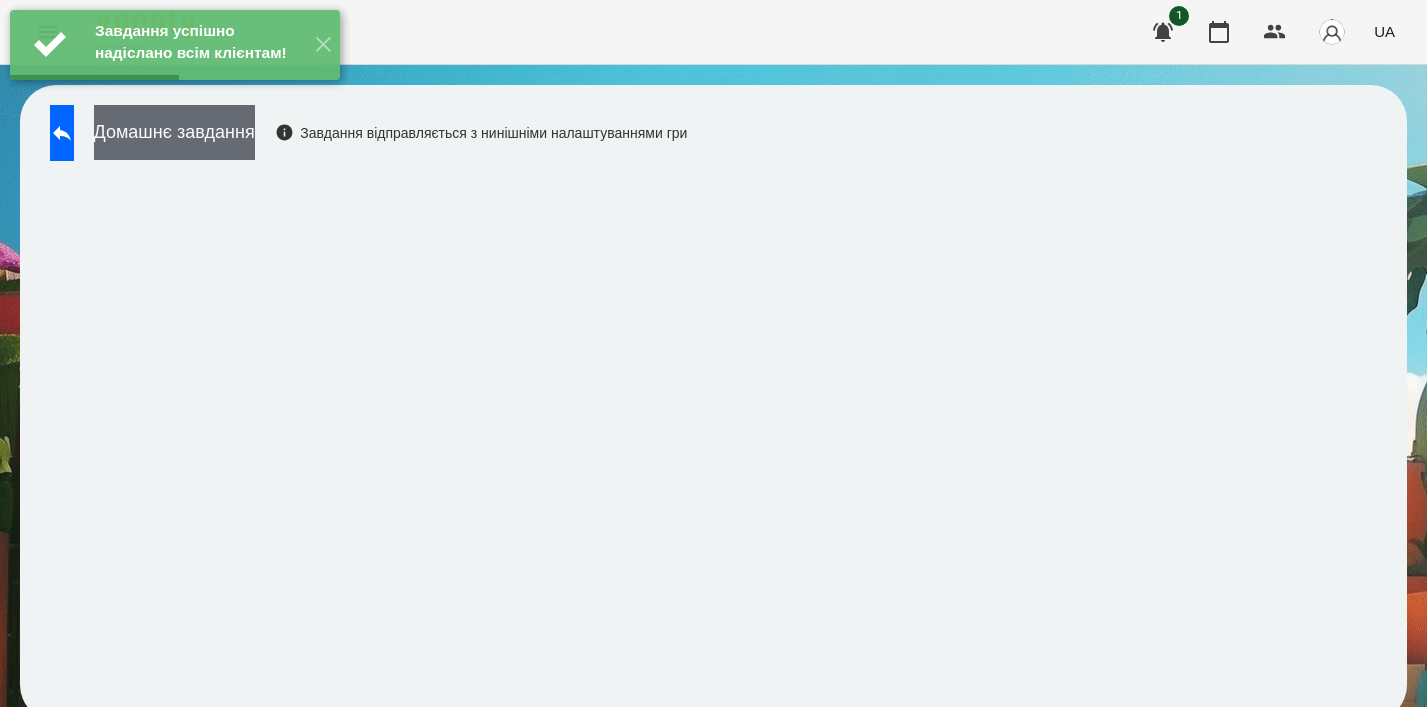 click on "Домашнє завдання" at bounding box center (174, 132) 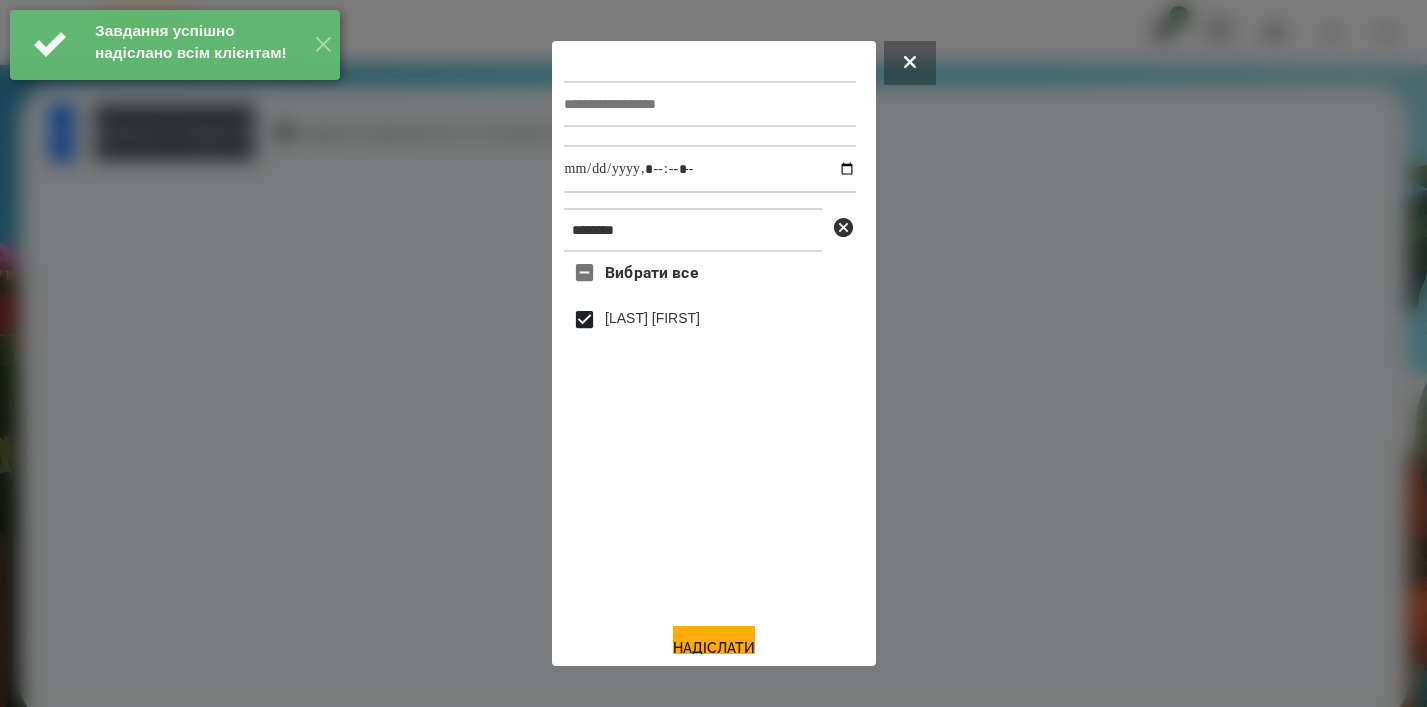 click at bounding box center (710, 169) 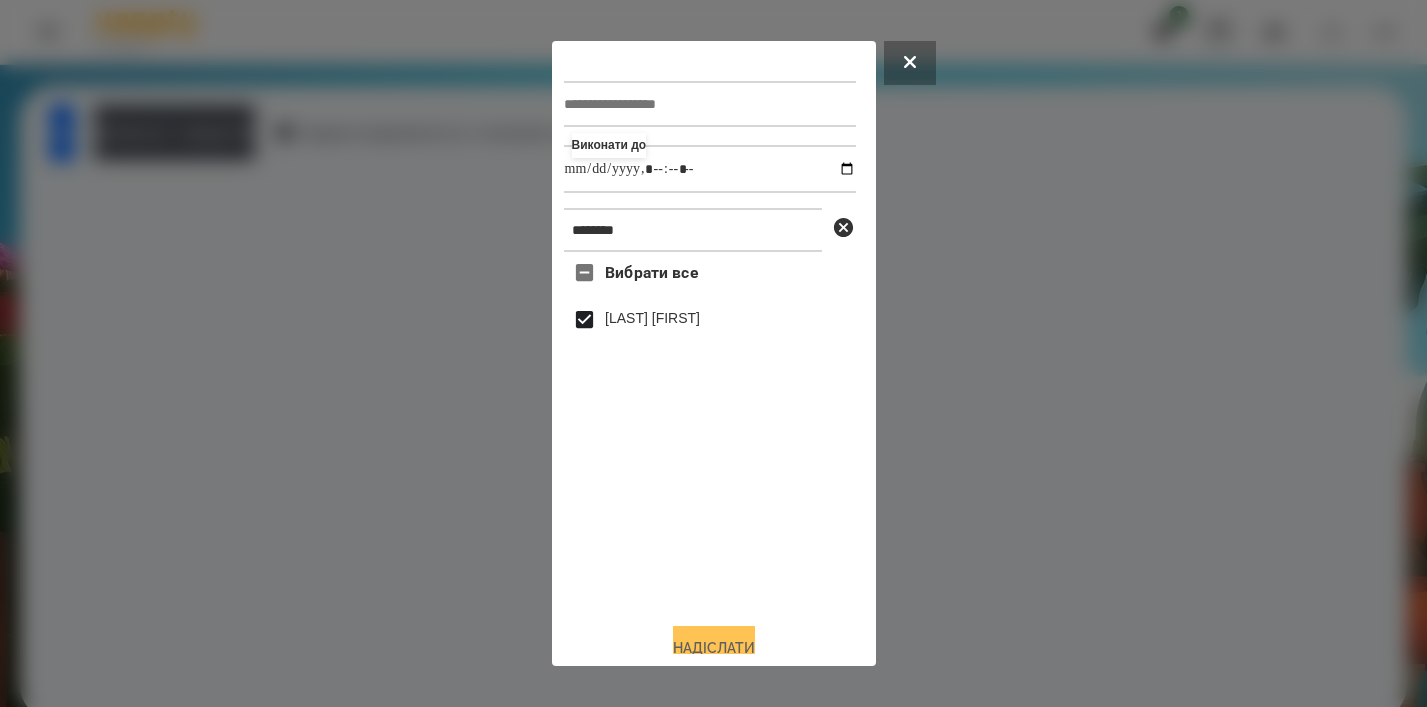 type on "**********" 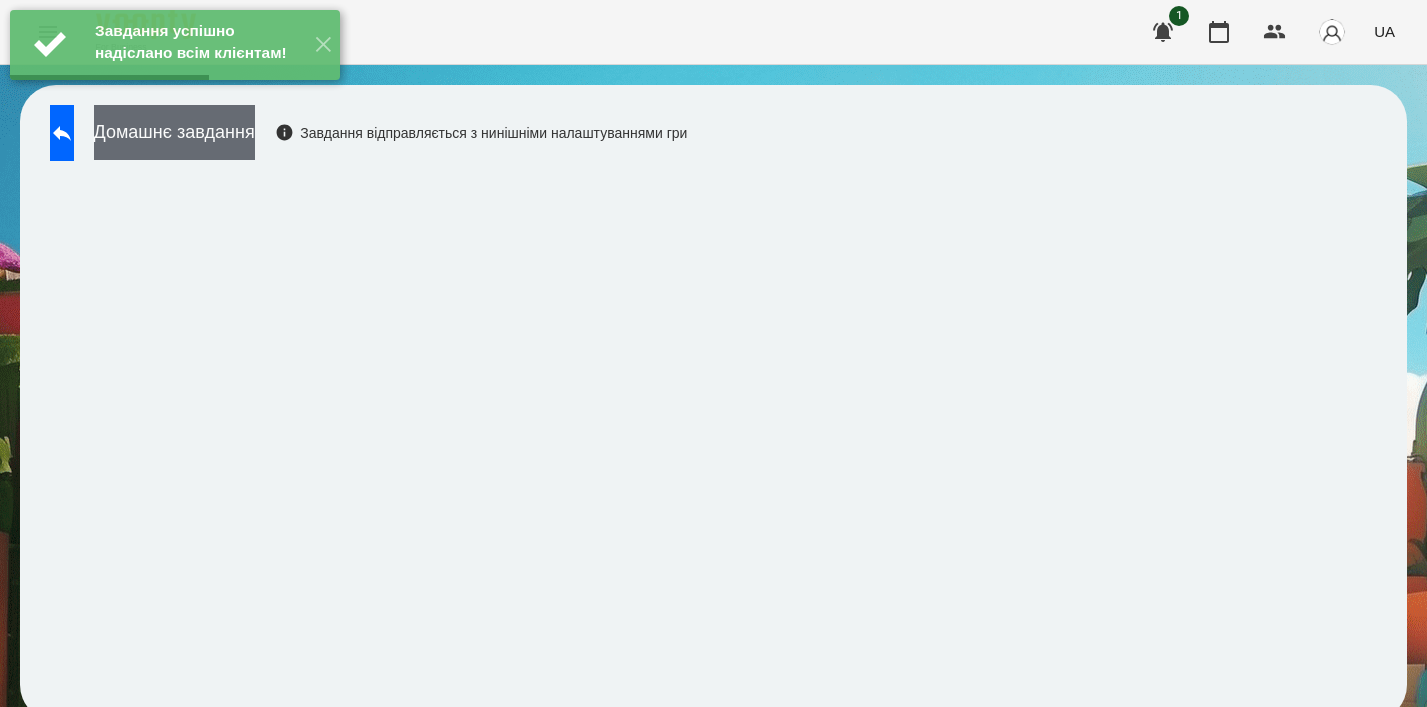 click on "Домашнє завдання" at bounding box center [174, 132] 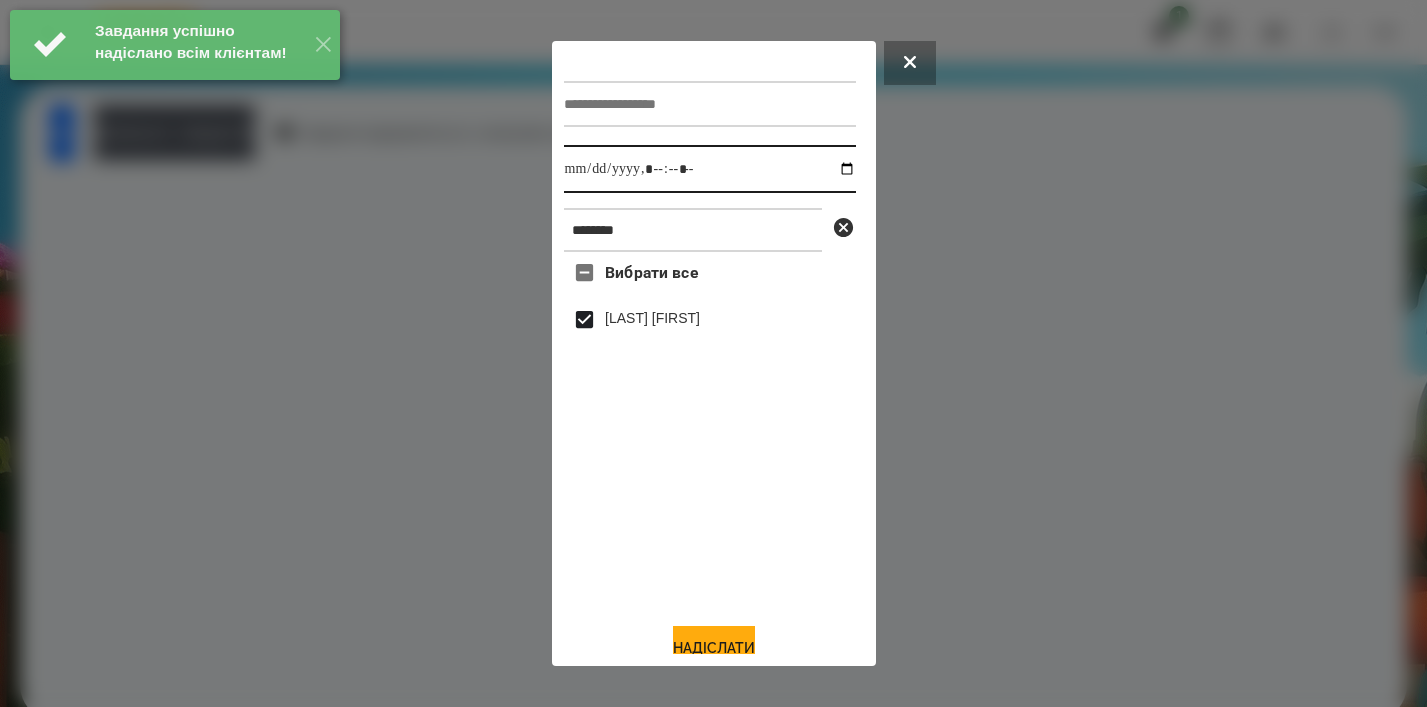click at bounding box center [710, 169] 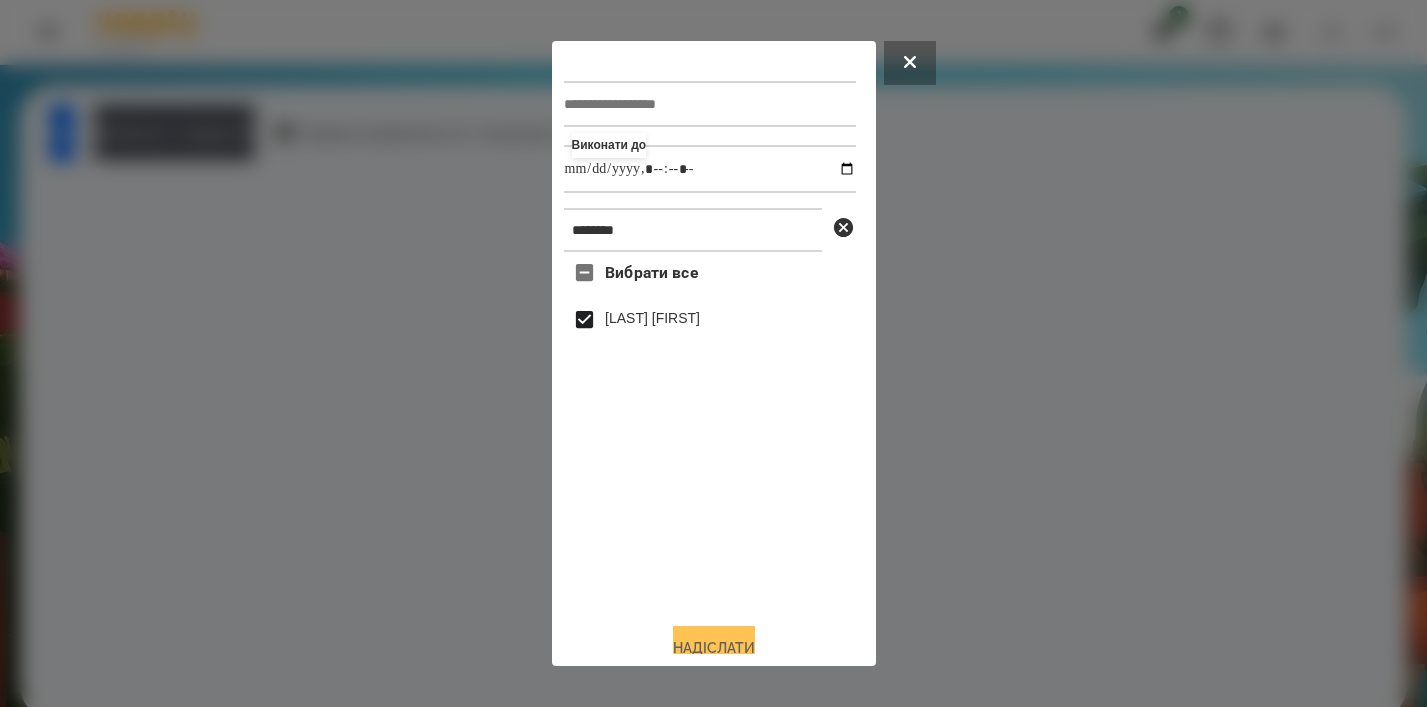 type on "**********" 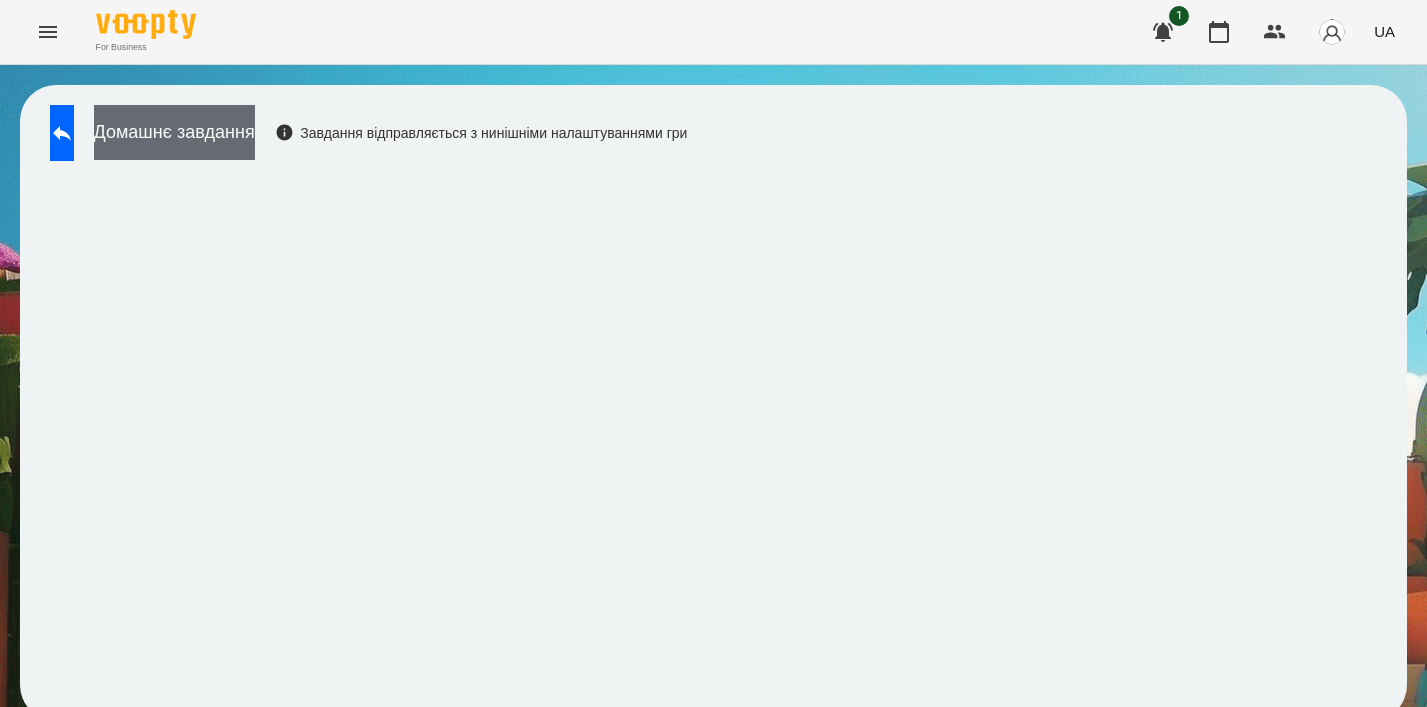 click on "Домашнє завдання" at bounding box center (174, 132) 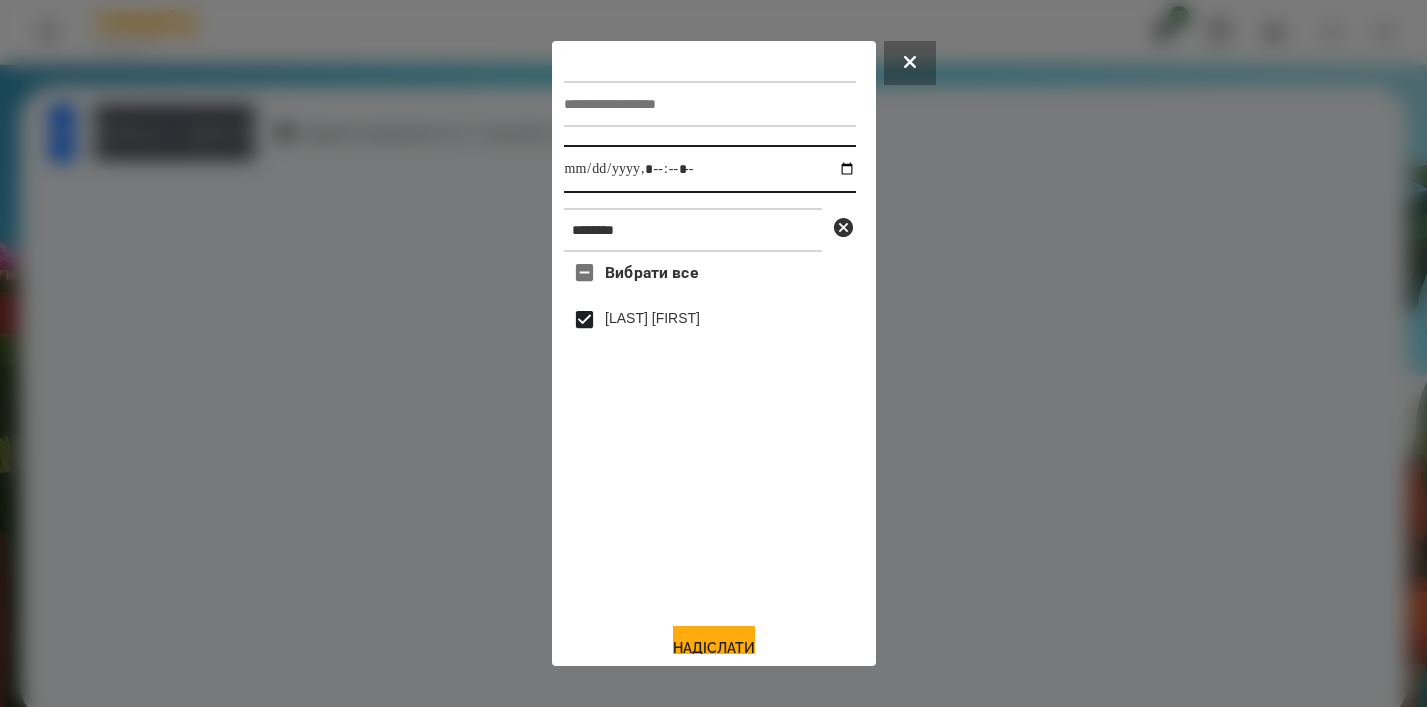 click at bounding box center (710, 169) 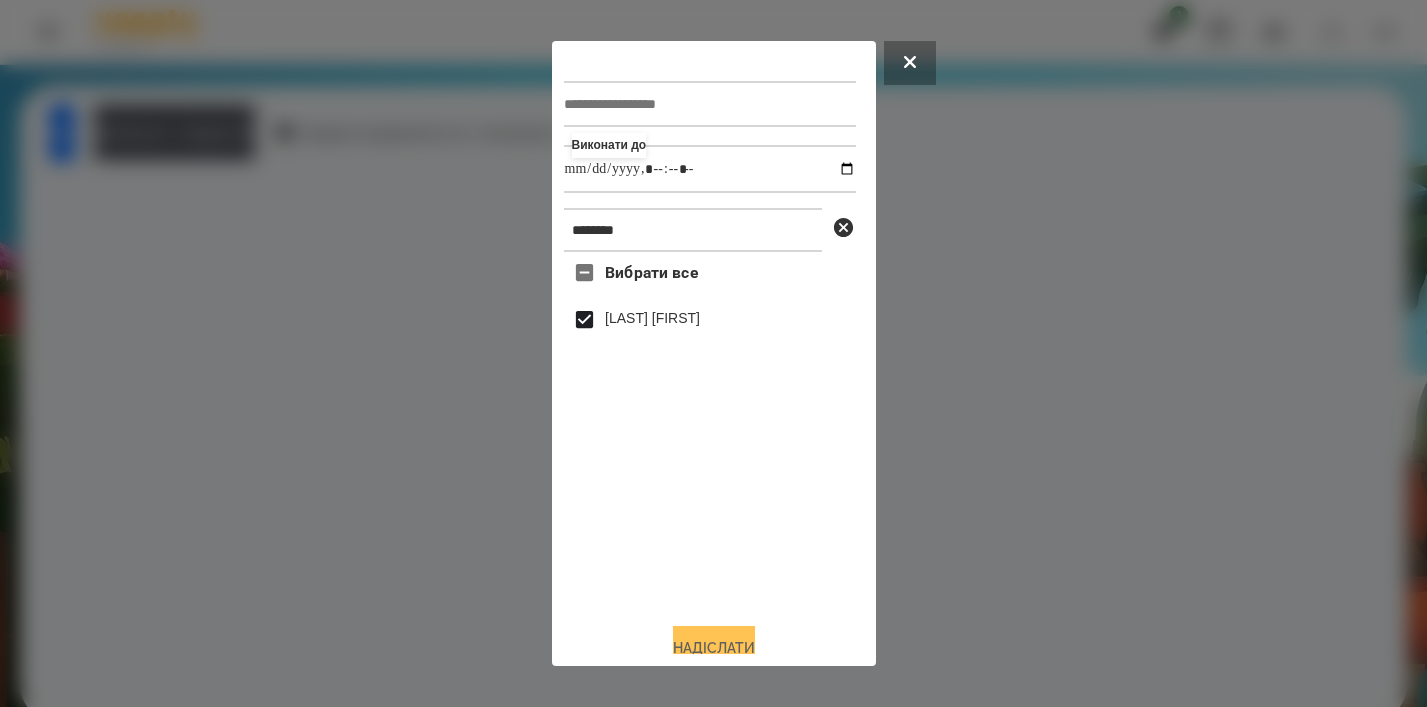 type on "**********" 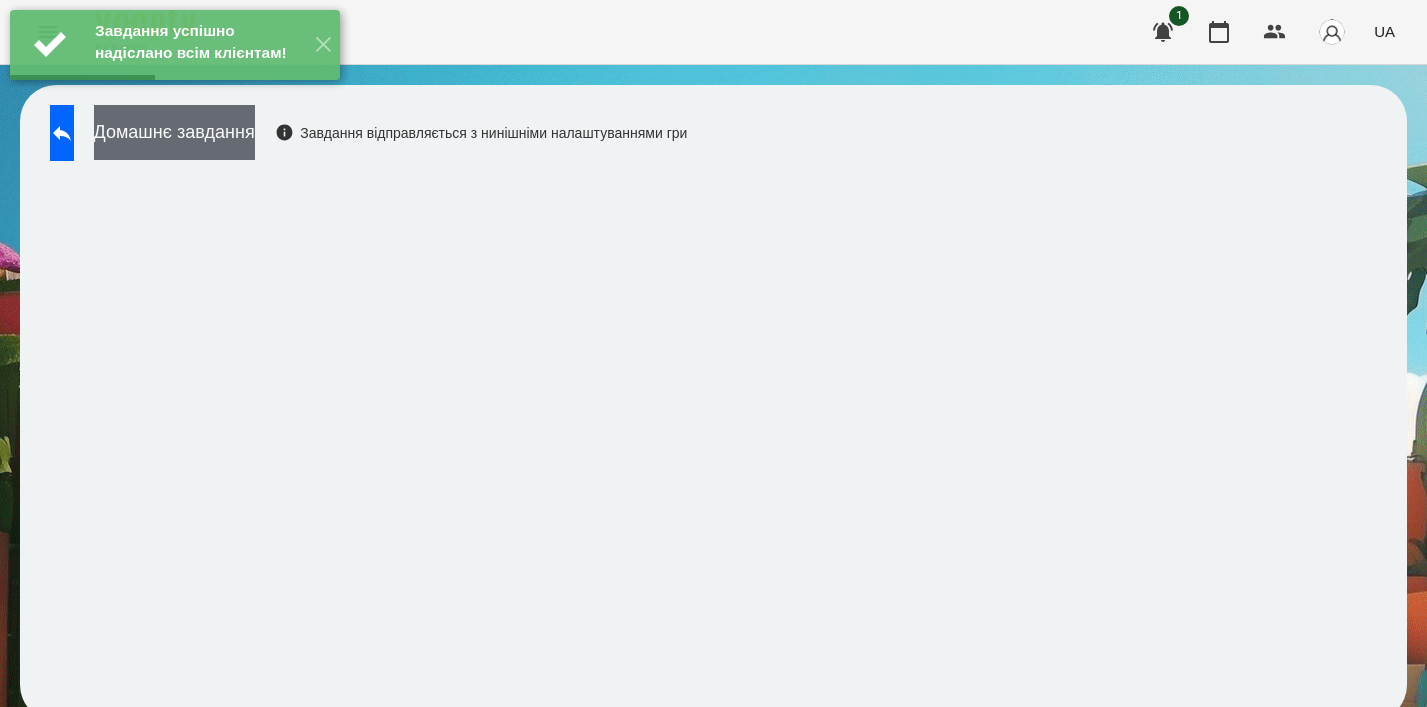 click on "Домашнє завдання" at bounding box center [174, 132] 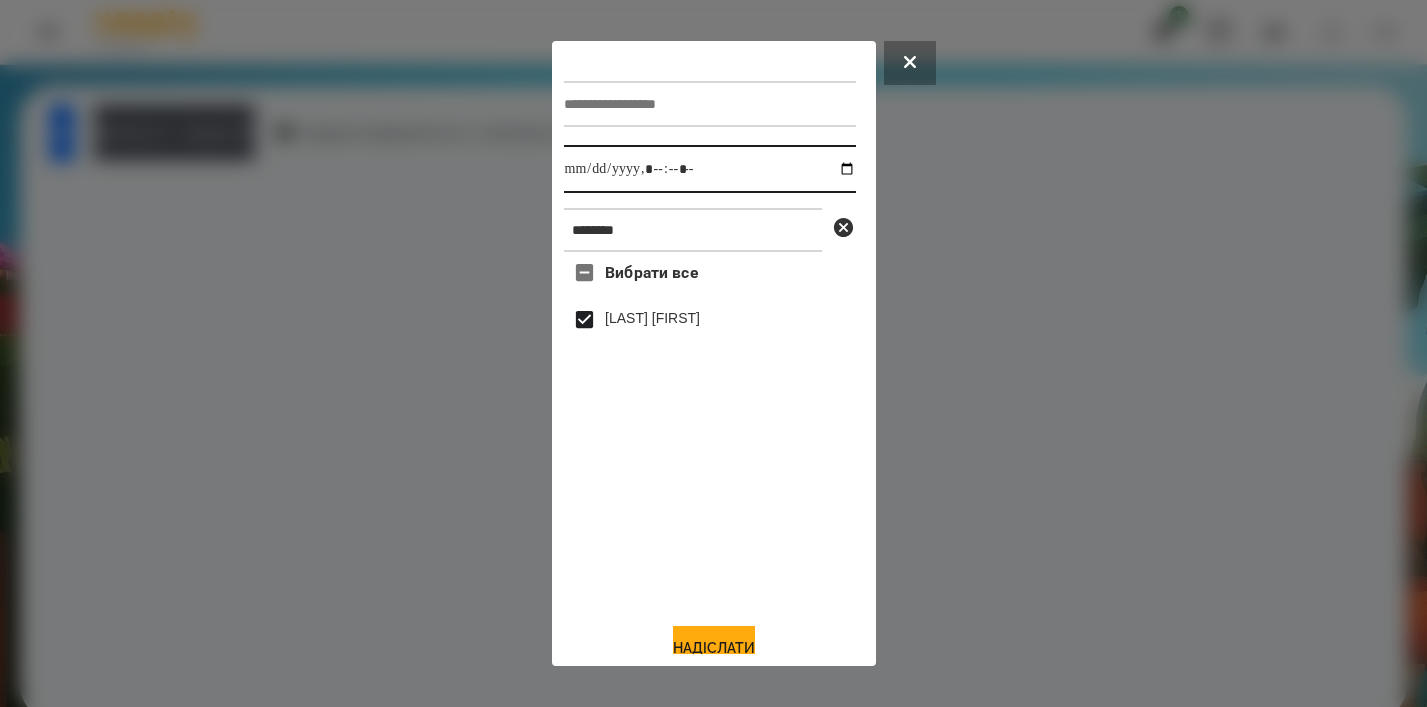 click at bounding box center [710, 169] 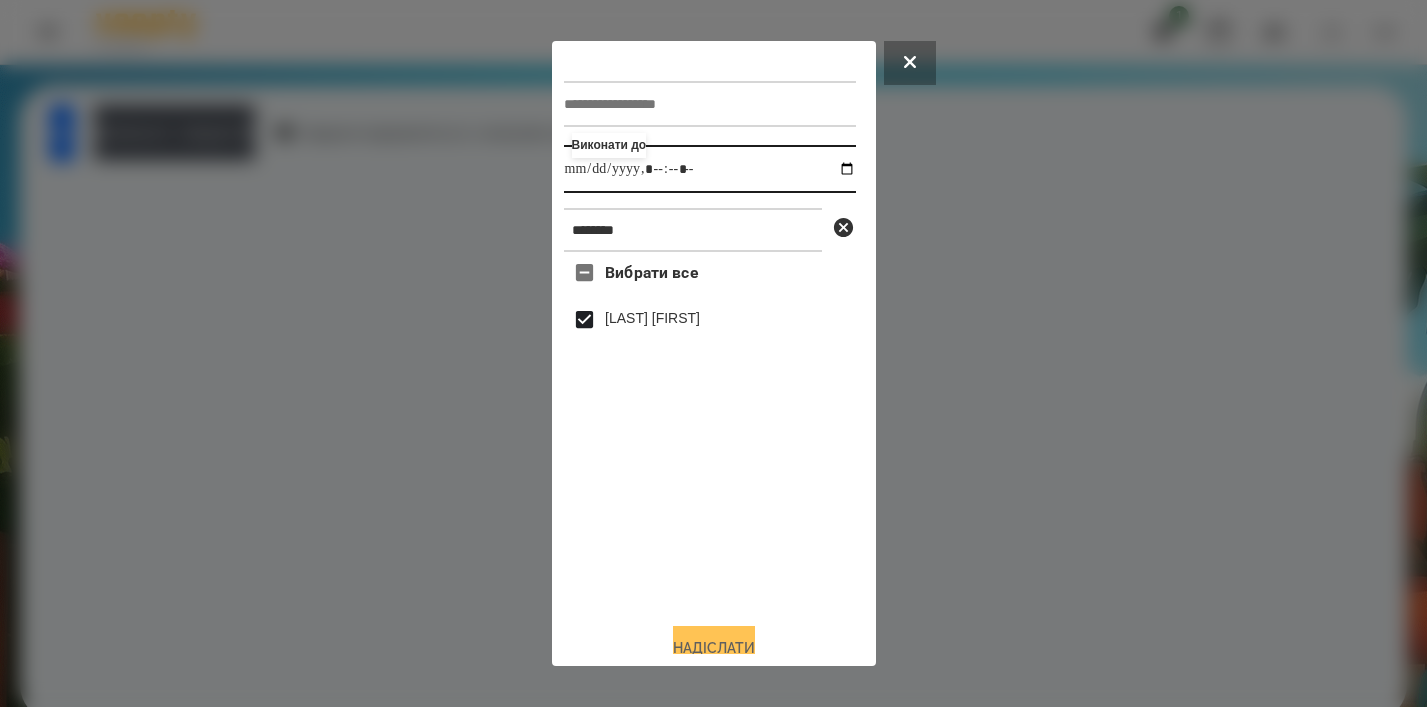 type on "**********" 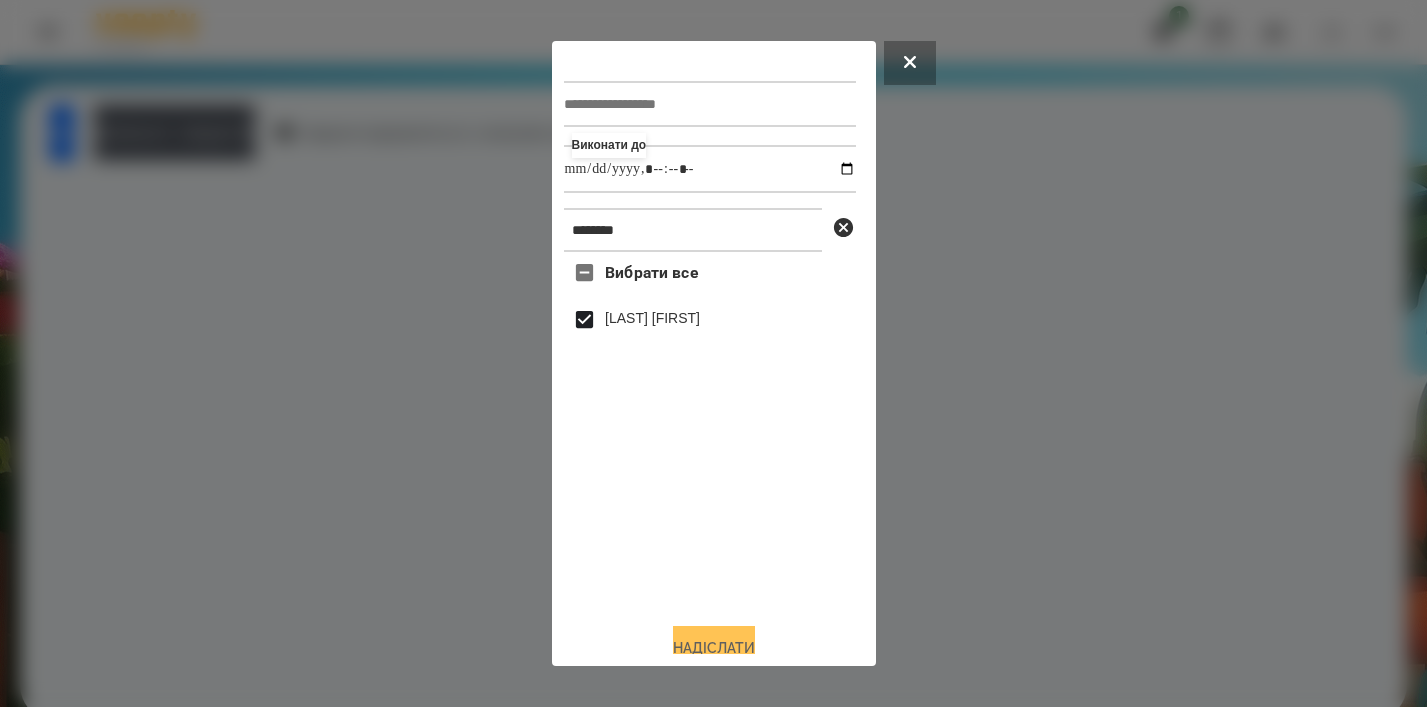 click on "Надіслати" at bounding box center [714, 648] 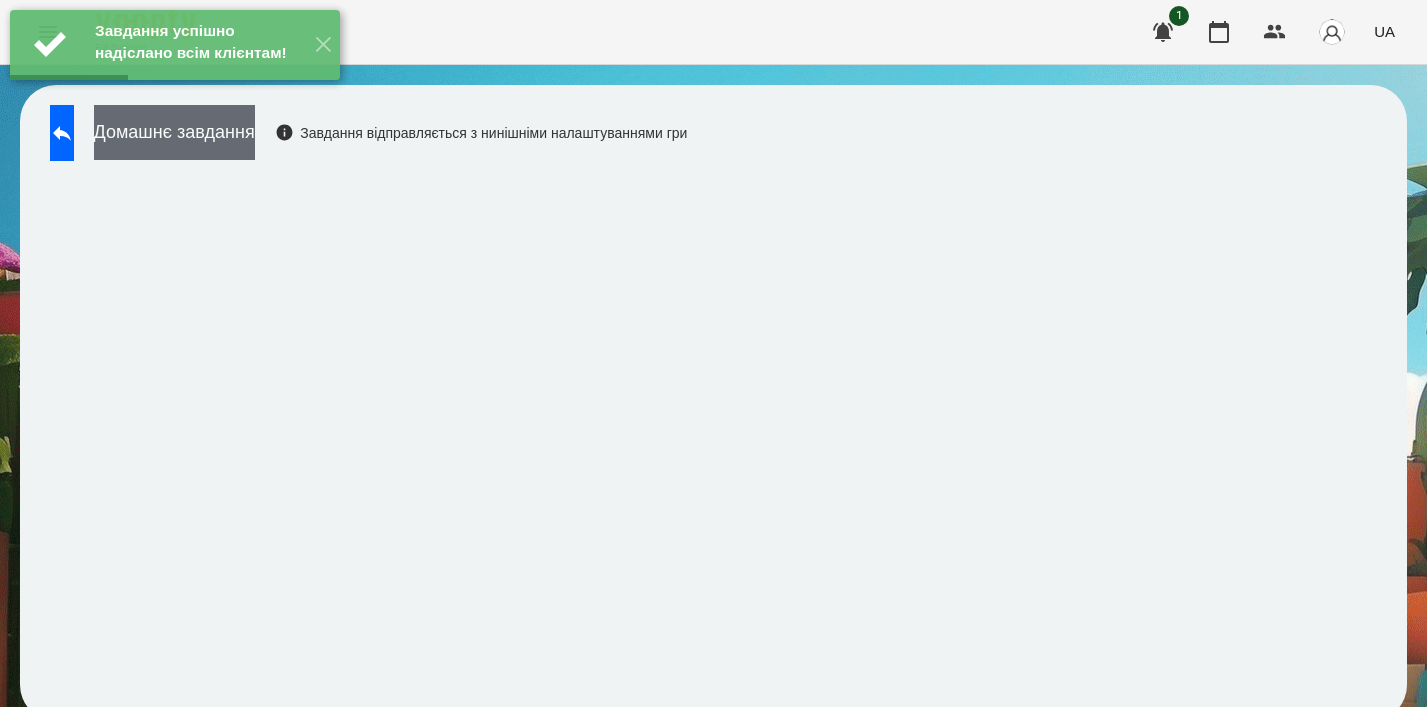 click on "Домашнє завдання" at bounding box center (174, 132) 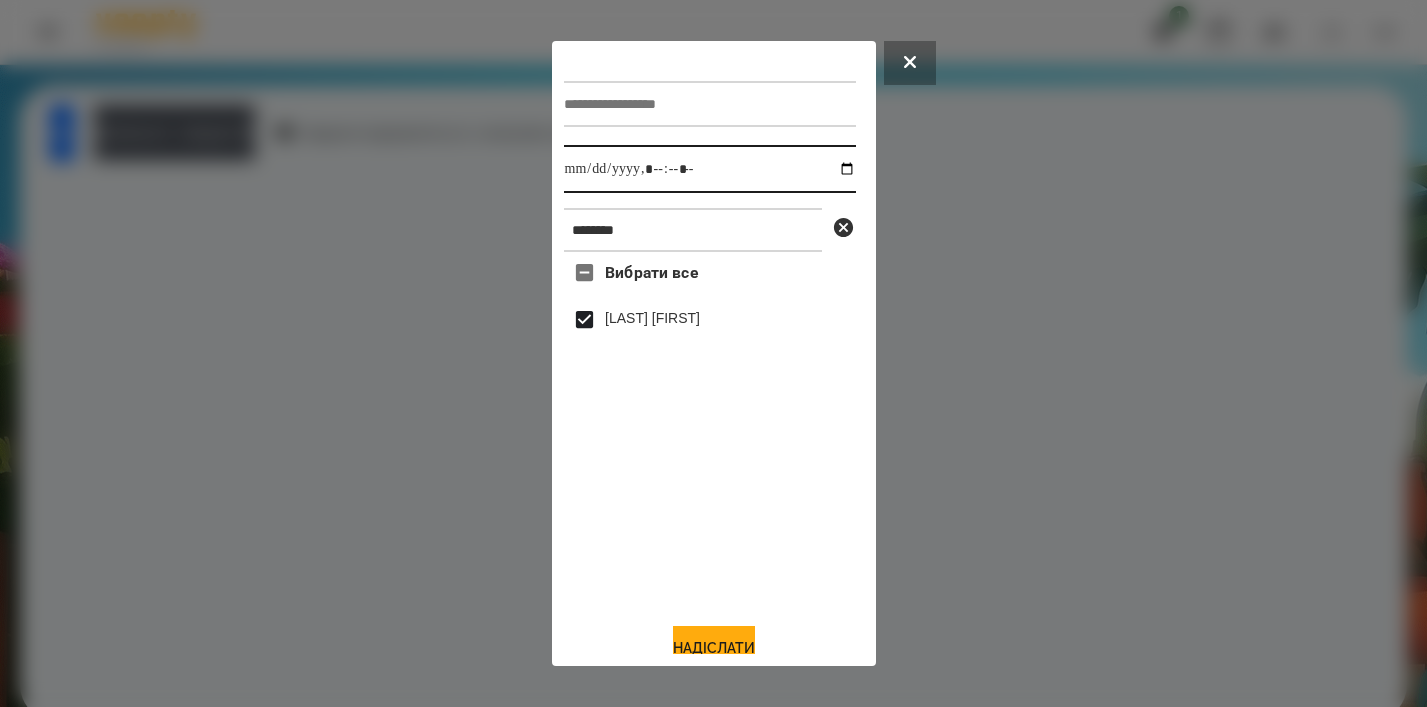 click at bounding box center (710, 169) 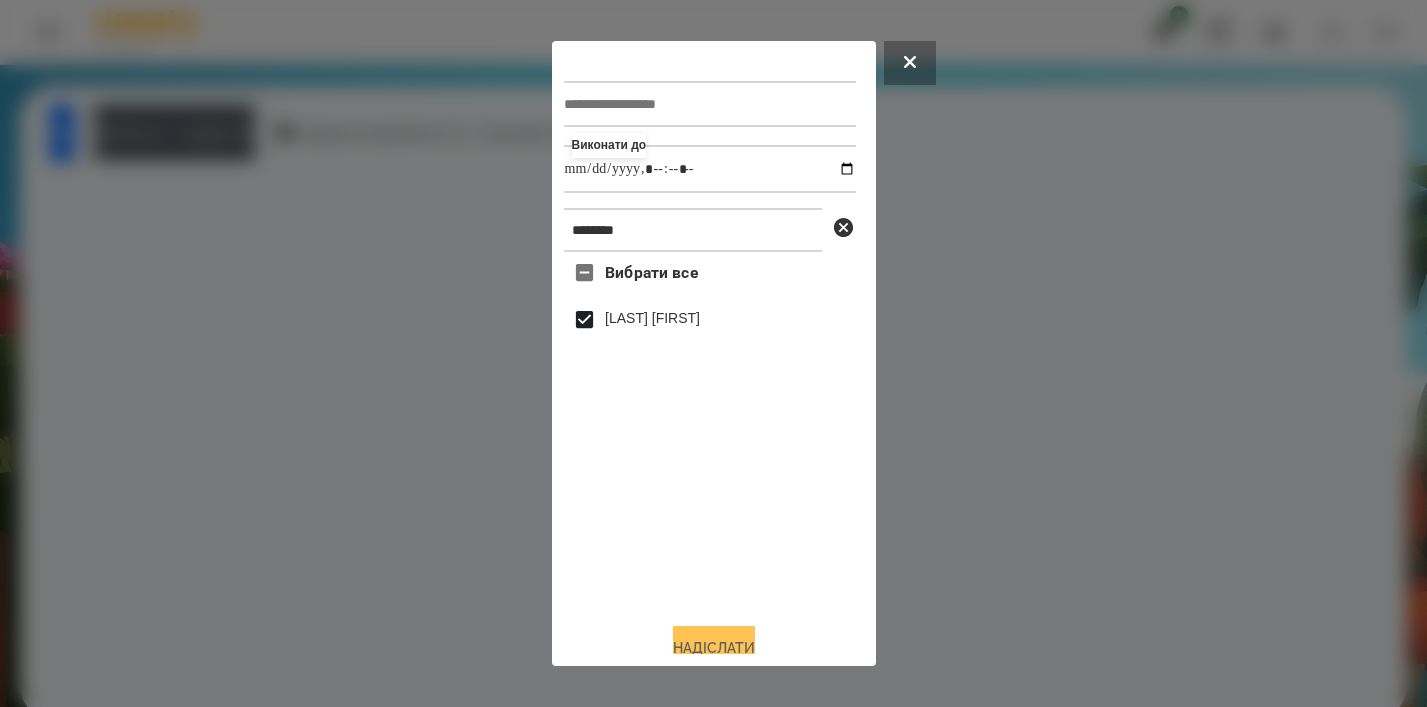 type on "**********" 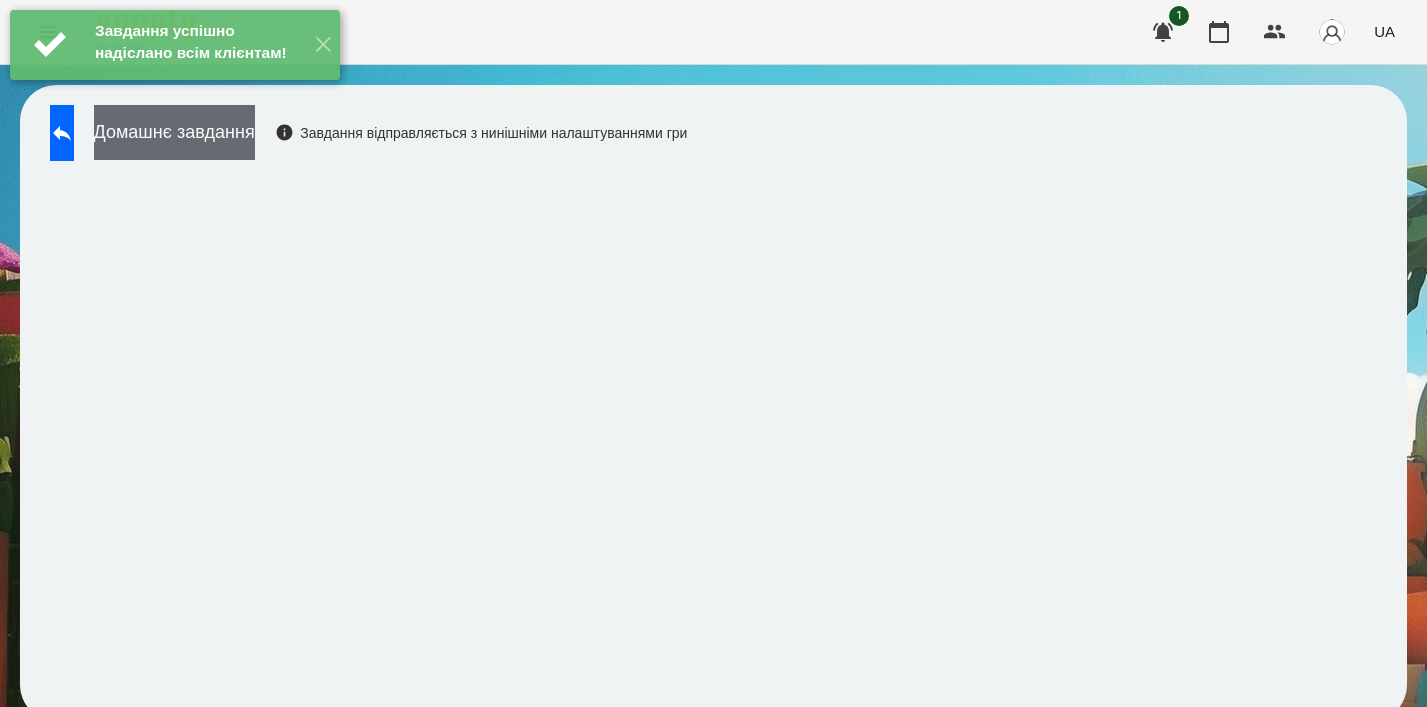 click on "Домашнє завдання" at bounding box center [174, 132] 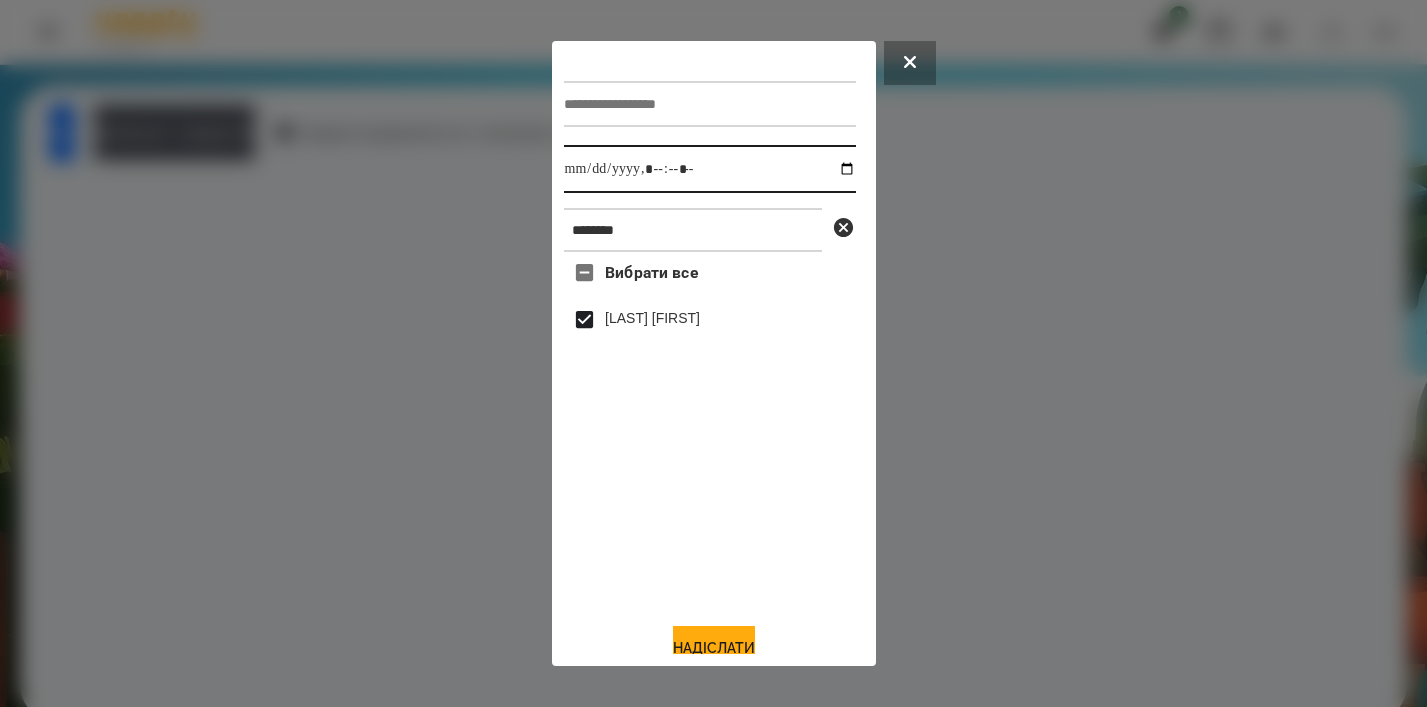 click at bounding box center [710, 169] 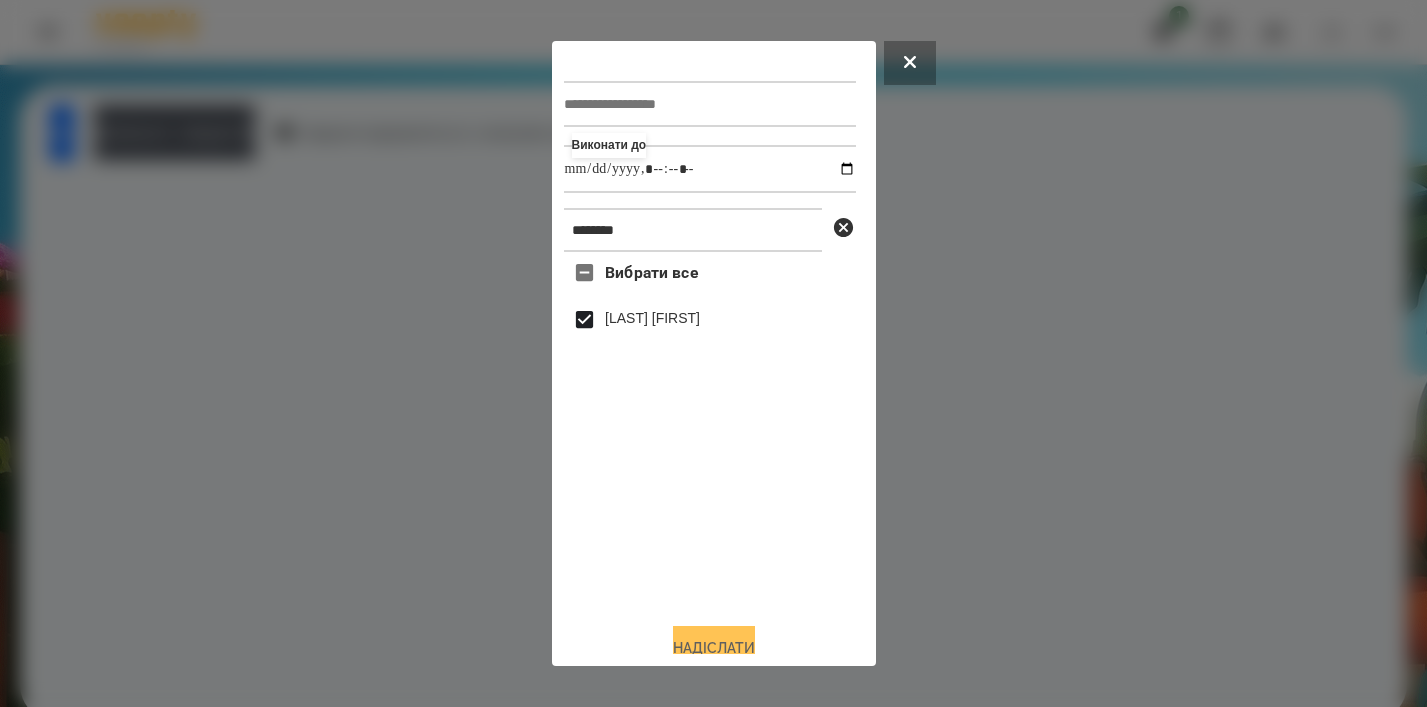 type on "**********" 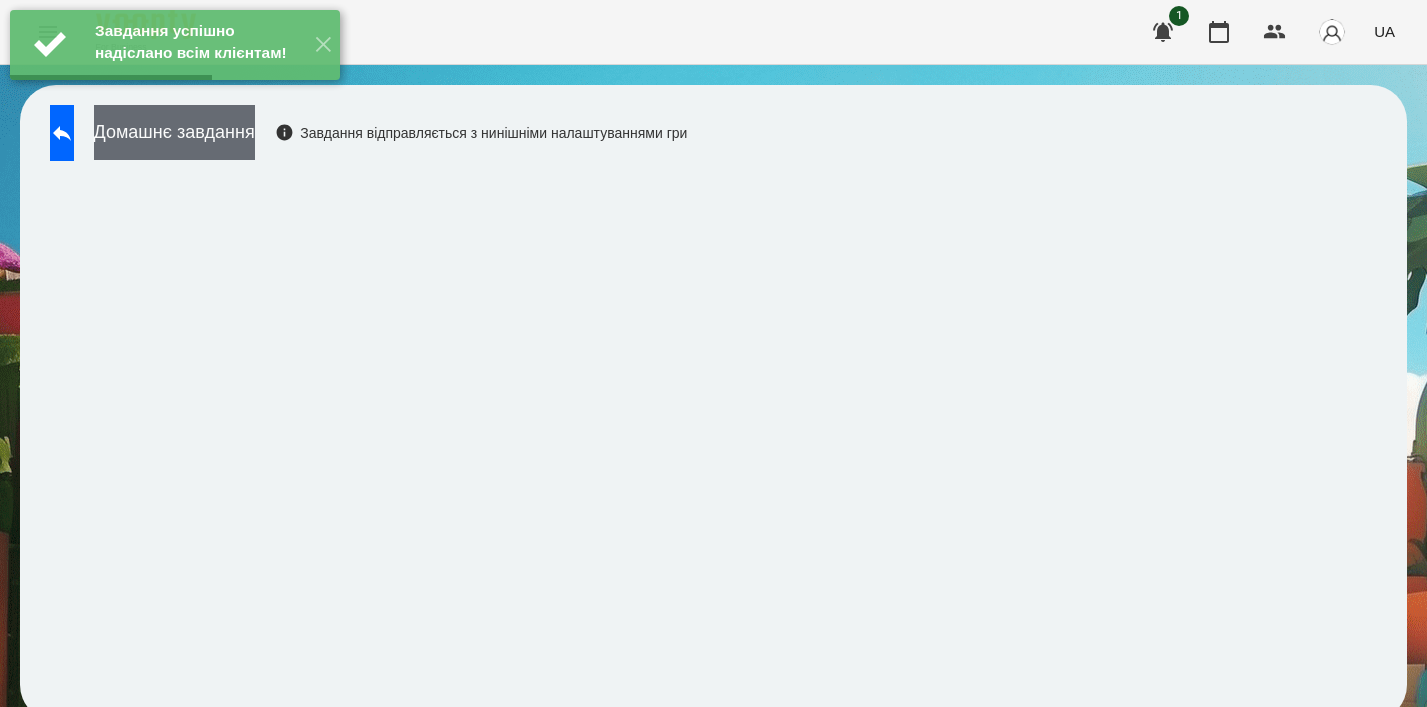 click on "Домашнє завдання" at bounding box center (174, 132) 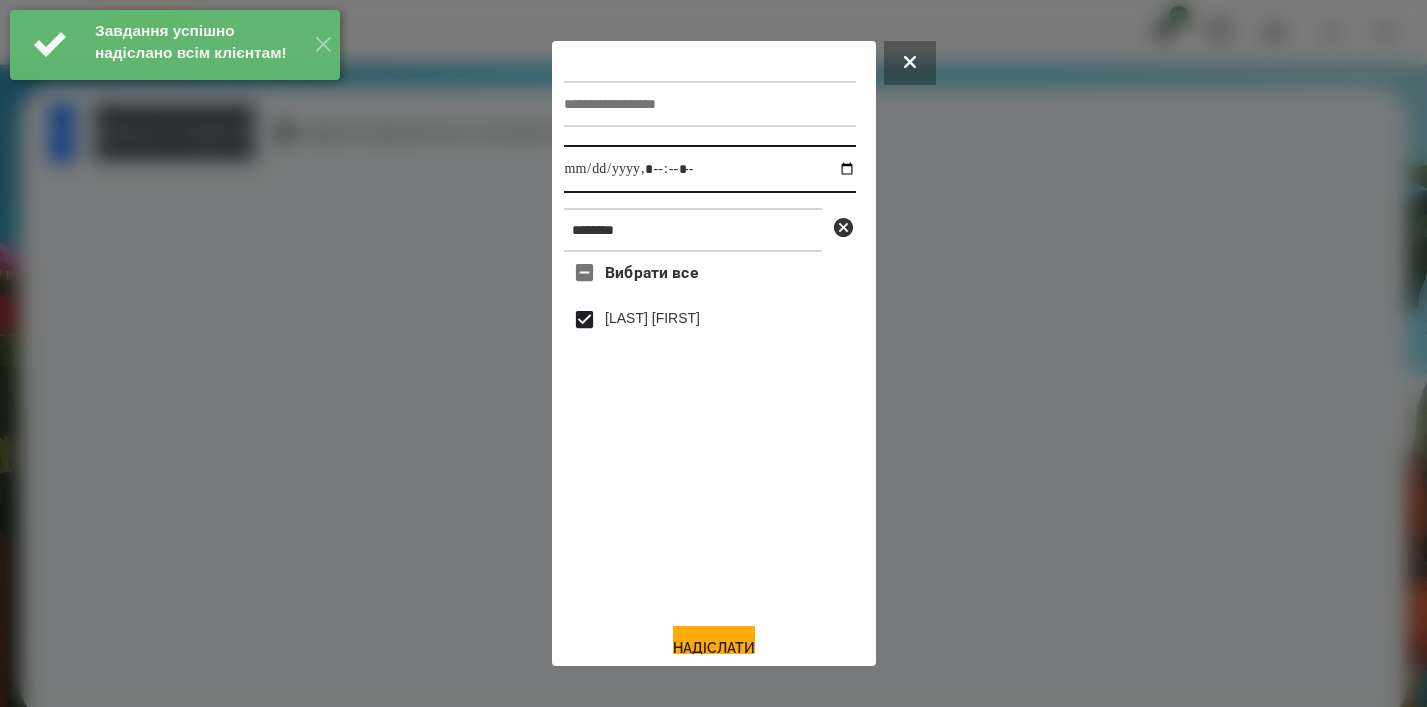 click at bounding box center [710, 169] 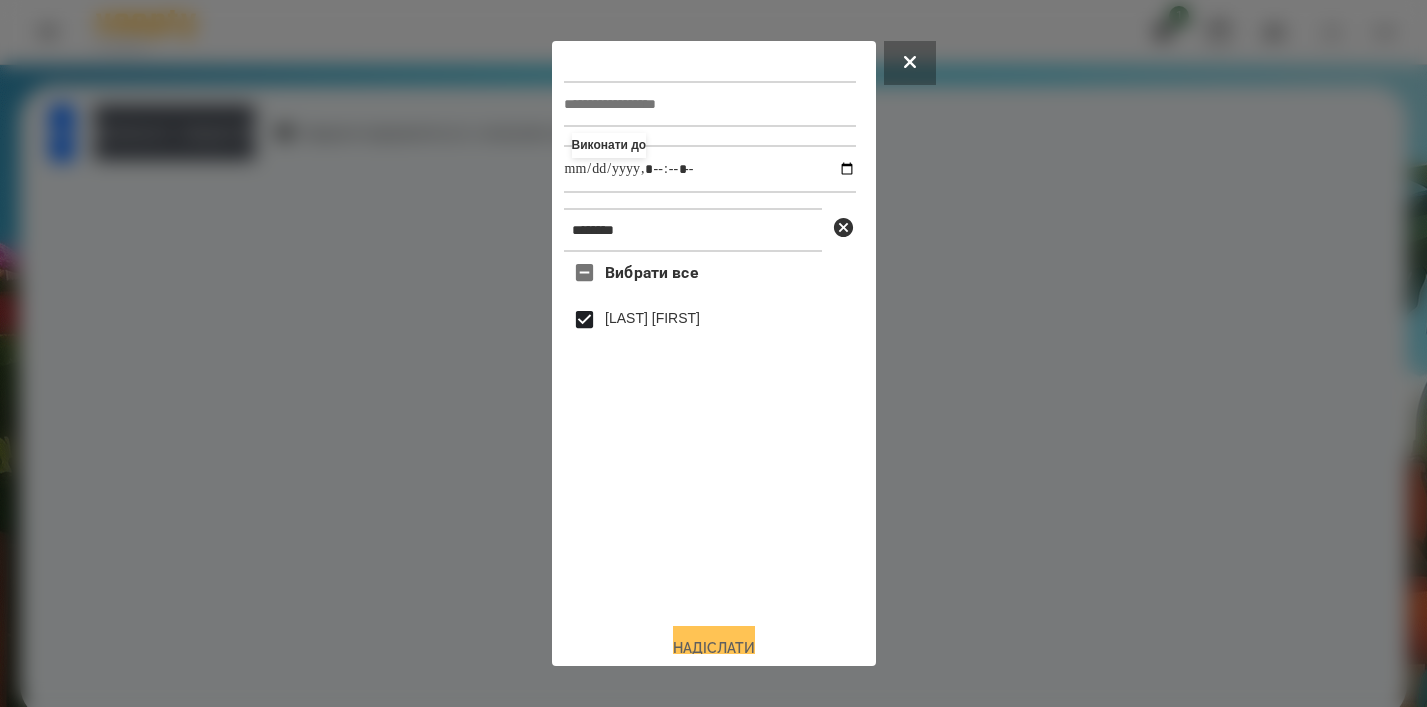type on "**********" 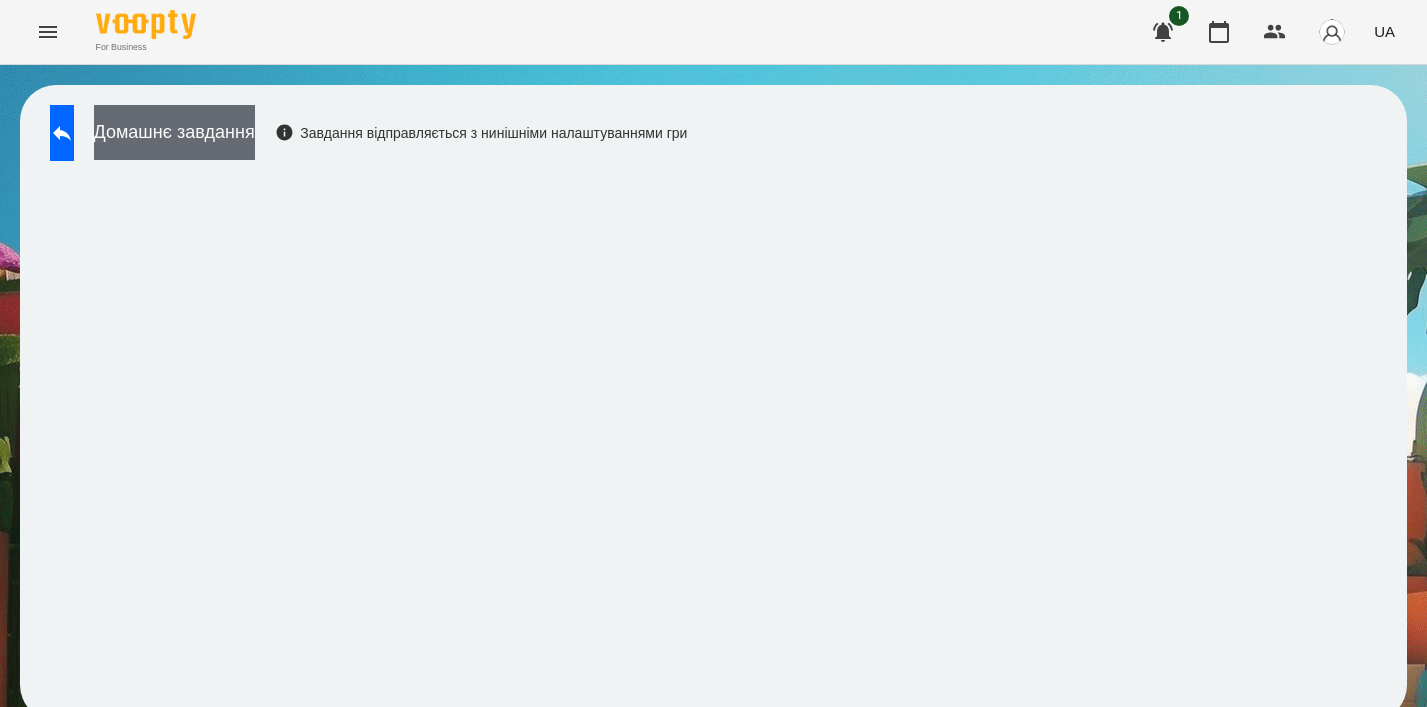 click on "Домашнє завдання" at bounding box center (174, 132) 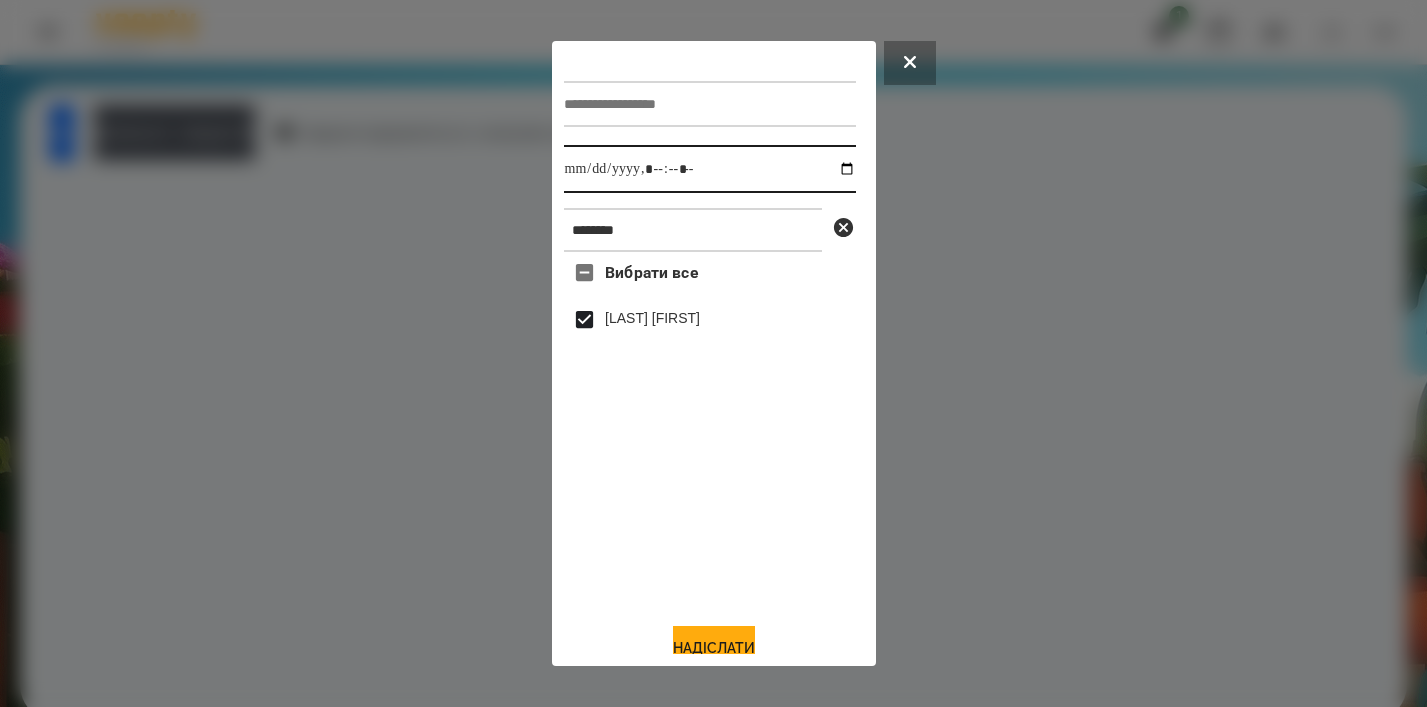 click at bounding box center [710, 169] 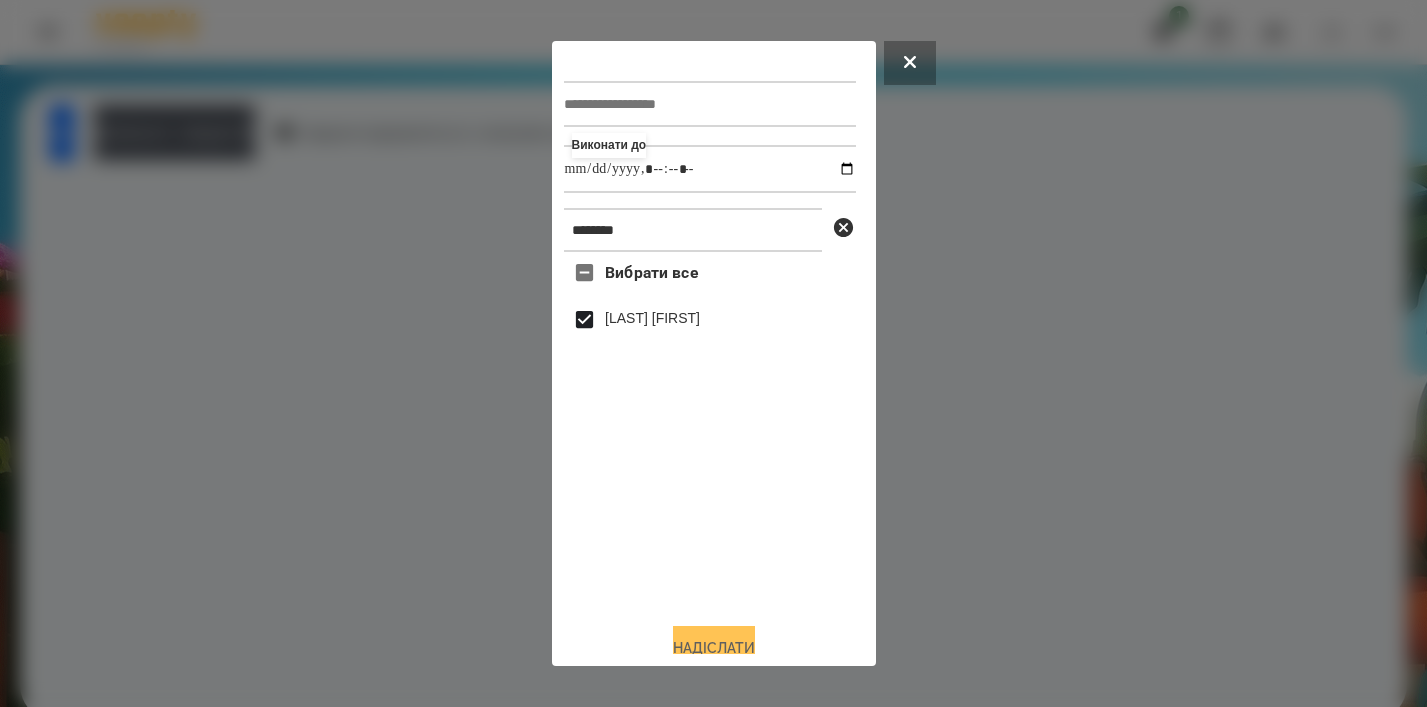 type on "**********" 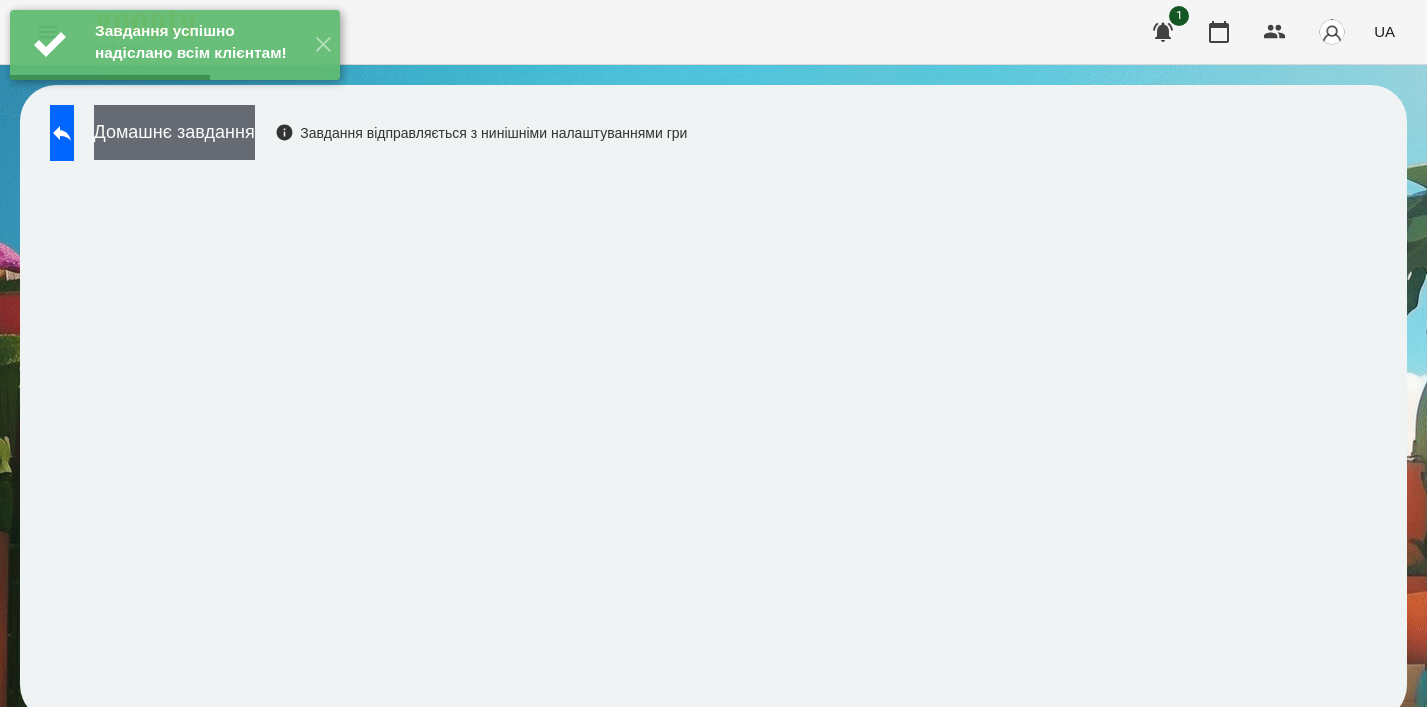click on "Домашнє завдання" at bounding box center (174, 132) 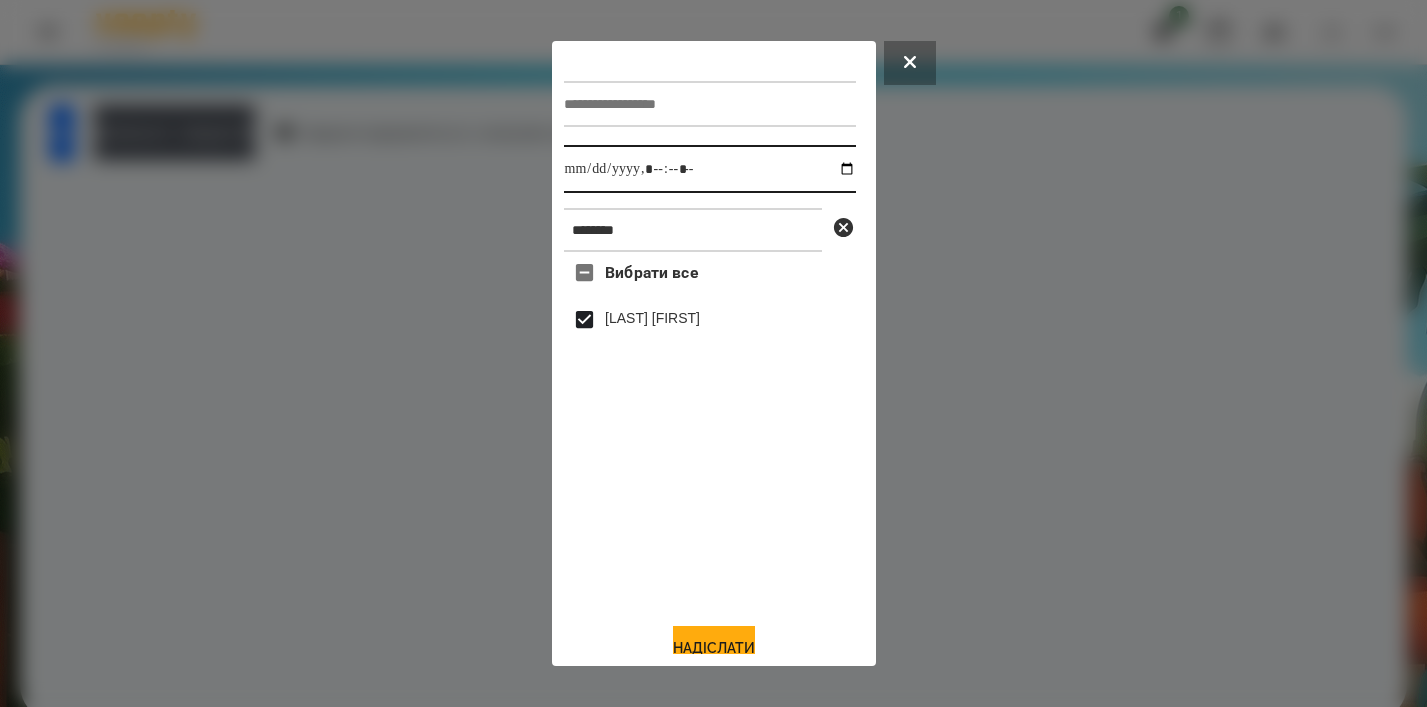 click at bounding box center (710, 169) 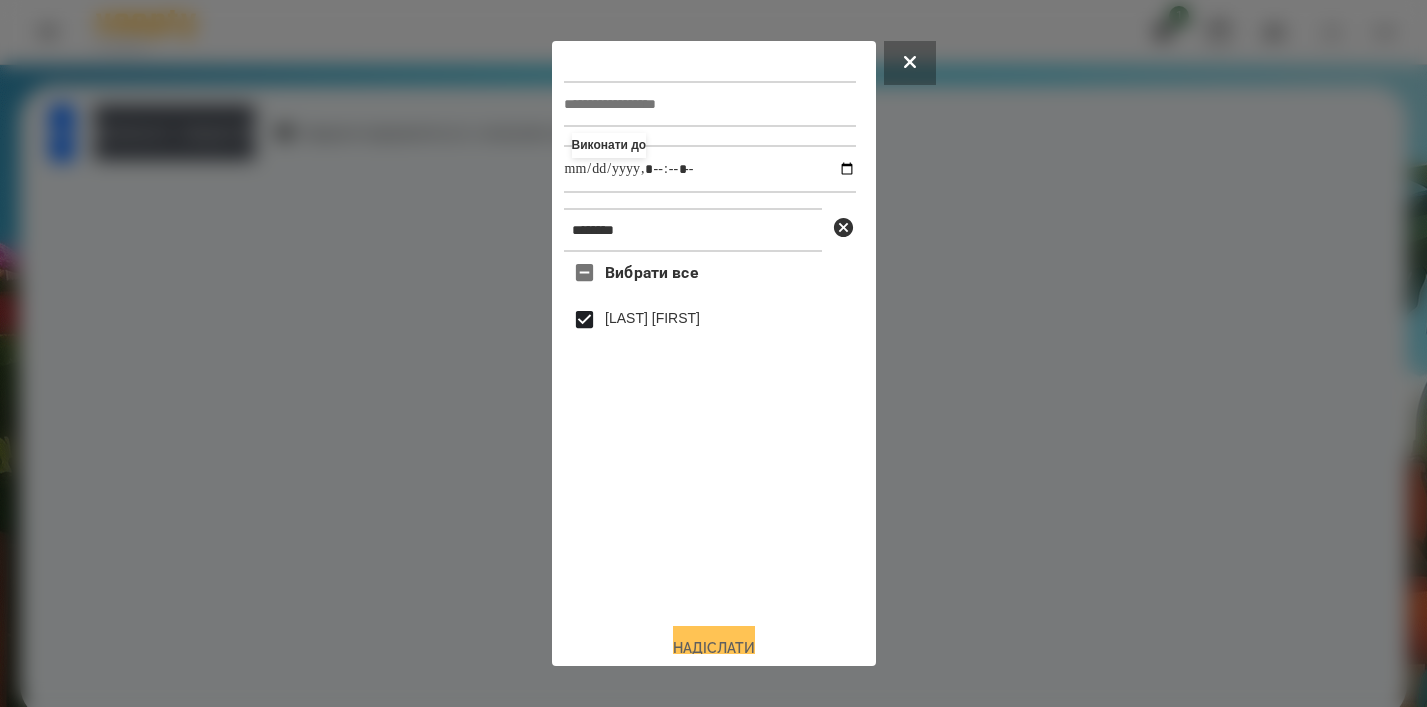 type on "**********" 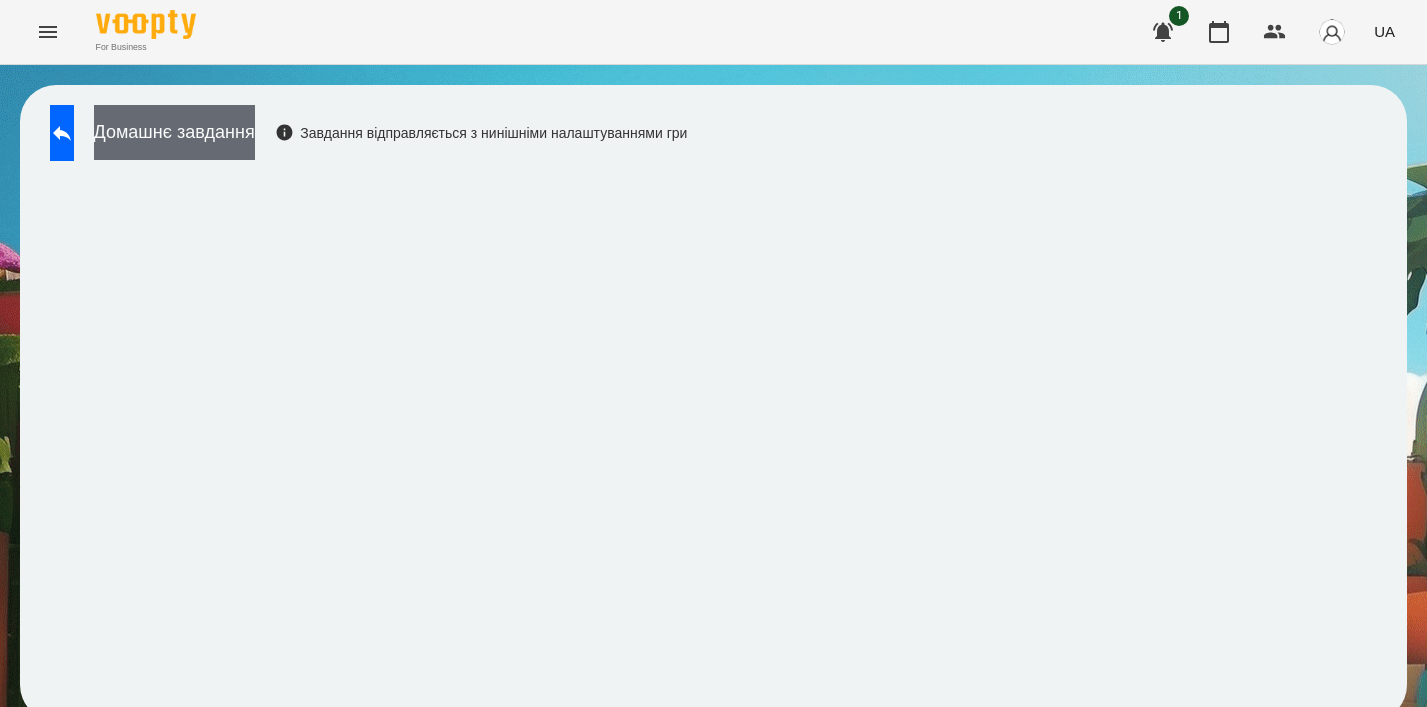 click on "Домашнє завдання" at bounding box center [174, 132] 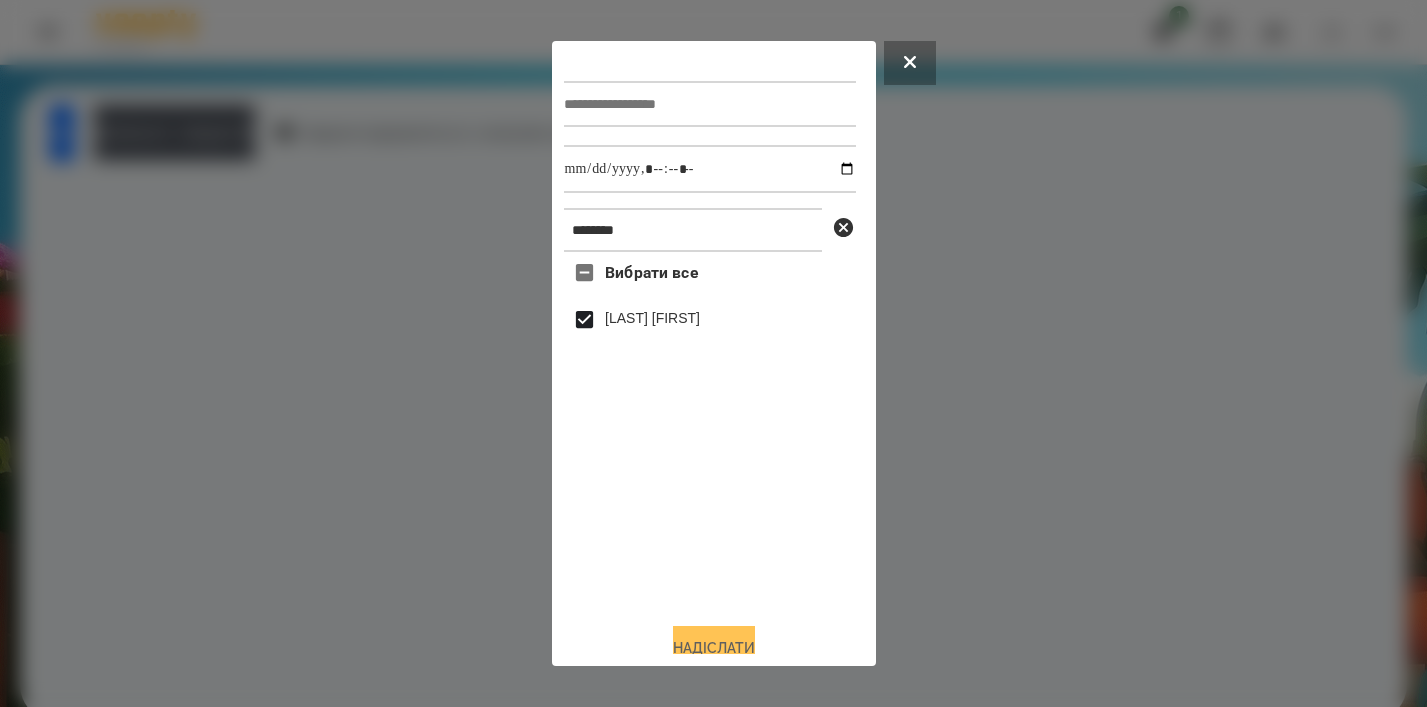 click on "Надіслати" at bounding box center (714, 648) 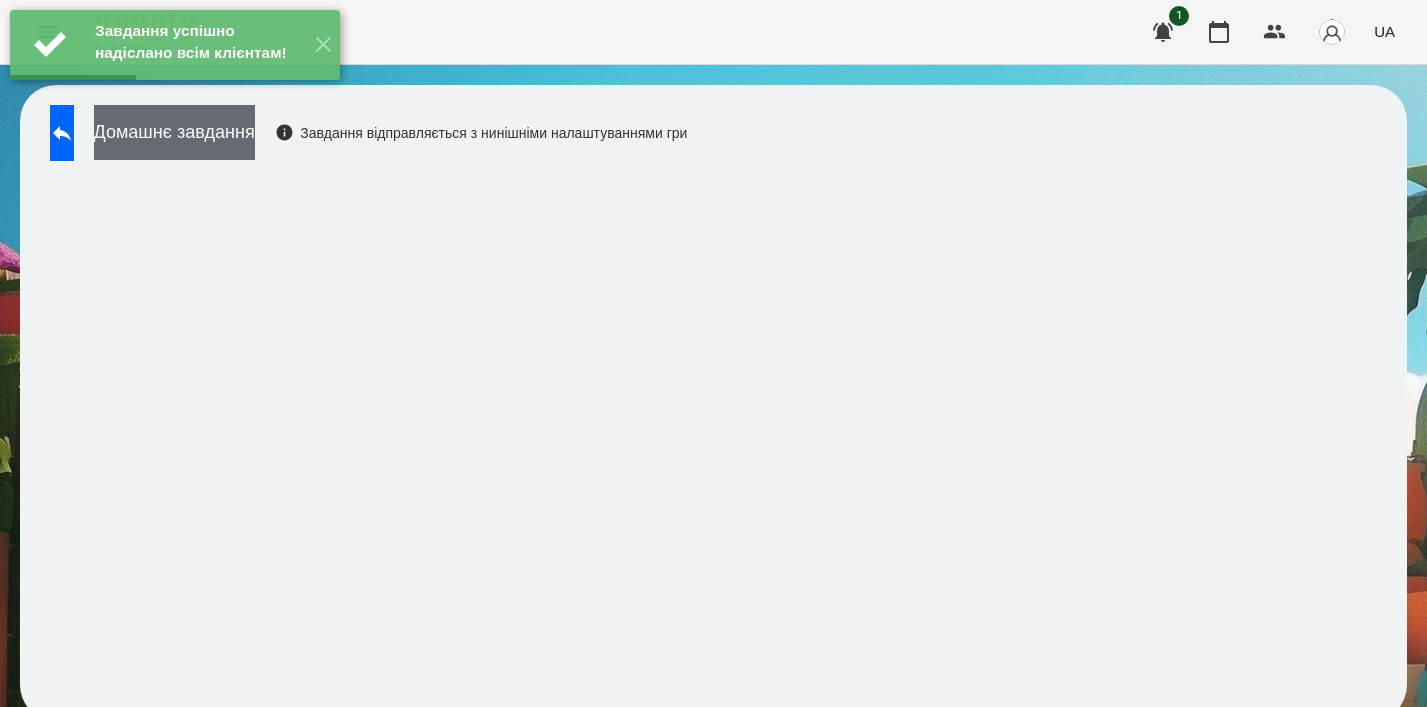 click on "Домашнє завдання" at bounding box center [174, 132] 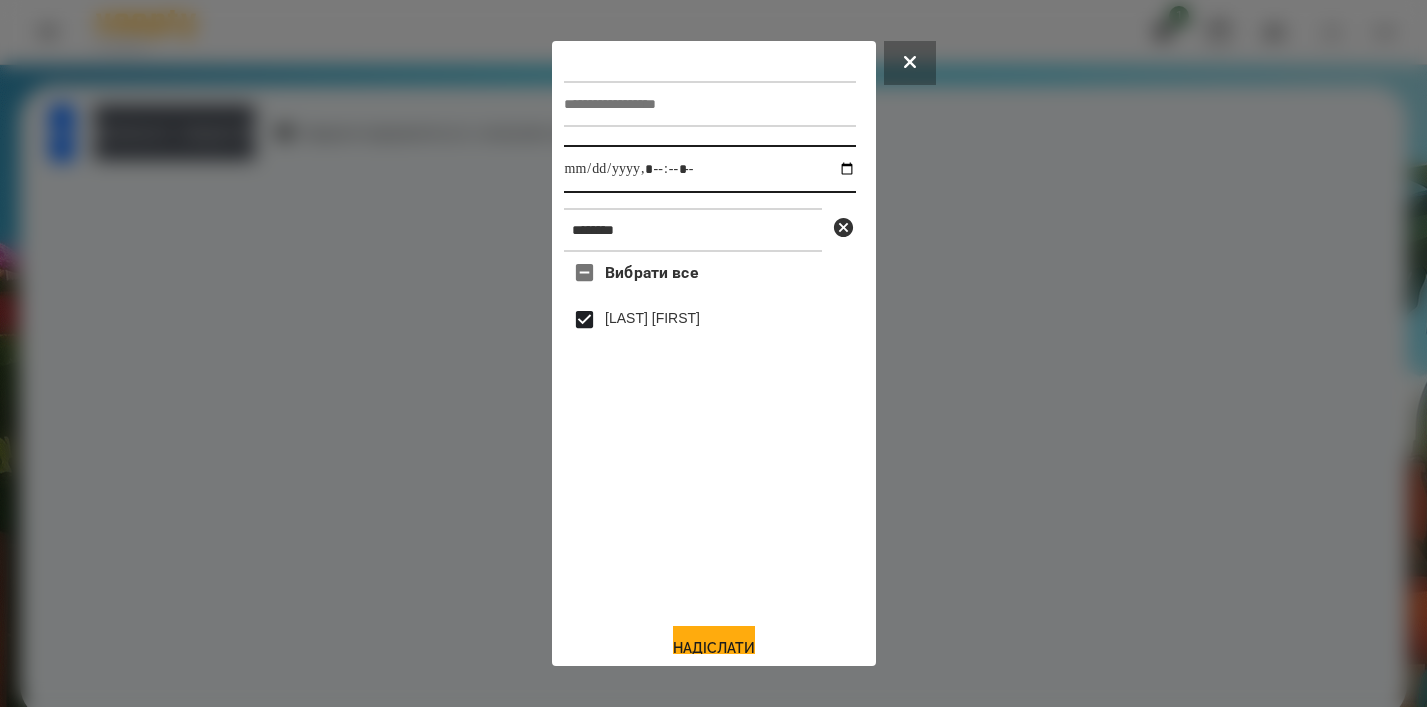 click at bounding box center [710, 169] 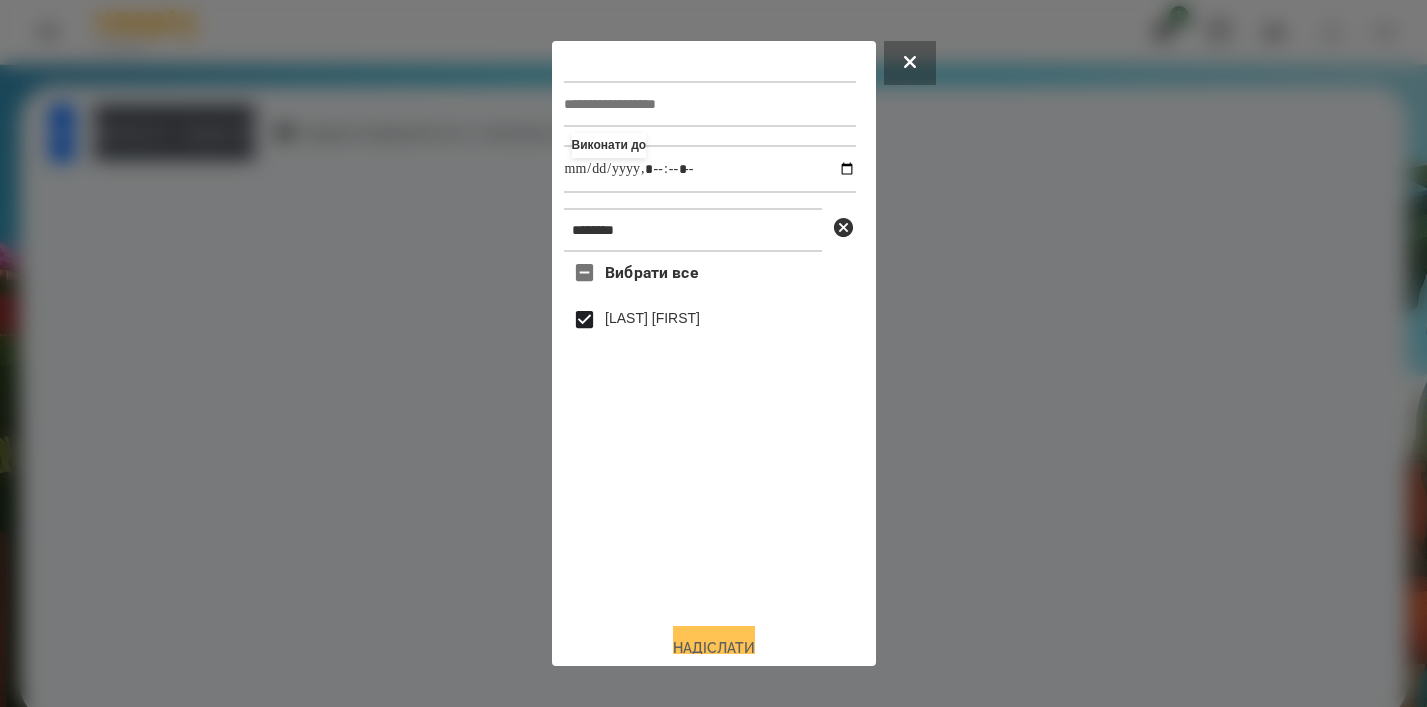 type on "**********" 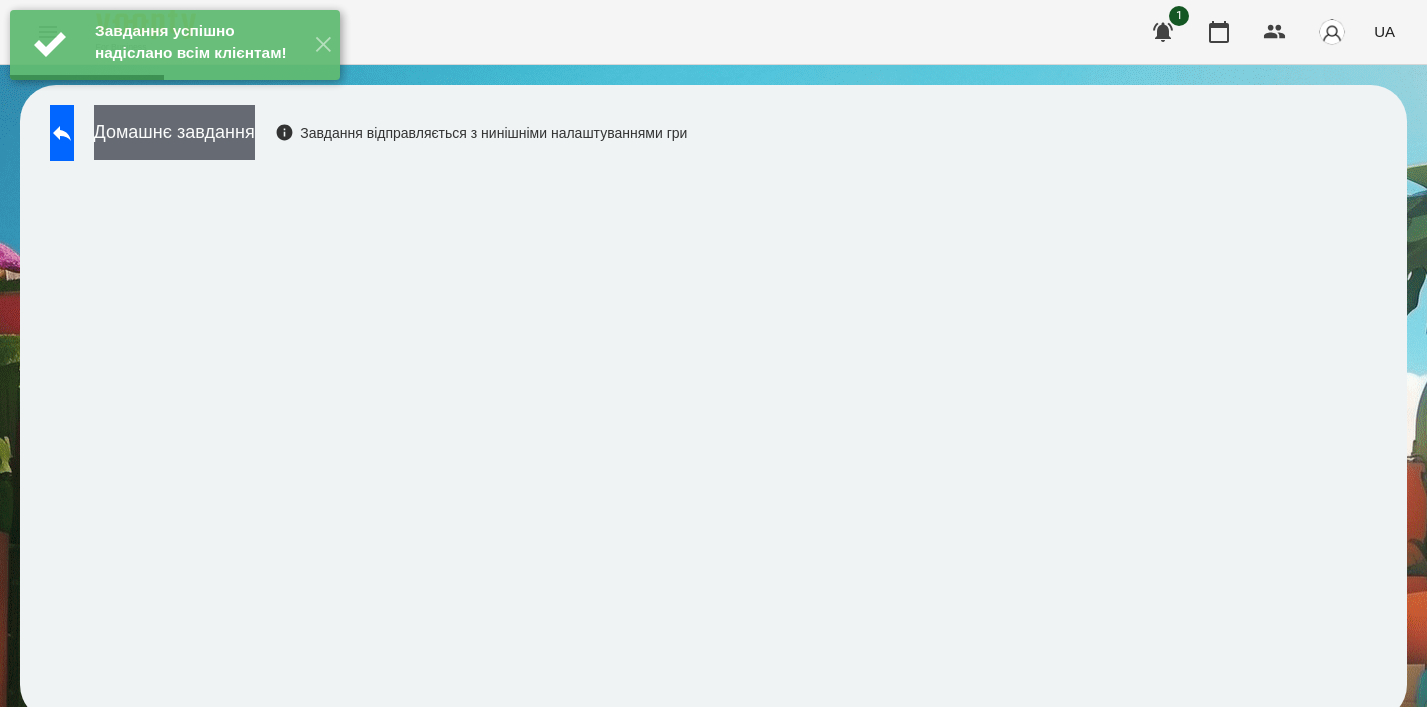 click on "Домашнє завдання" at bounding box center [174, 132] 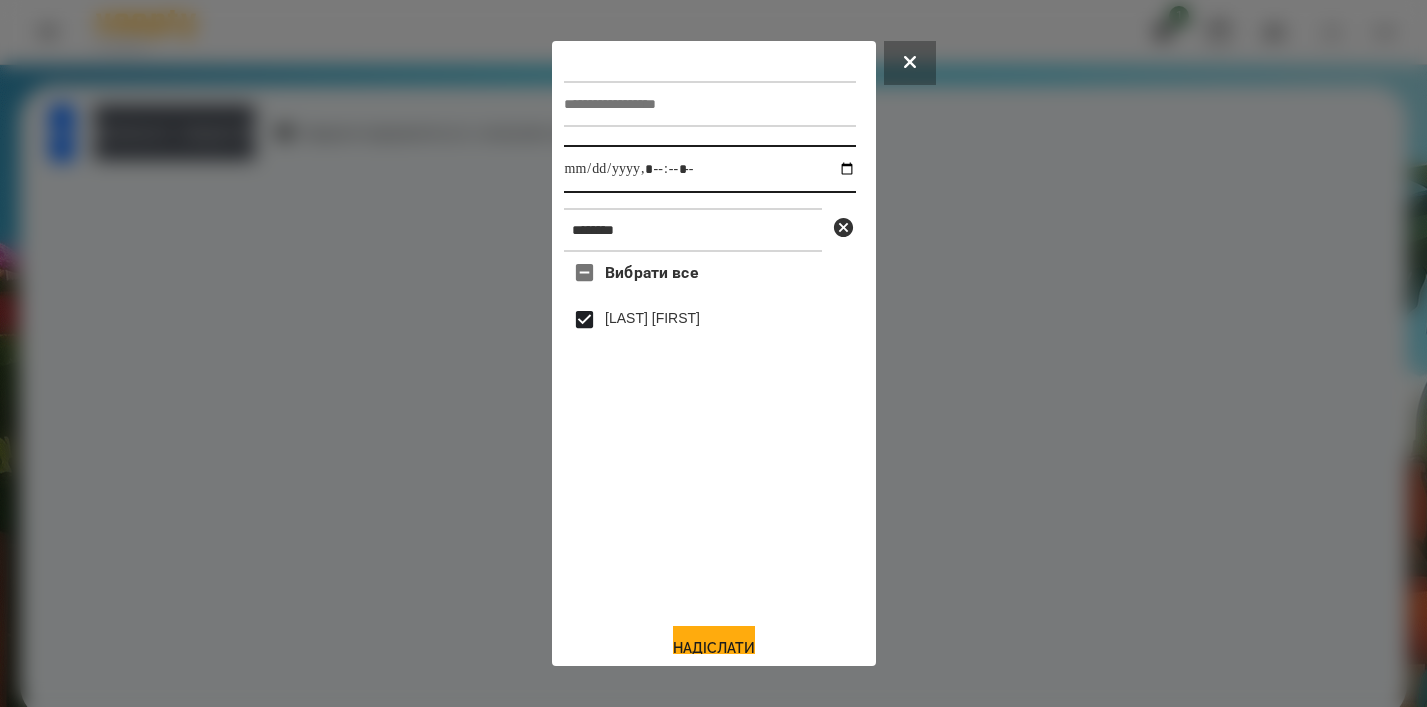 click at bounding box center [710, 169] 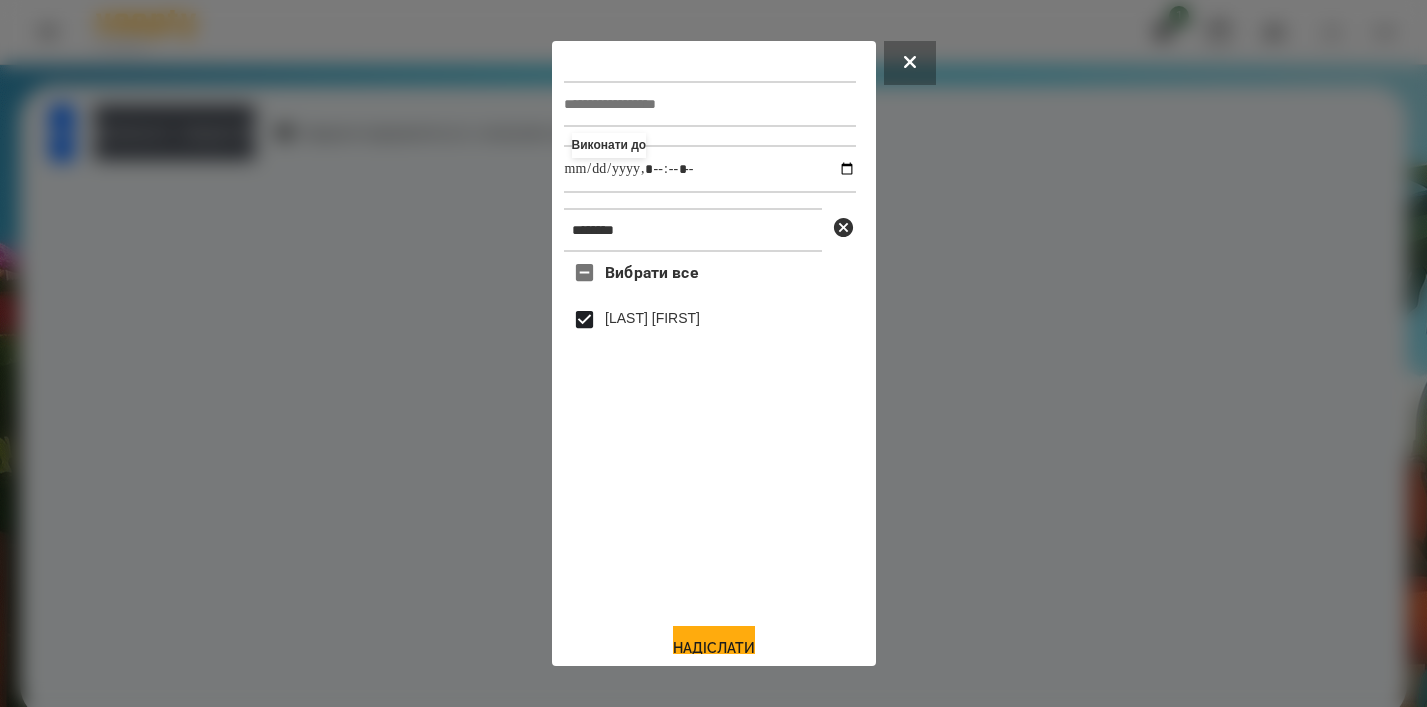 click on "Виконати до ******** Вибрати все [LAST] [FIRST] Надіслати" at bounding box center (714, 353) 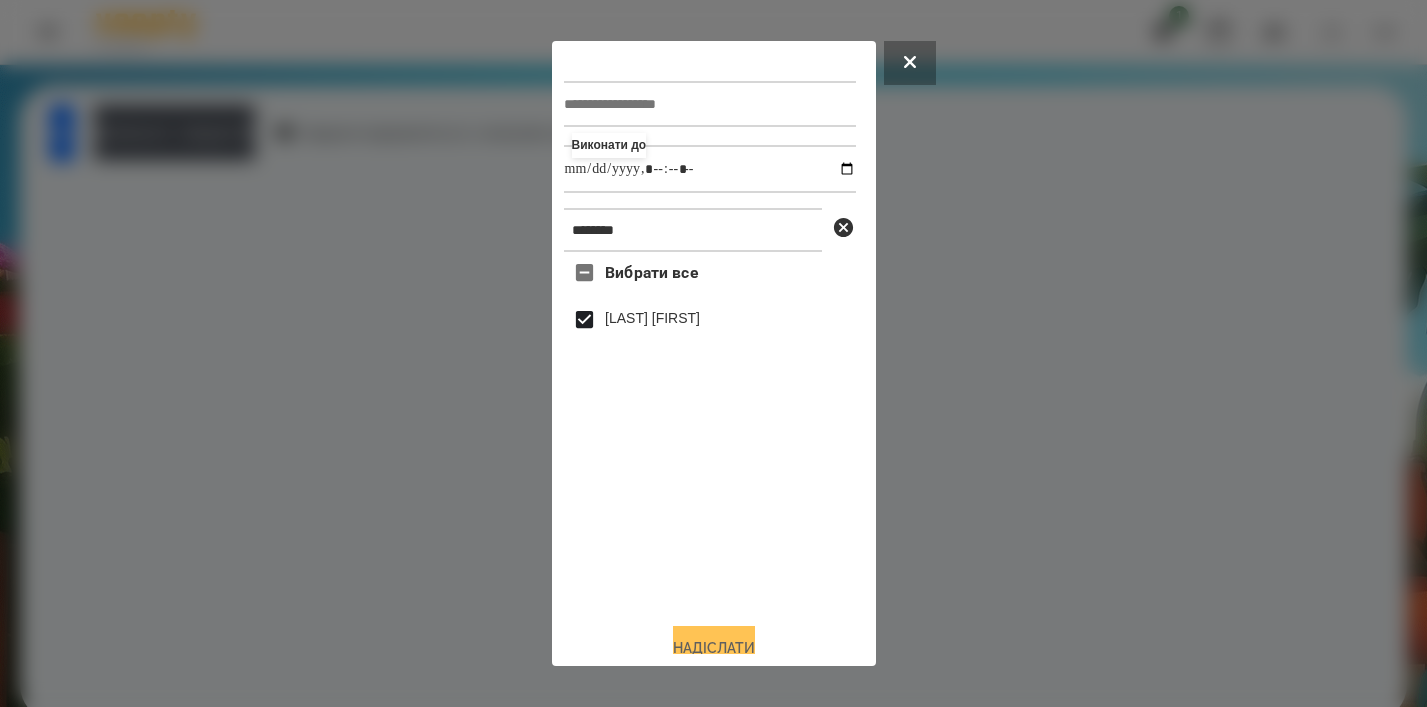 click on "Надіслати" at bounding box center [714, 648] 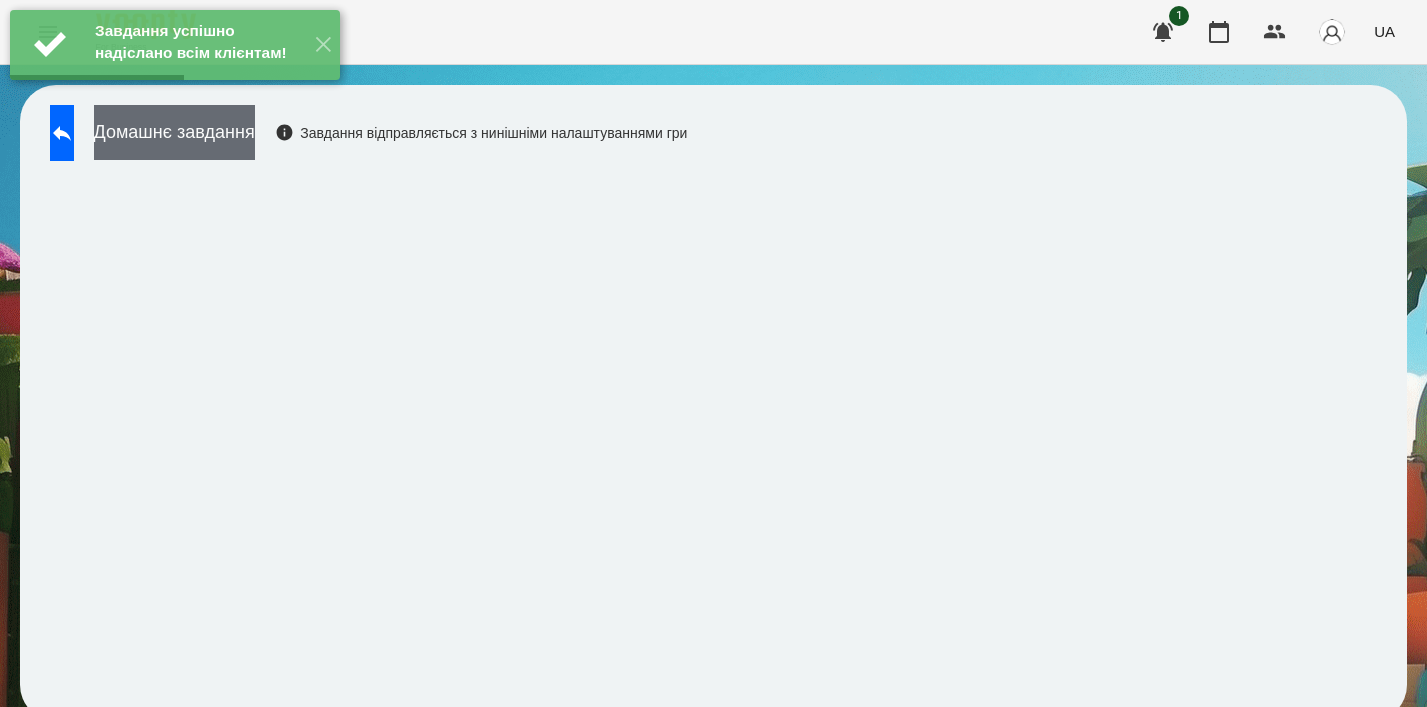 click on "Домашнє завдання" at bounding box center (174, 132) 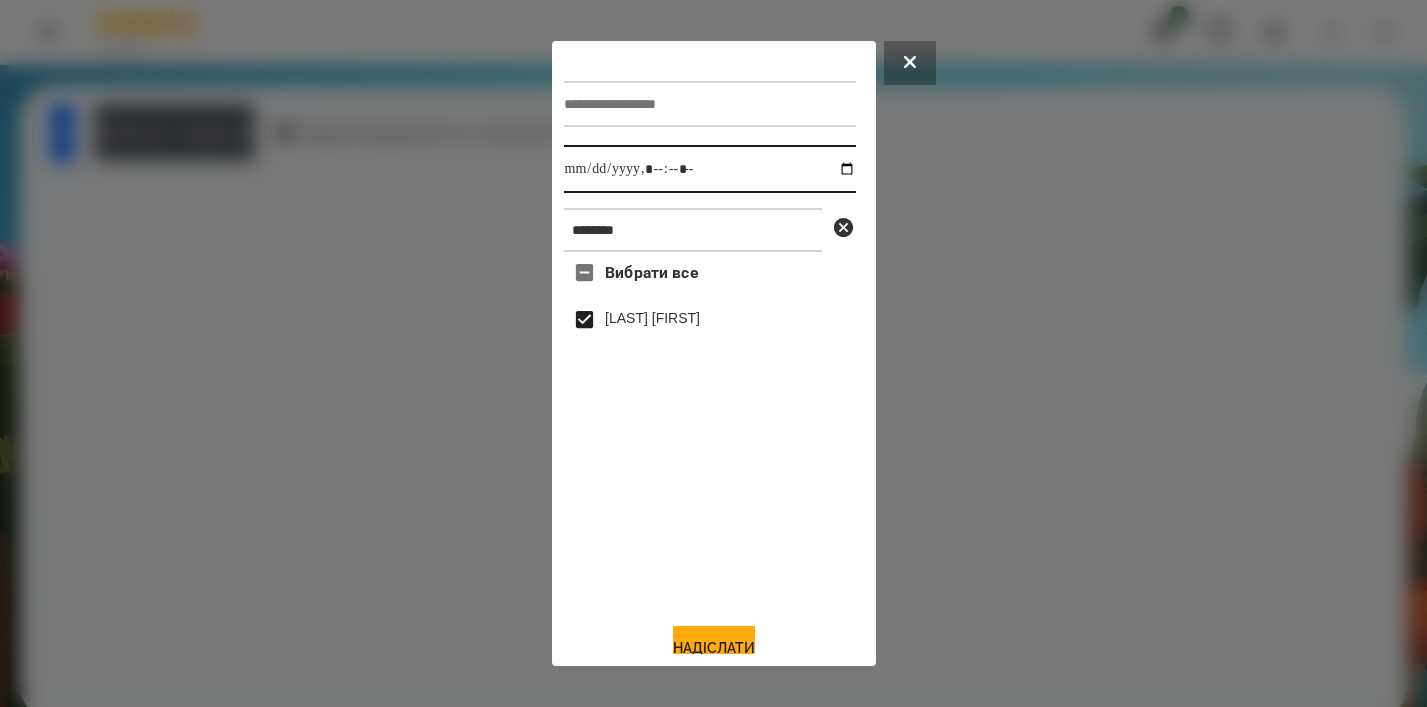 click at bounding box center (710, 169) 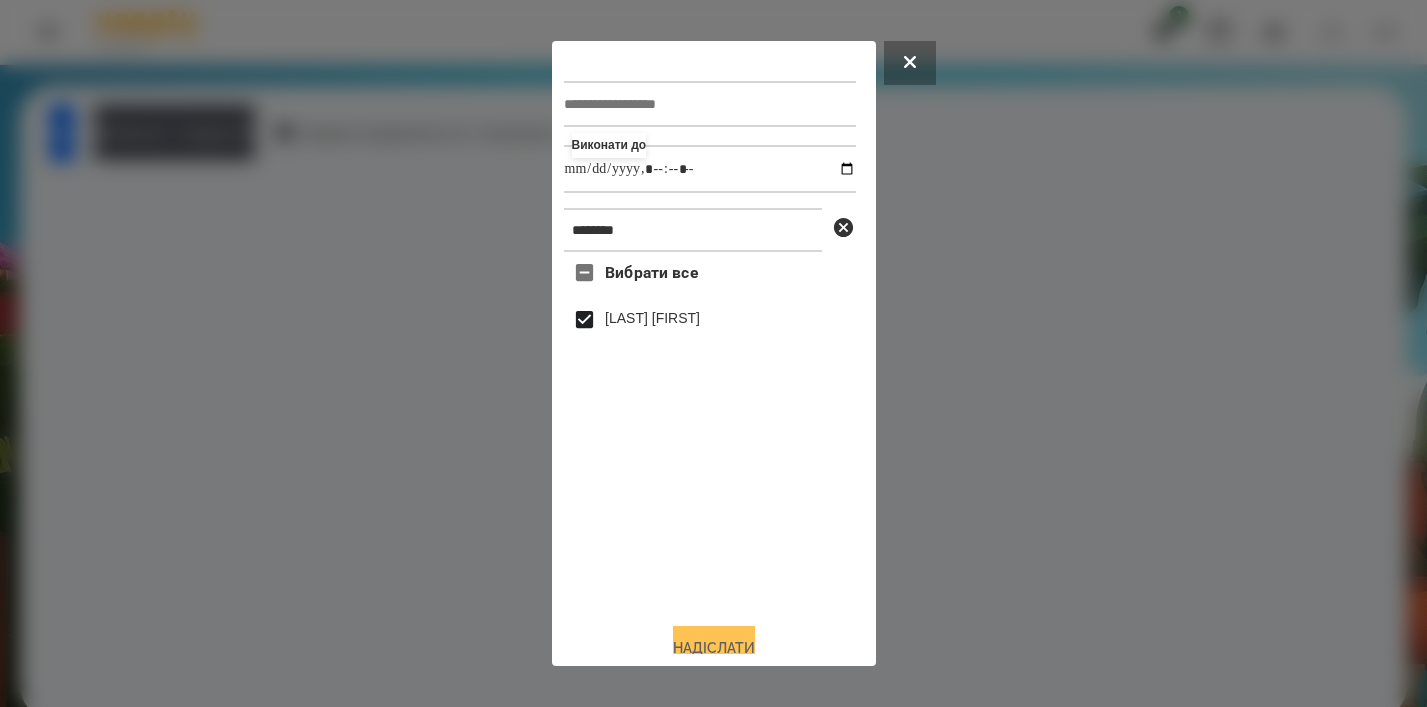 type on "**********" 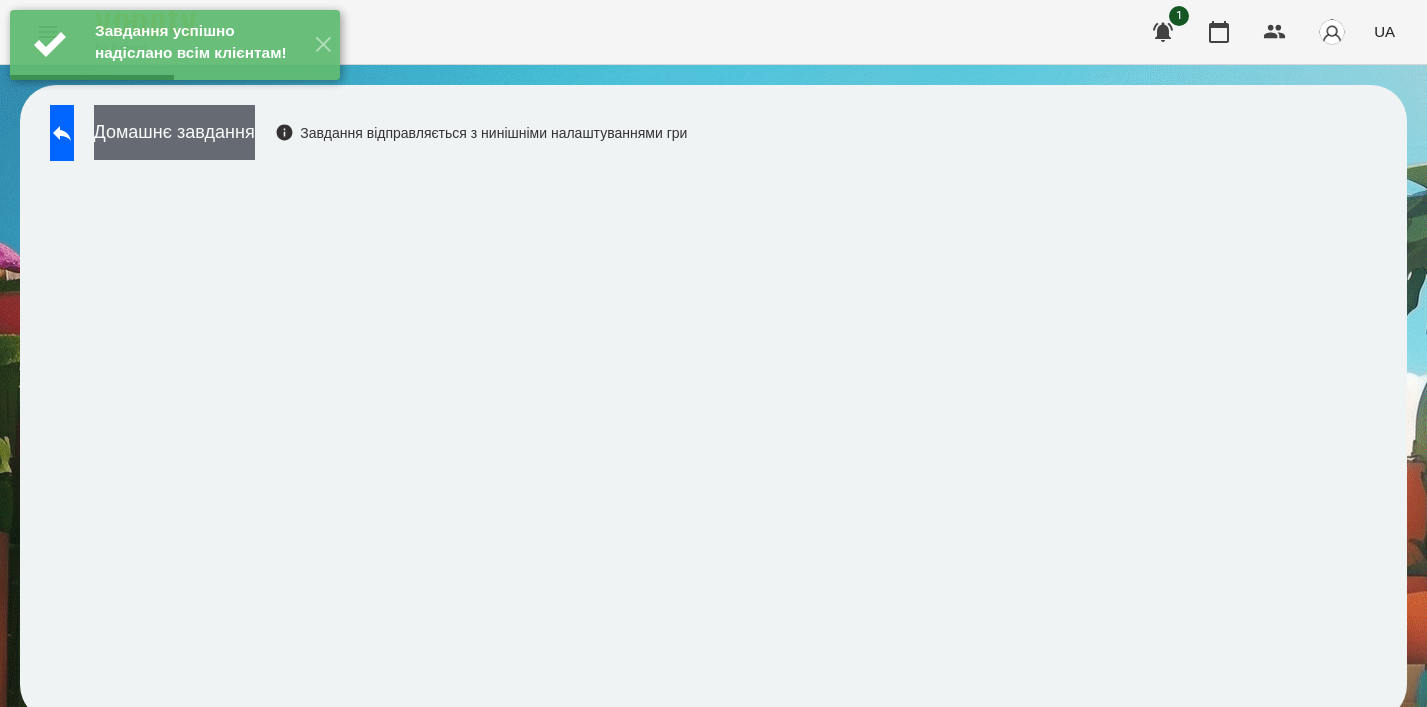 click on "Домашнє завдання" at bounding box center (174, 132) 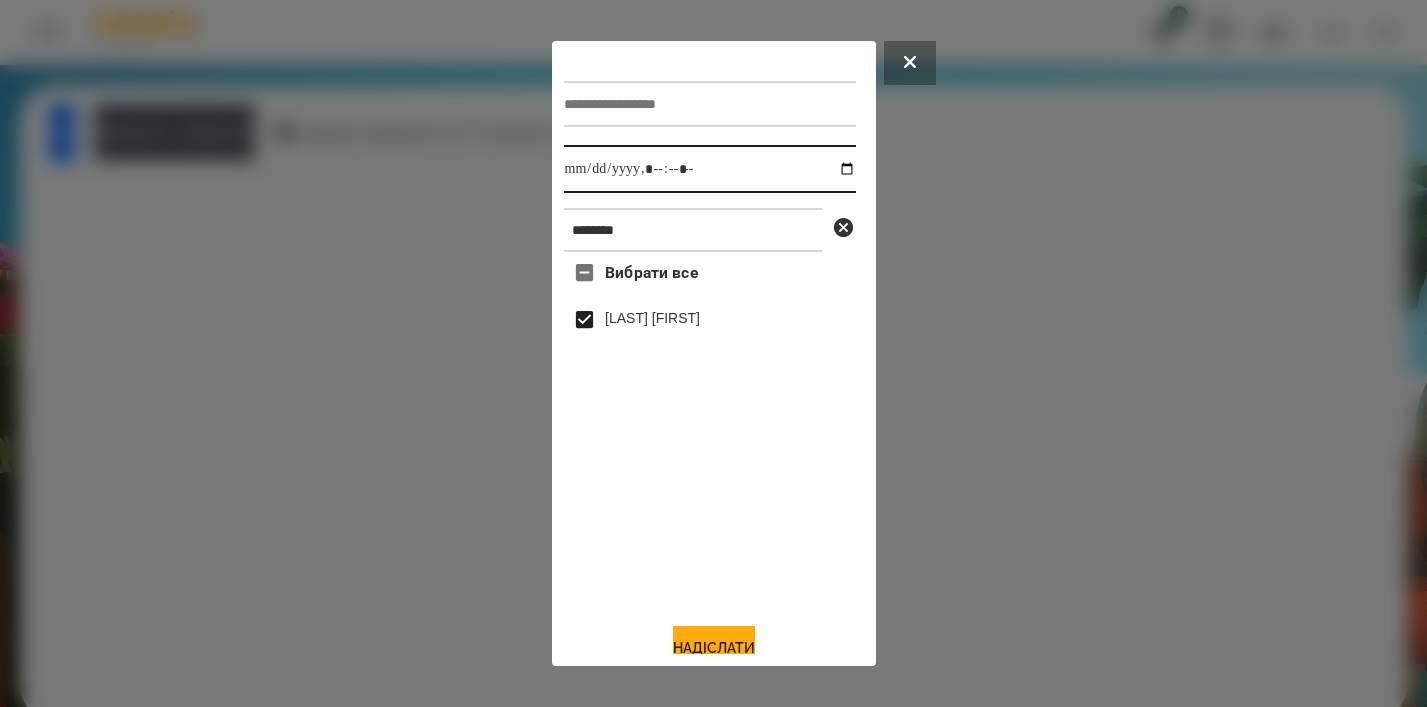 click at bounding box center [710, 169] 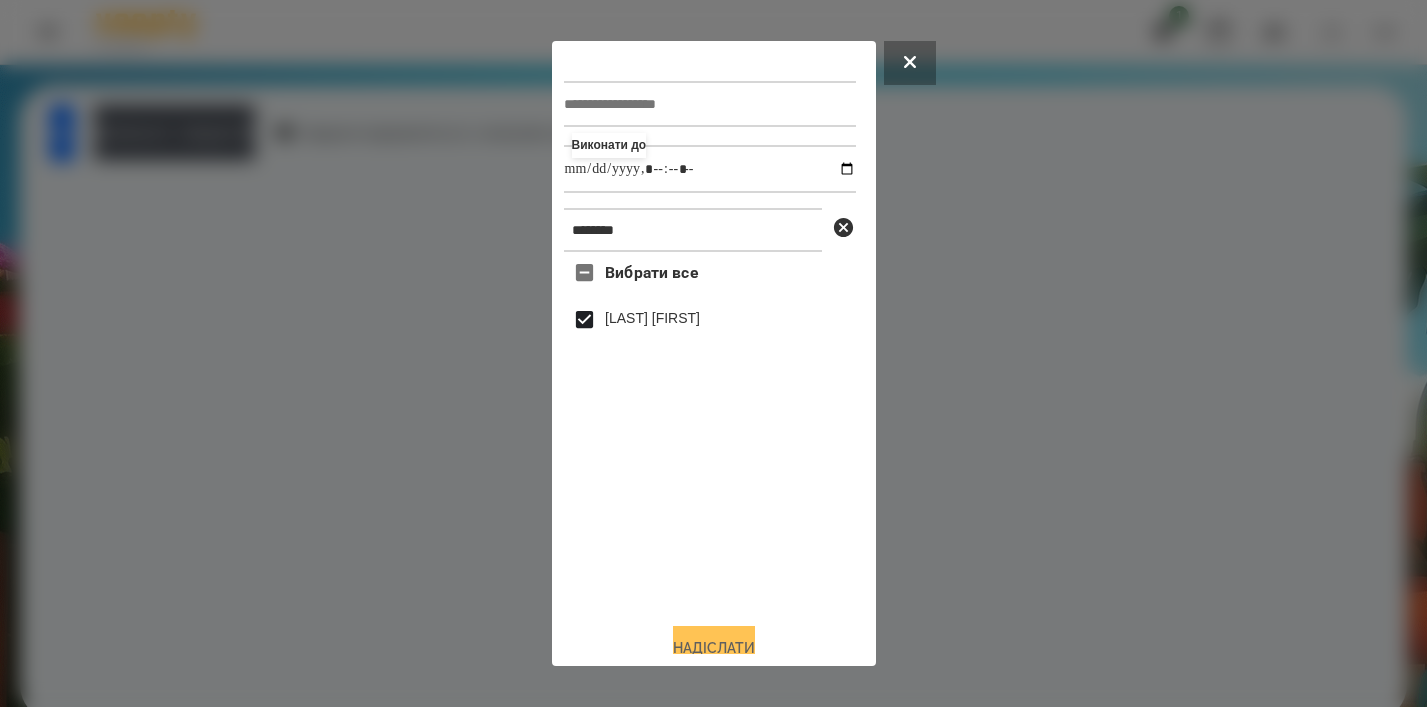 type on "**********" 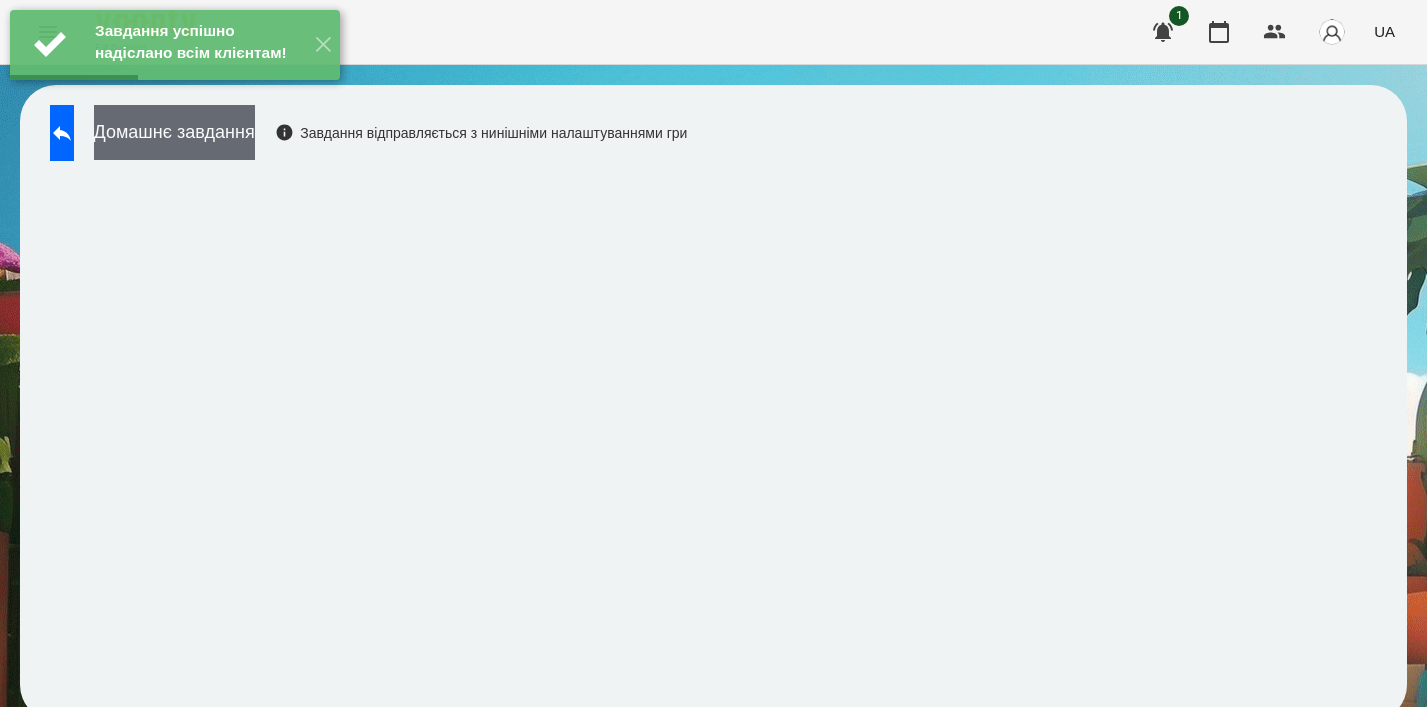 click on "Домашнє завдання" at bounding box center (174, 132) 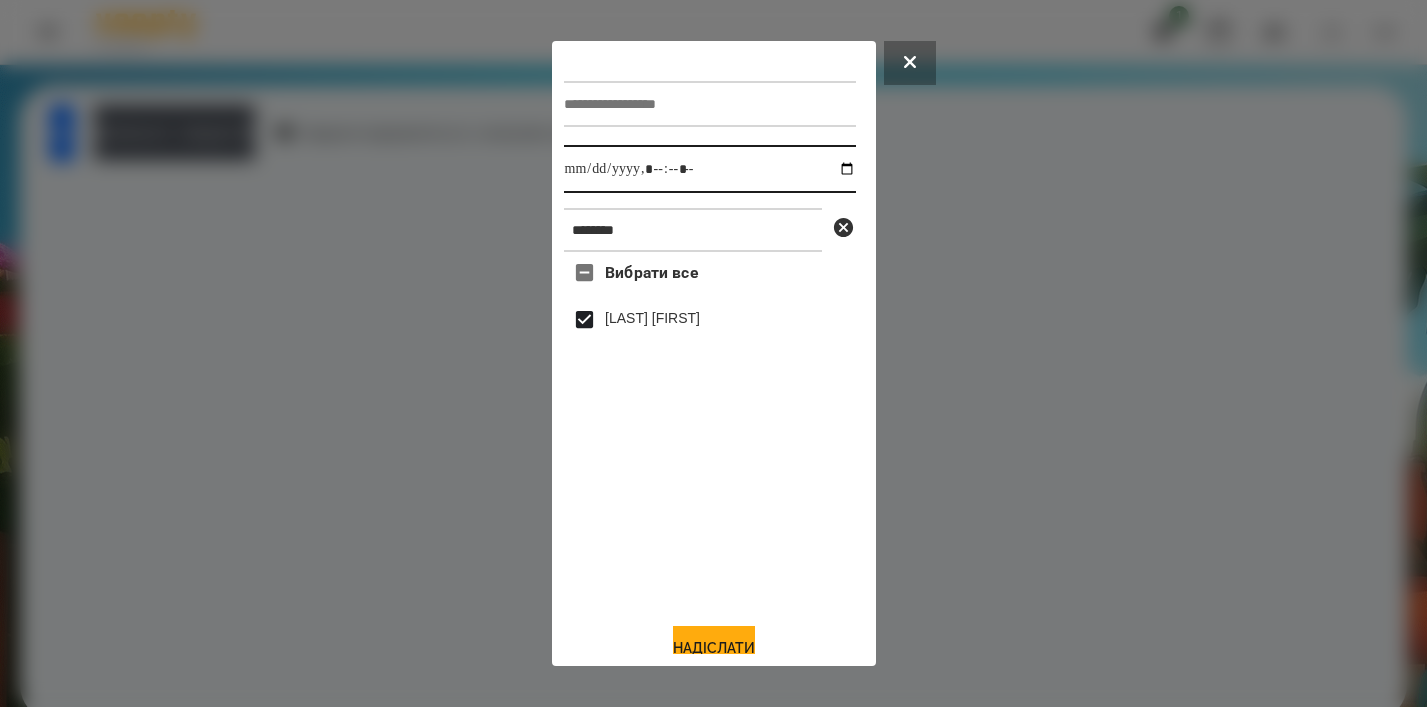 click at bounding box center (710, 169) 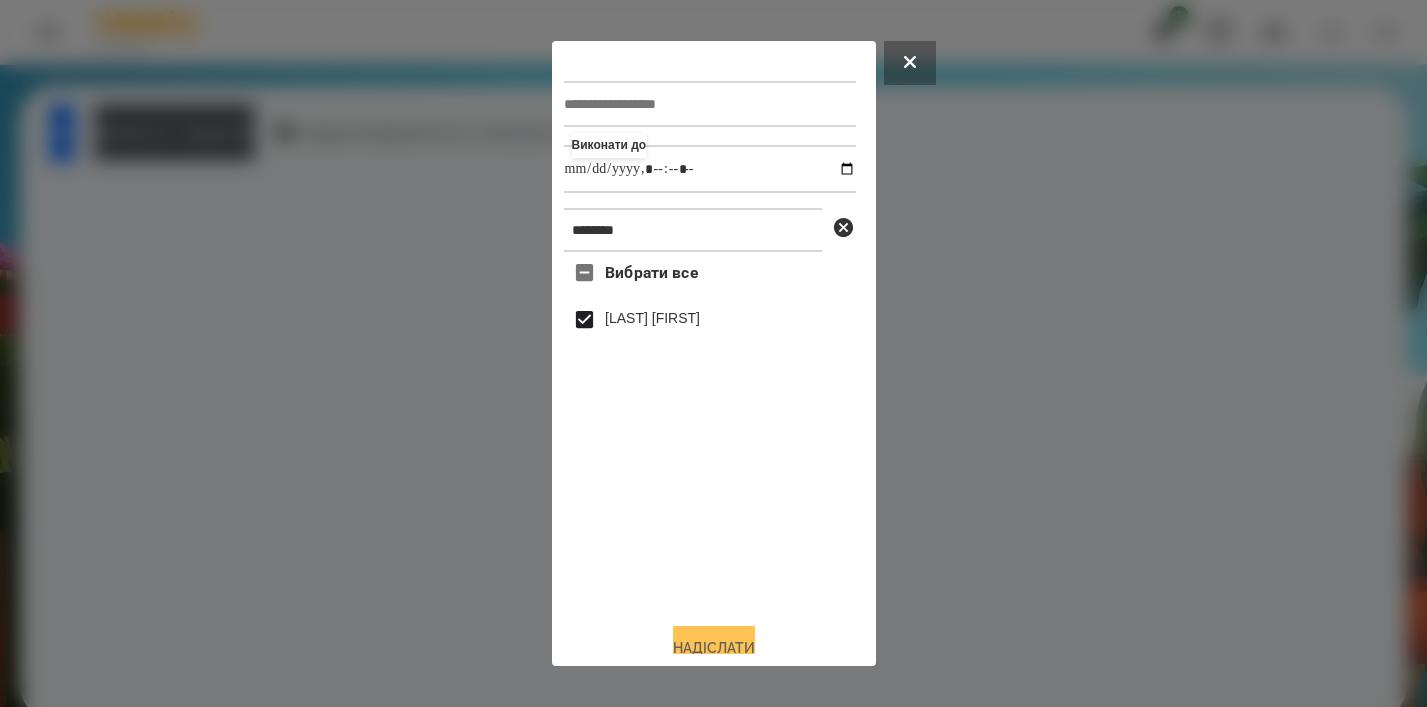 type on "**********" 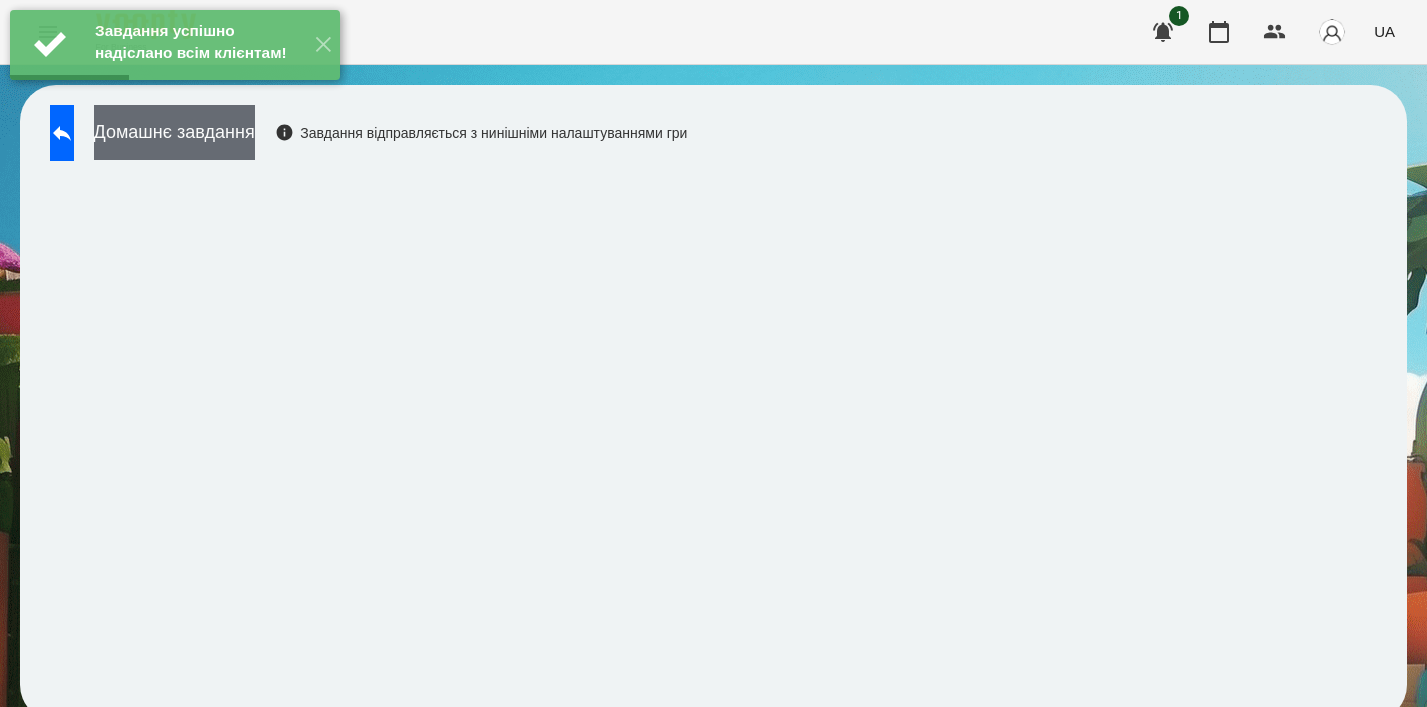 click on "Домашнє завдання" at bounding box center (174, 132) 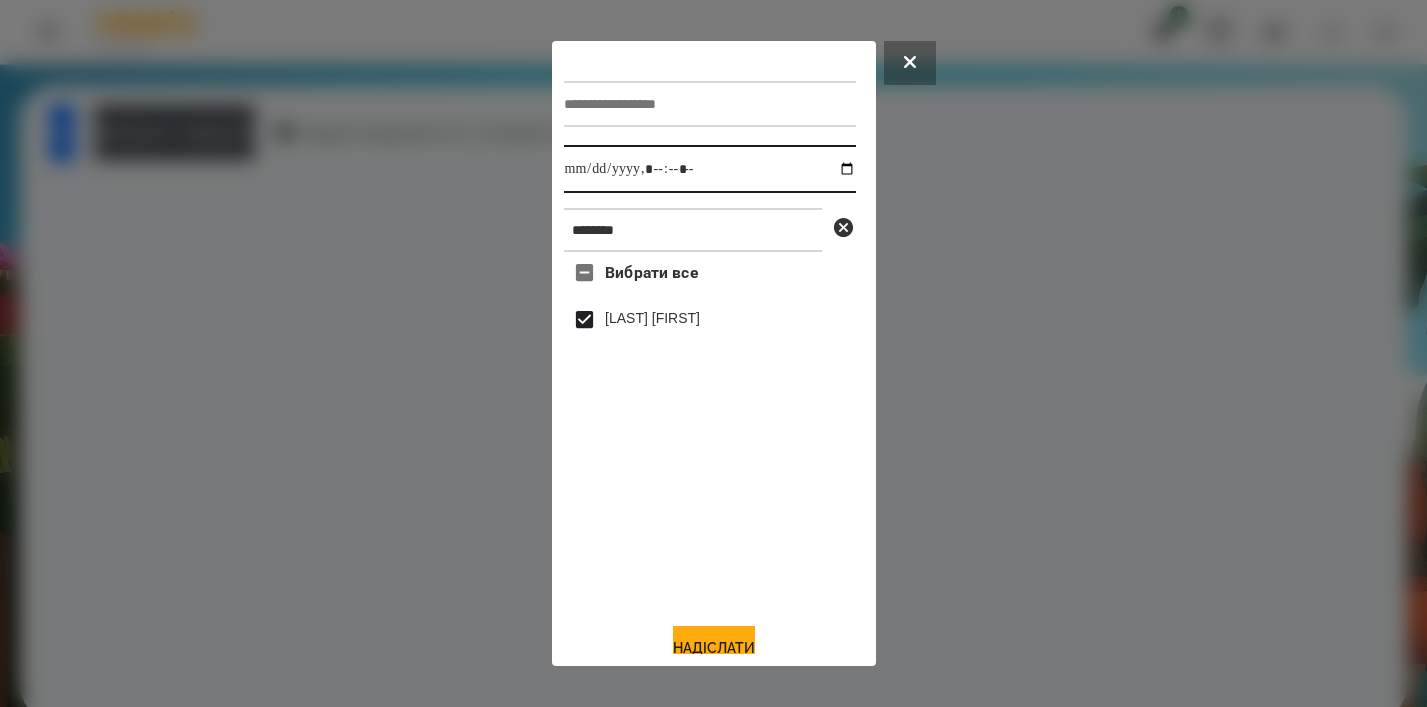 click at bounding box center (710, 169) 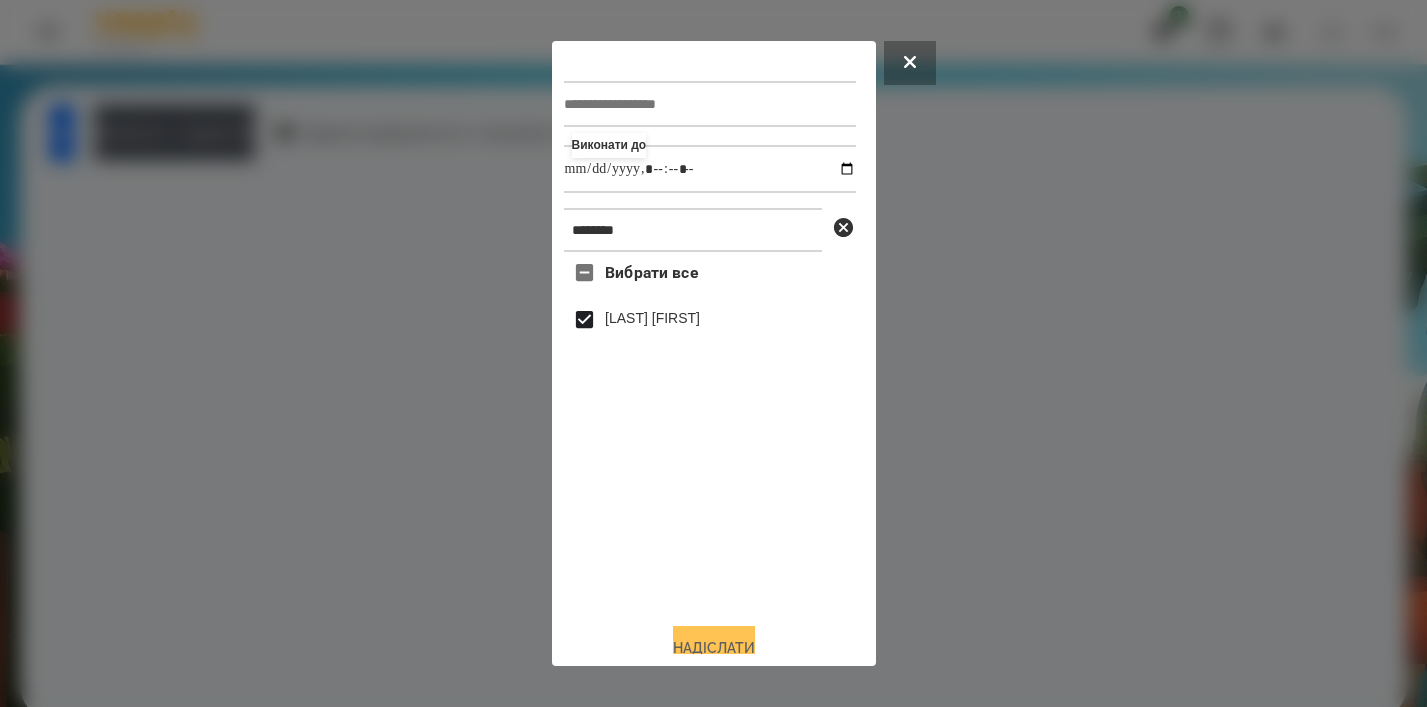 click on "Надіслати" at bounding box center (714, 648) 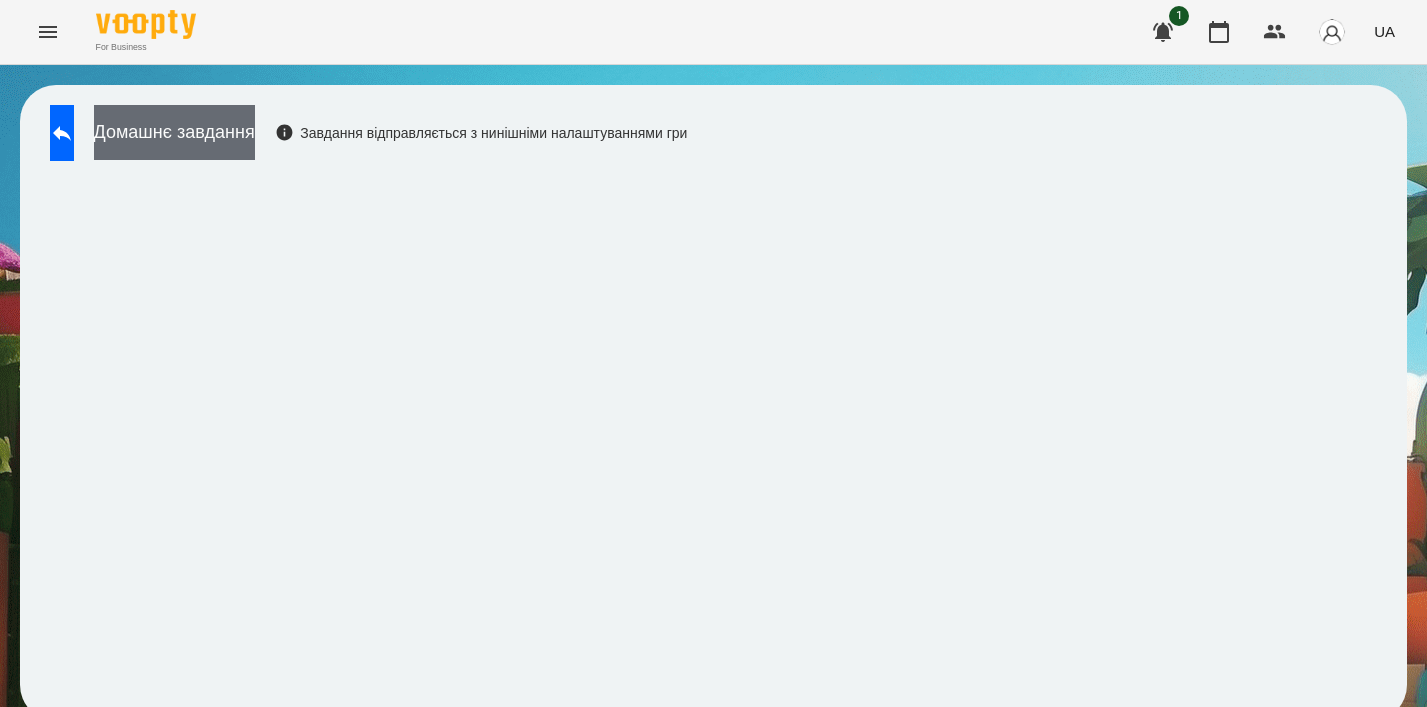 click on "Домашнє завдання" at bounding box center (174, 132) 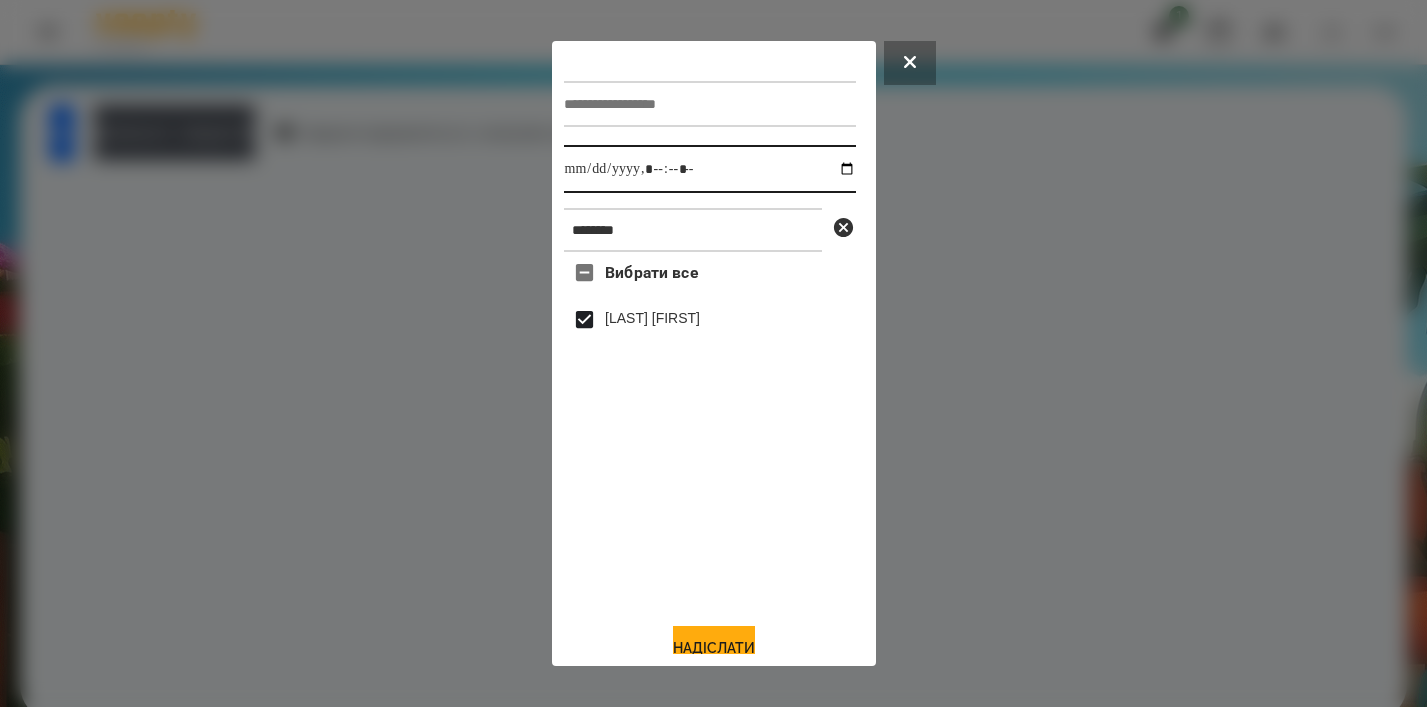 click at bounding box center [710, 169] 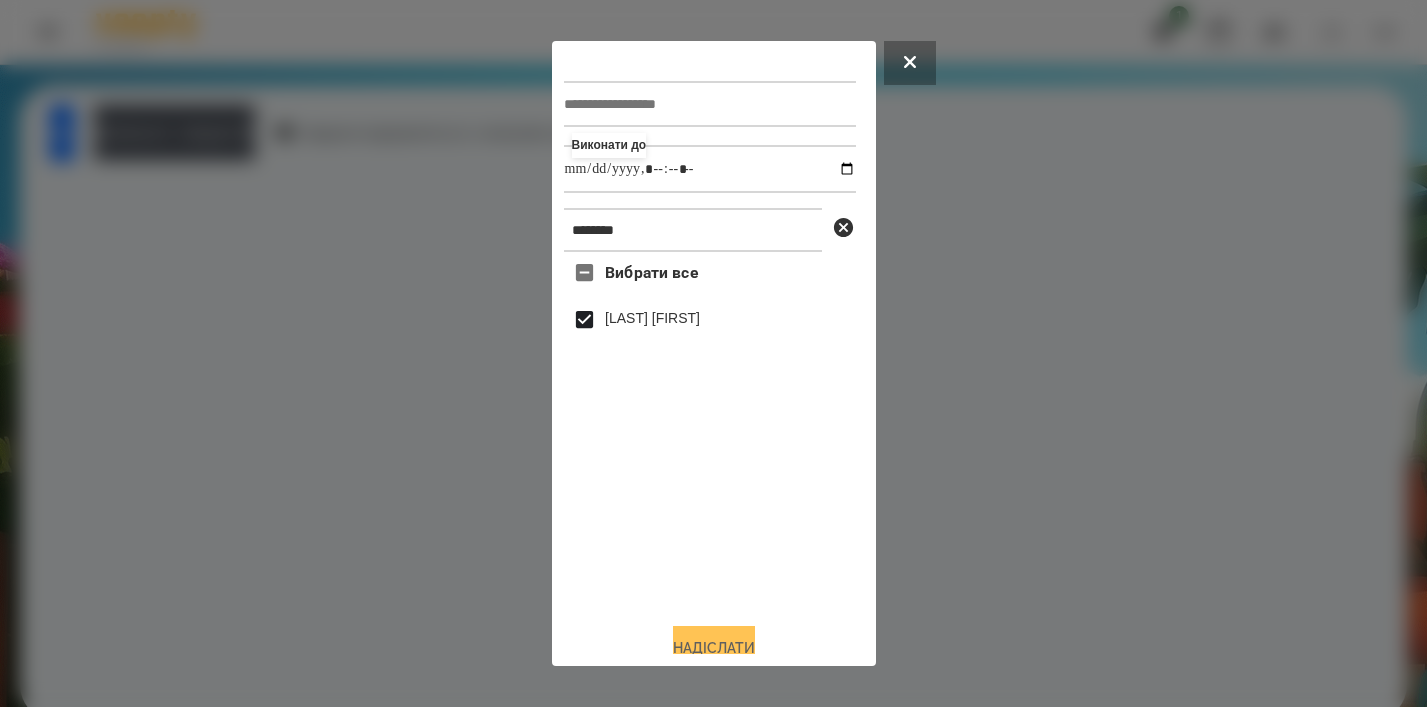 type on "**********" 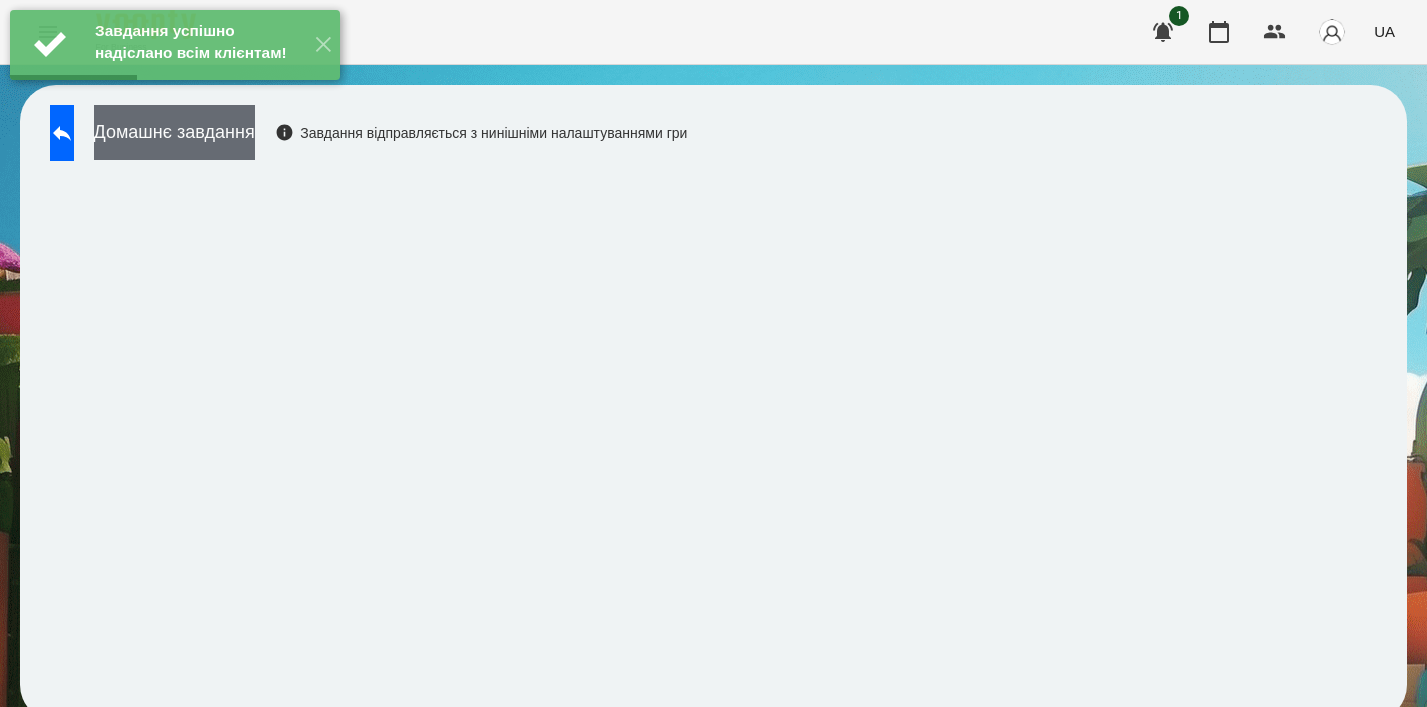 click on "Домашнє завдання" at bounding box center (174, 132) 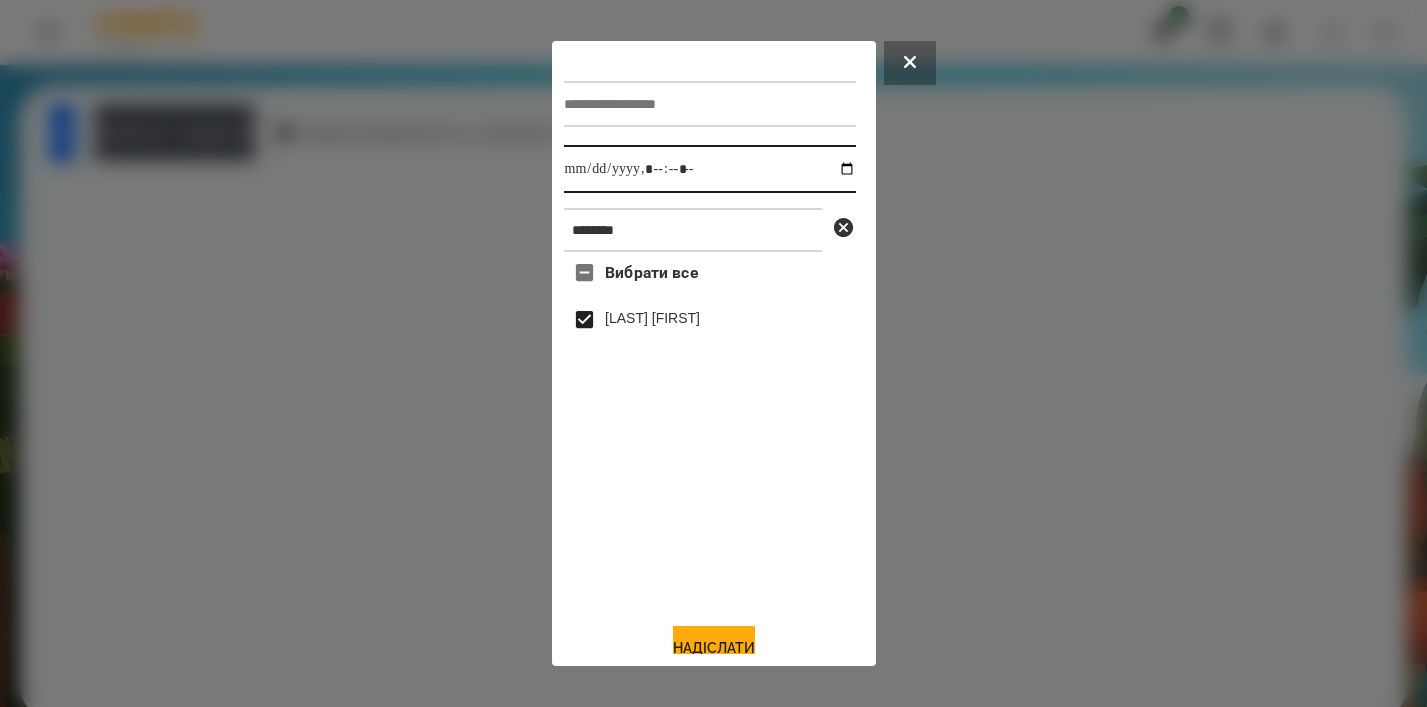 click at bounding box center [710, 169] 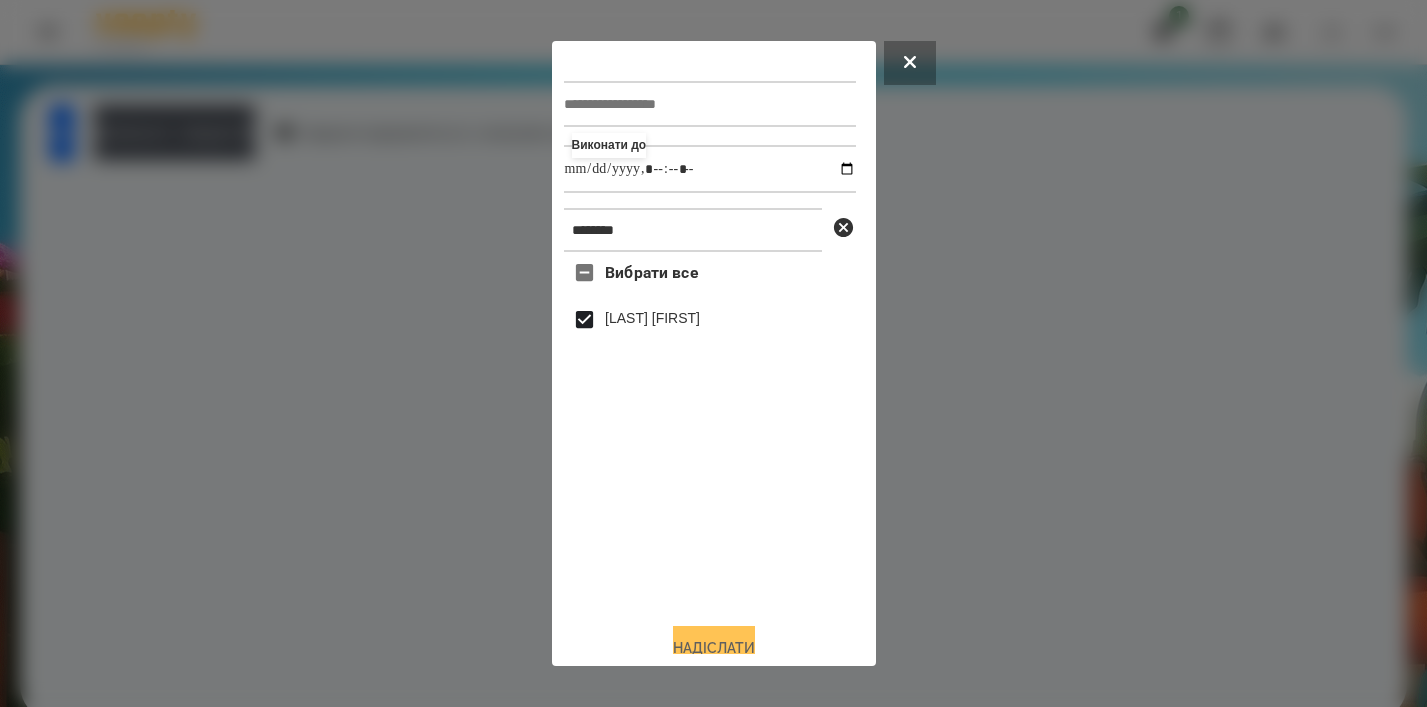 click on "Надіслати" at bounding box center [714, 648] 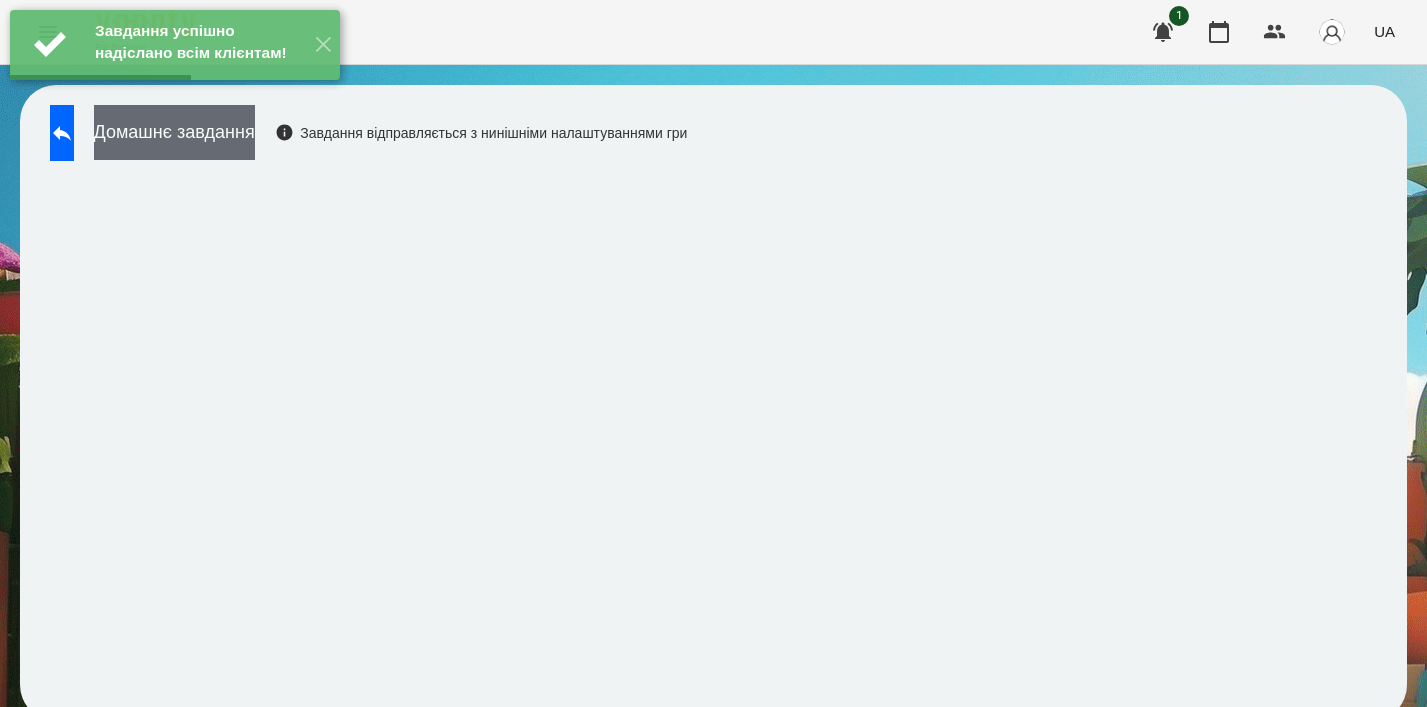 click on "Домашнє завдання" at bounding box center [174, 132] 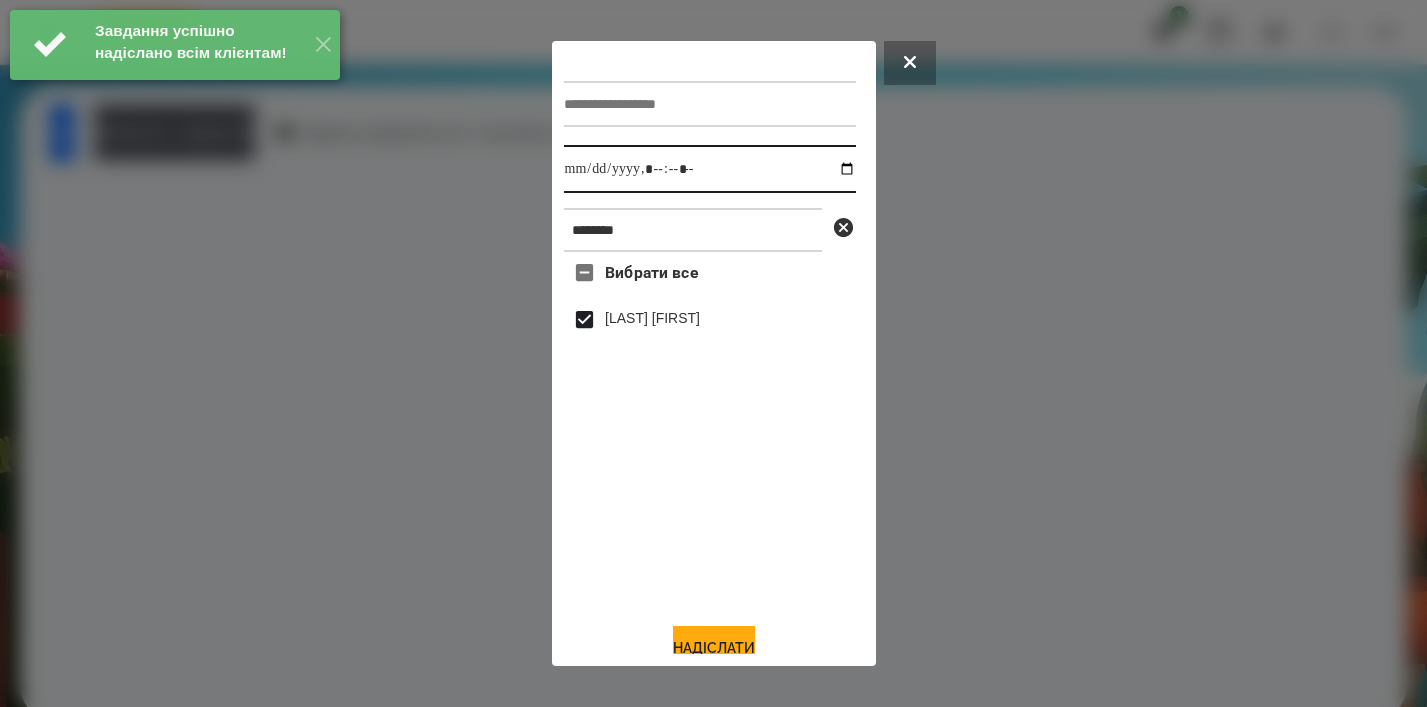 click at bounding box center [710, 169] 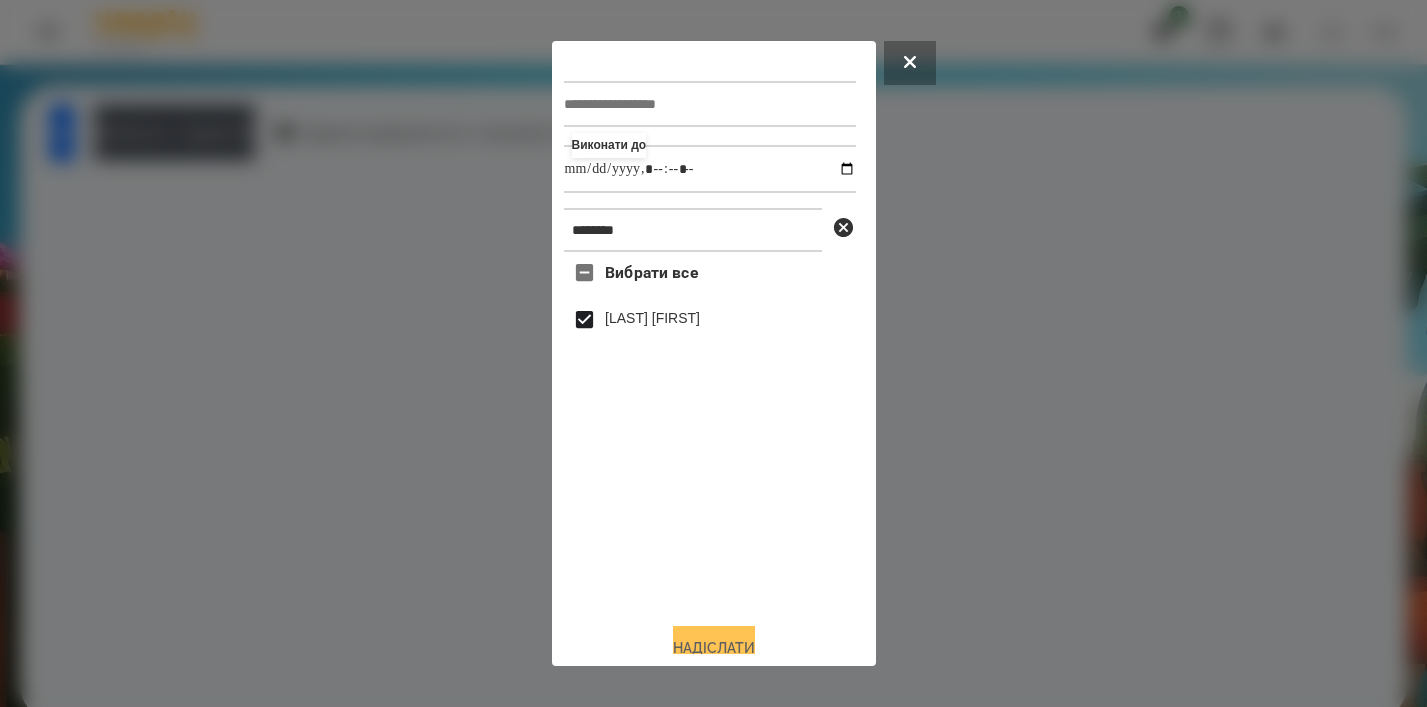 type on "**********" 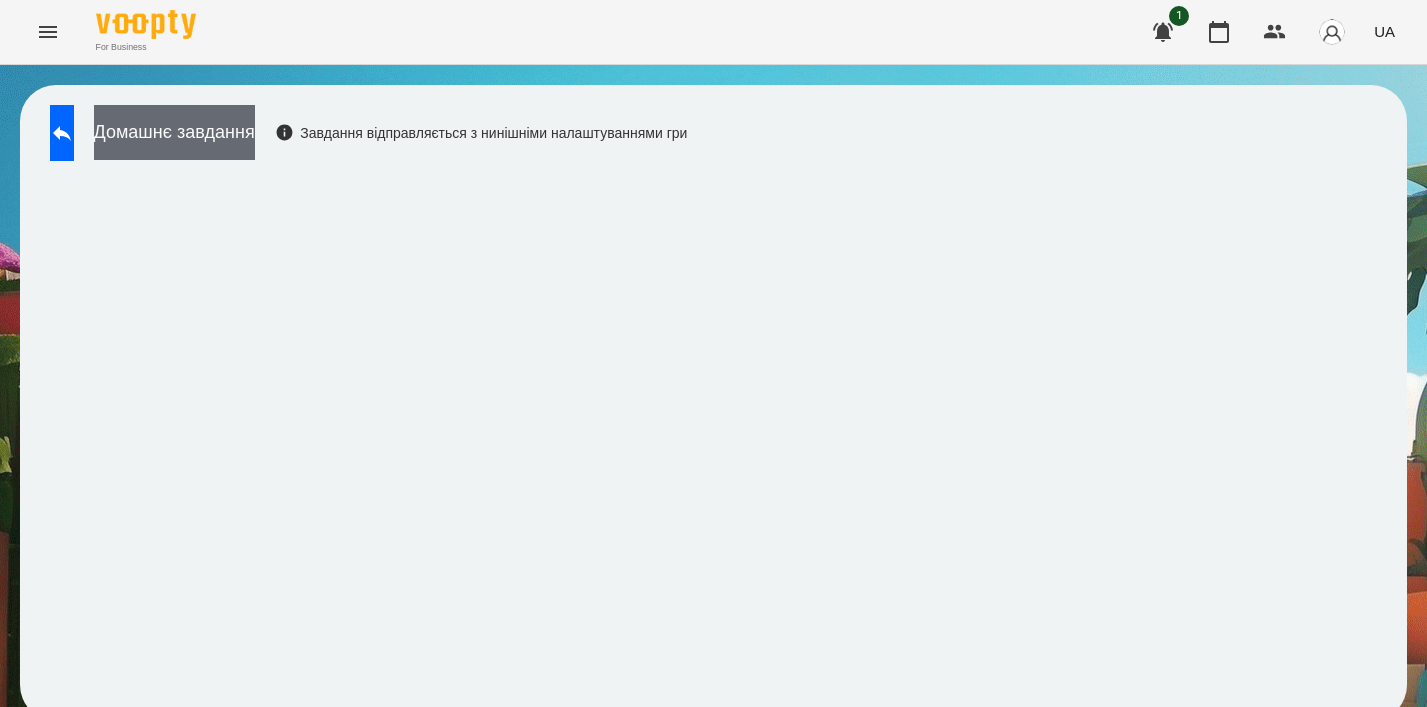 click on "Домашнє завдання" at bounding box center [174, 132] 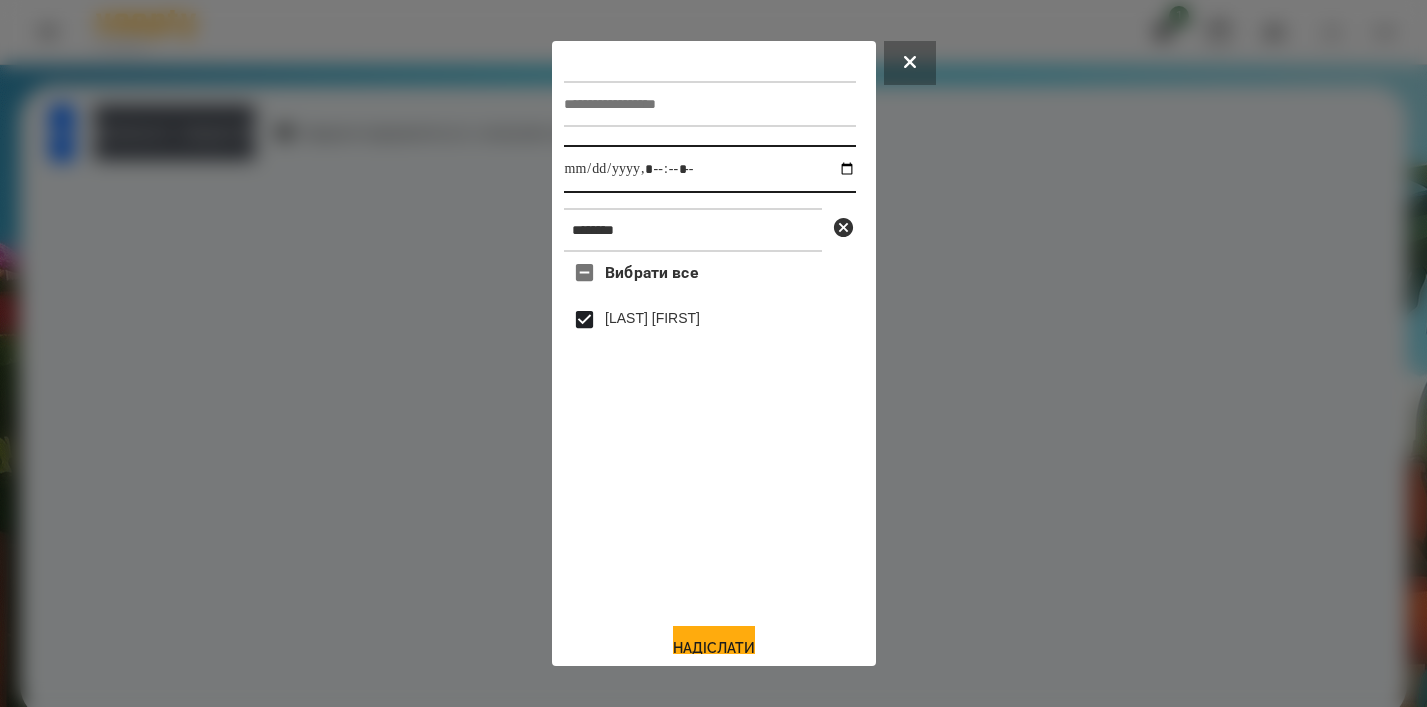 click at bounding box center [710, 169] 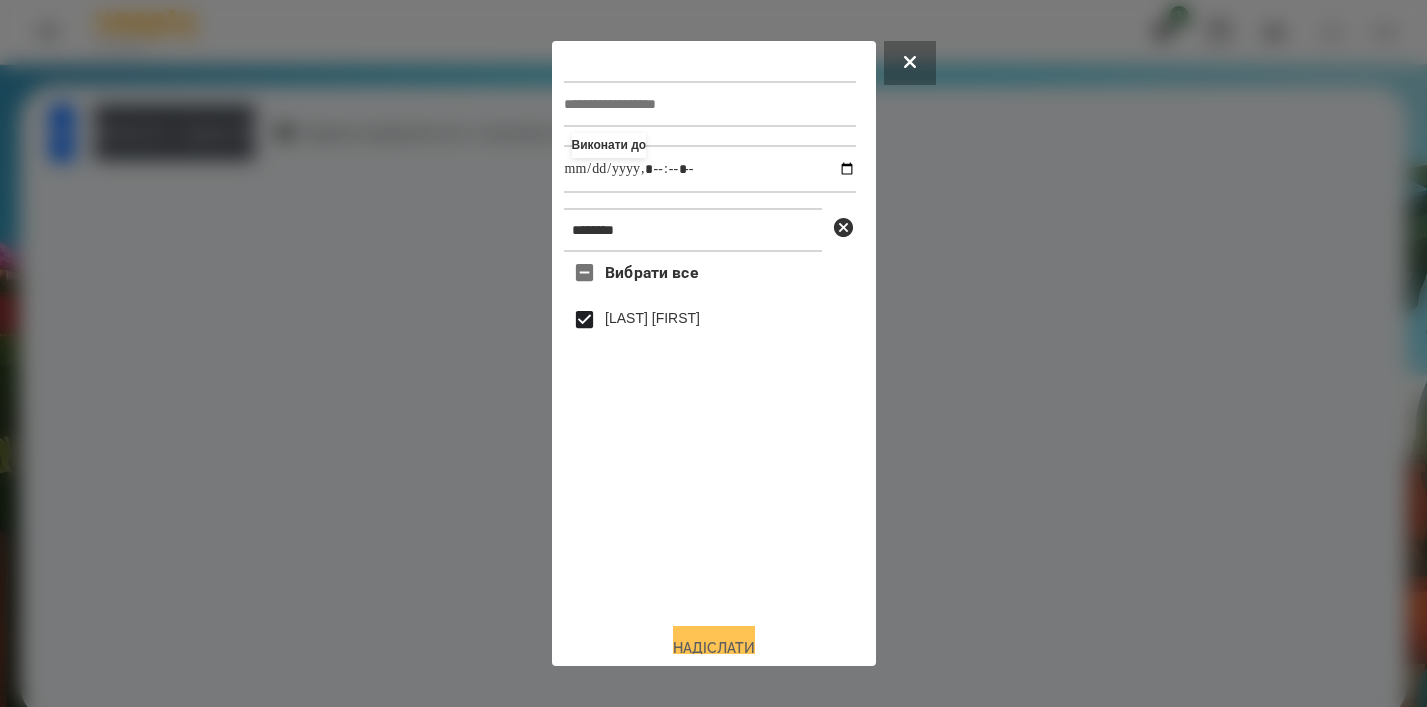 type on "**********" 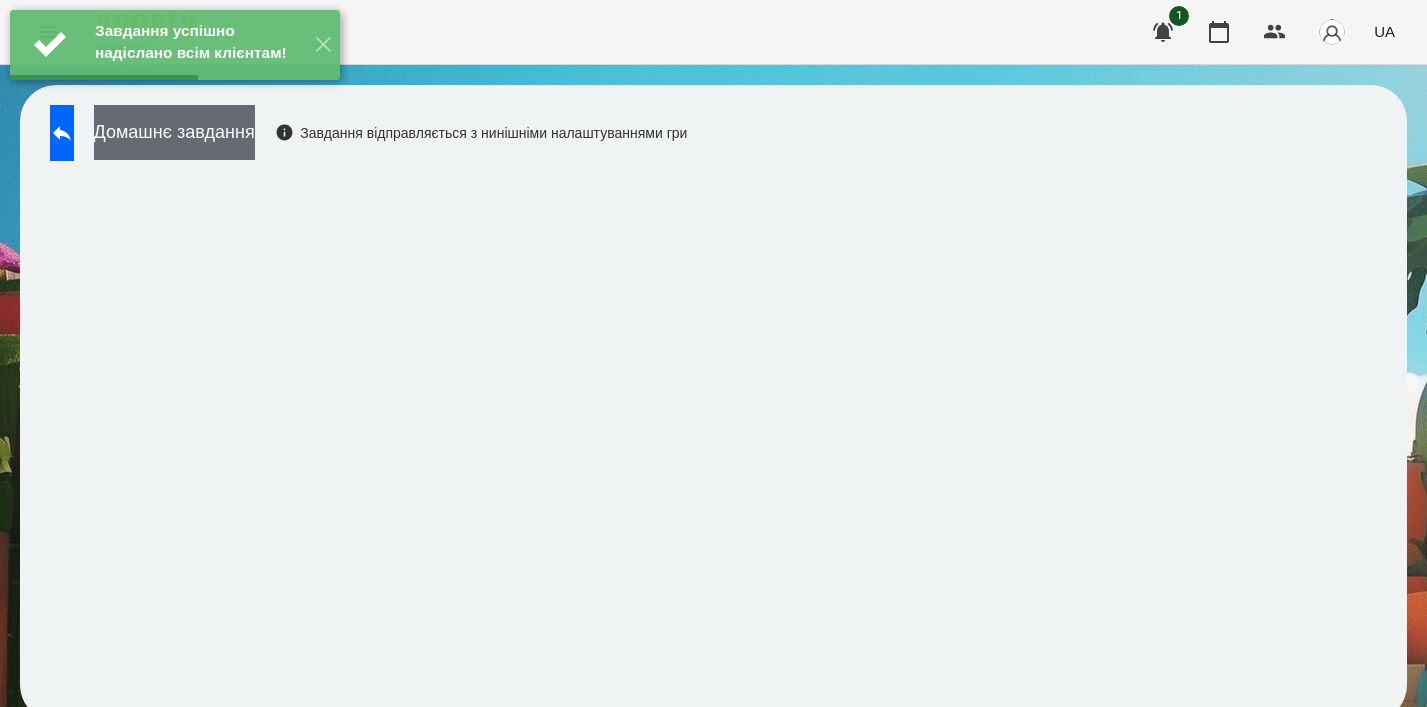click on "Домашнє завдання" at bounding box center (174, 132) 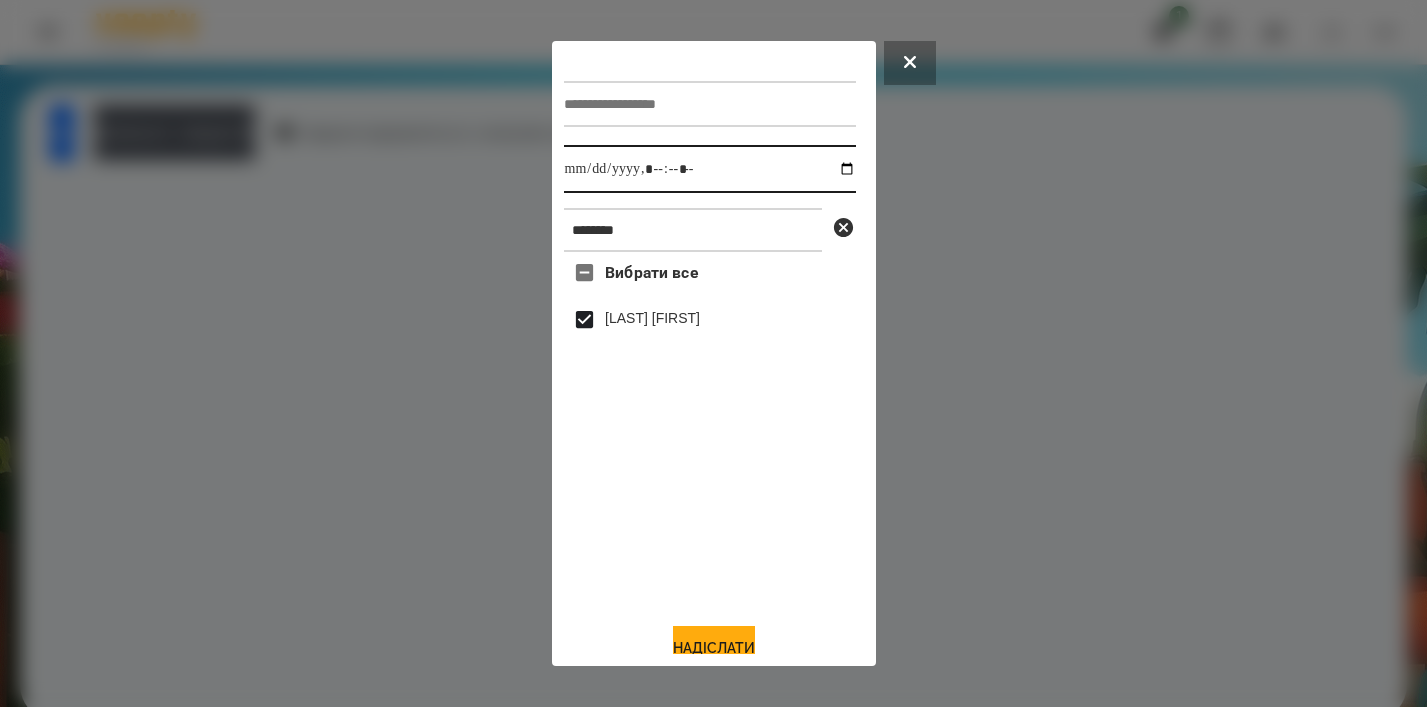 click at bounding box center (710, 169) 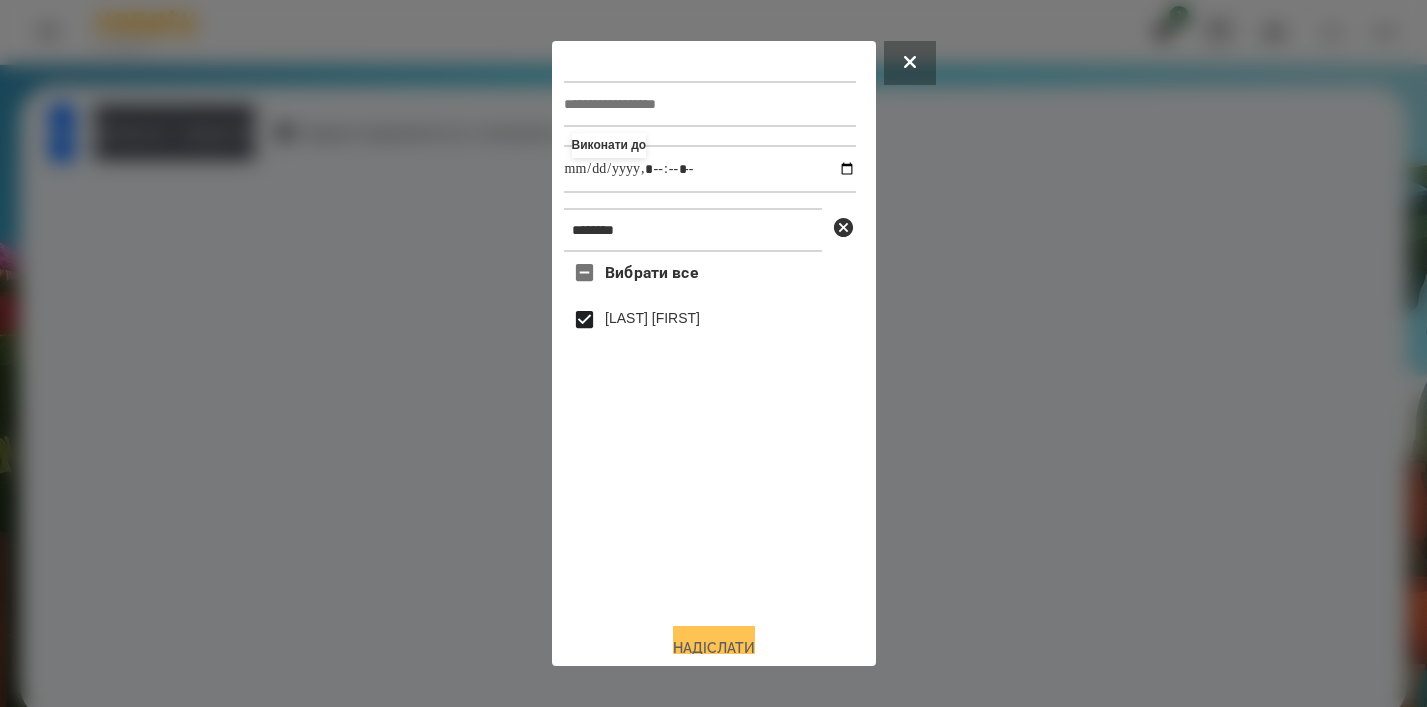 click on "Надіслати" at bounding box center (714, 648) 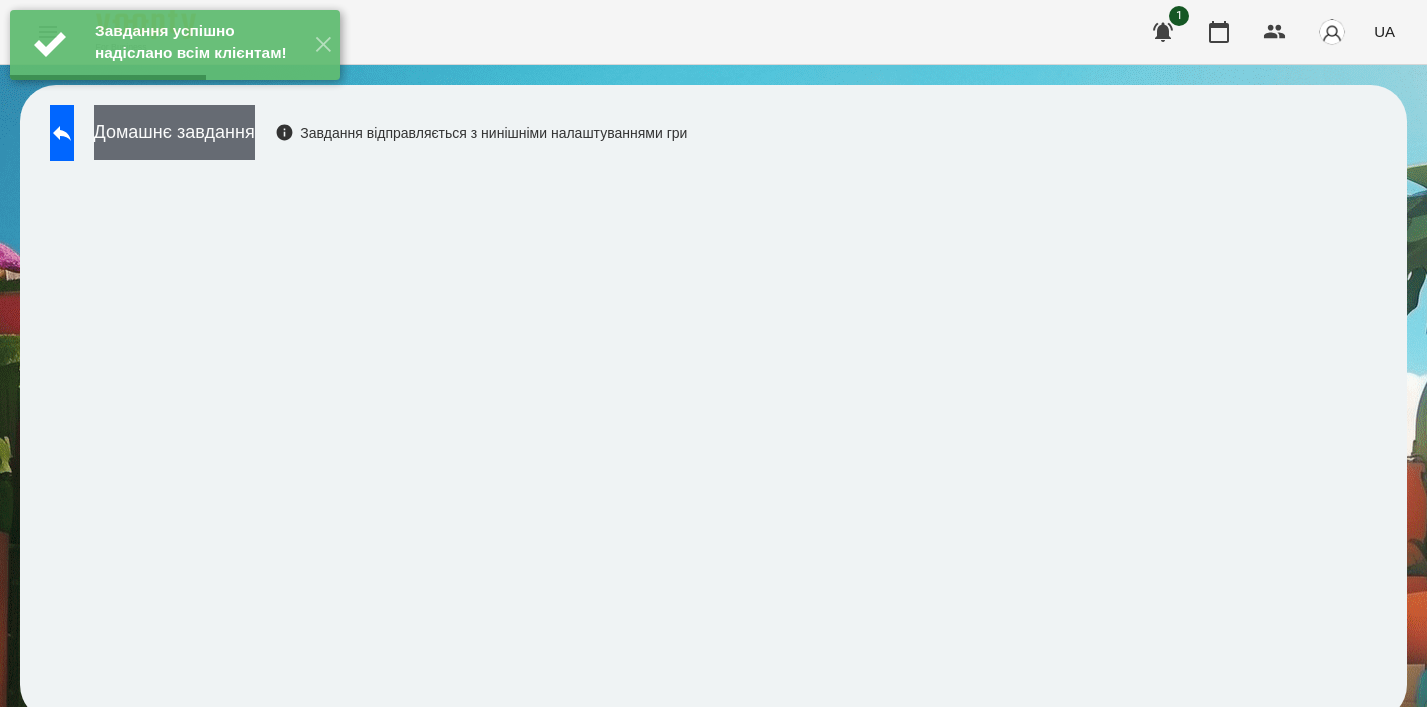 click on "Домашнє завдання" at bounding box center [174, 132] 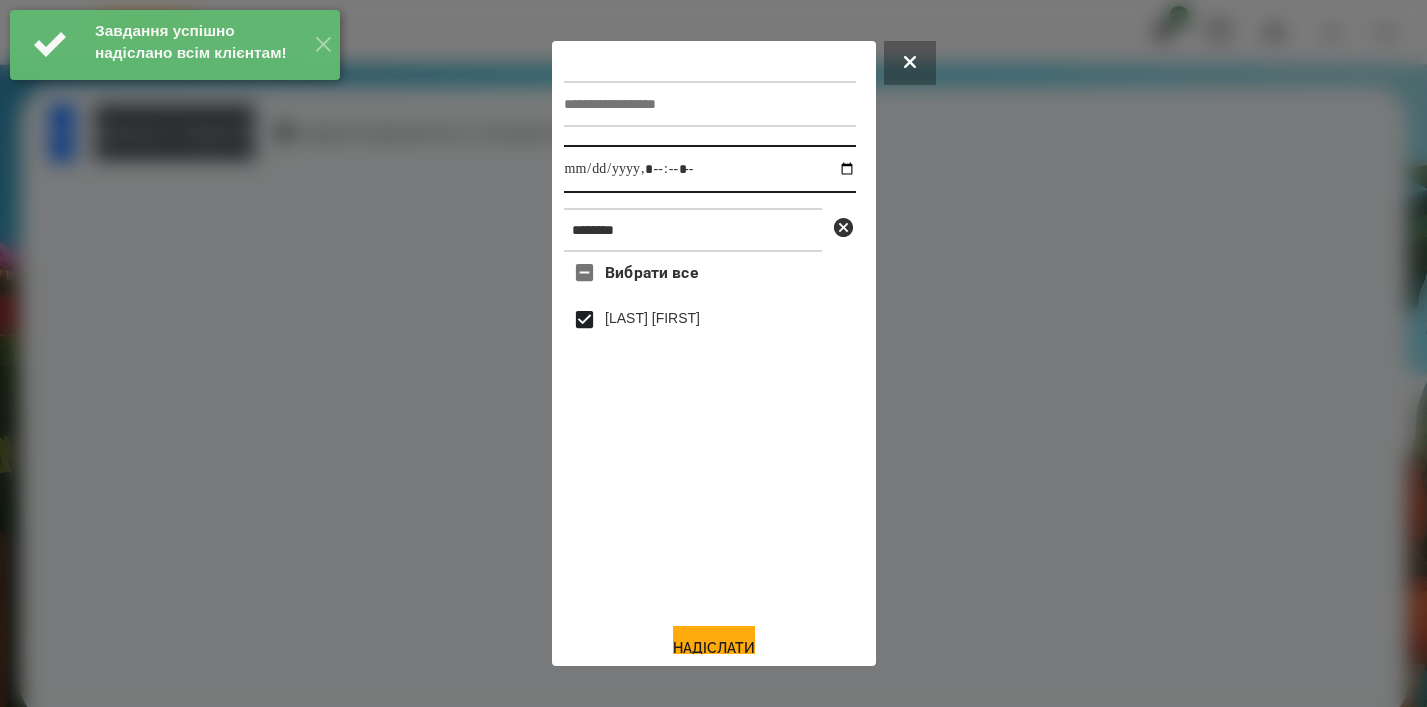 click at bounding box center [710, 169] 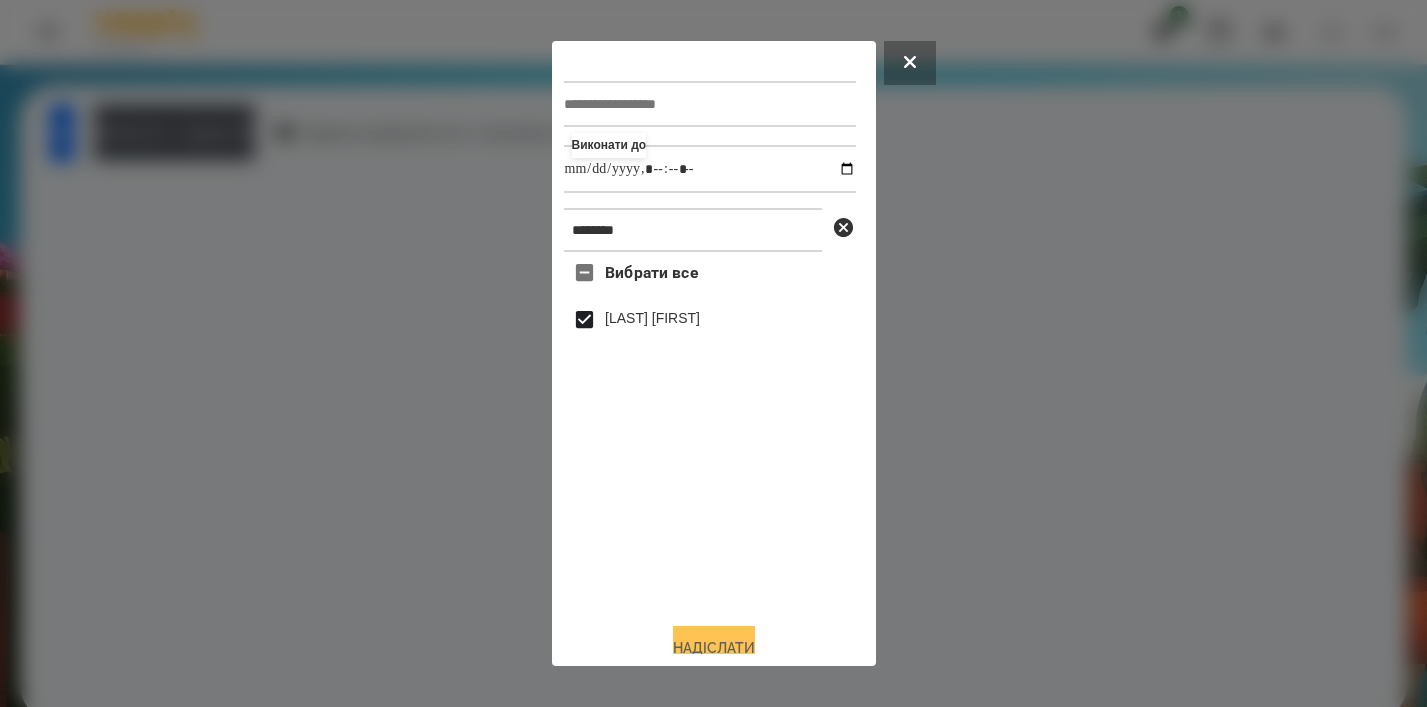 click on "Надіслати" at bounding box center (714, 648) 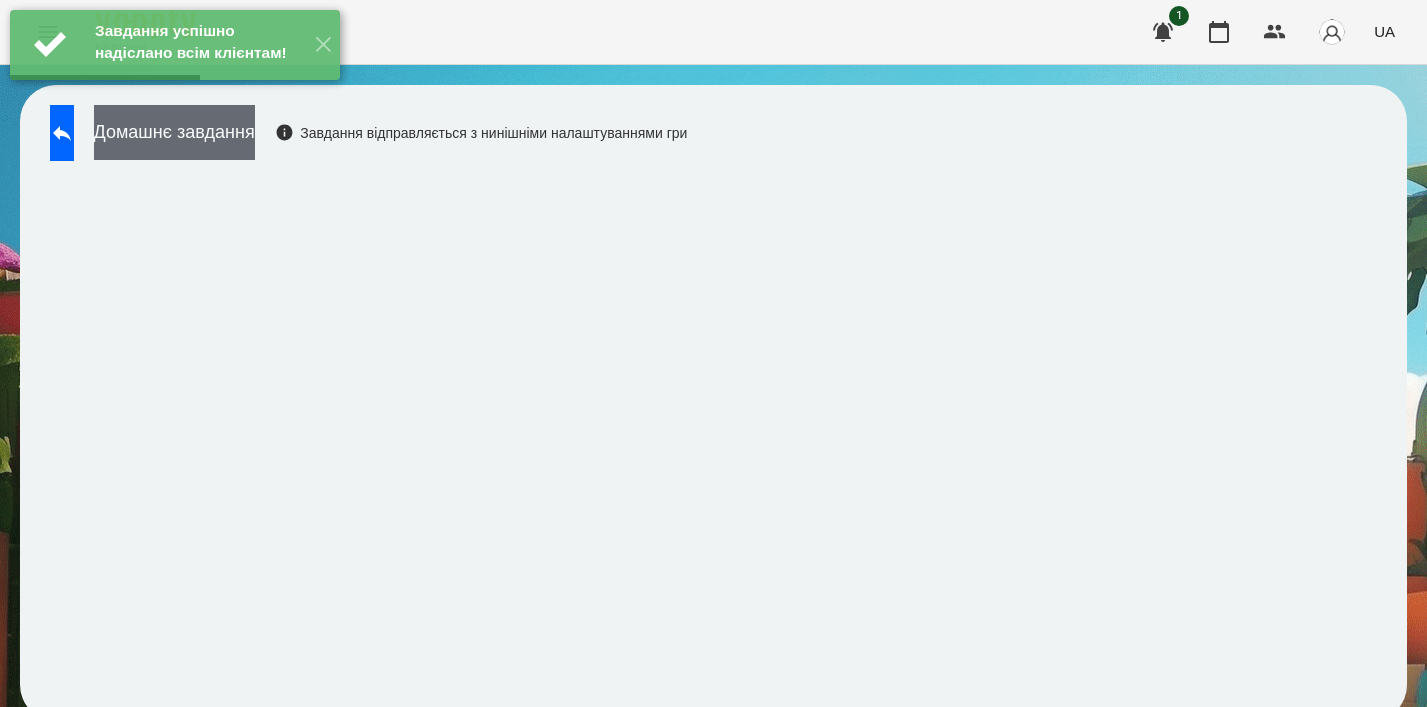 click on "Домашнє завдання" at bounding box center (174, 132) 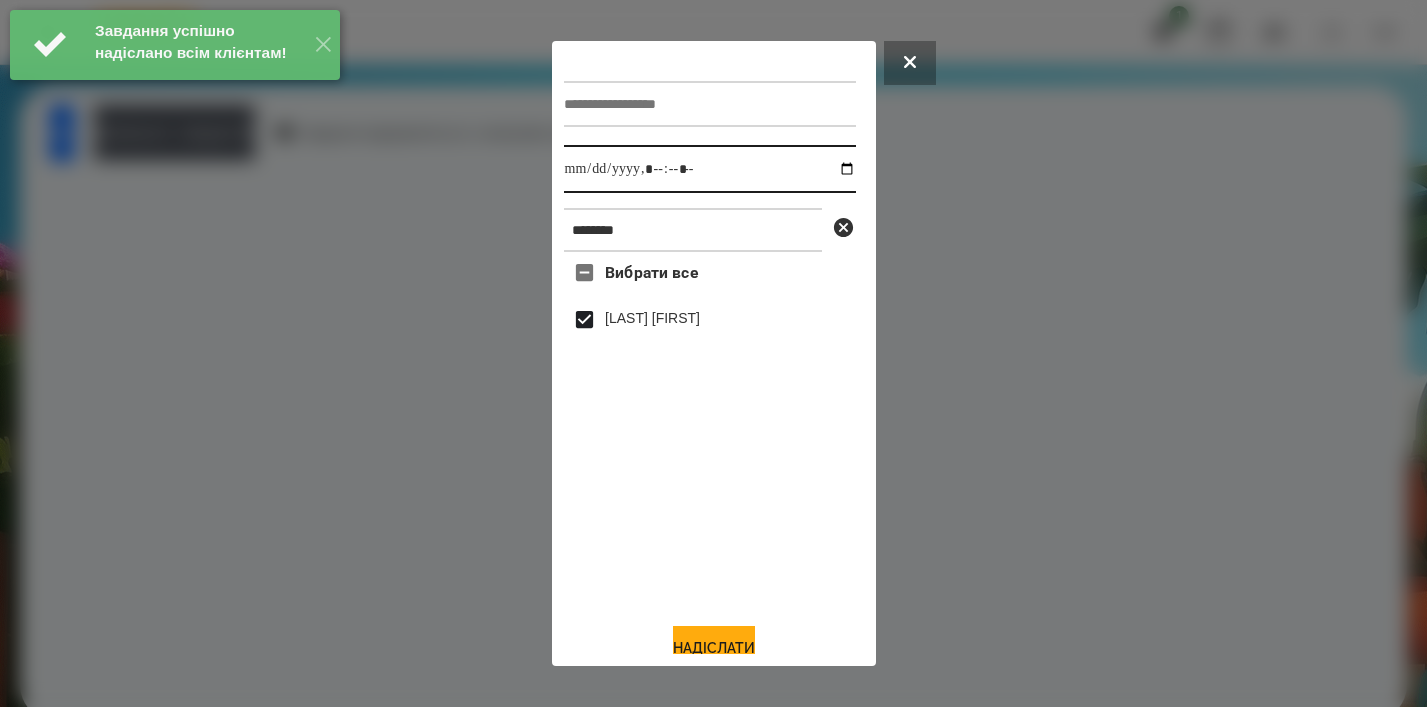 click at bounding box center (710, 169) 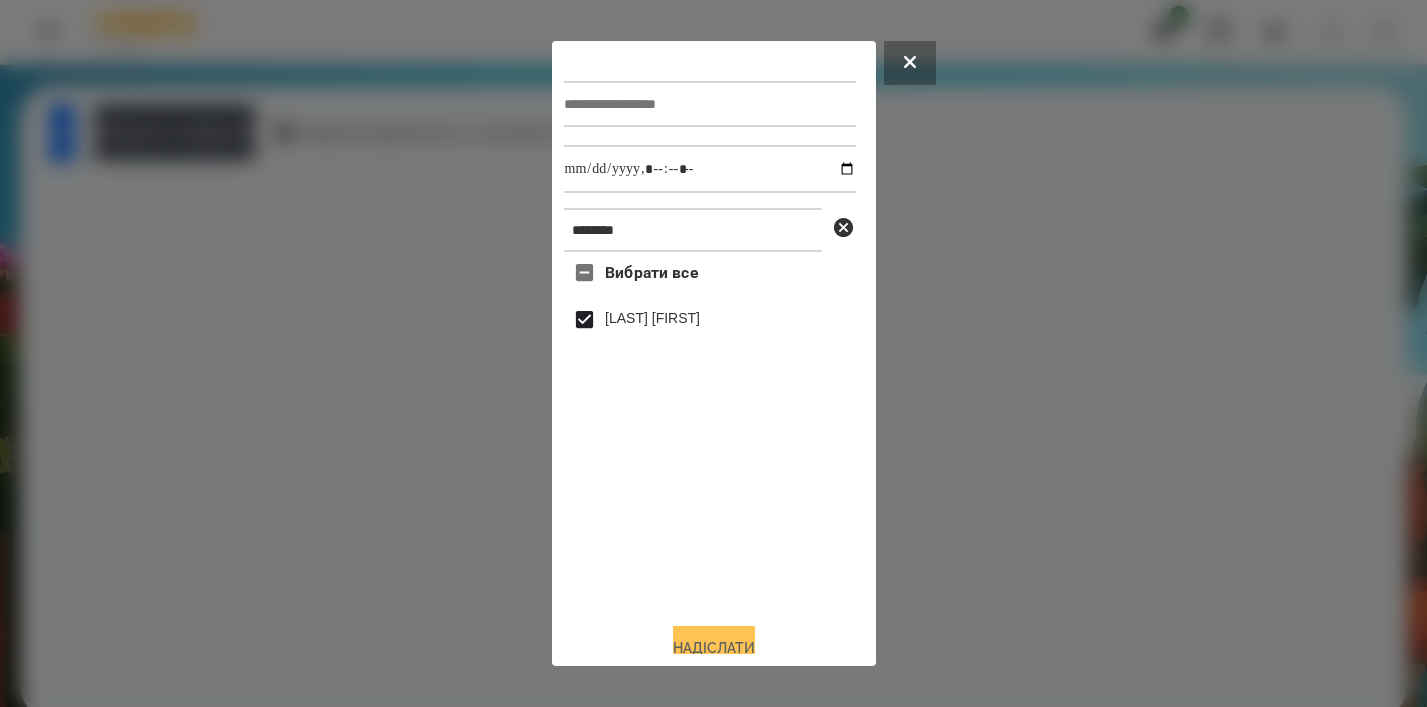 click on "Надіслати" at bounding box center [714, 648] 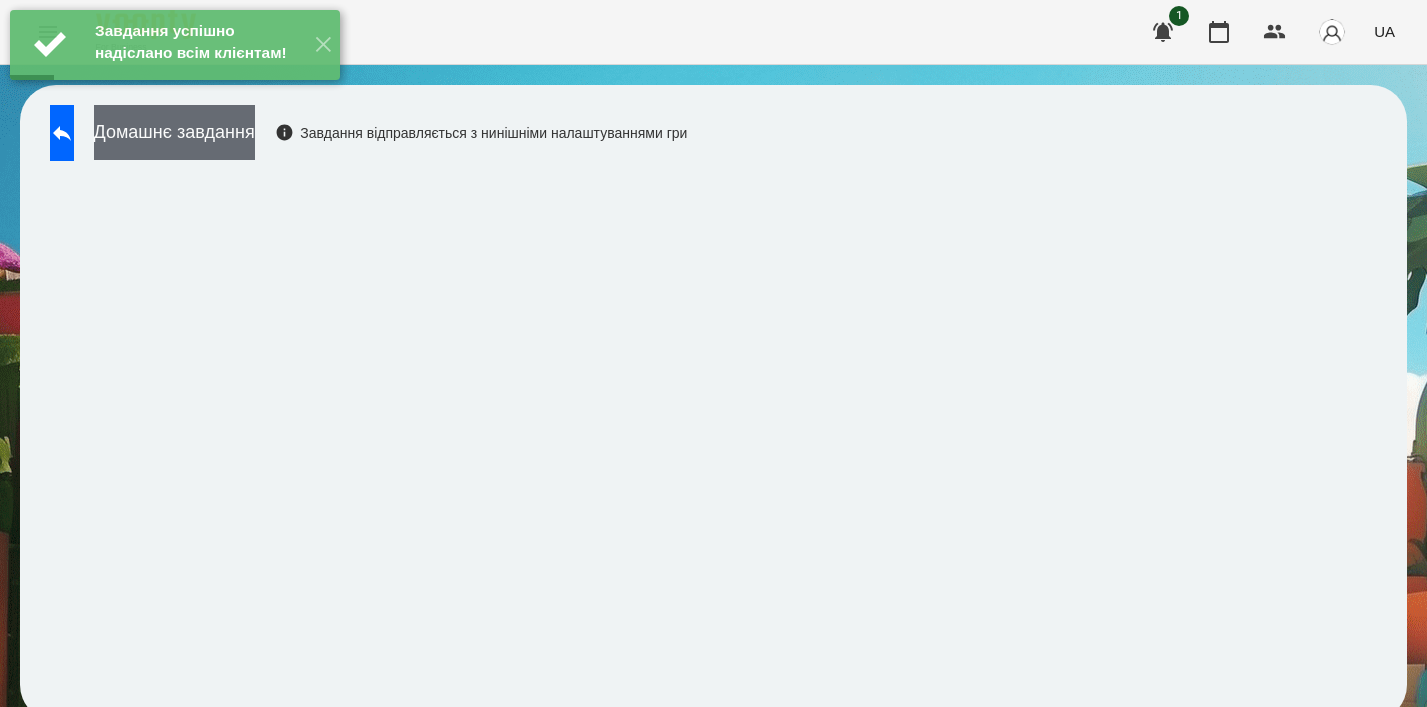 click on "Домашнє завдання" at bounding box center [174, 132] 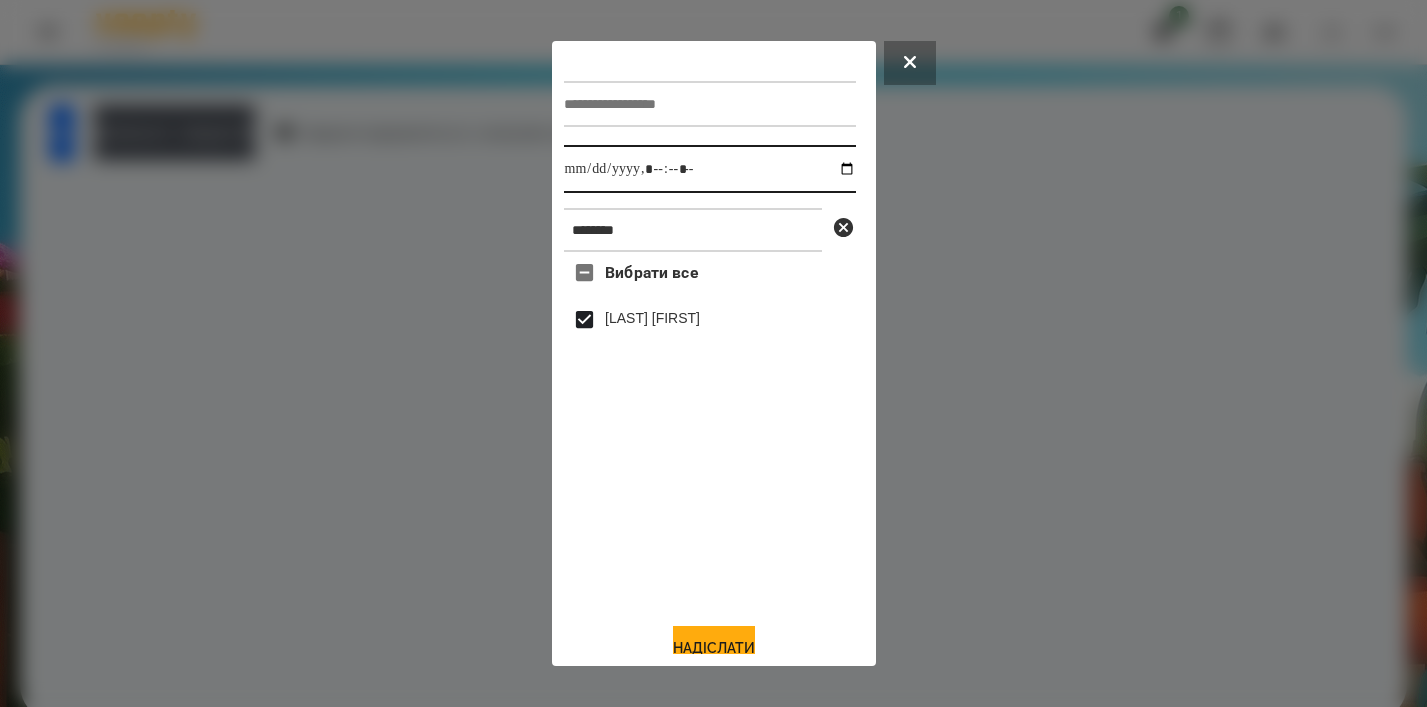 click at bounding box center (710, 169) 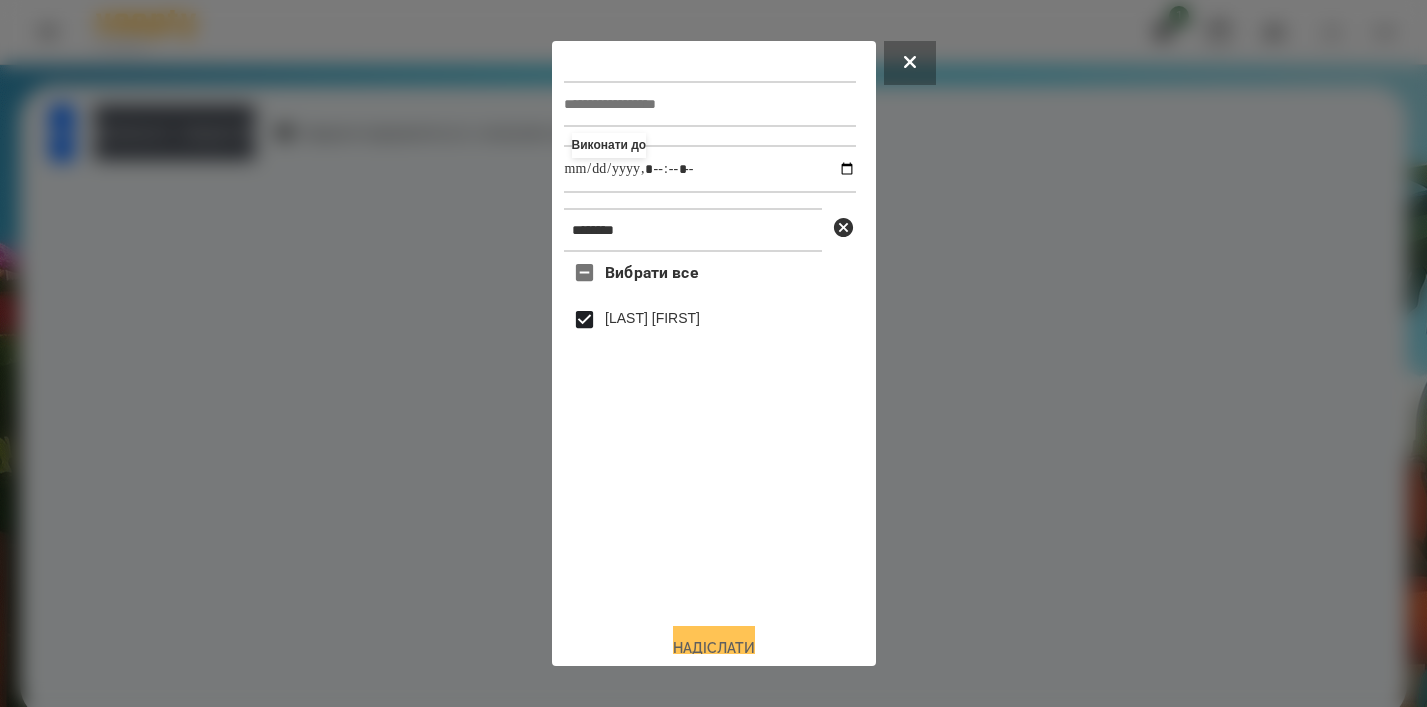 type on "**********" 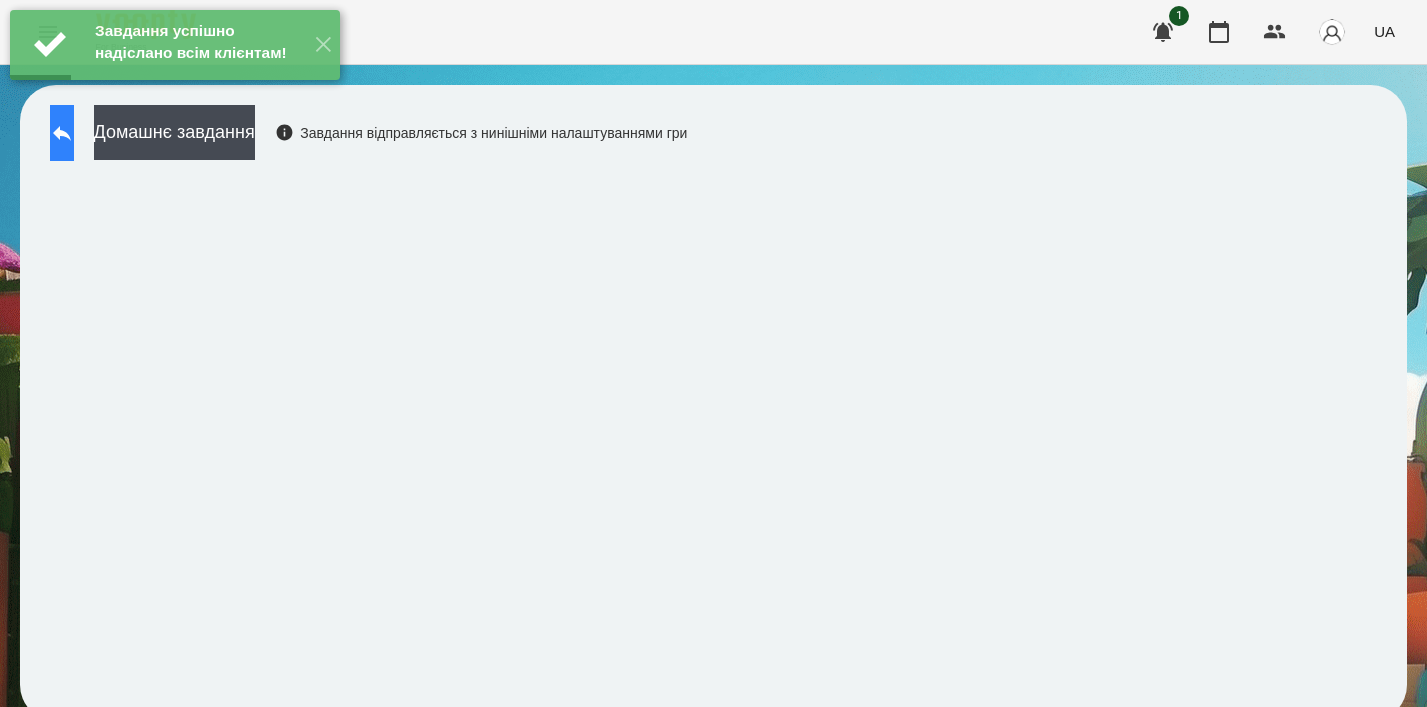click at bounding box center (62, 133) 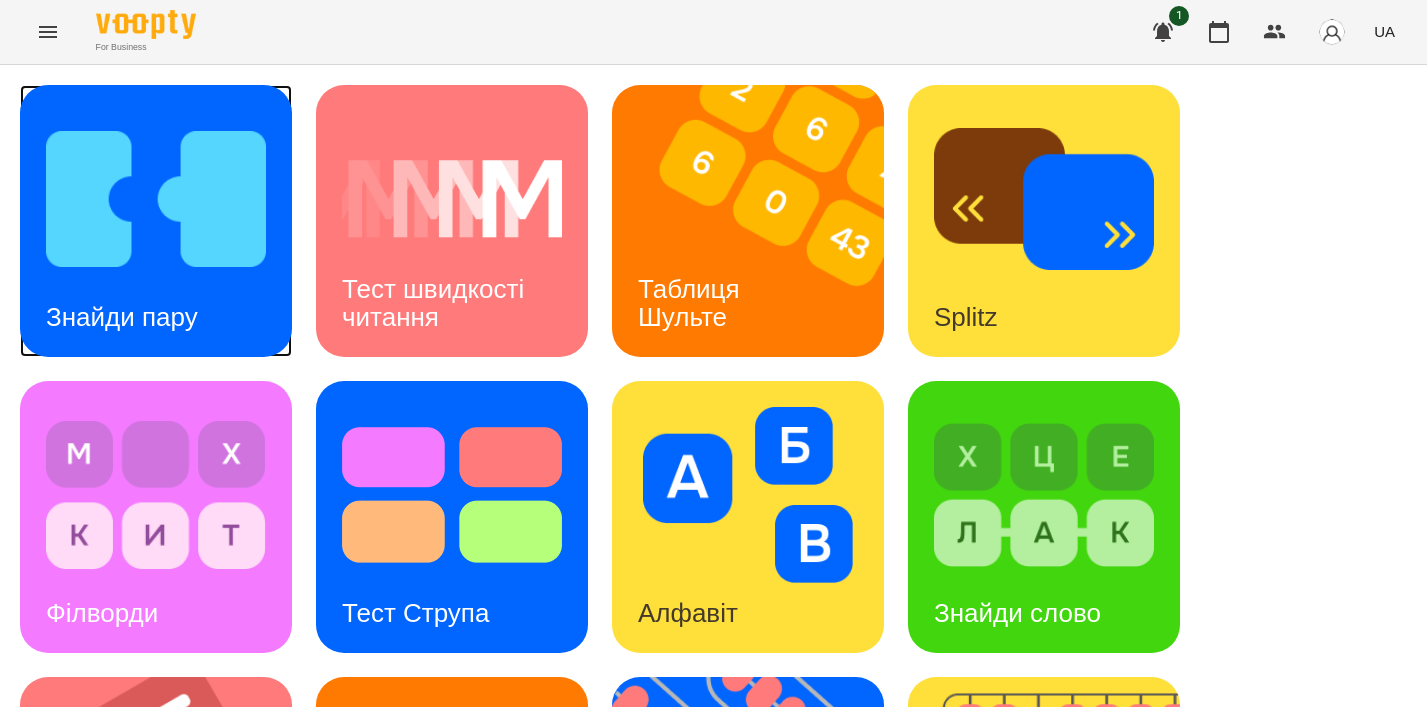 click at bounding box center [156, 199] 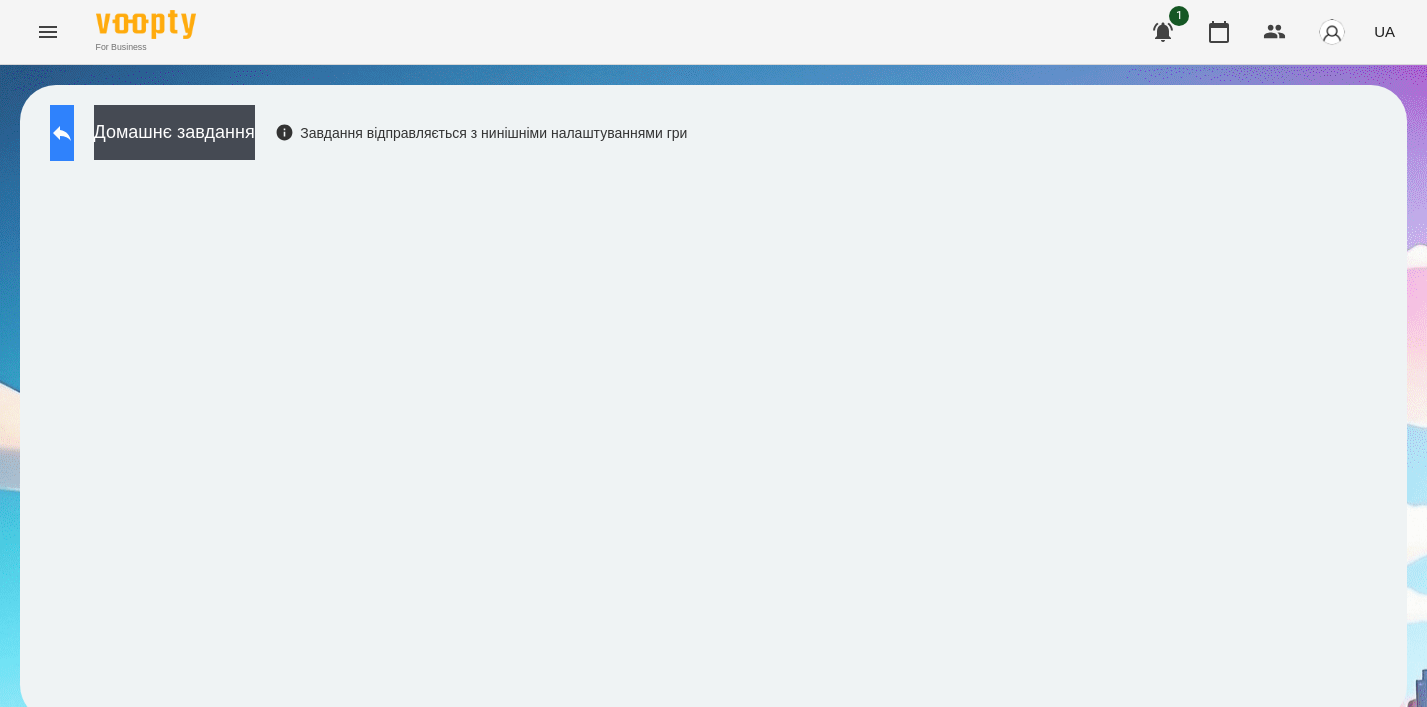 click at bounding box center (62, 133) 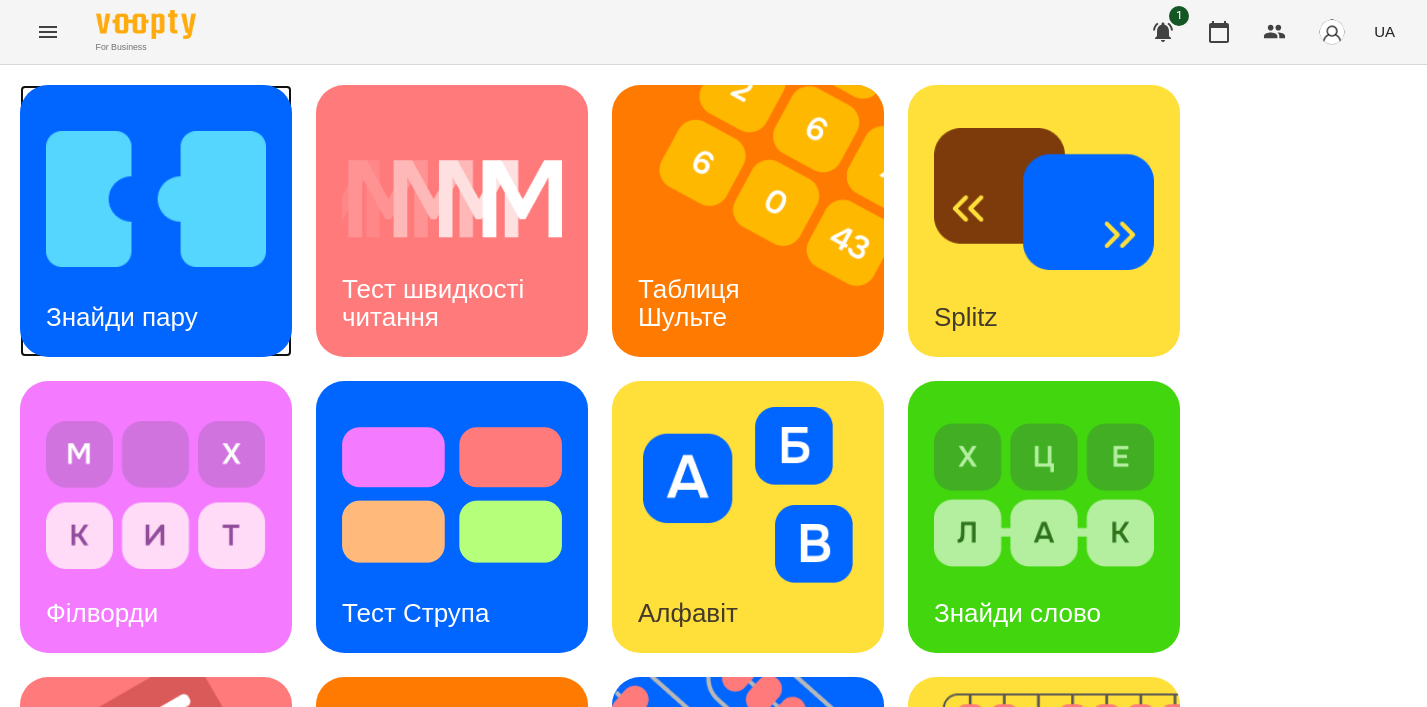 click at bounding box center [156, 199] 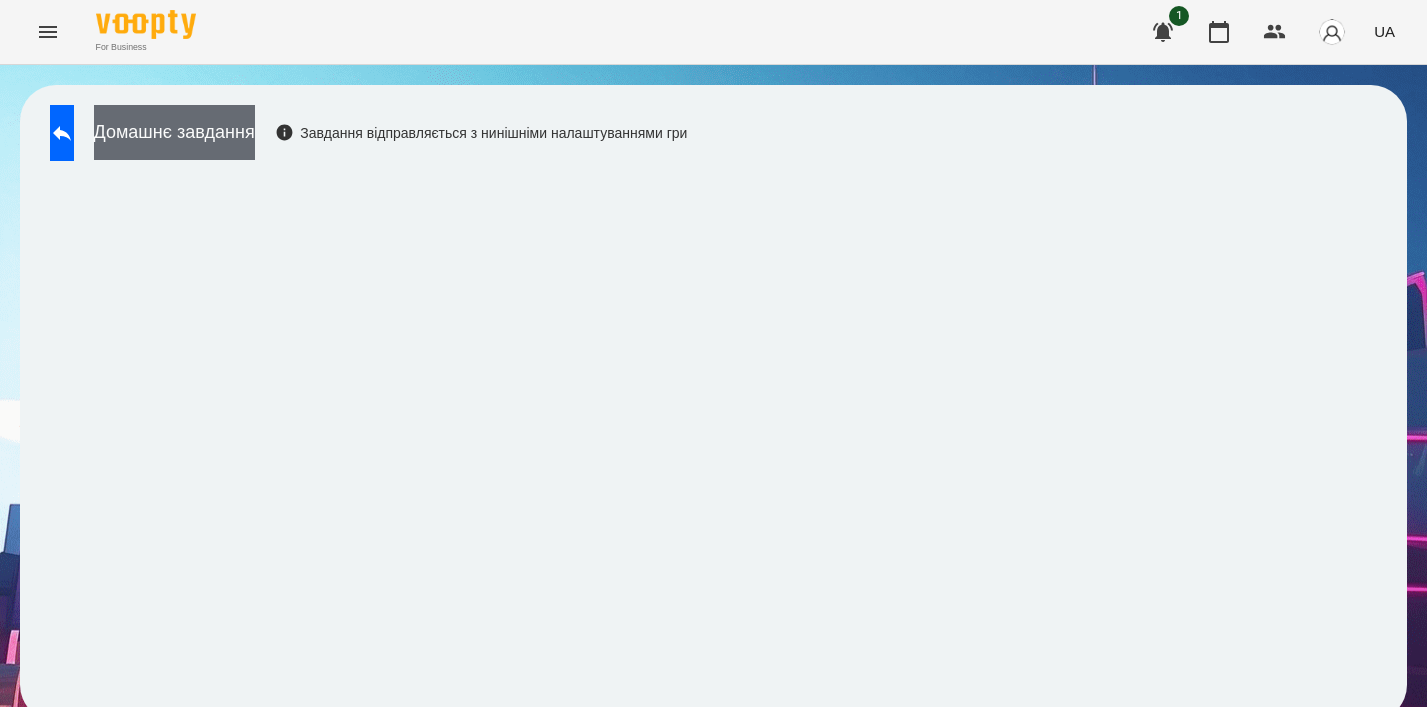 click on "Домашнє завдання" at bounding box center [174, 132] 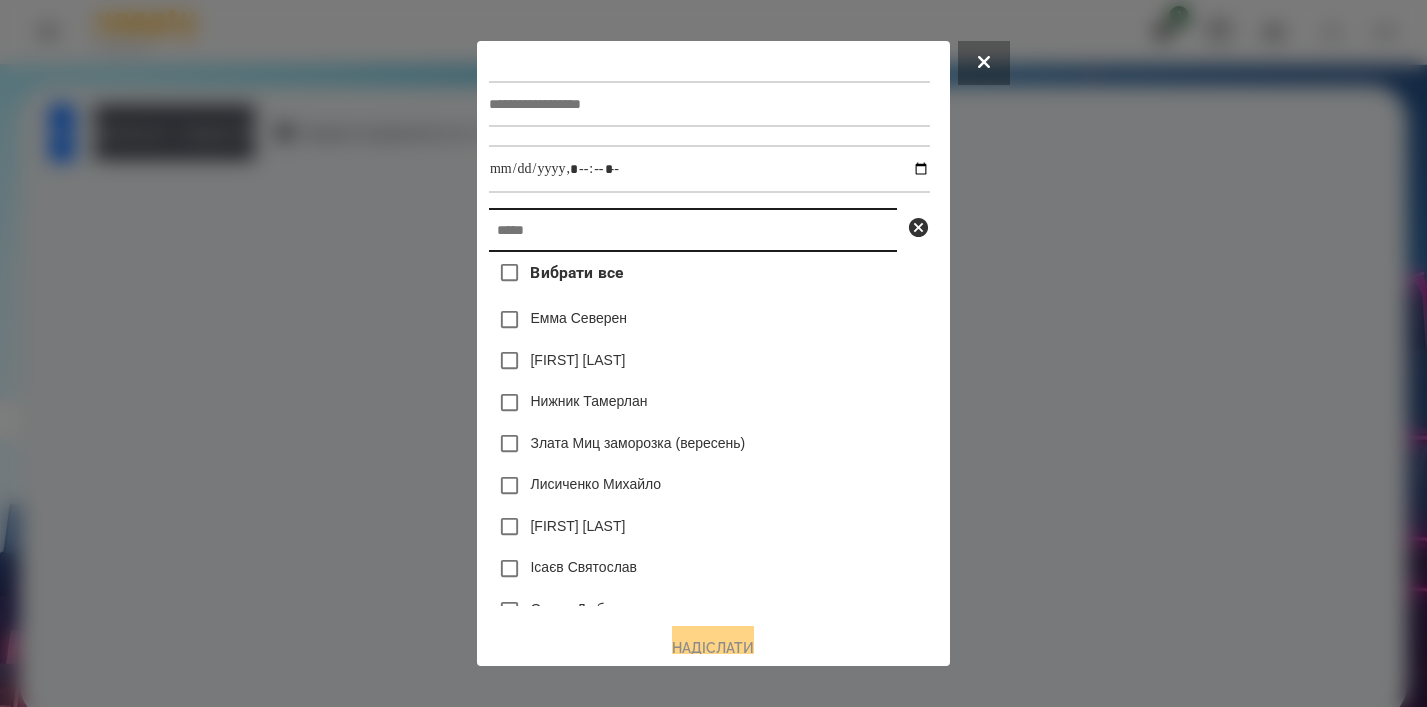 click at bounding box center [693, 230] 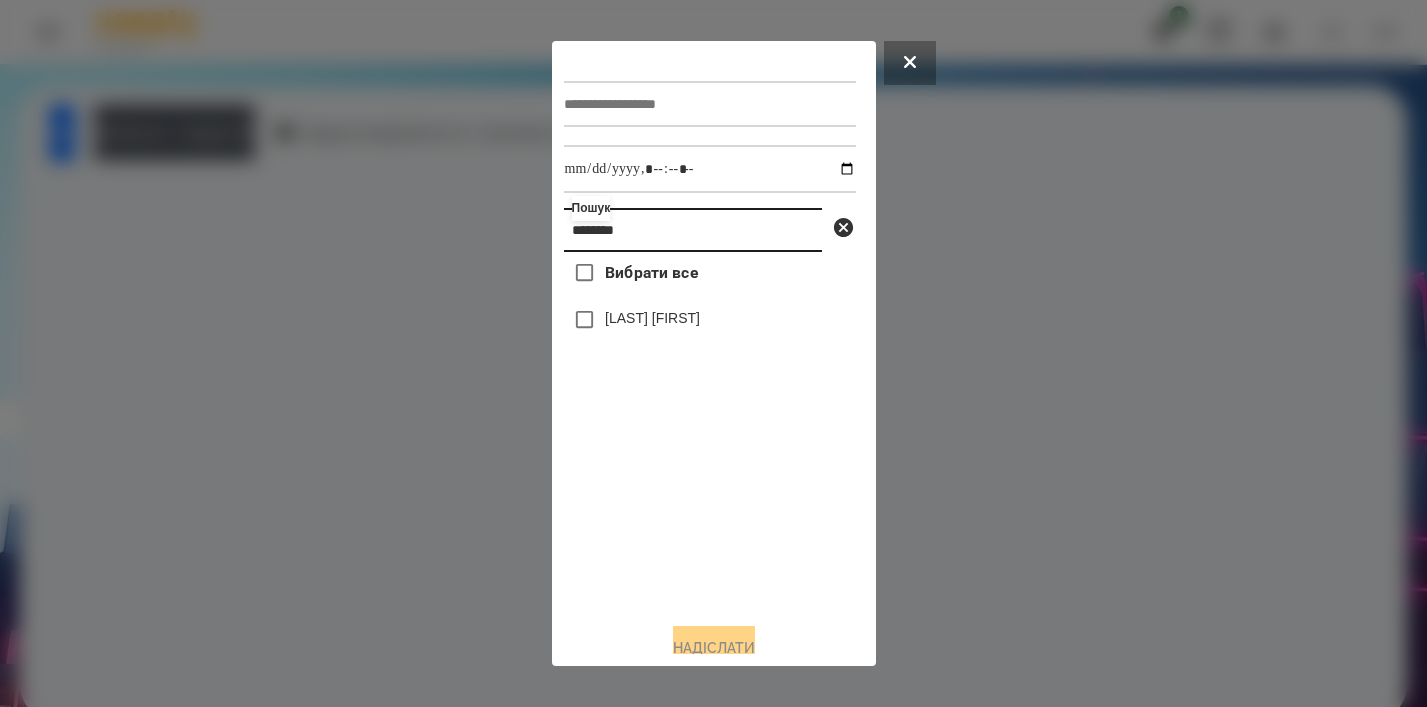 click on "********" at bounding box center (693, 230) 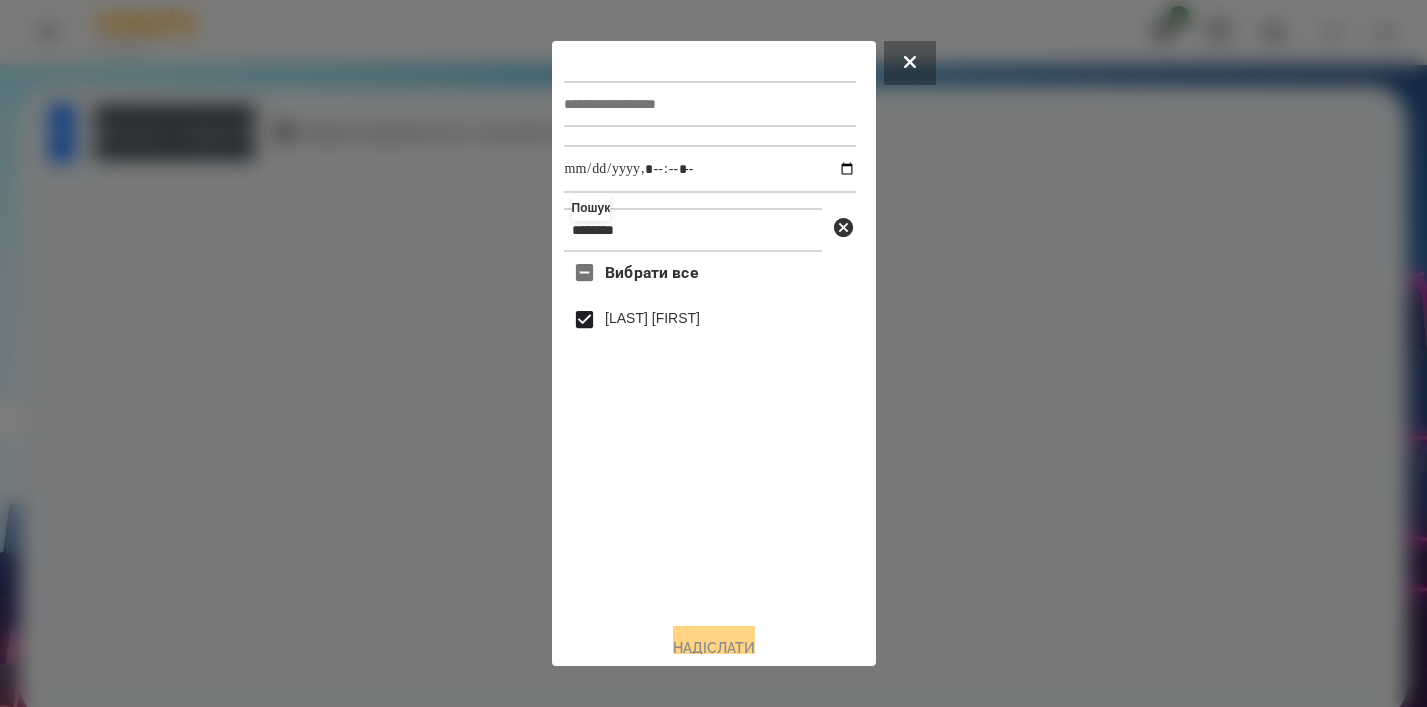 click at bounding box center [710, 169] 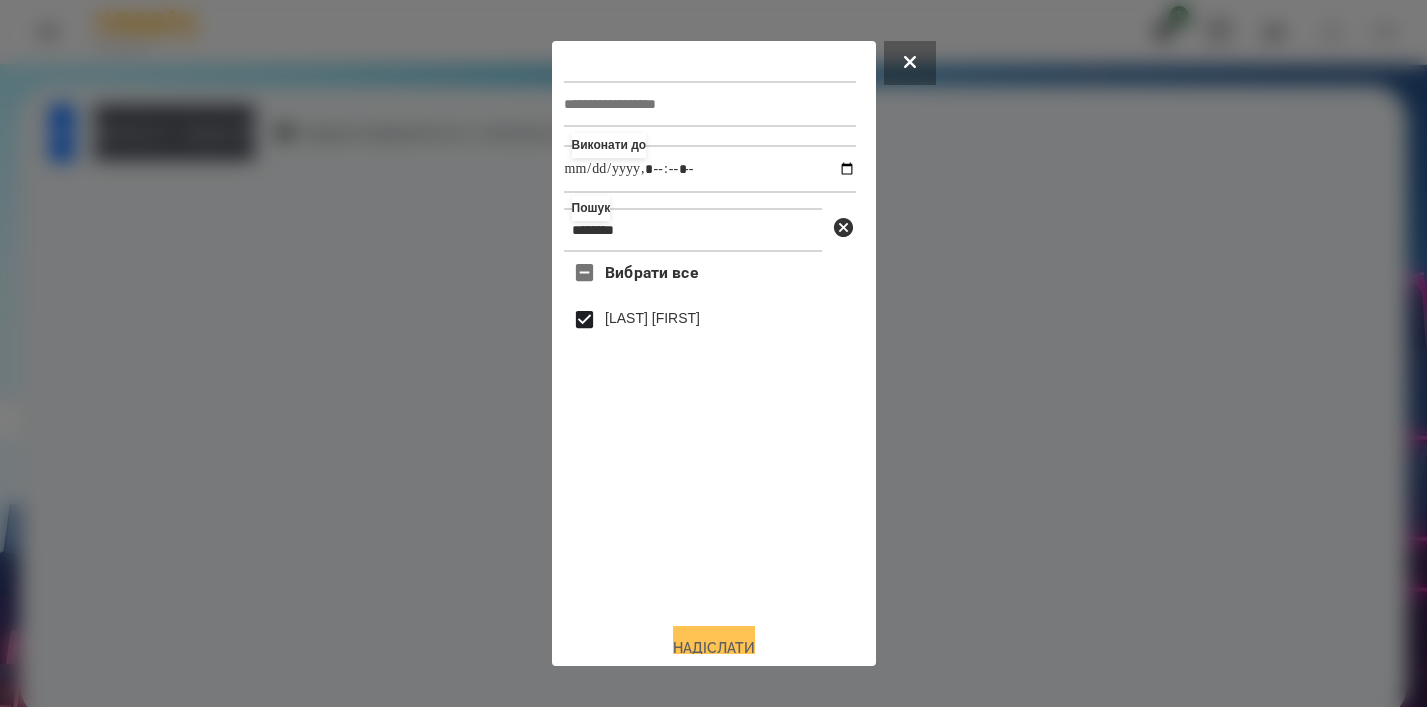 type on "**********" 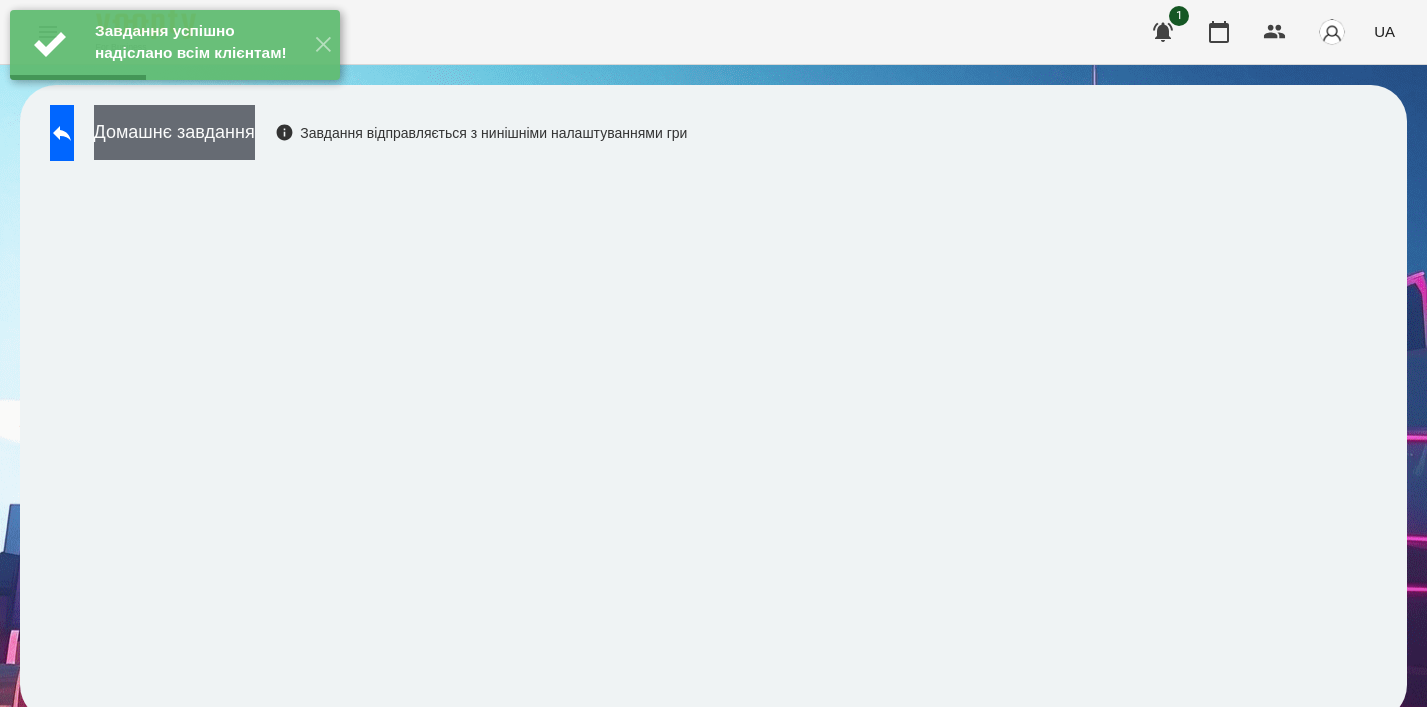 click on "Домашнє завдання" at bounding box center [174, 132] 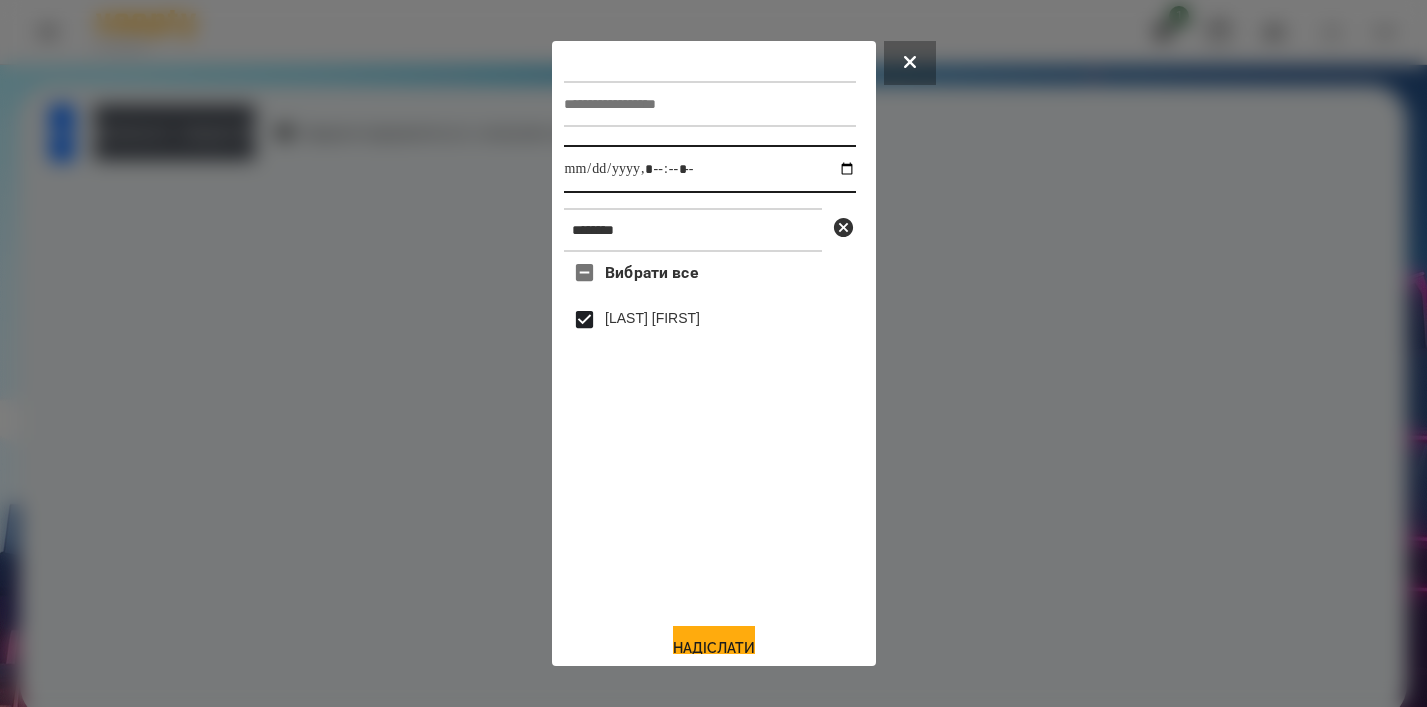 click at bounding box center [710, 169] 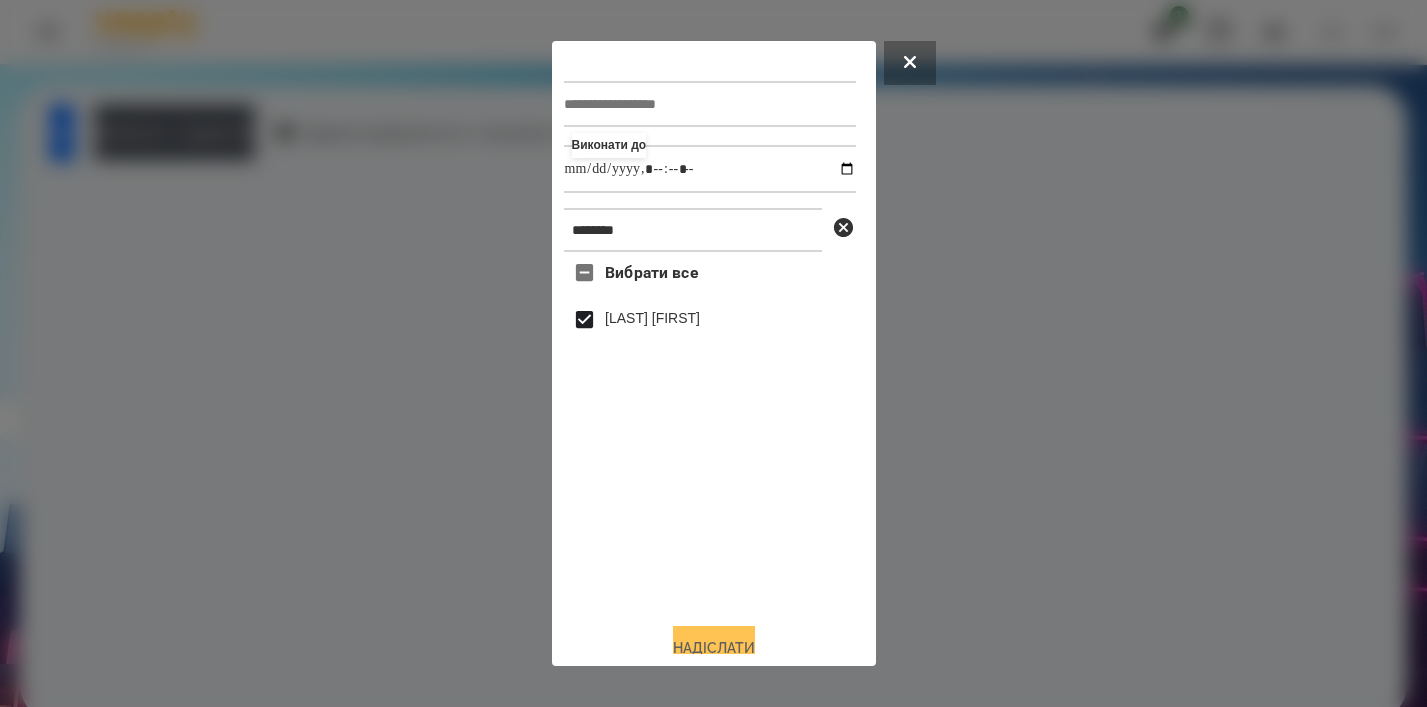 click on "Надіслати" at bounding box center (714, 648) 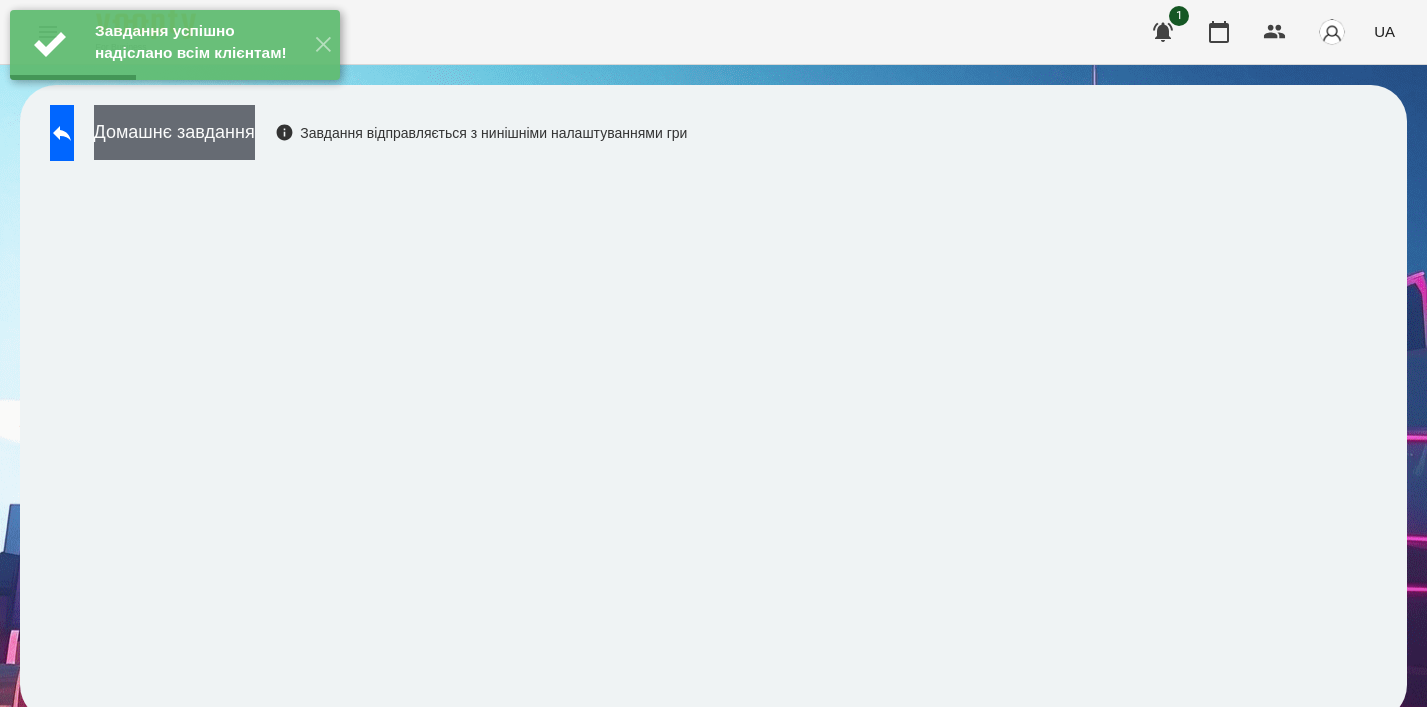 click on "Домашнє завдання" at bounding box center [174, 132] 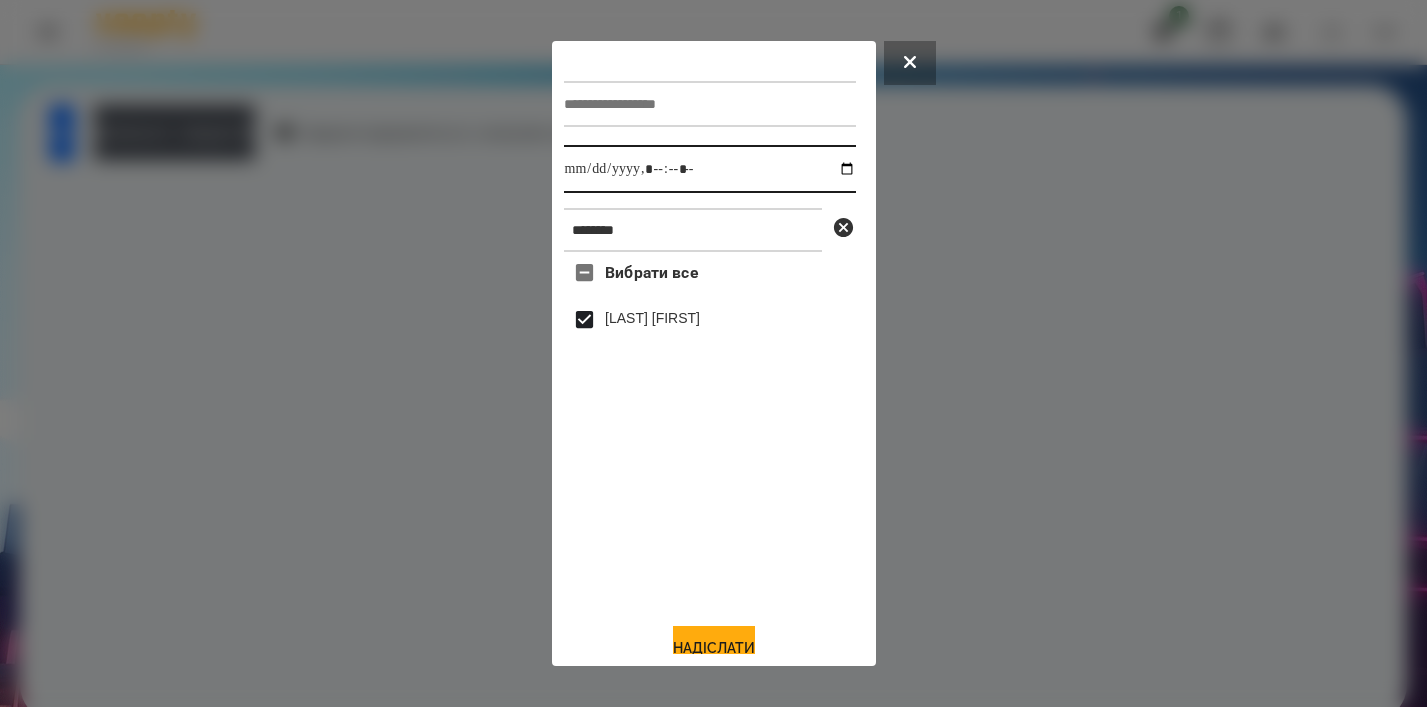 click at bounding box center (710, 169) 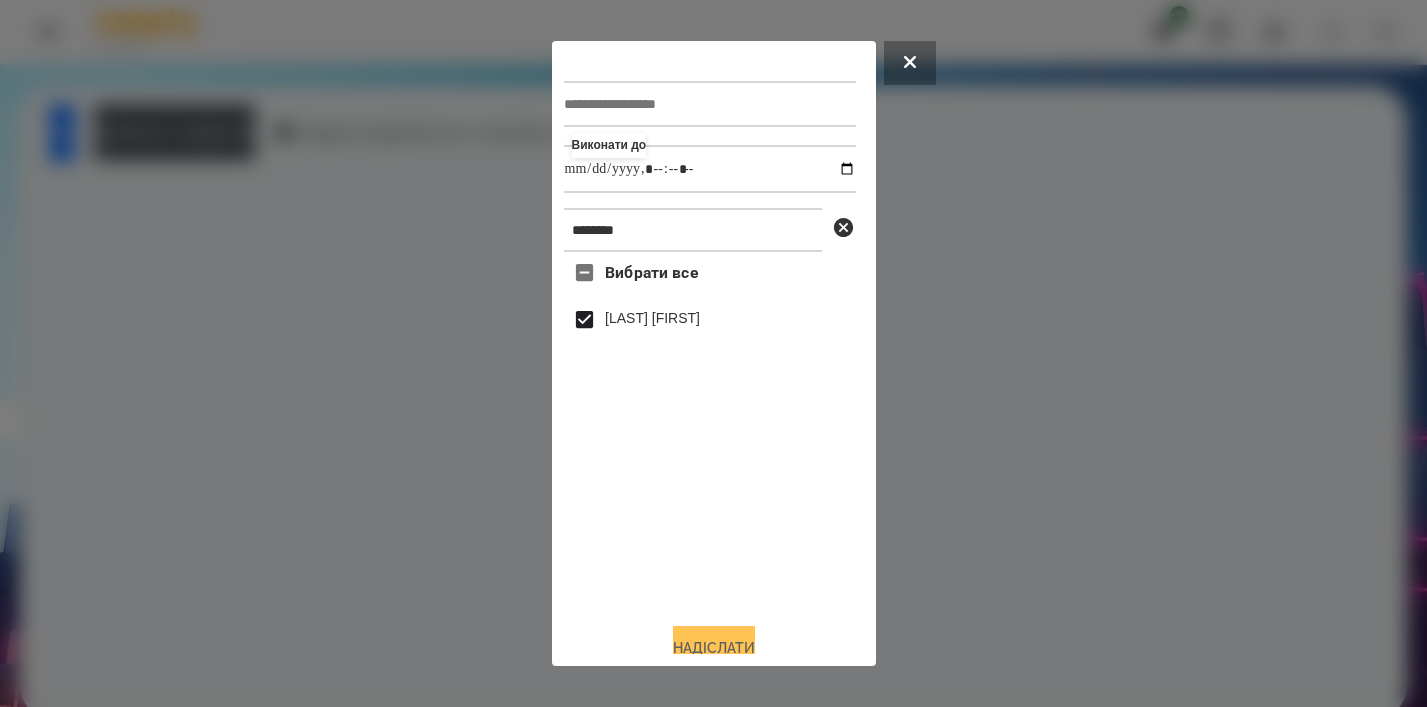 type on "**********" 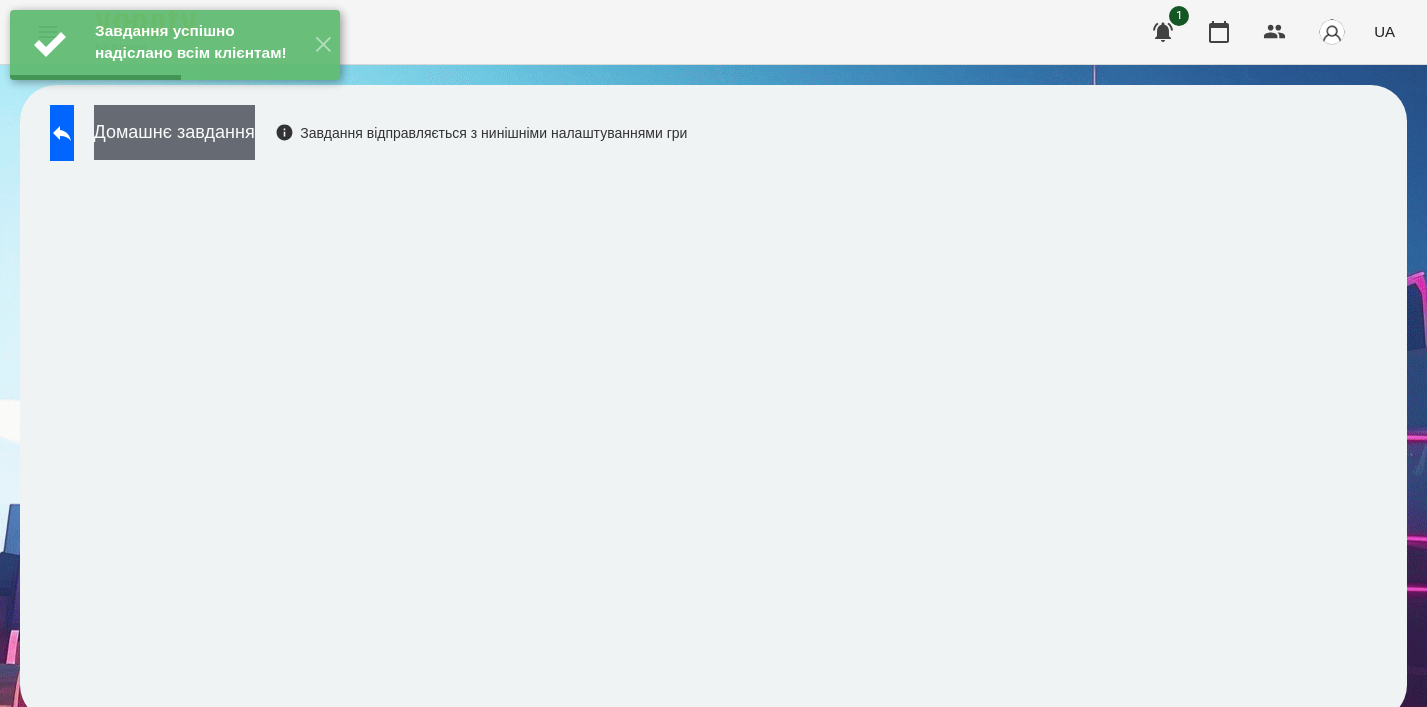click on "Домашнє завдання" at bounding box center [174, 132] 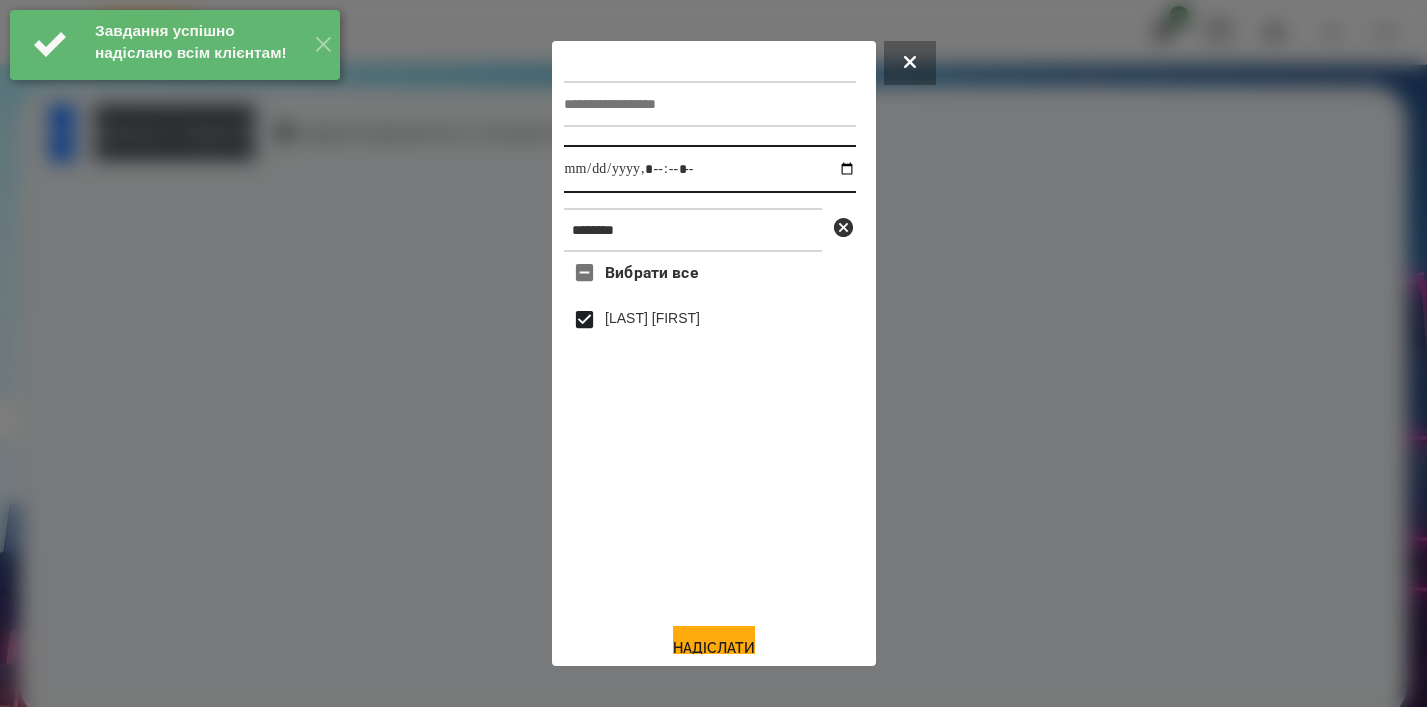 click at bounding box center [710, 169] 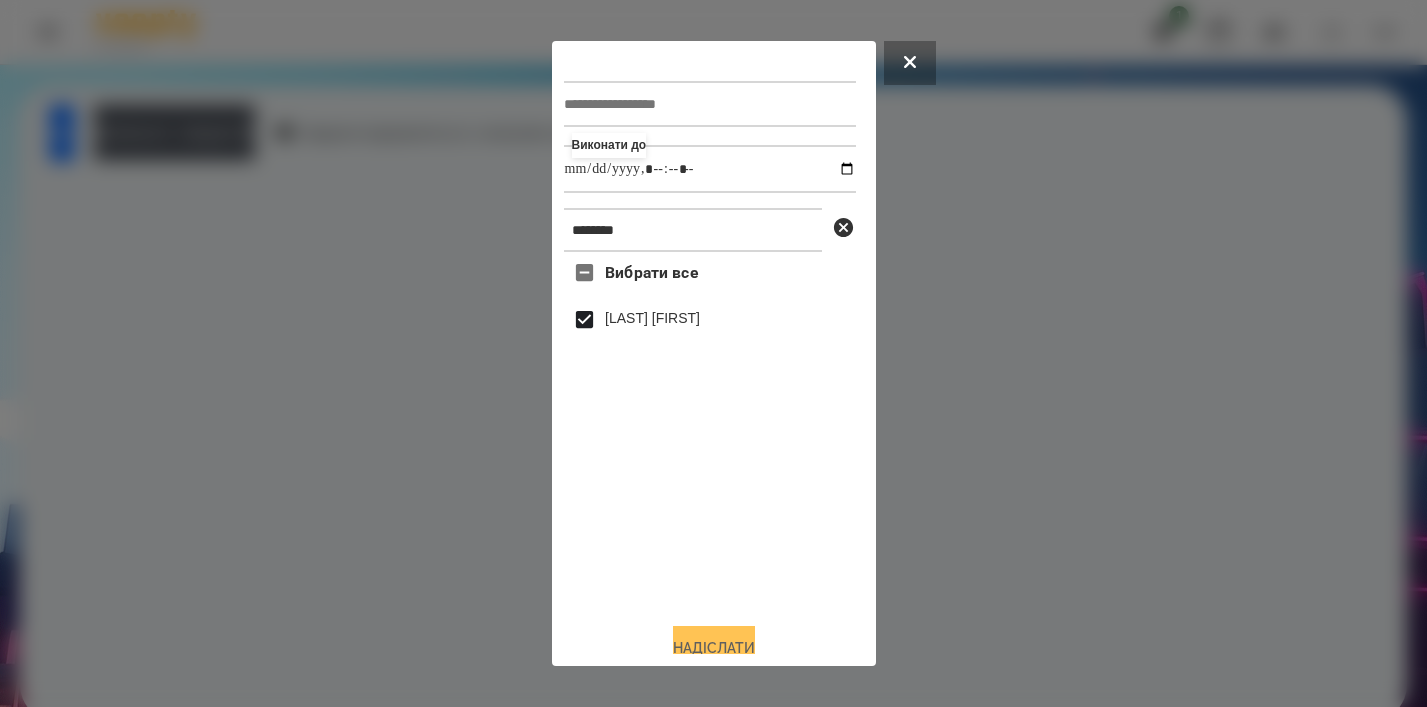 type on "**********" 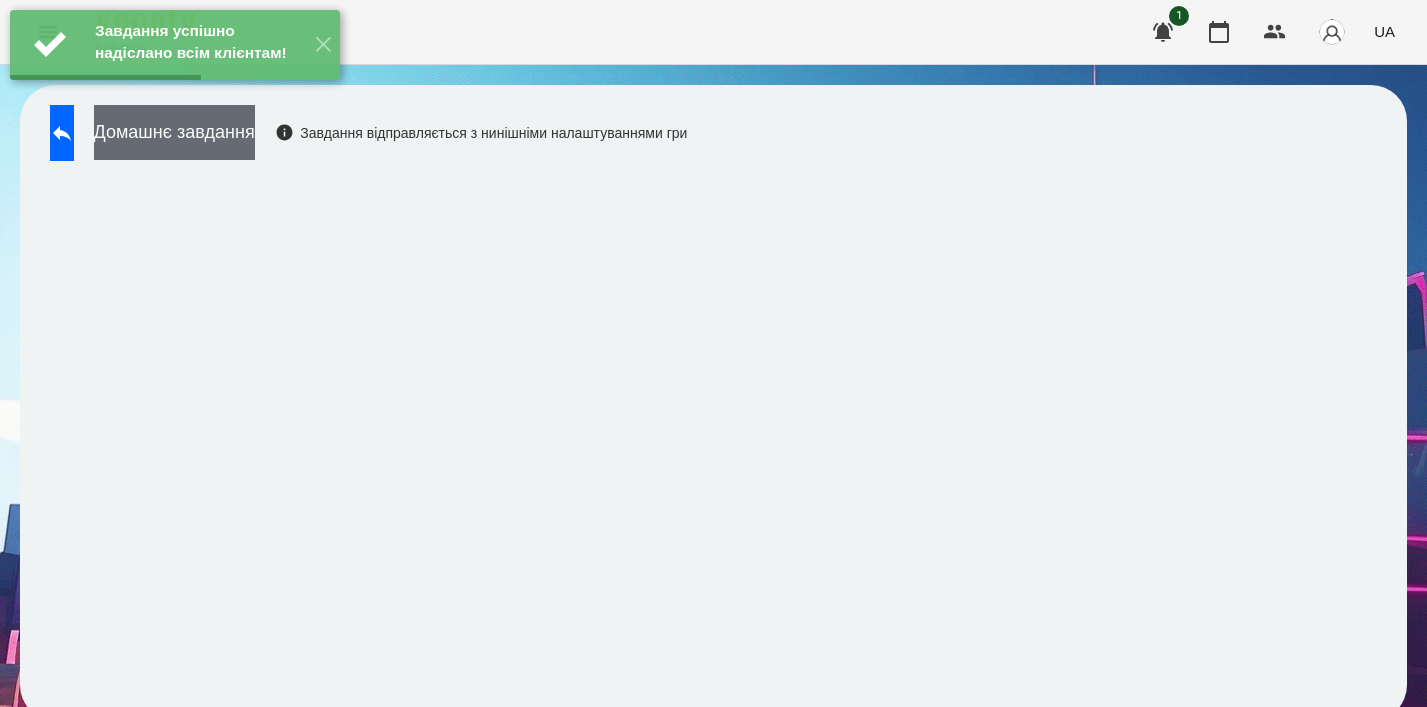 click on "Домашнє завдання" at bounding box center (174, 132) 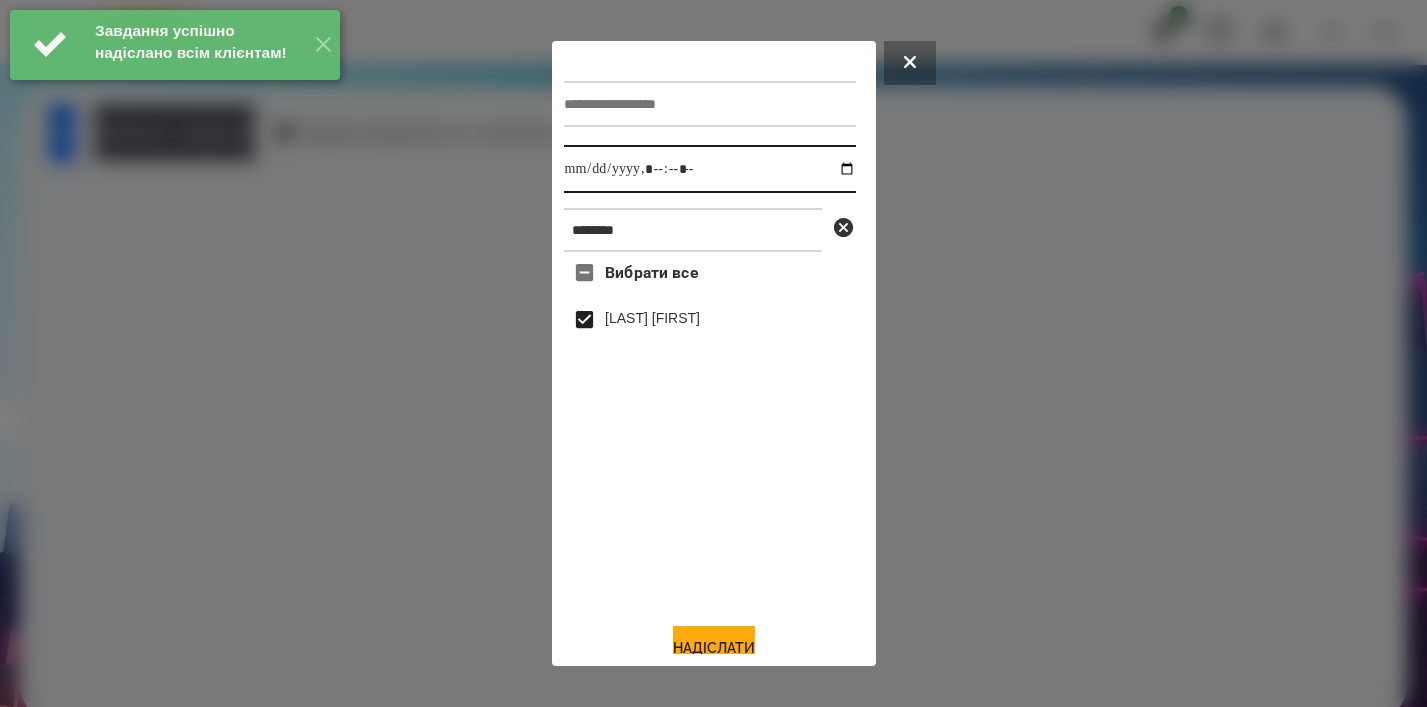 click at bounding box center (710, 169) 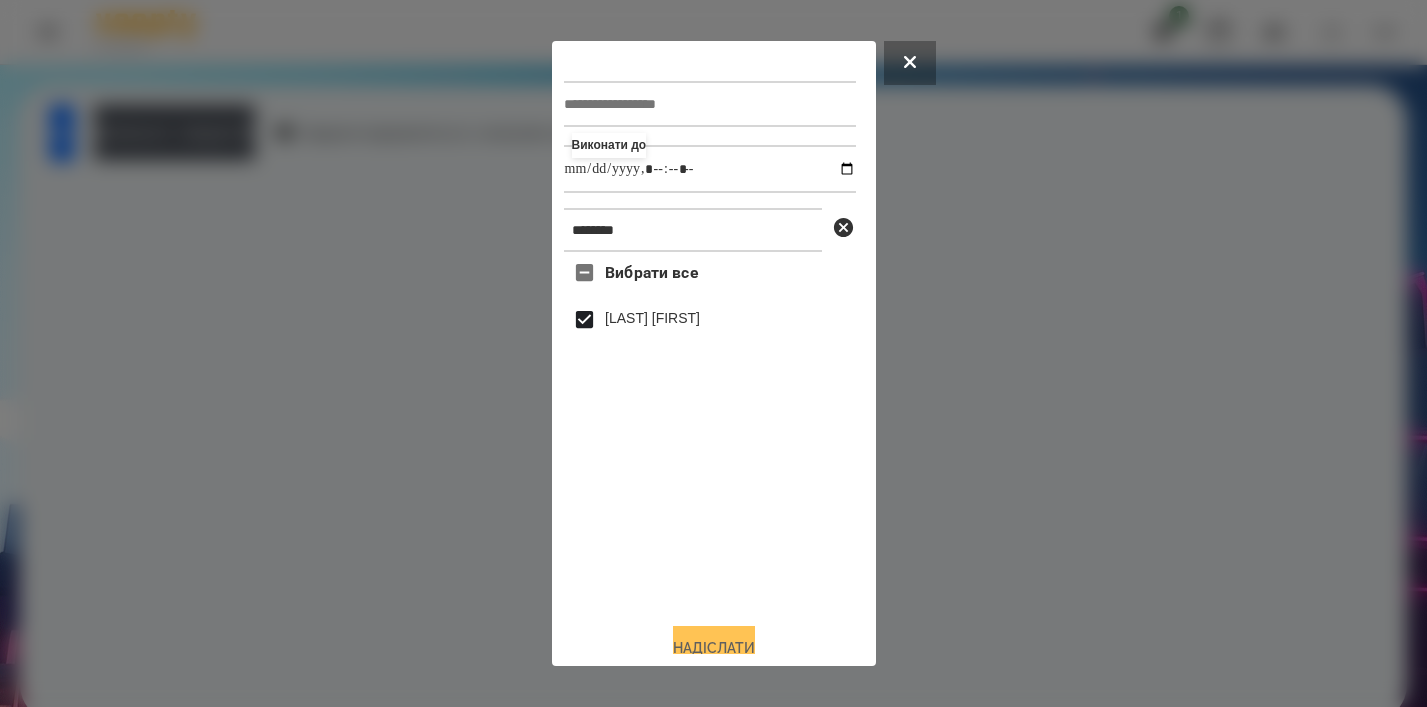 type on "**********" 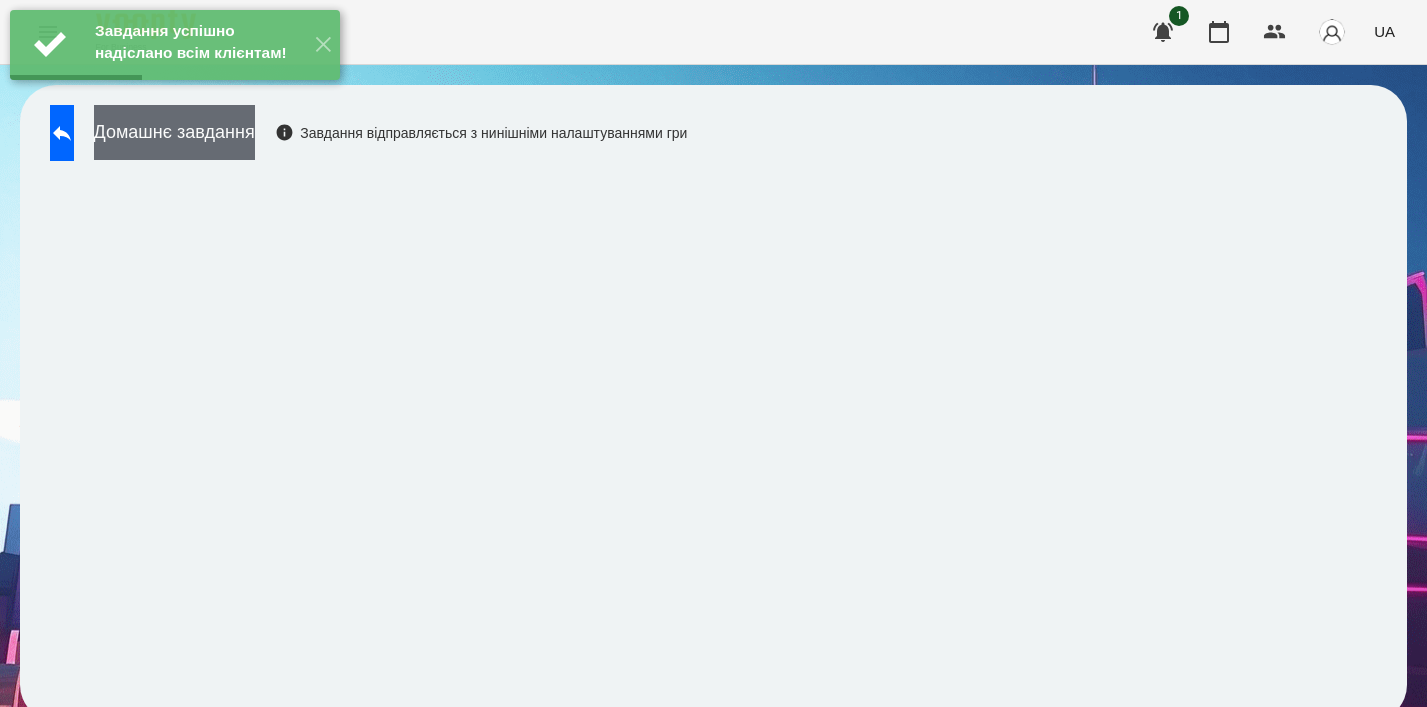click on "Домашнє завдання" at bounding box center (174, 132) 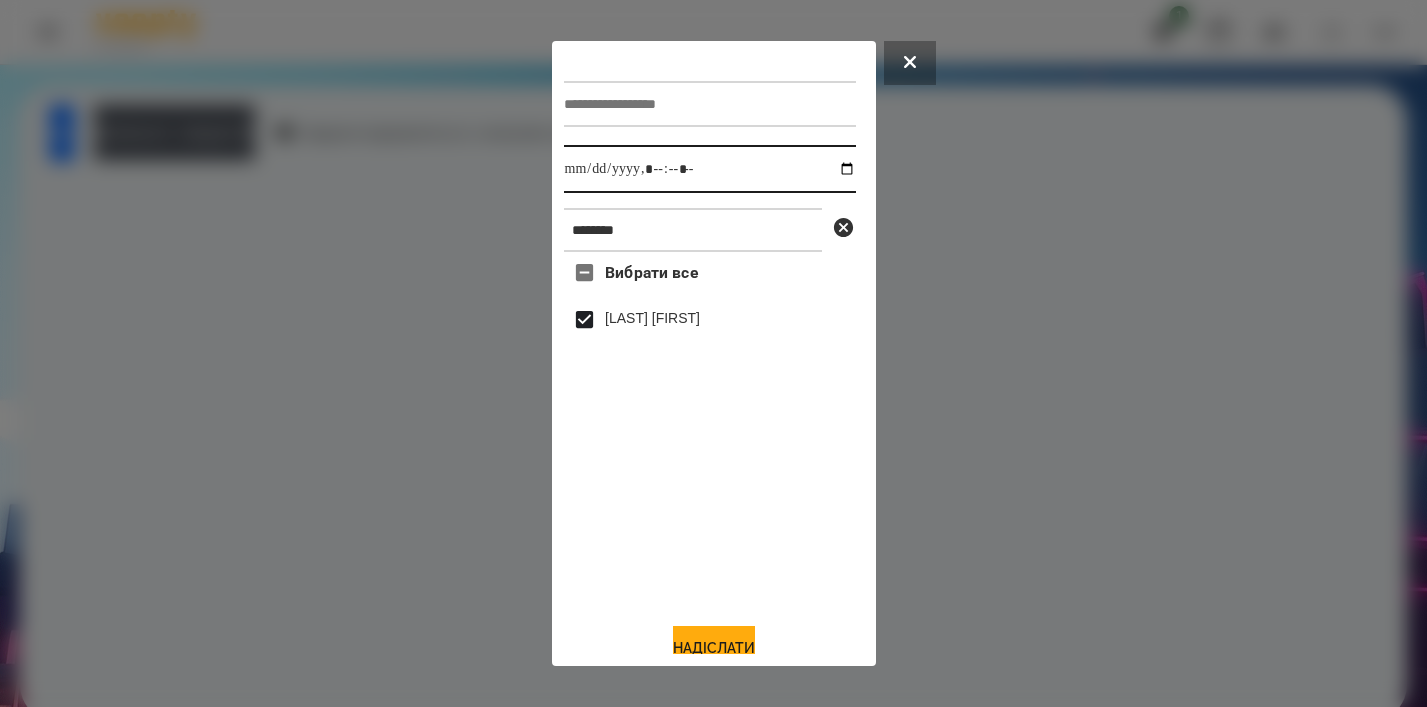 click at bounding box center [710, 169] 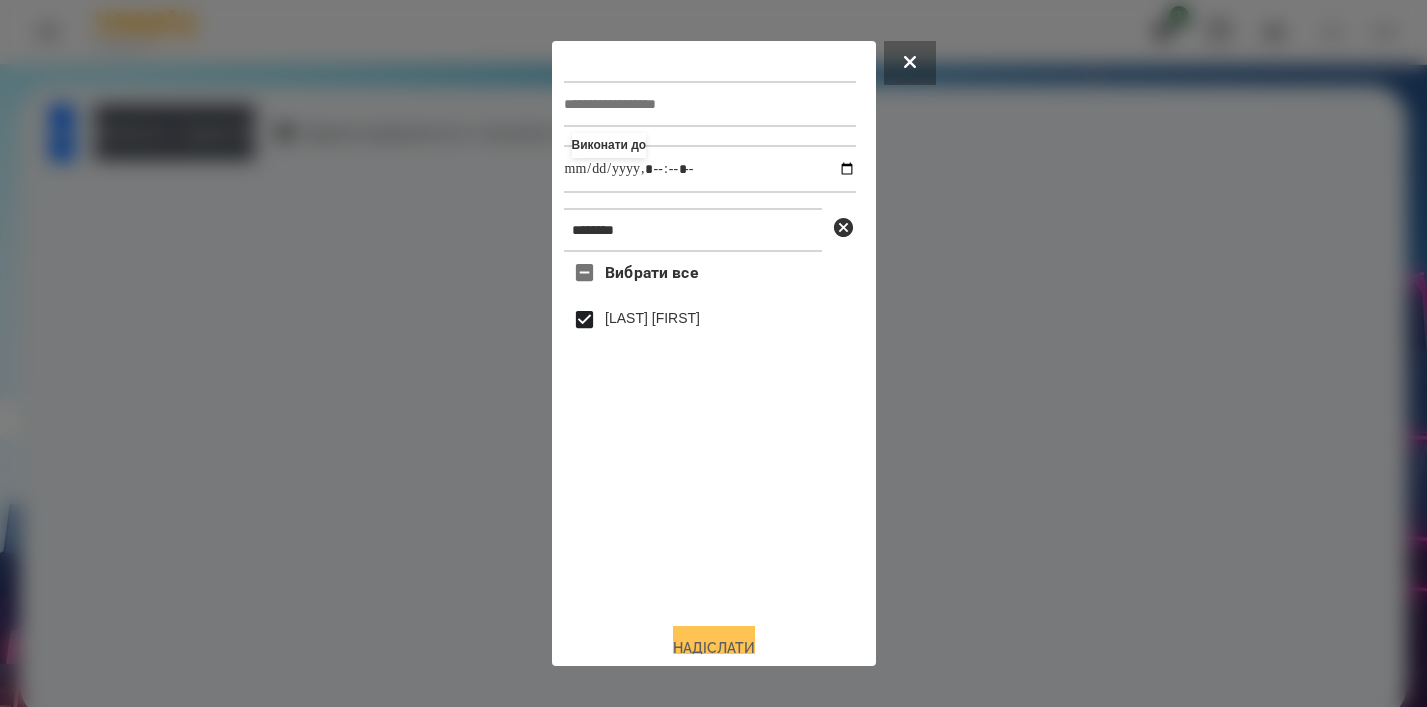 type on "**********" 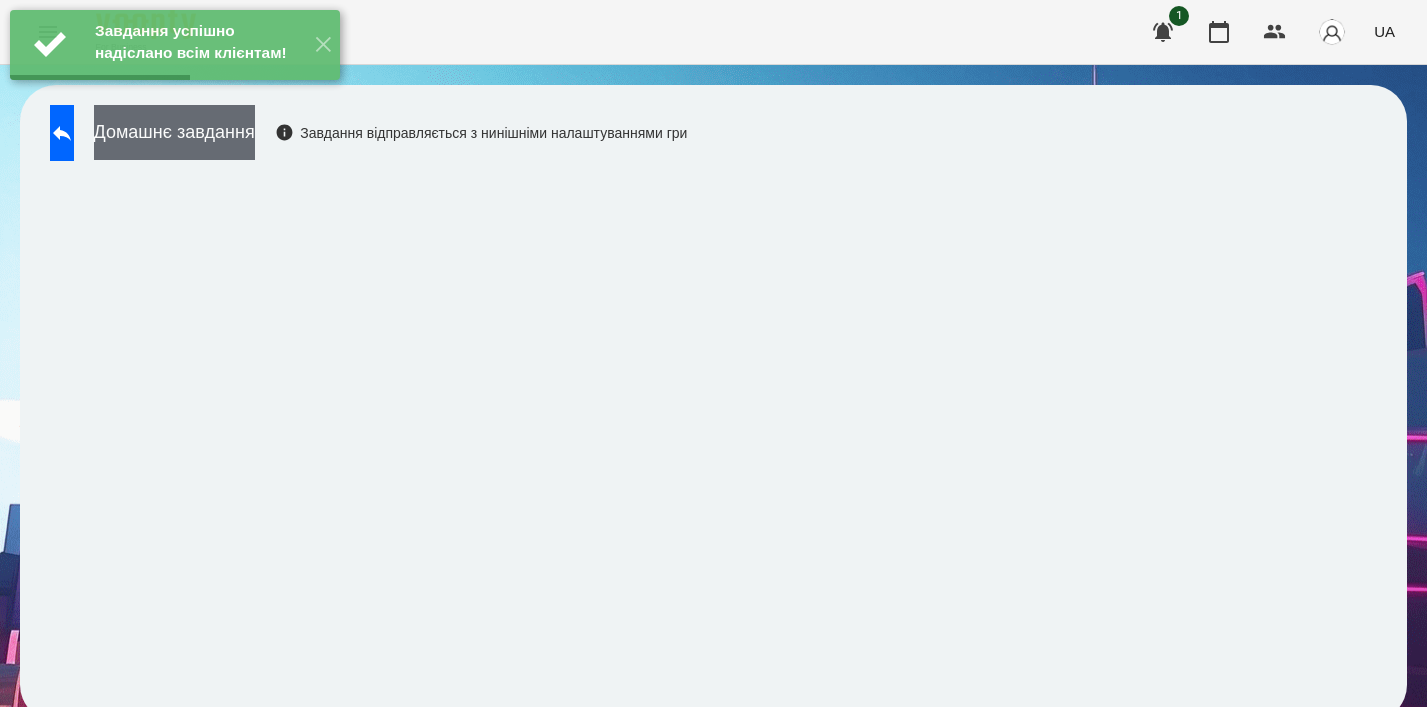 click on "Домашнє завдання" at bounding box center (174, 132) 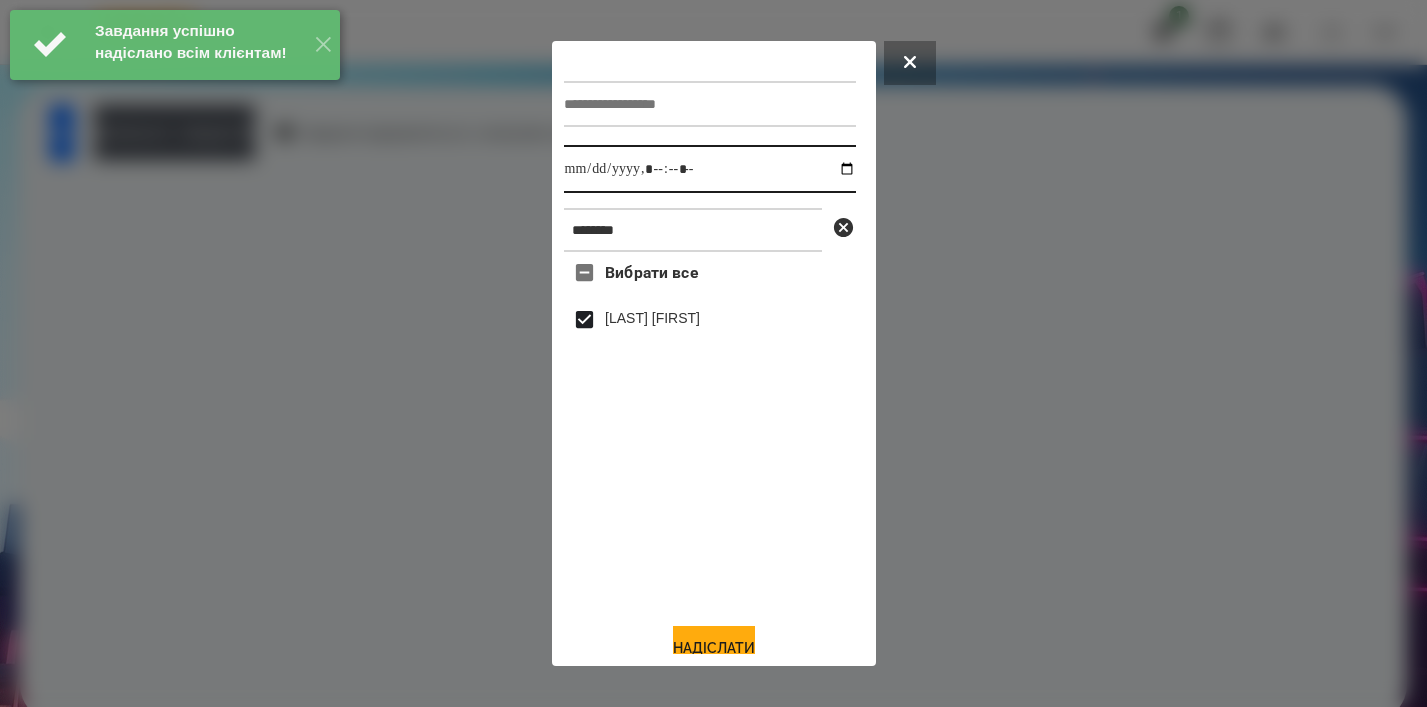 click at bounding box center [710, 169] 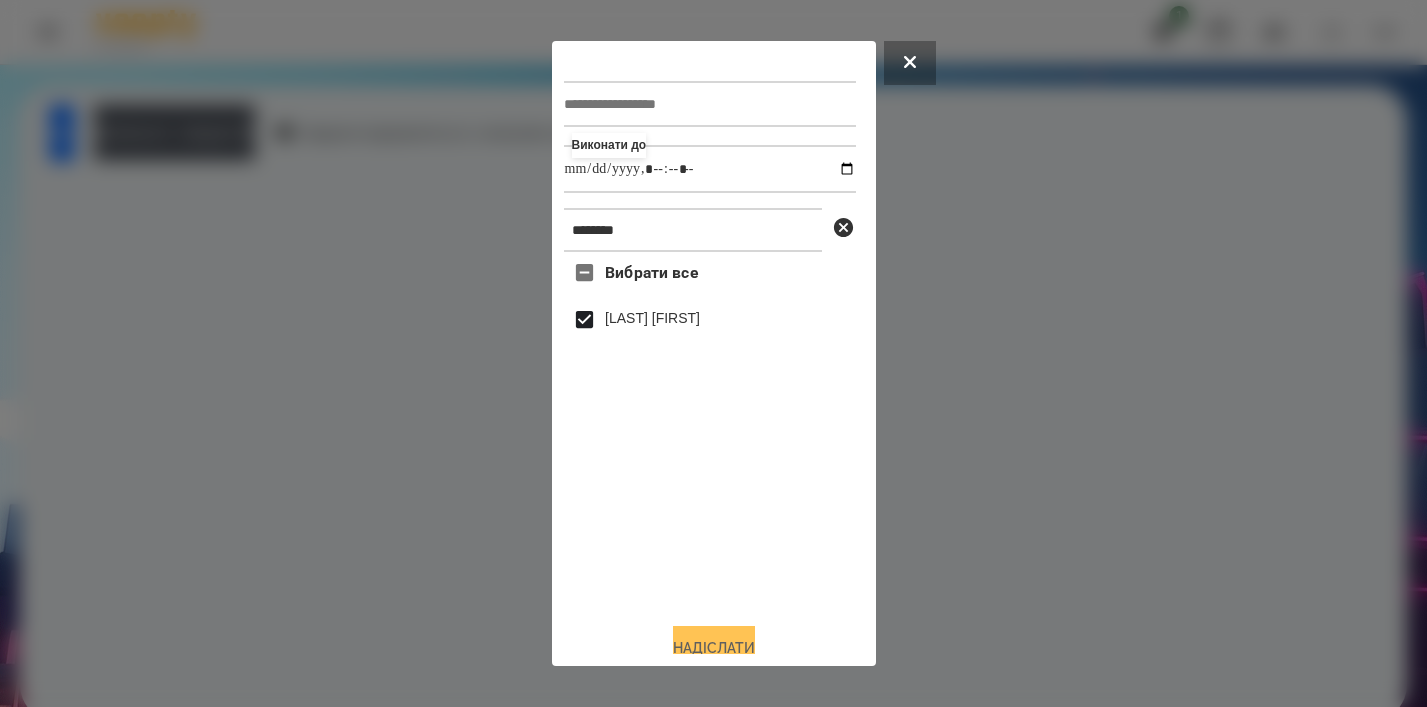 type on "**********" 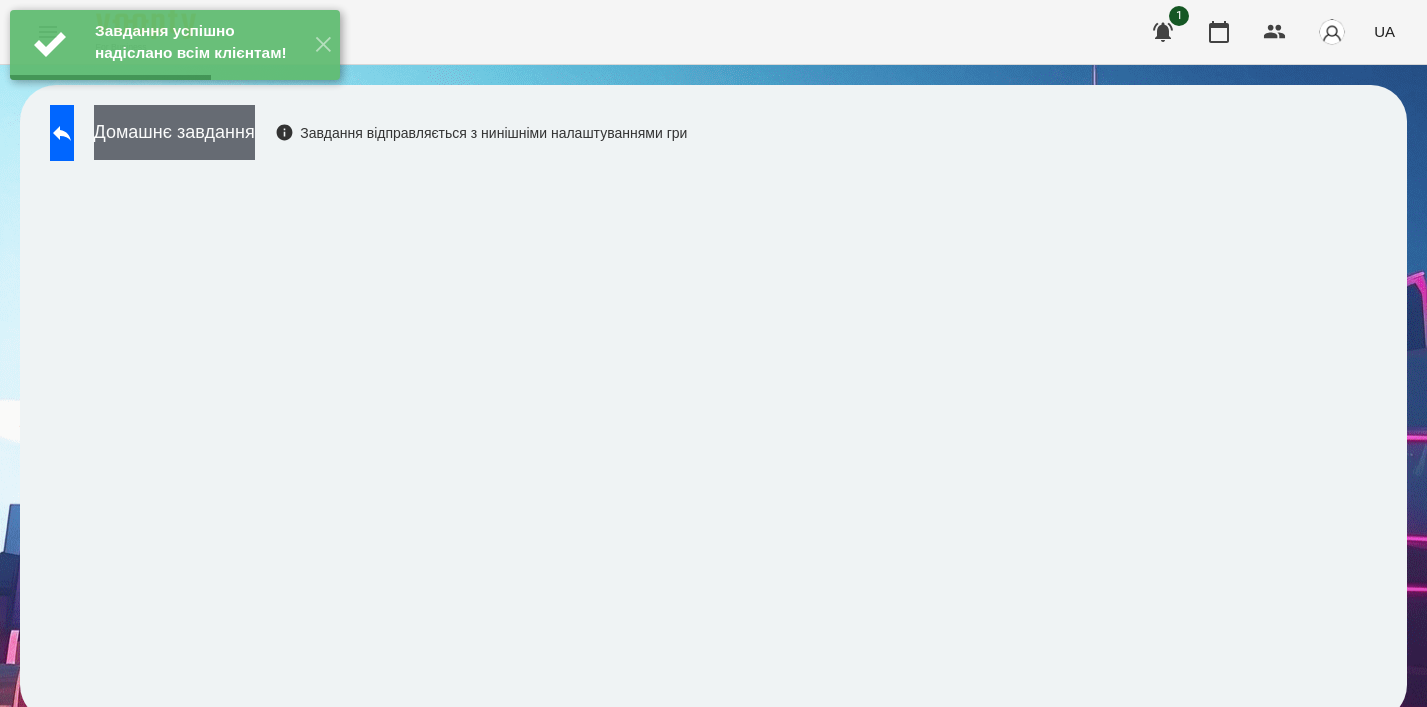 click on "Домашнє завдання" at bounding box center (174, 132) 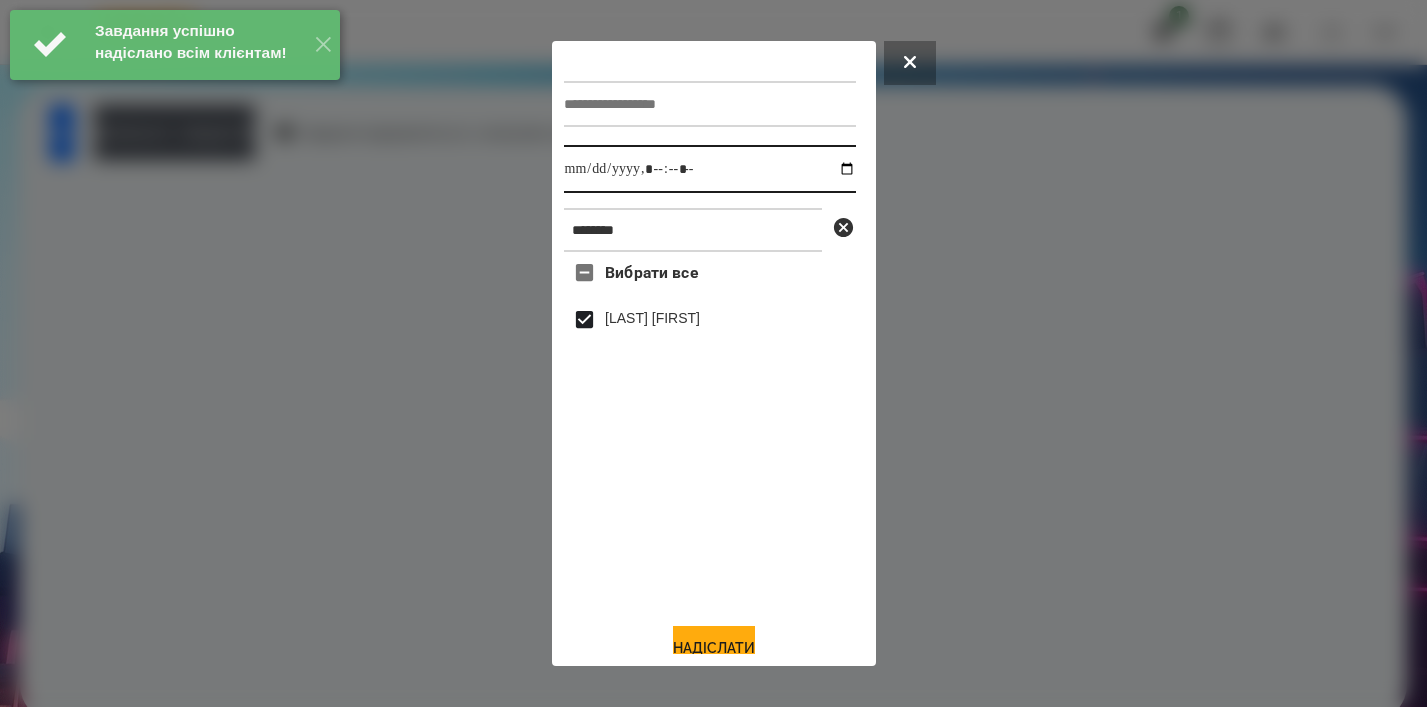 click at bounding box center [710, 169] 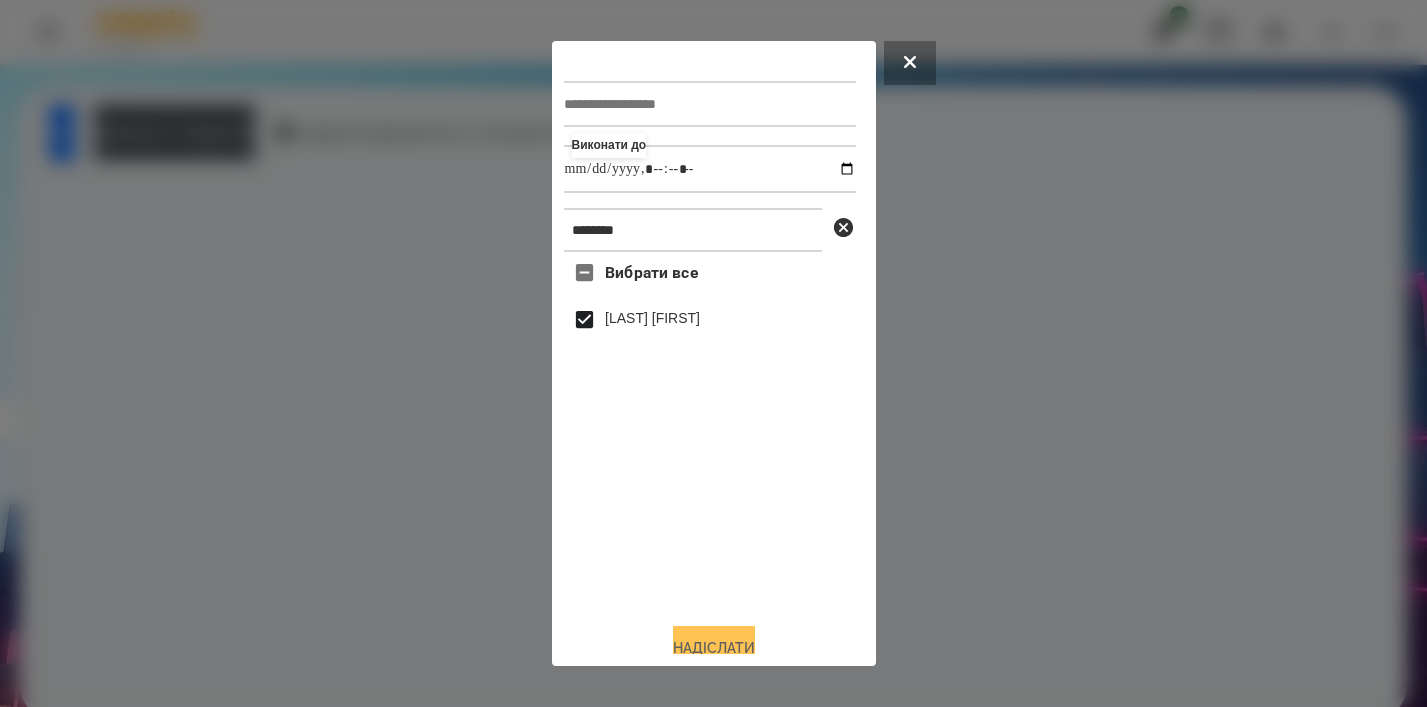 type on "**********" 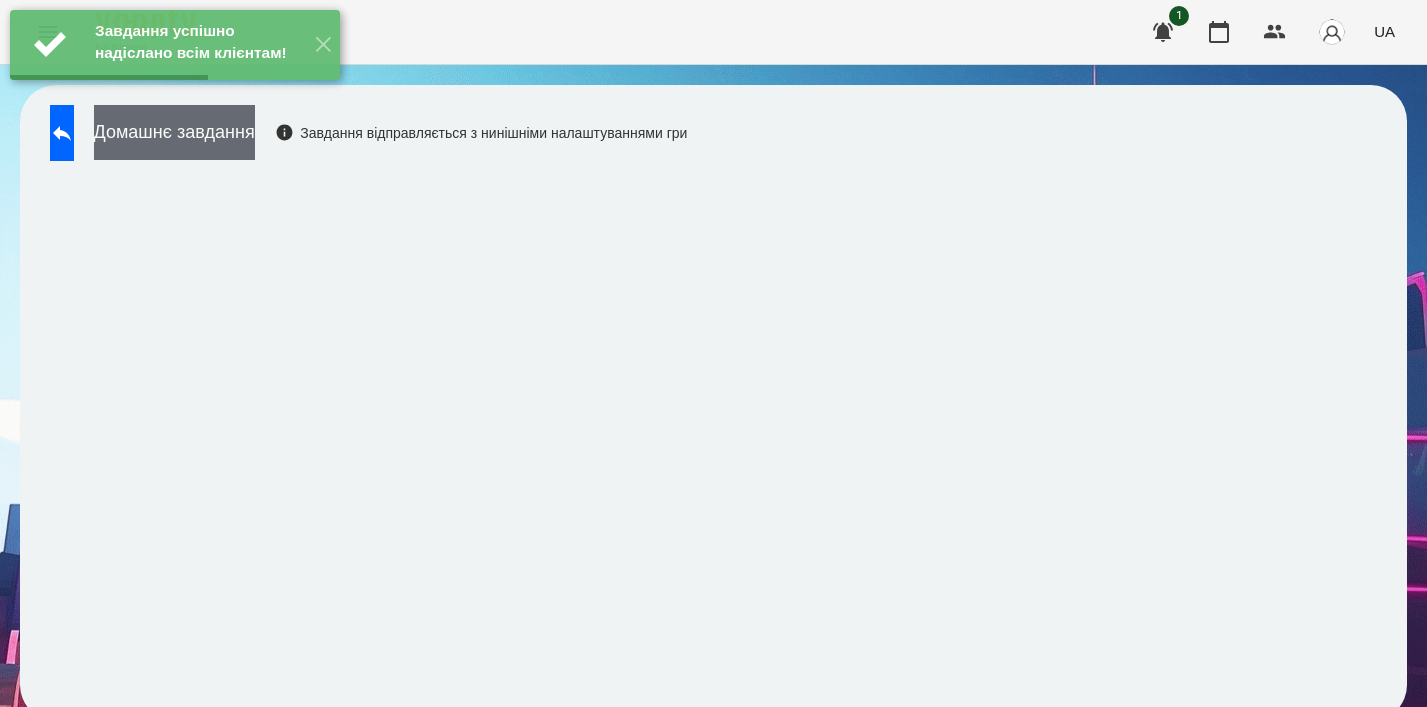 click on "Домашнє завдання" at bounding box center (174, 132) 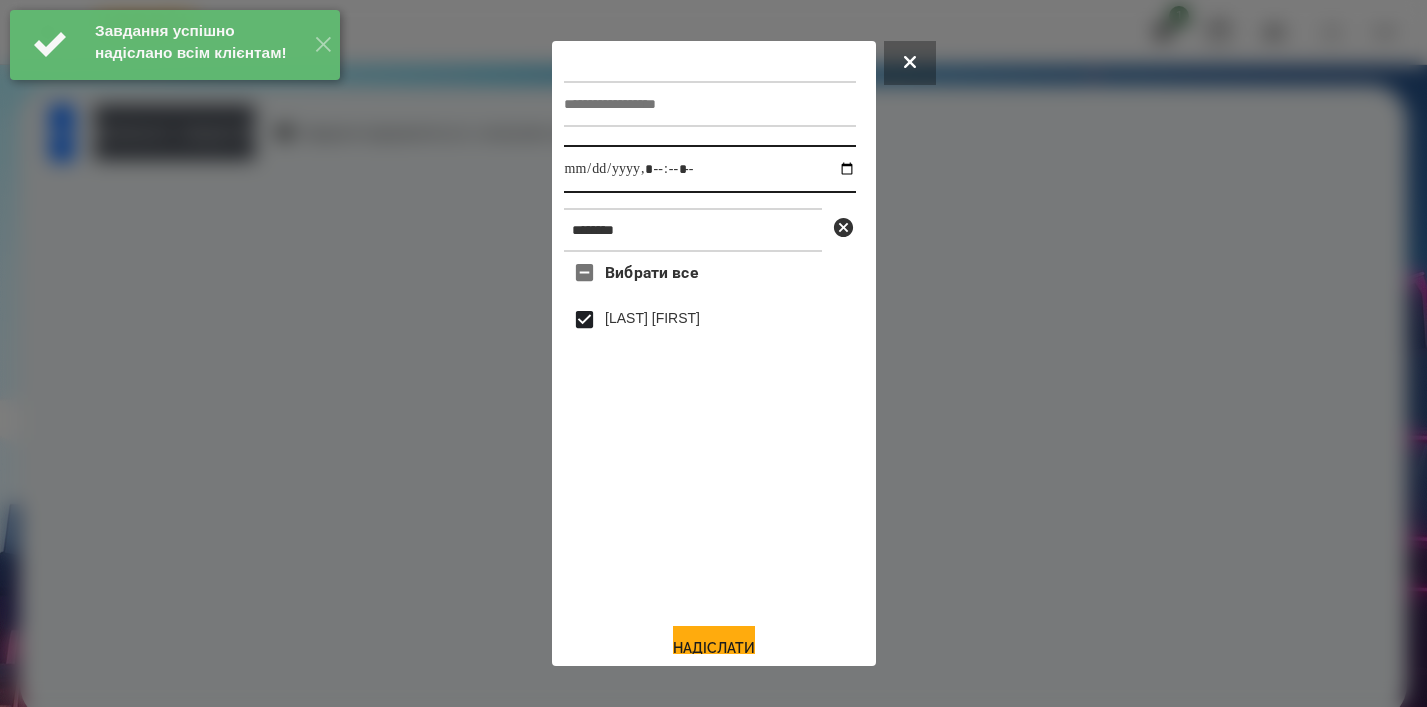 click at bounding box center (710, 169) 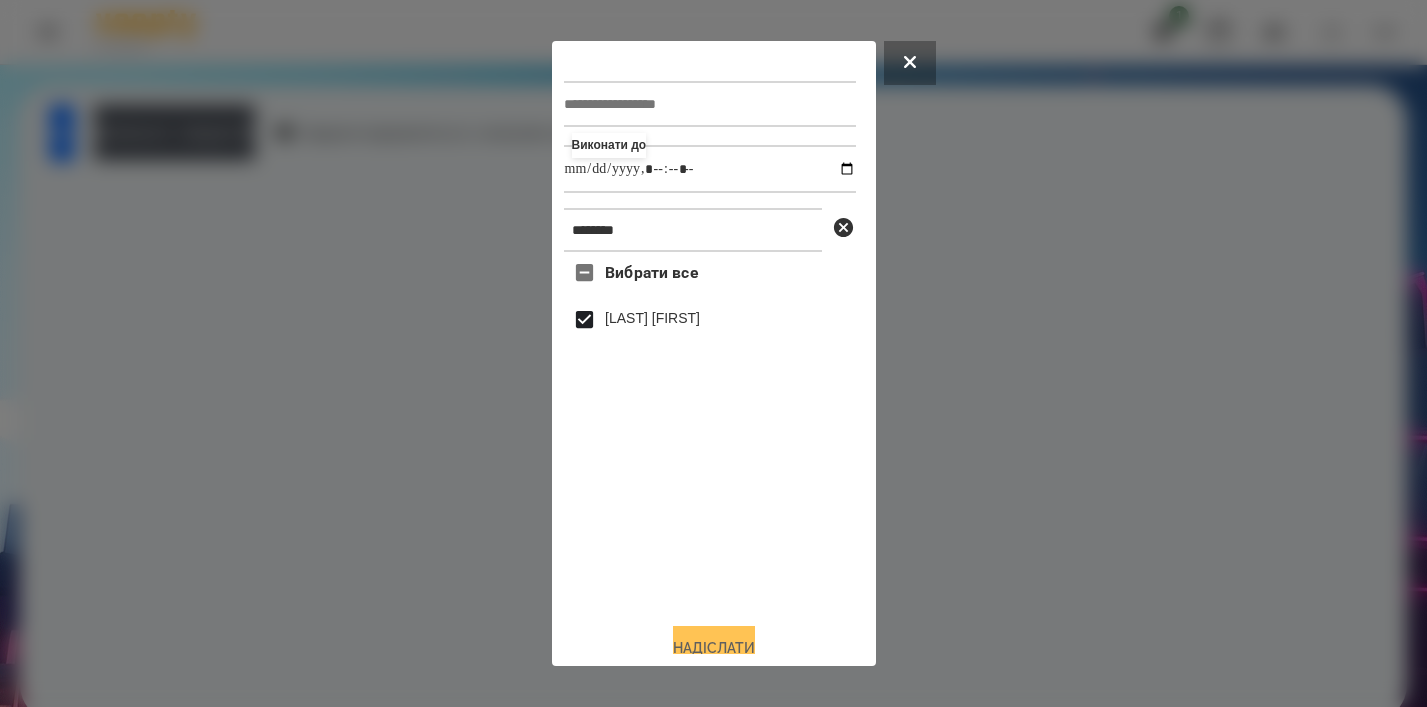 click on "Надіслати" at bounding box center [714, 648] 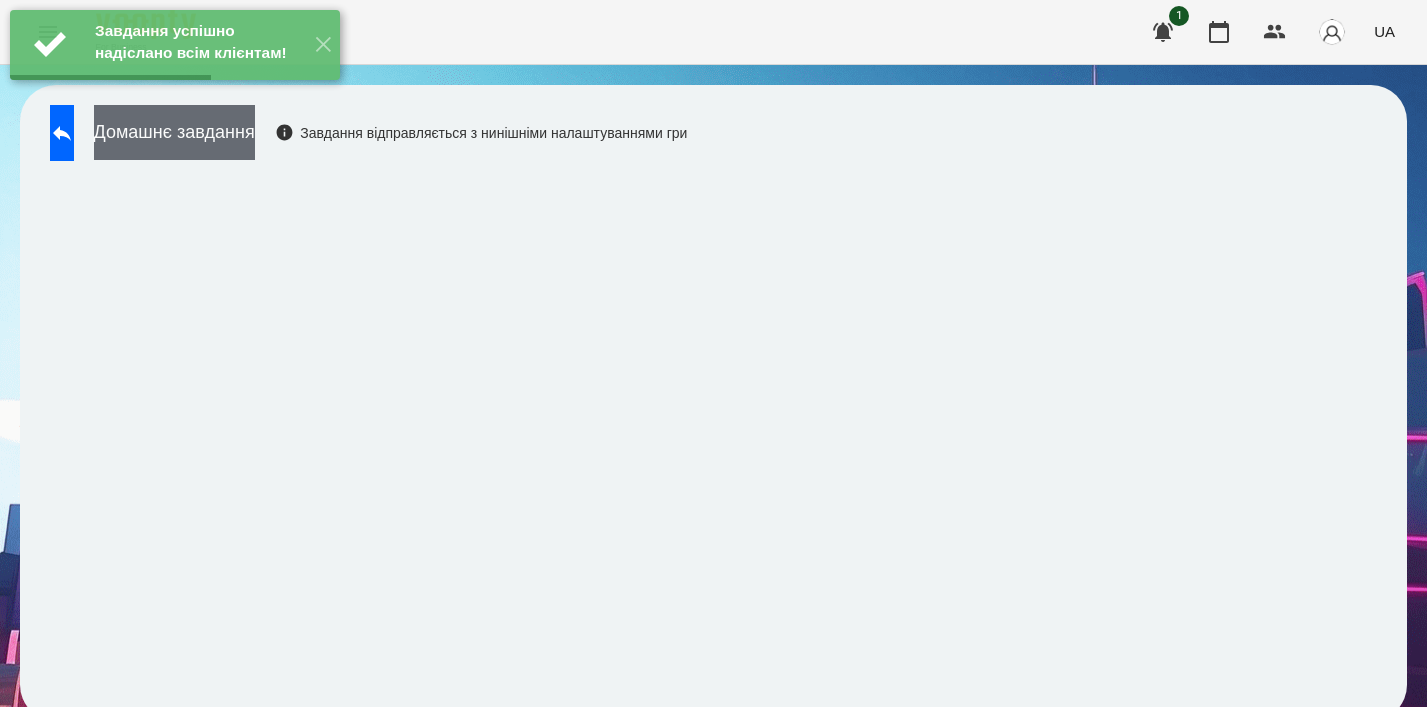 click on "Домашнє завдання" at bounding box center (174, 132) 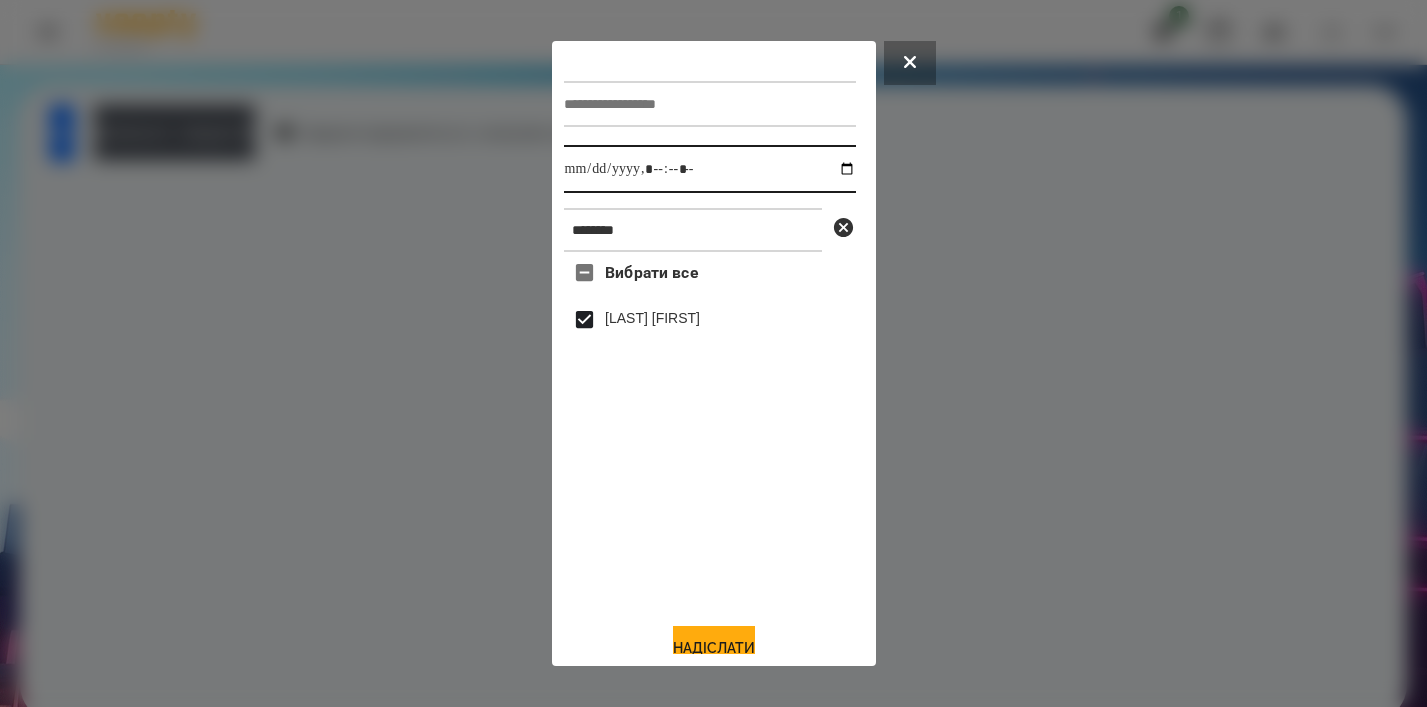 click at bounding box center (710, 169) 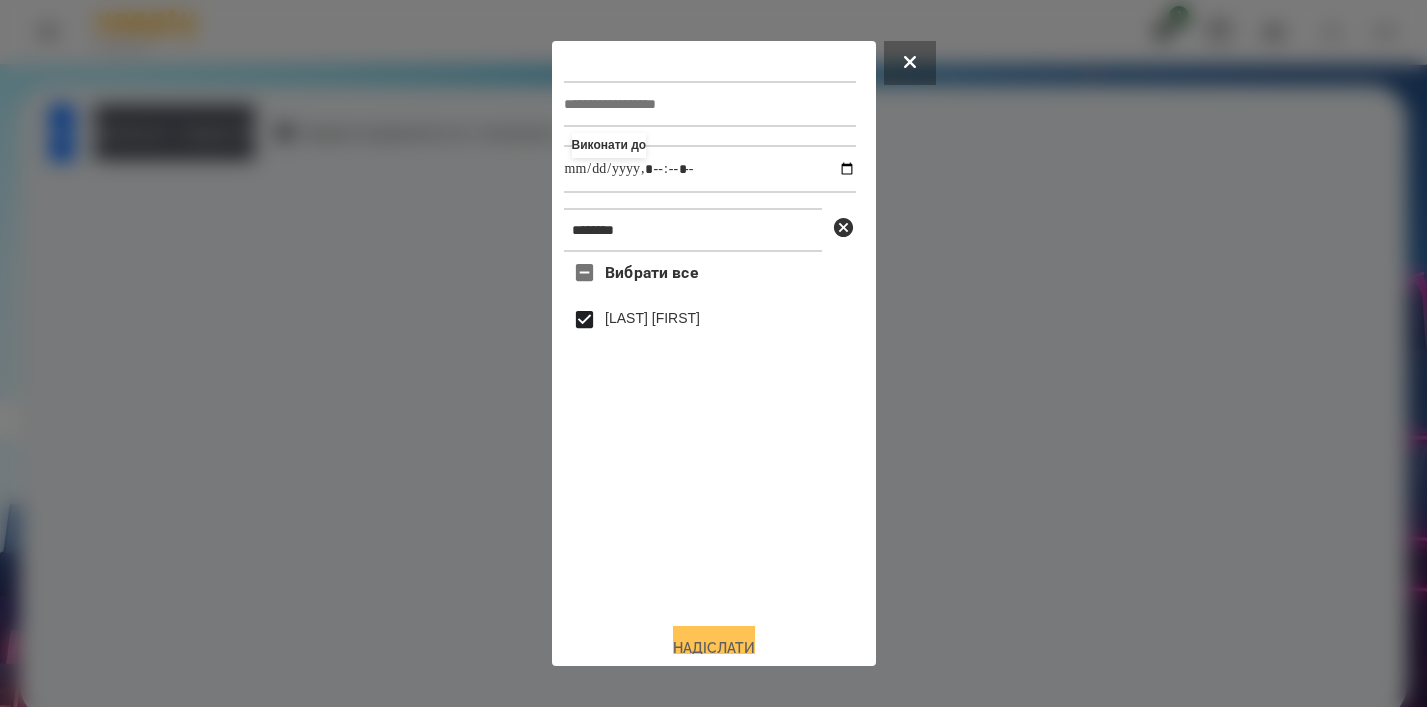 click on "Надіслати" at bounding box center (714, 648) 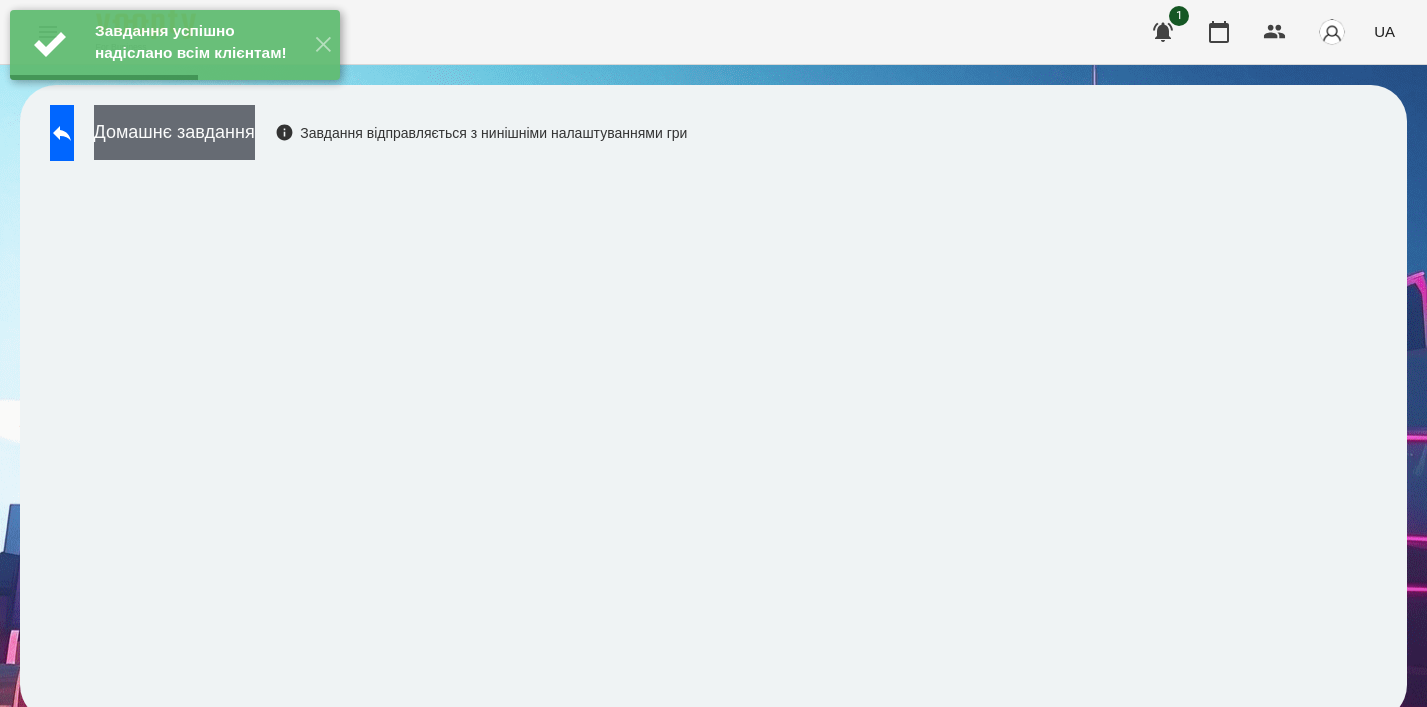 click on "Домашнє завдання" at bounding box center (174, 132) 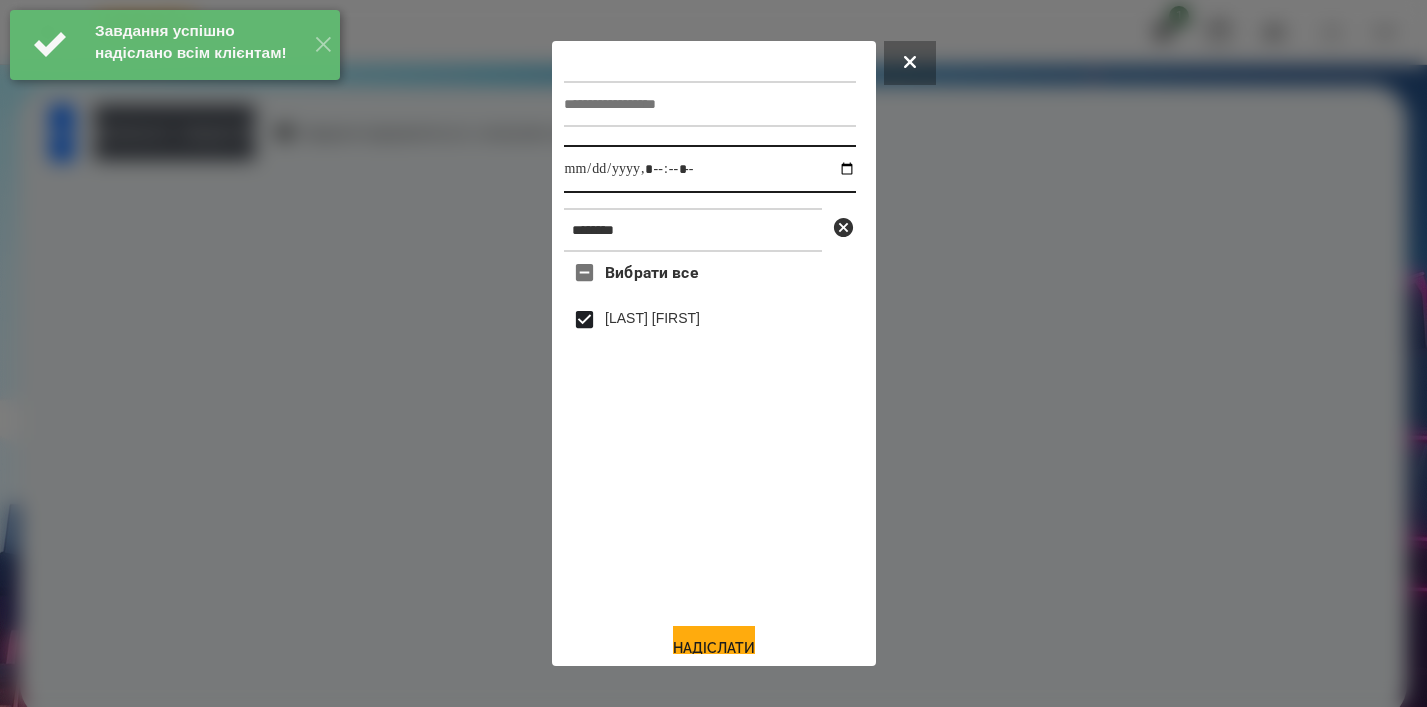 click at bounding box center [710, 169] 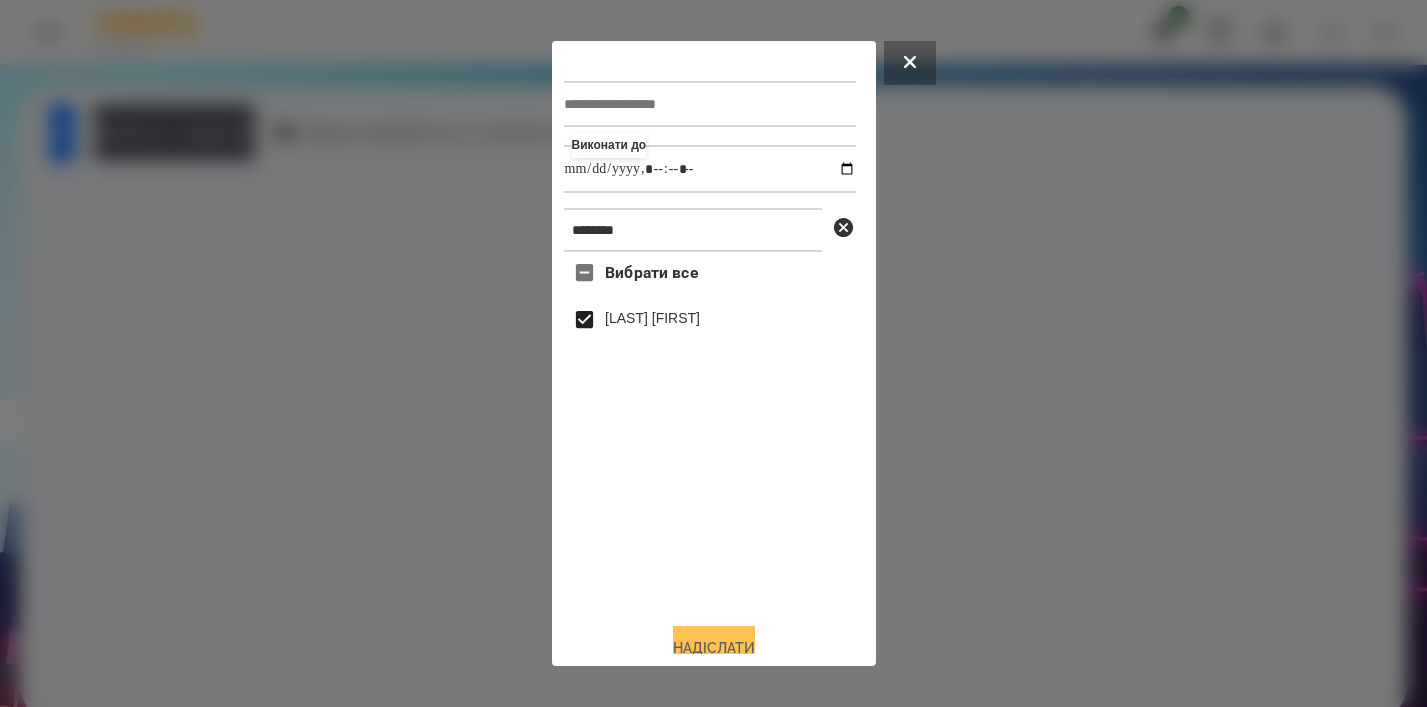 type on "**********" 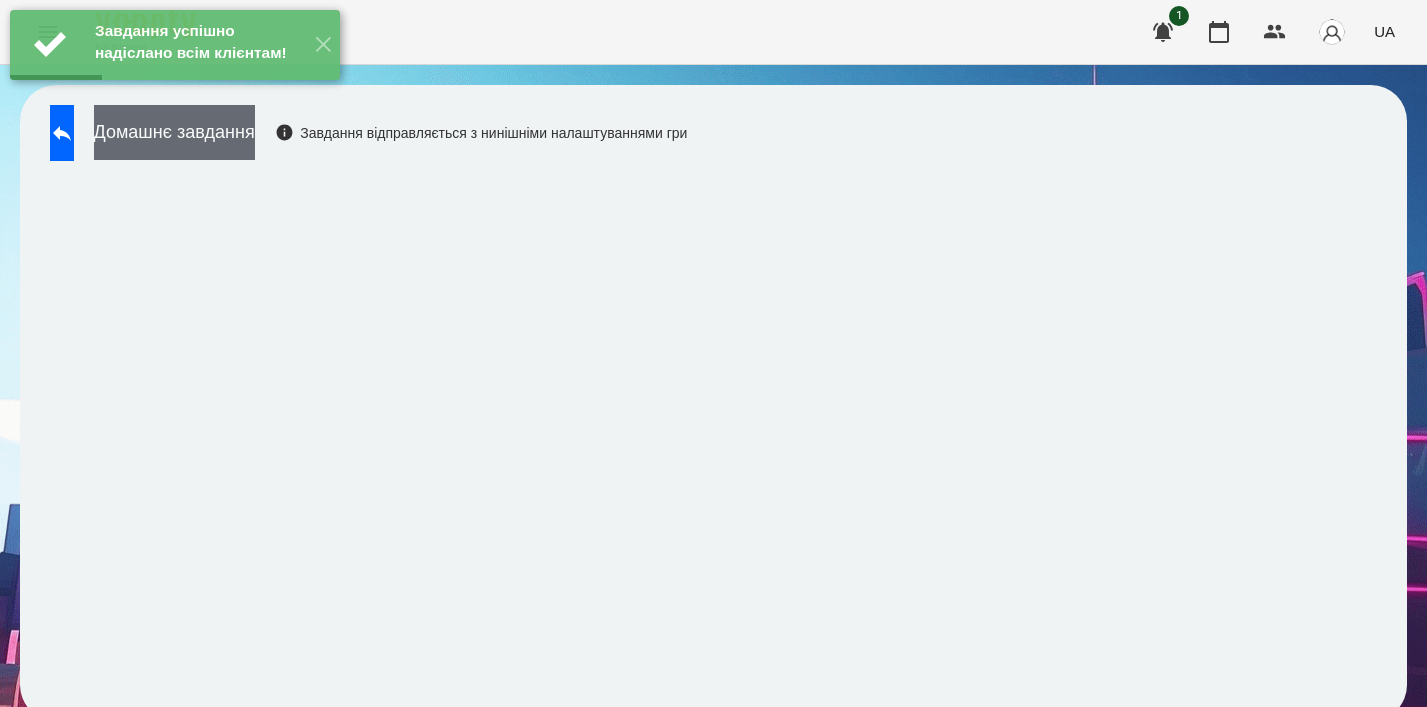 click on "Домашнє завдання" at bounding box center [174, 132] 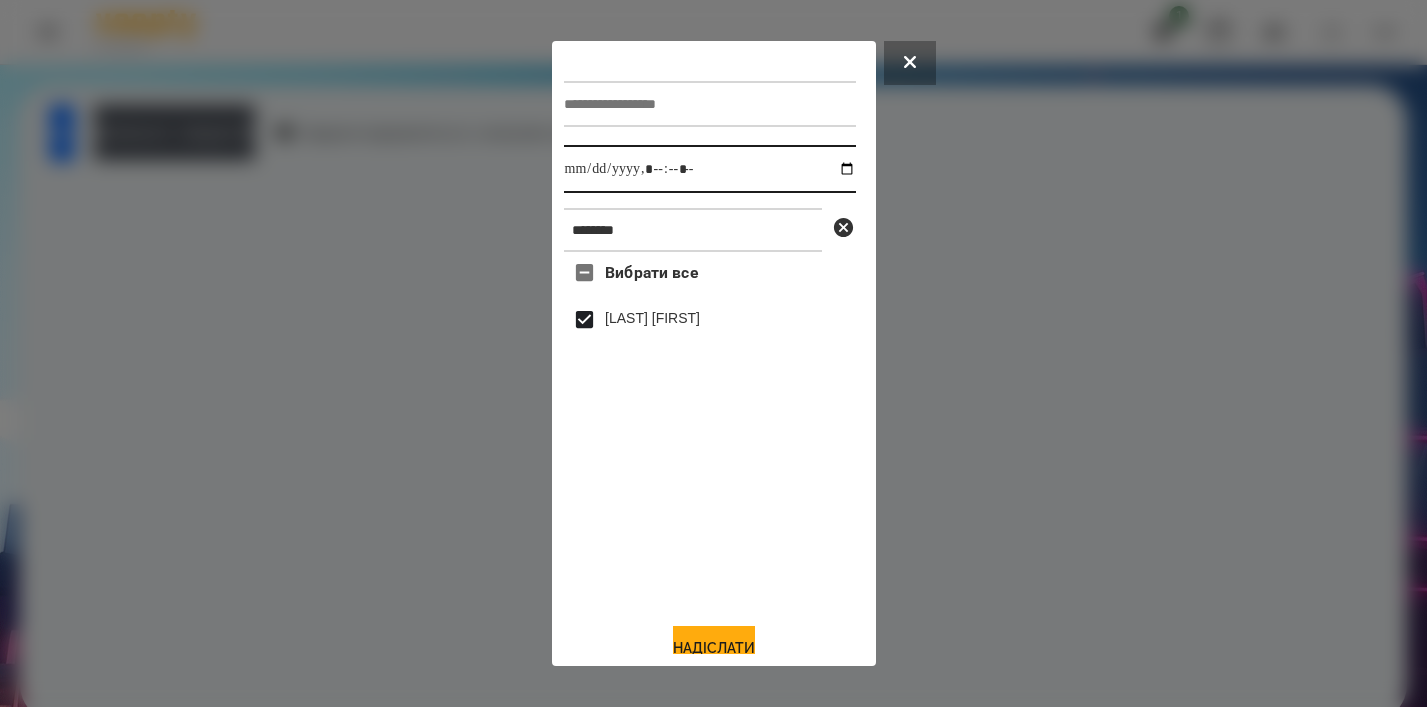 click at bounding box center [710, 169] 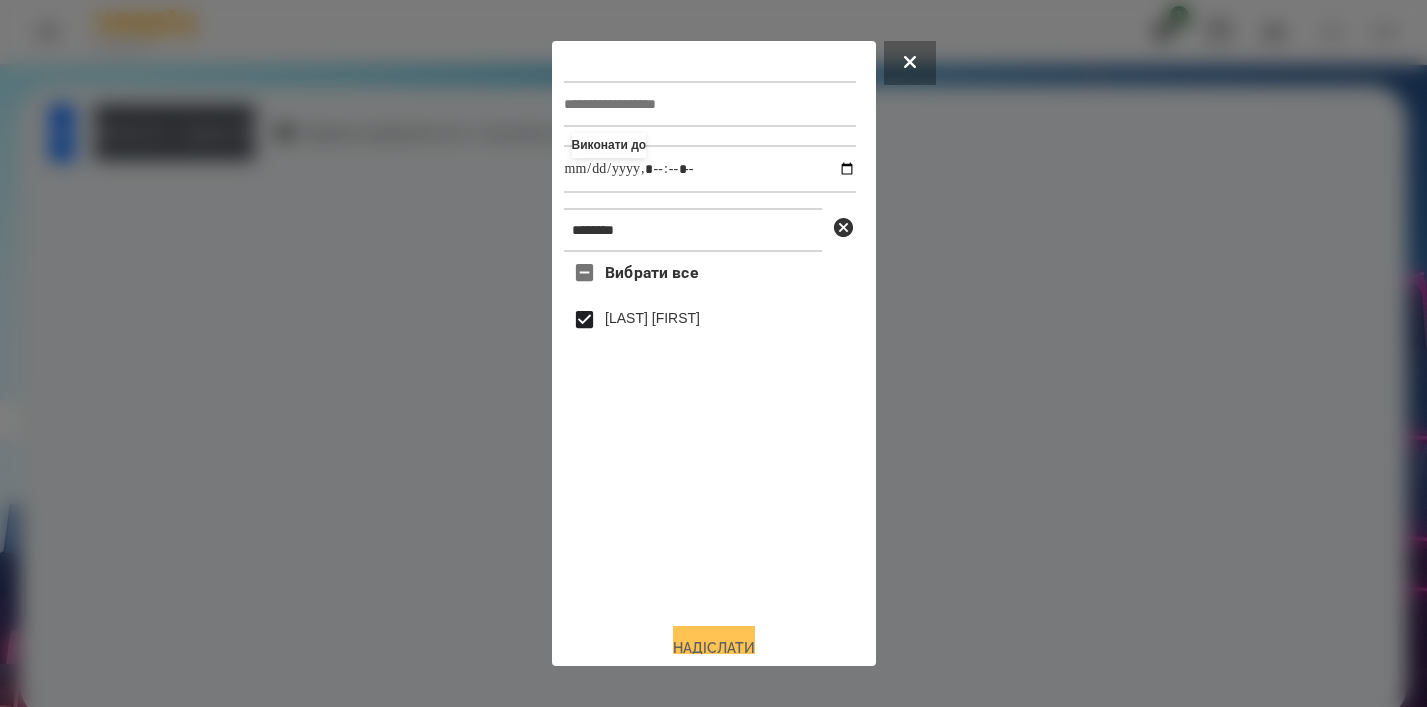 type on "**********" 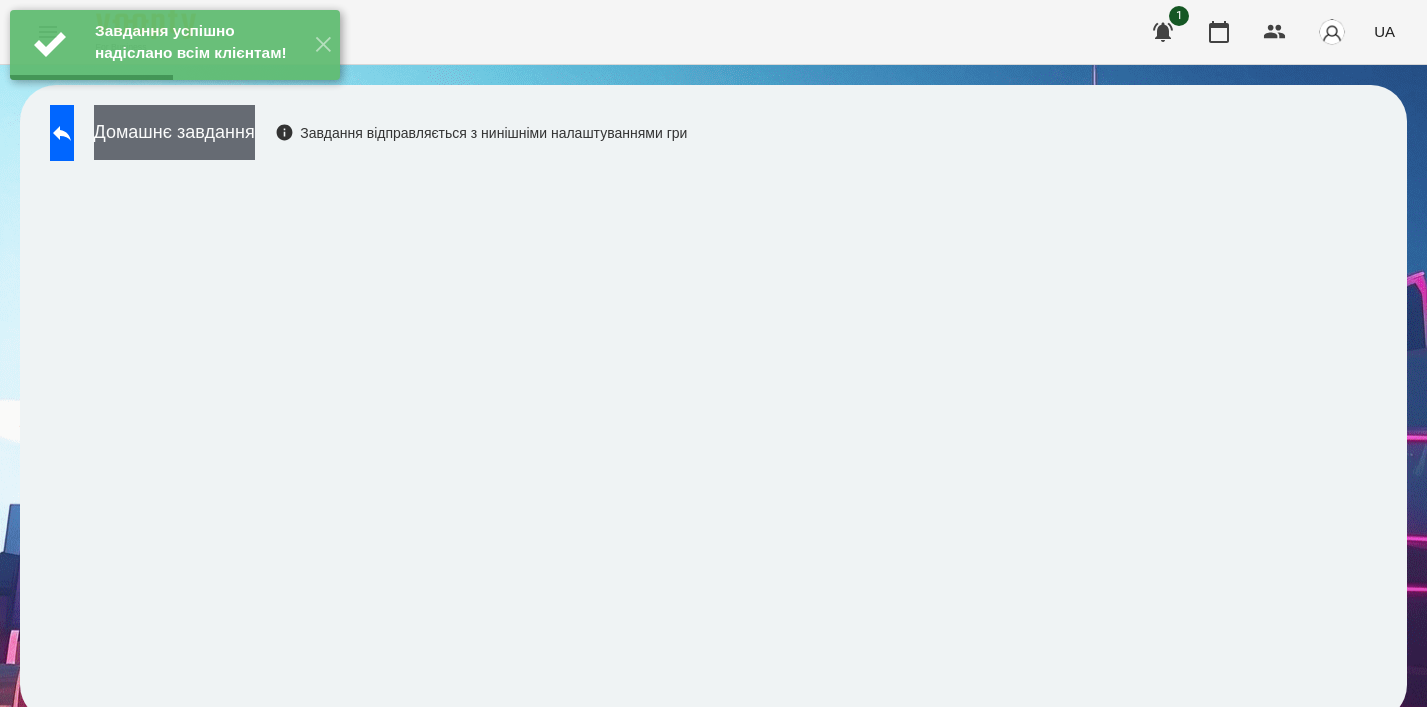 click on "Домашнє завдання" at bounding box center (174, 132) 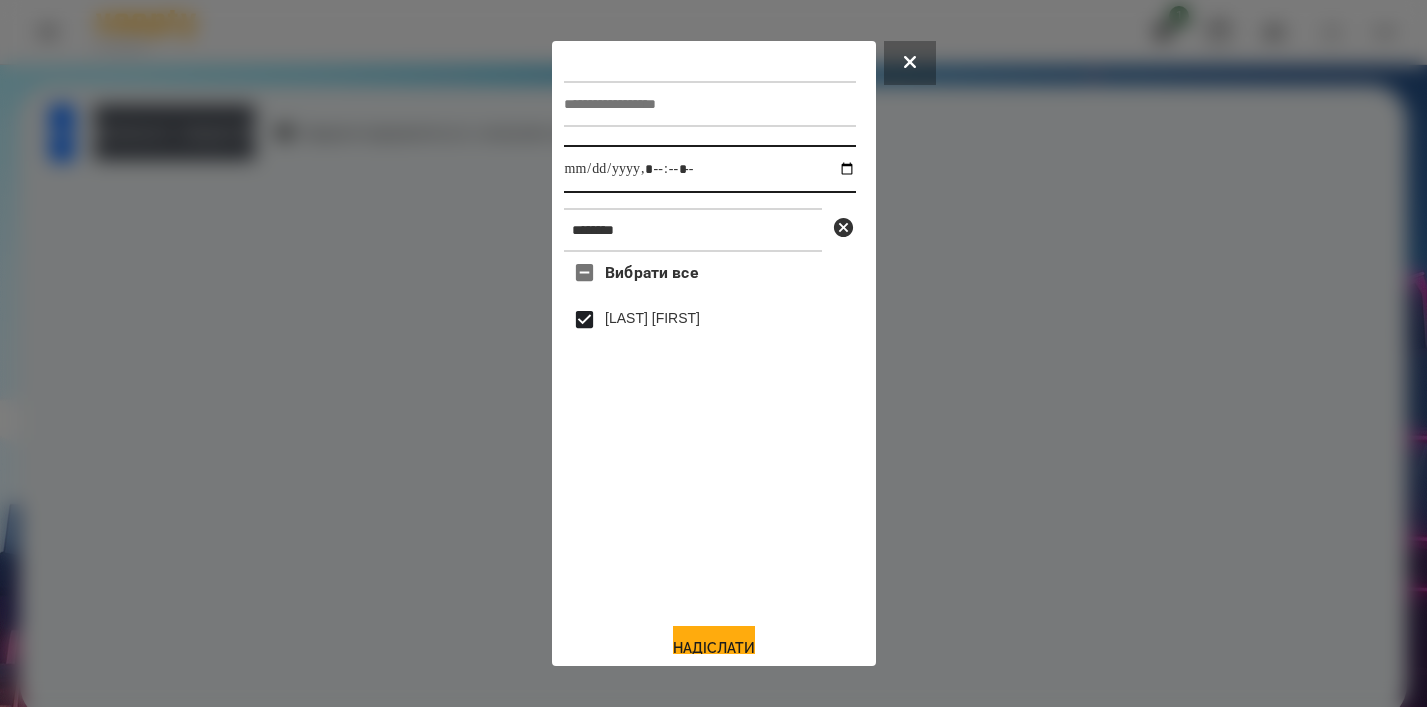 click at bounding box center [710, 169] 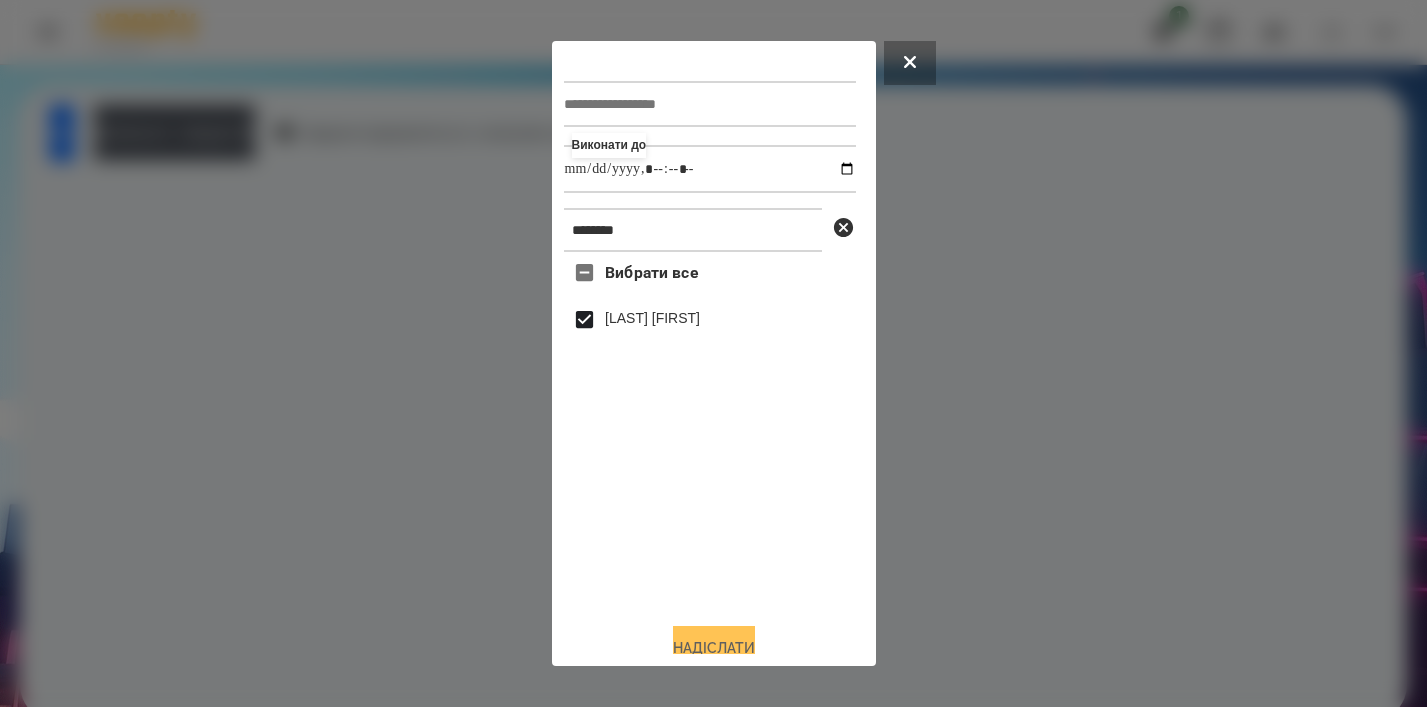 type on "**********" 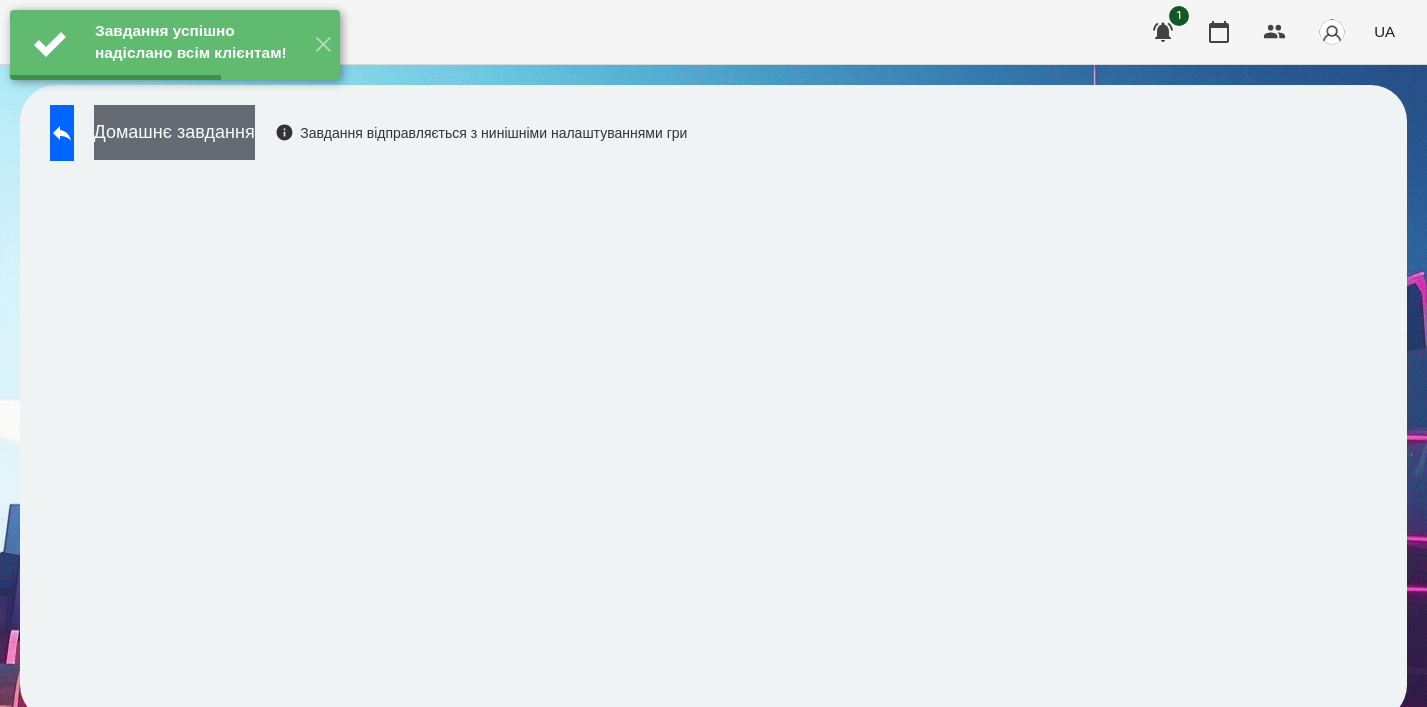 click on "Домашнє завдання" at bounding box center [174, 132] 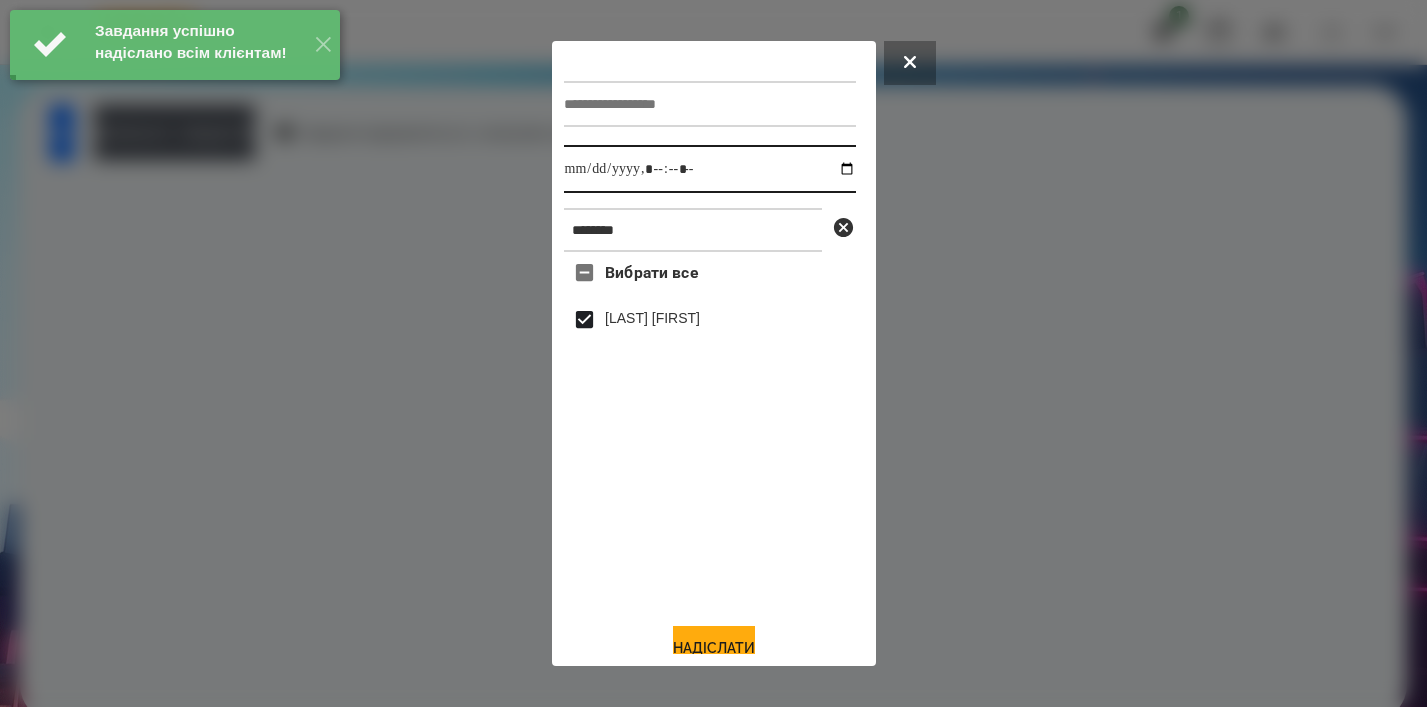 click at bounding box center [710, 169] 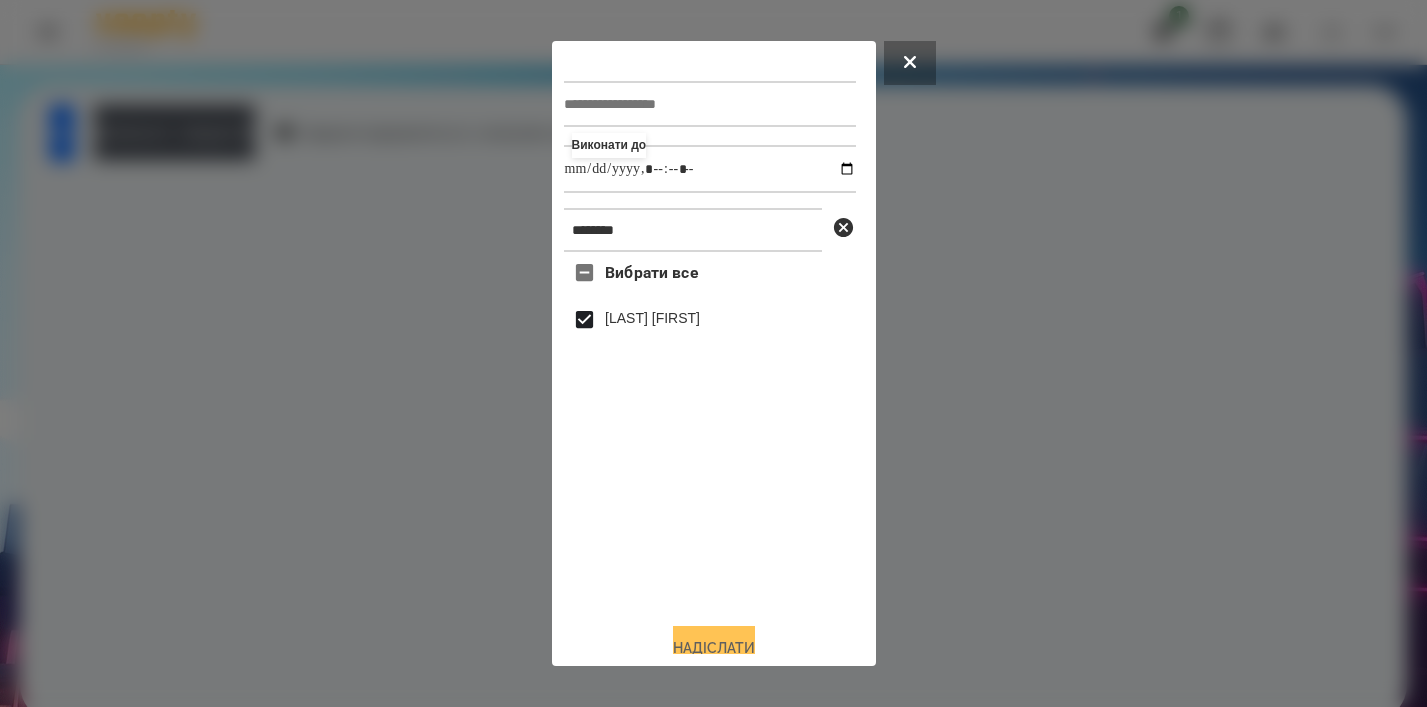 type on "**********" 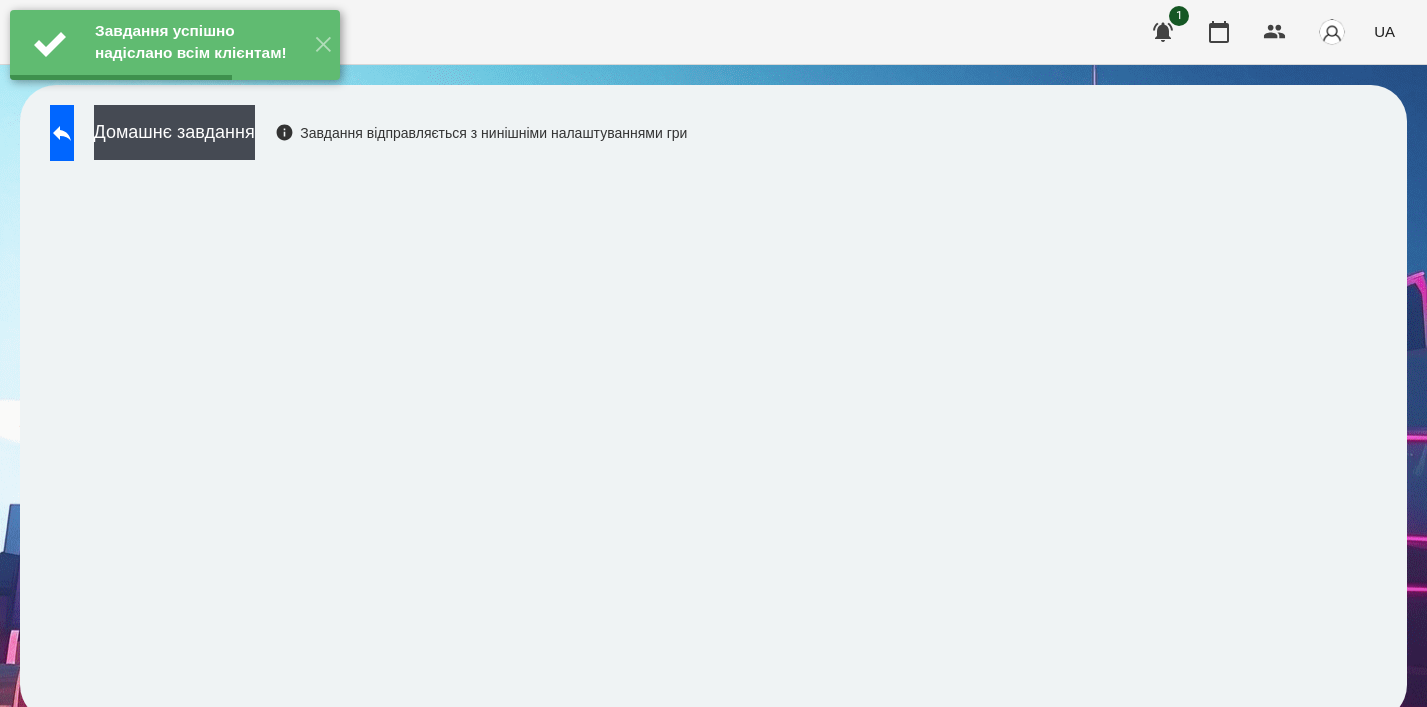 click at bounding box center (713, 436) 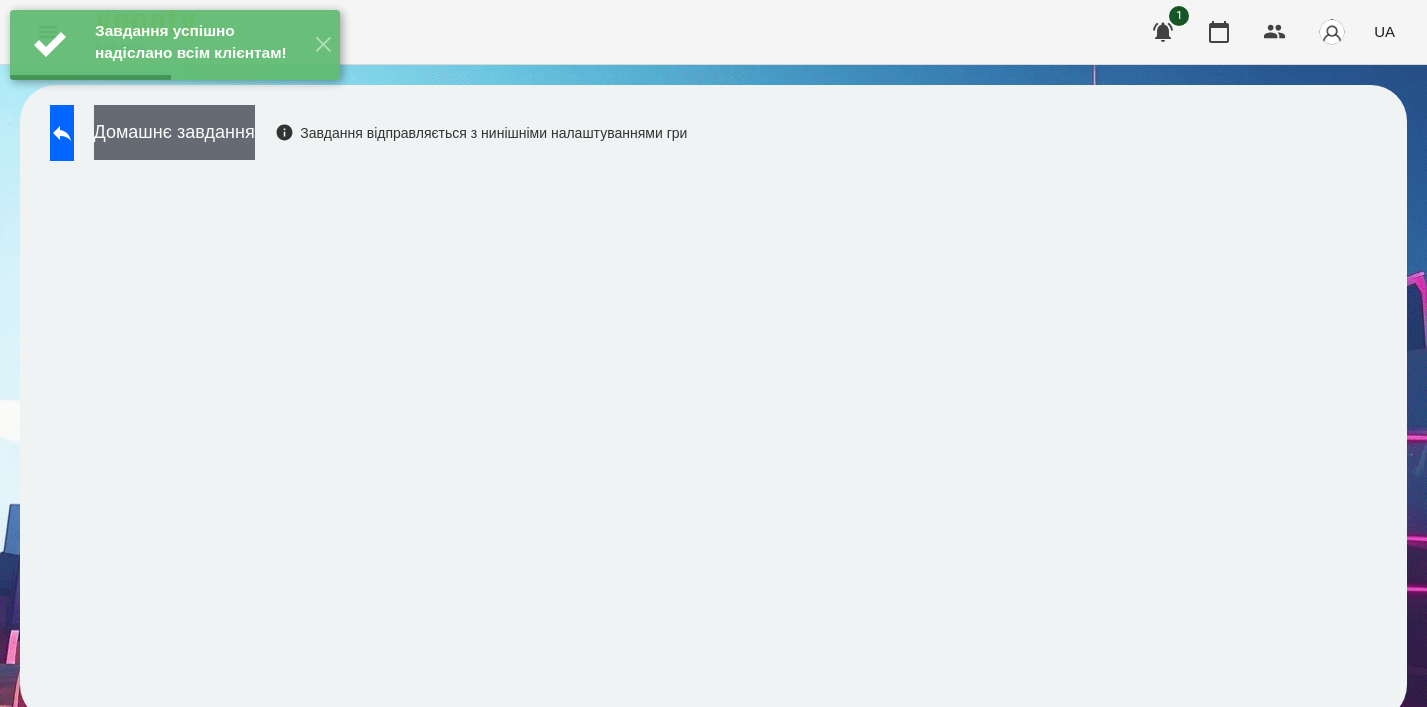 click on "Домашнє завдання" at bounding box center (174, 132) 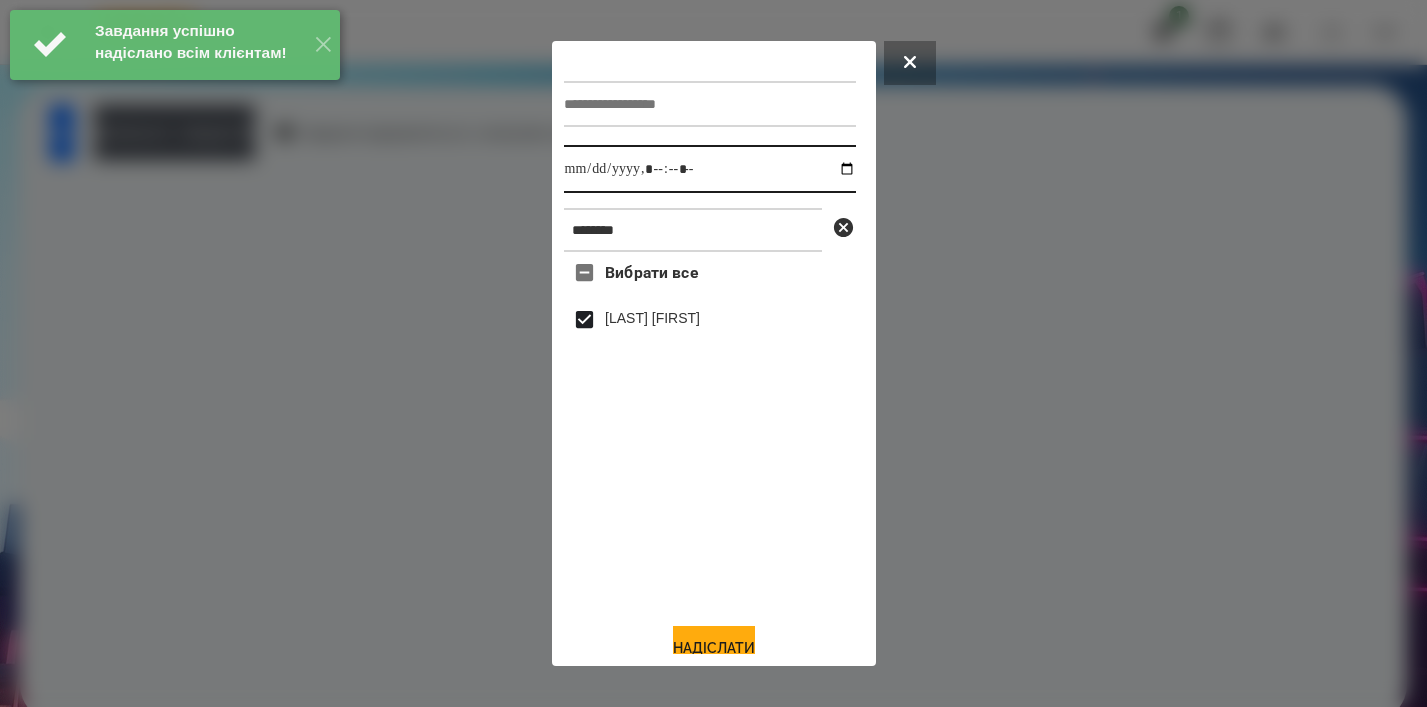 click at bounding box center (710, 169) 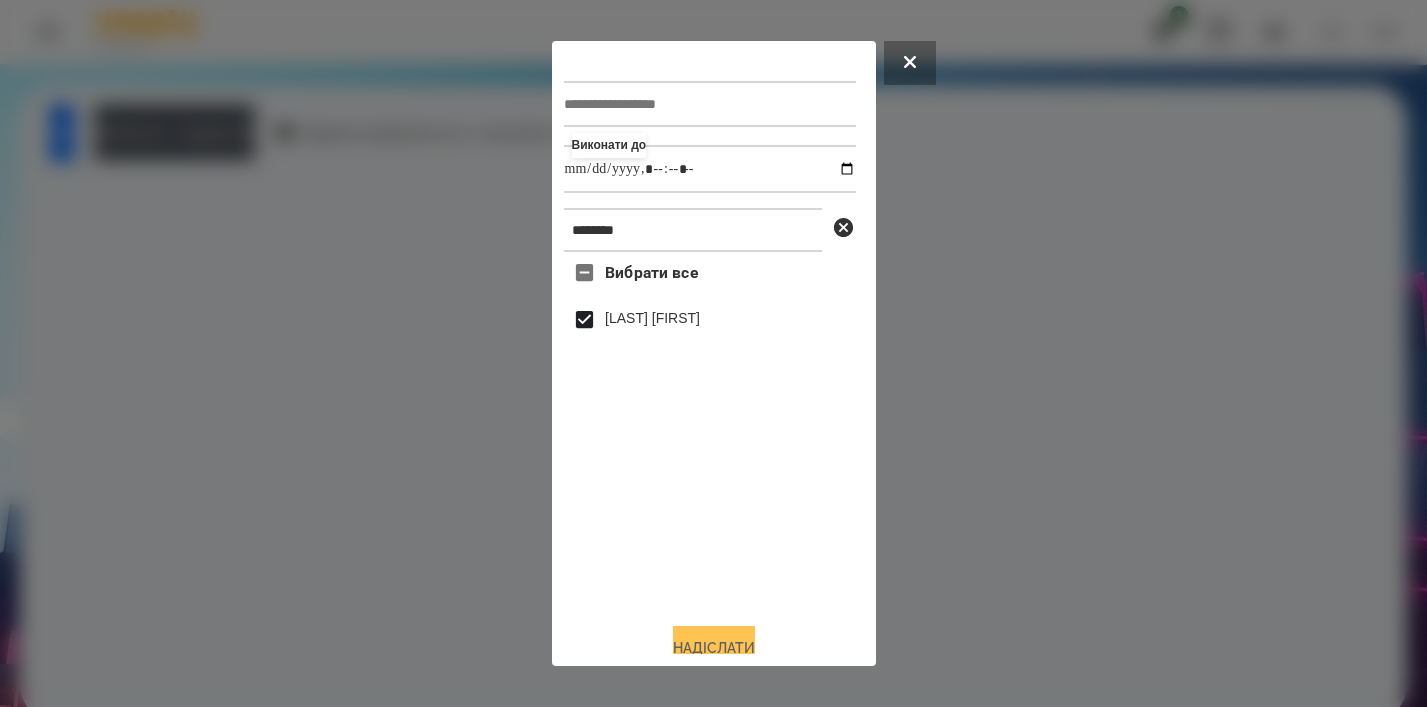 type on "**********" 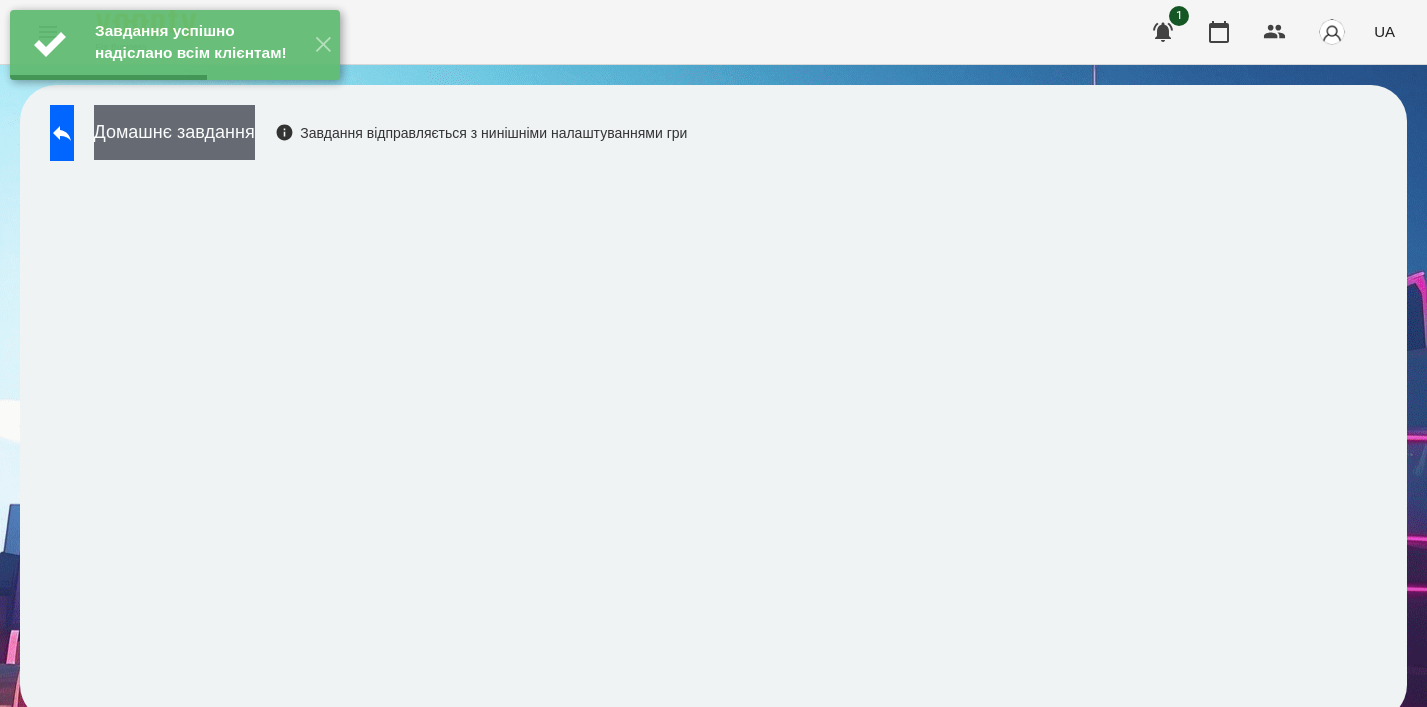 click on "Домашнє завдання" at bounding box center (174, 132) 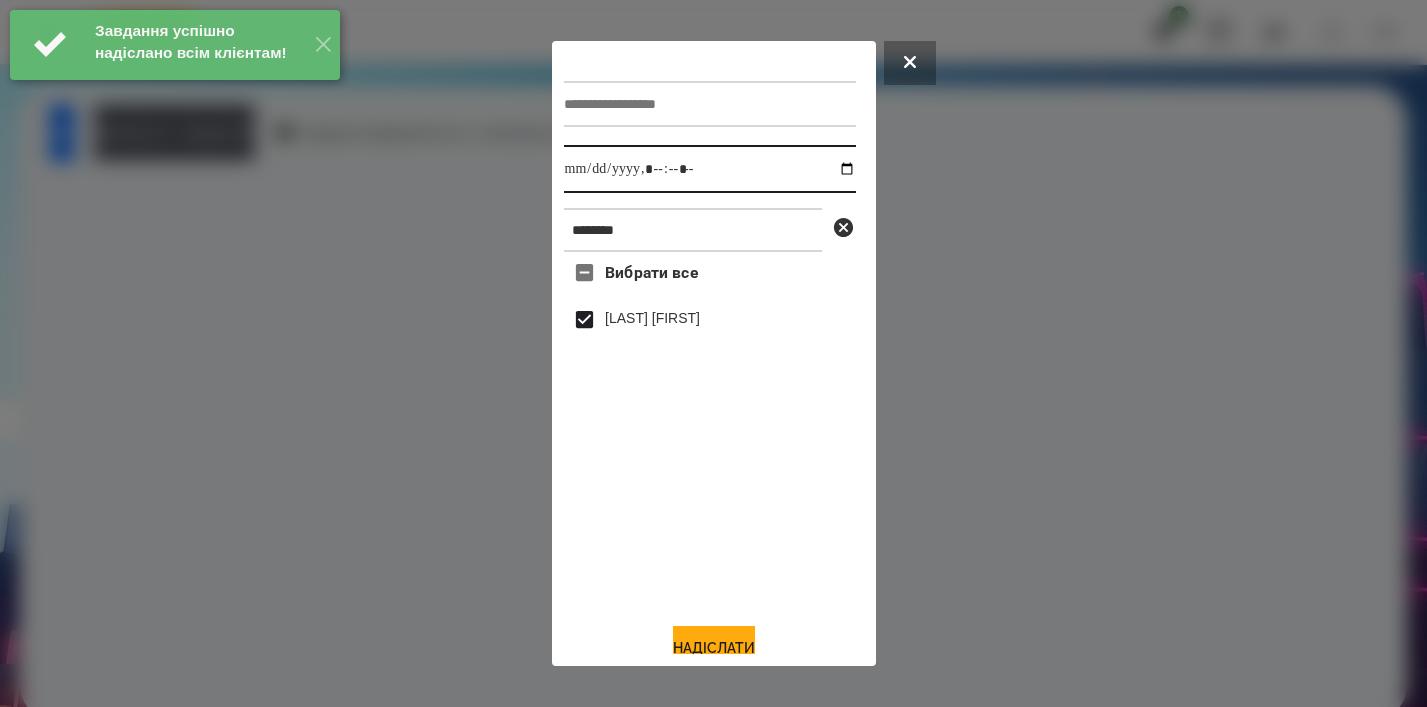 click at bounding box center (710, 169) 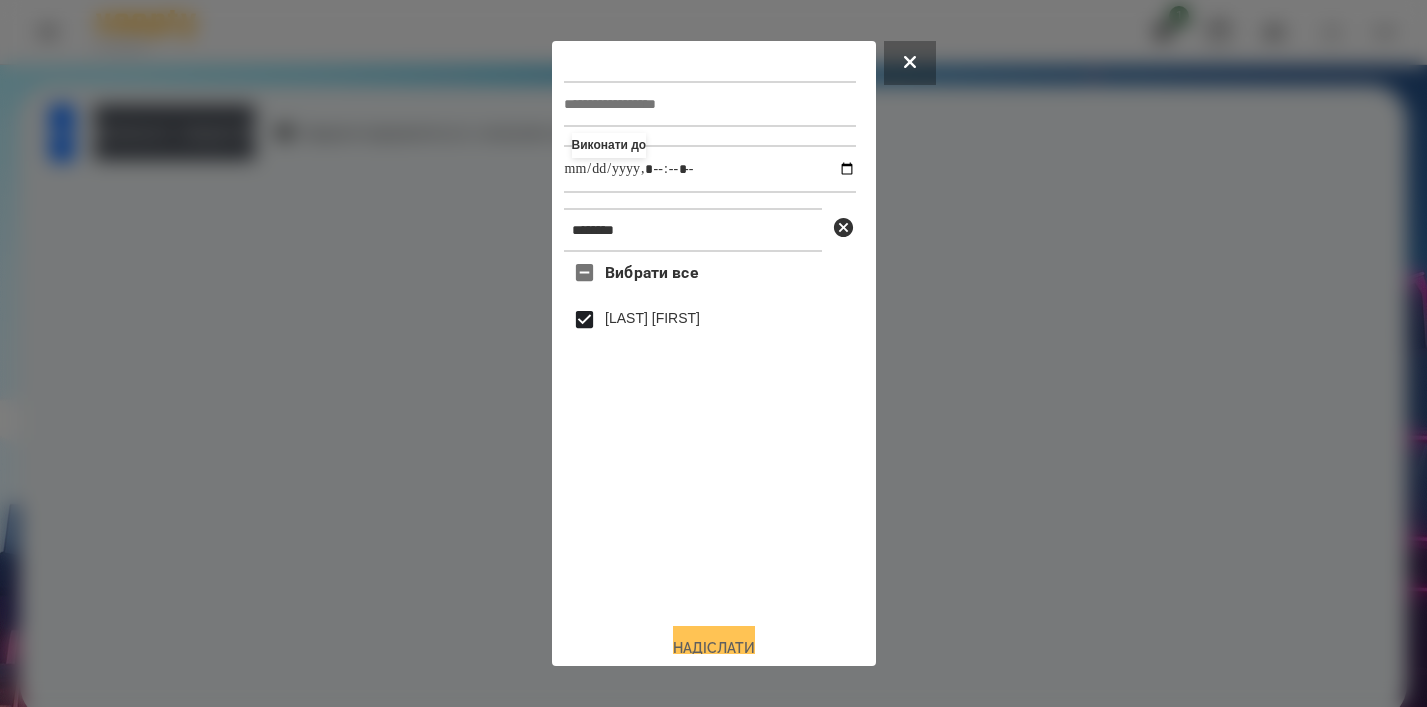 type on "**********" 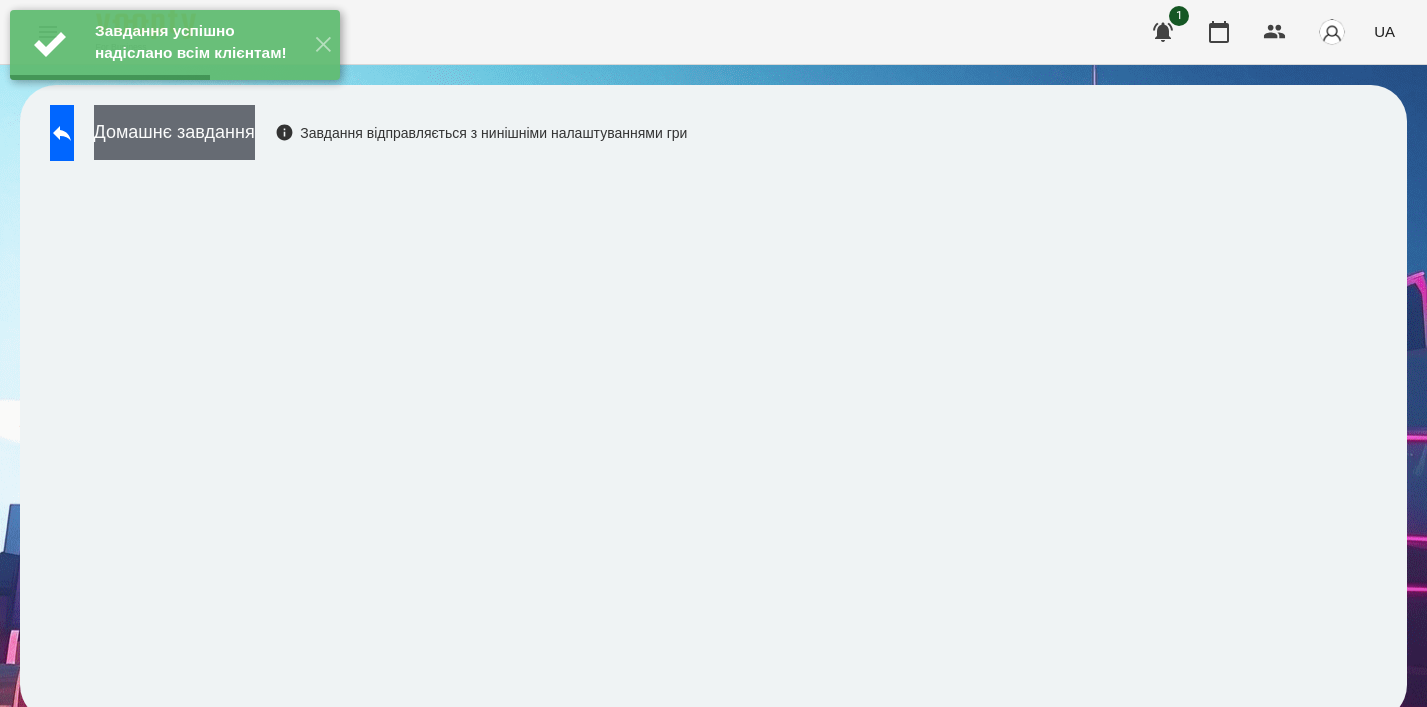 click on "Домашнє завдання" at bounding box center (174, 132) 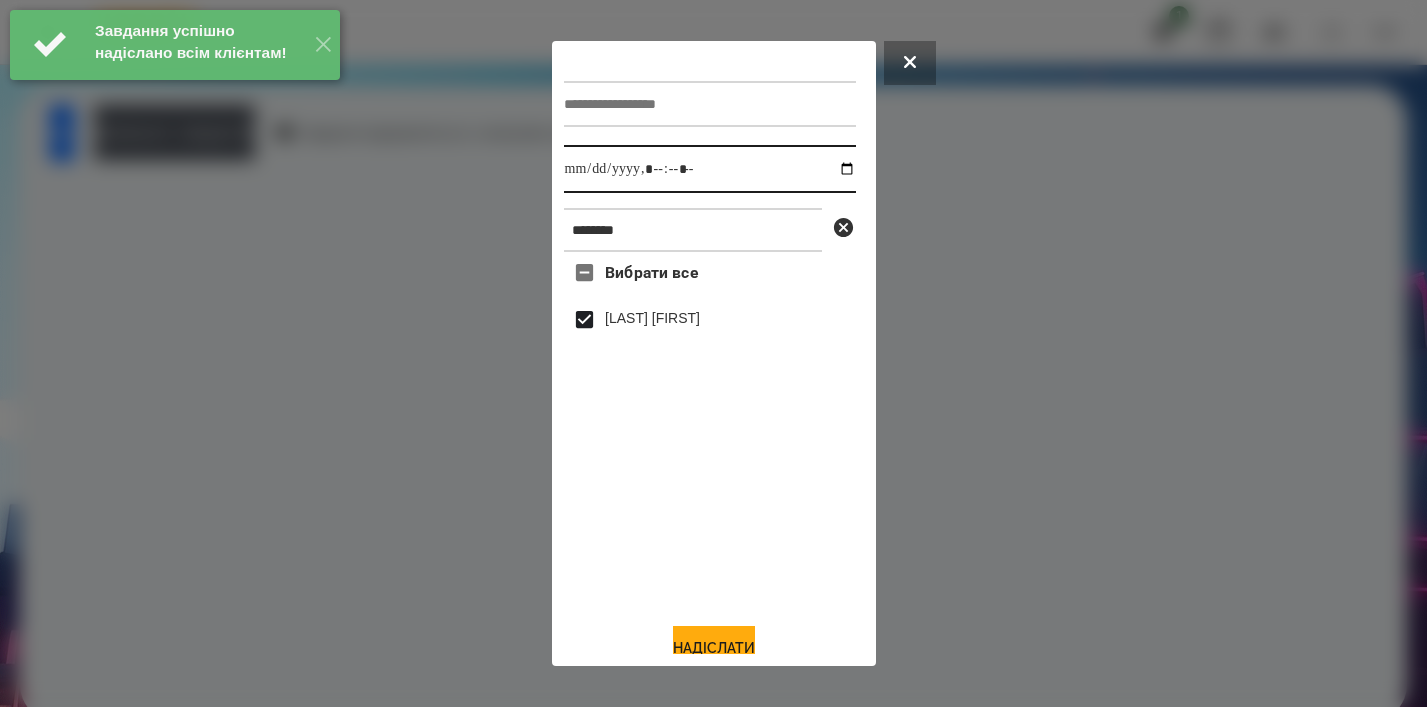 click at bounding box center (710, 169) 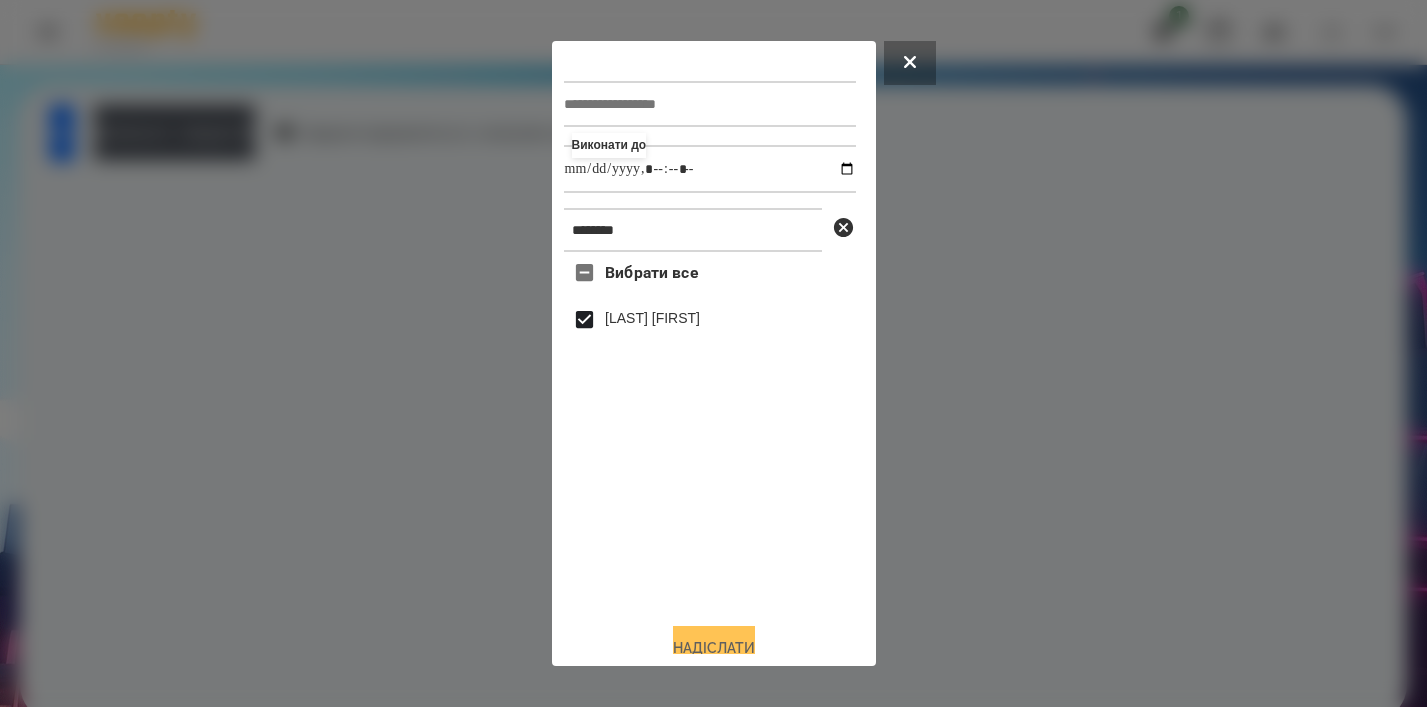 type on "**********" 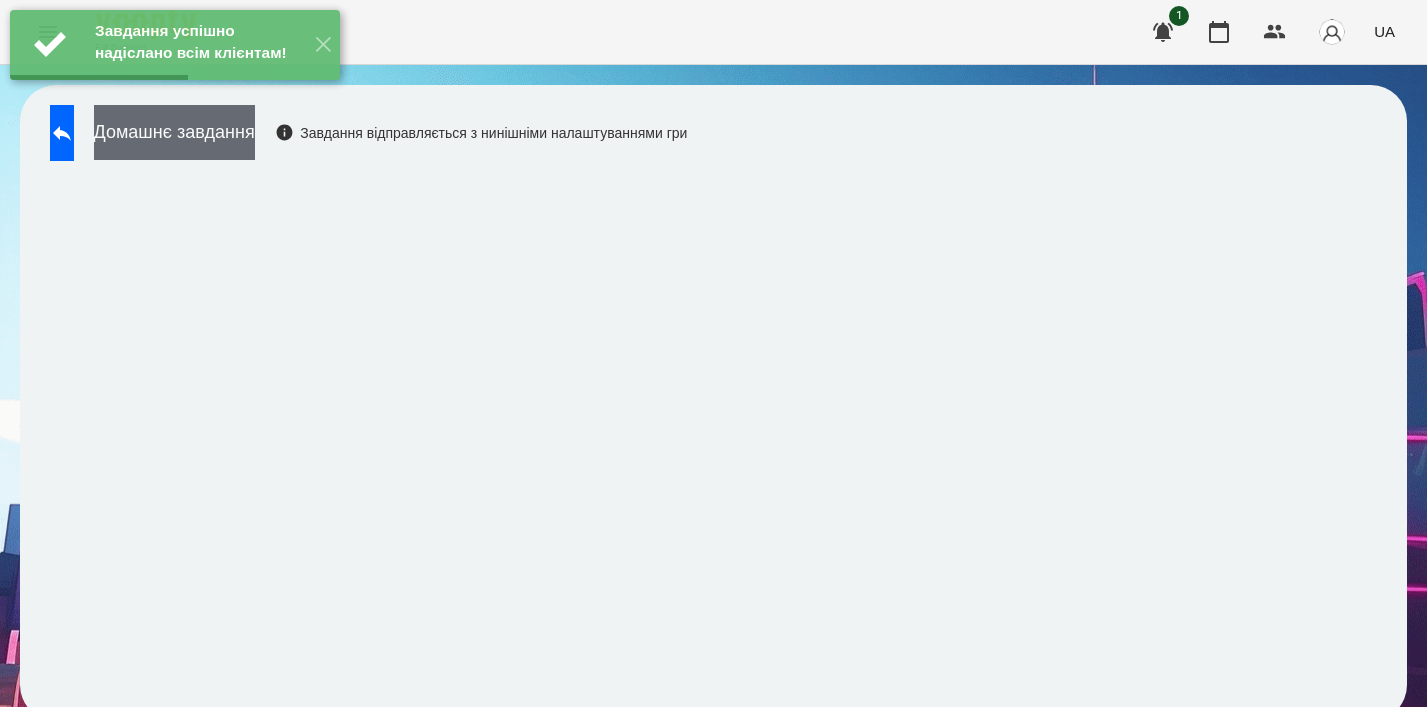 click on "Домашнє завдання" at bounding box center [174, 132] 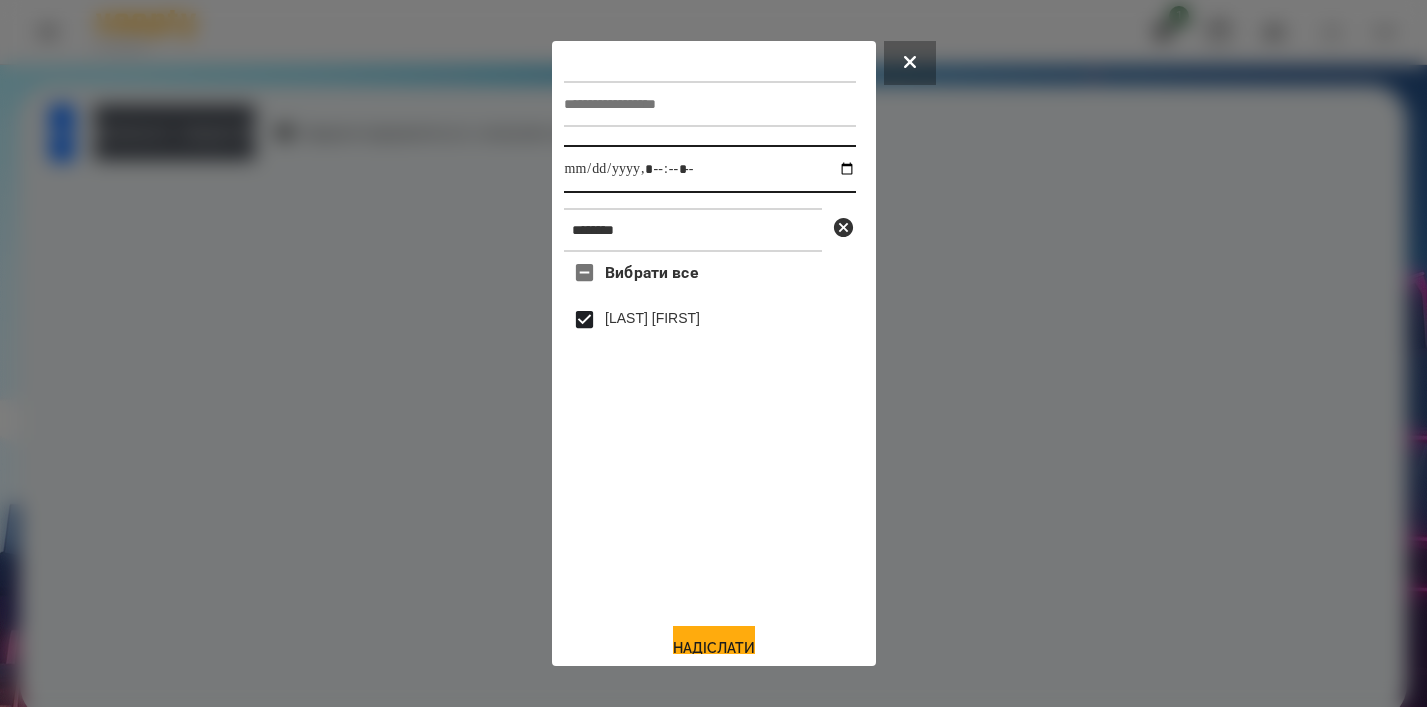 click at bounding box center (710, 169) 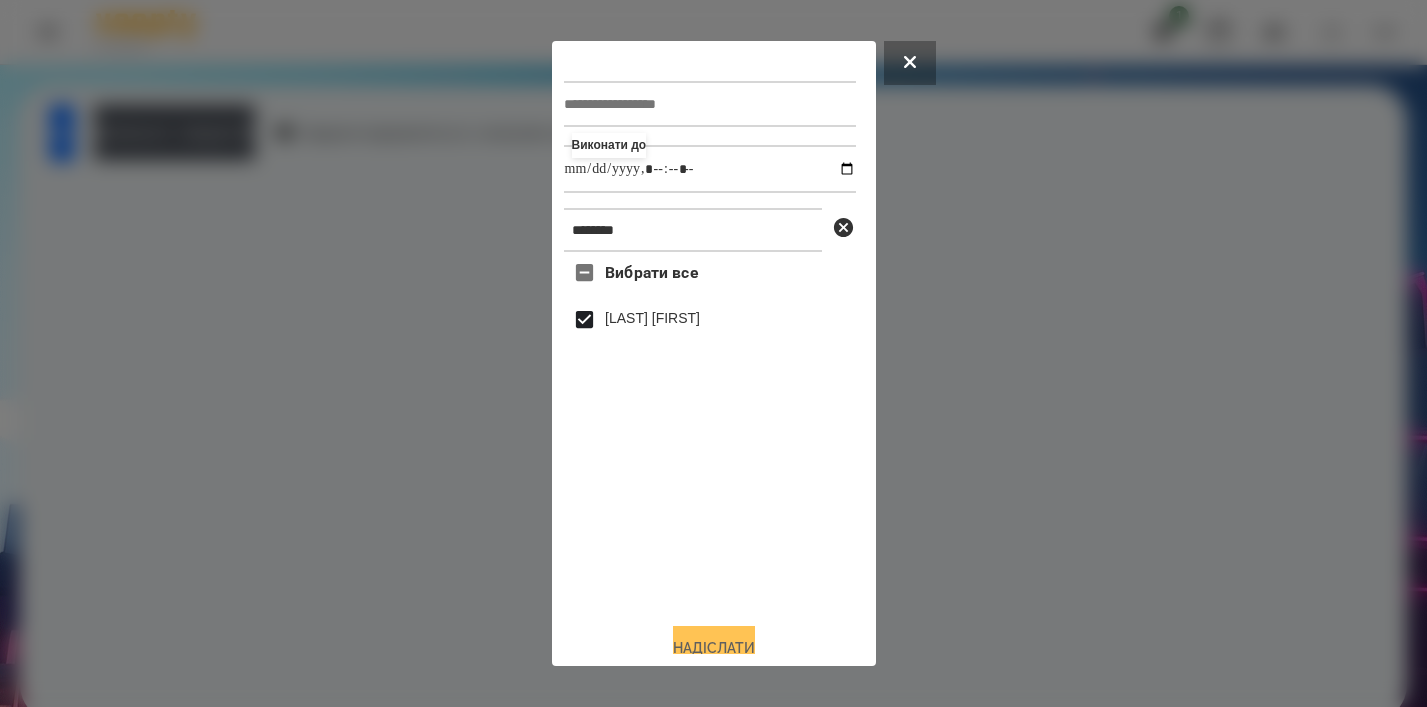 type on "**********" 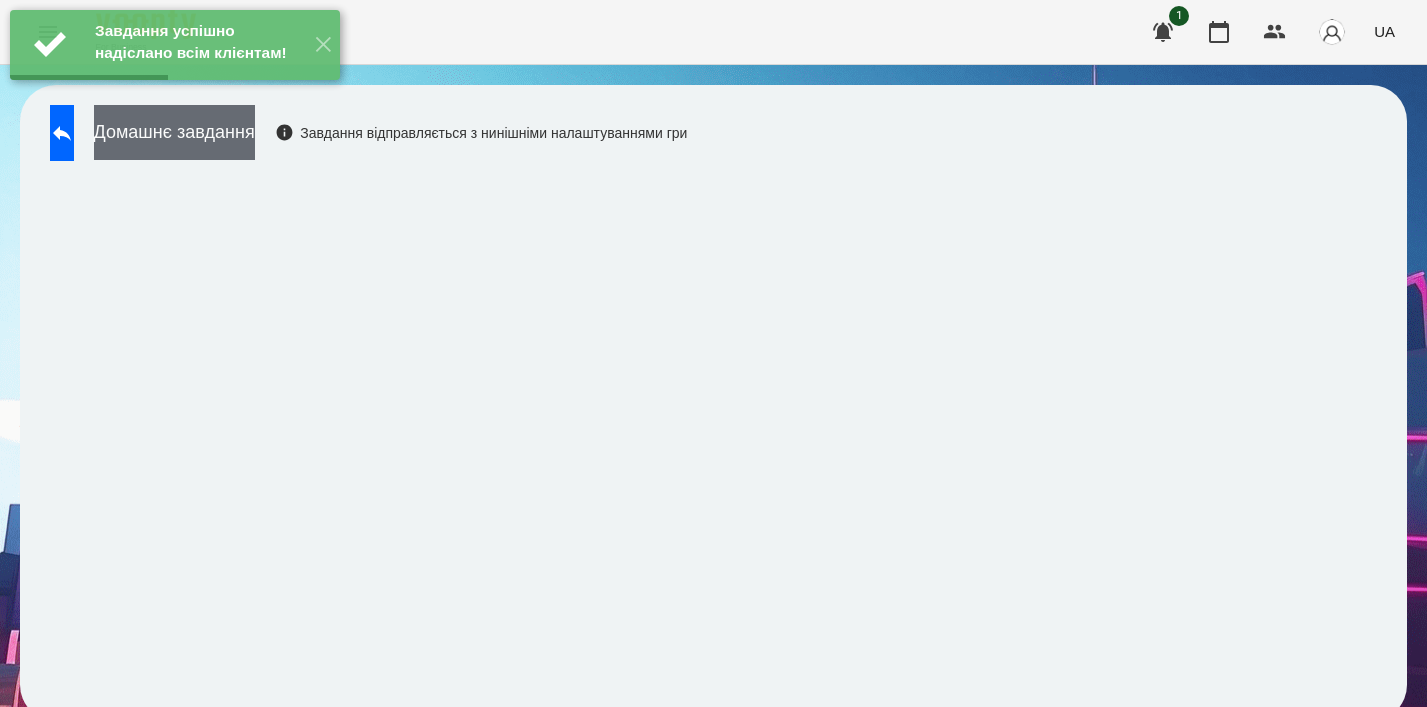 click on "Домашнє завдання" at bounding box center (174, 132) 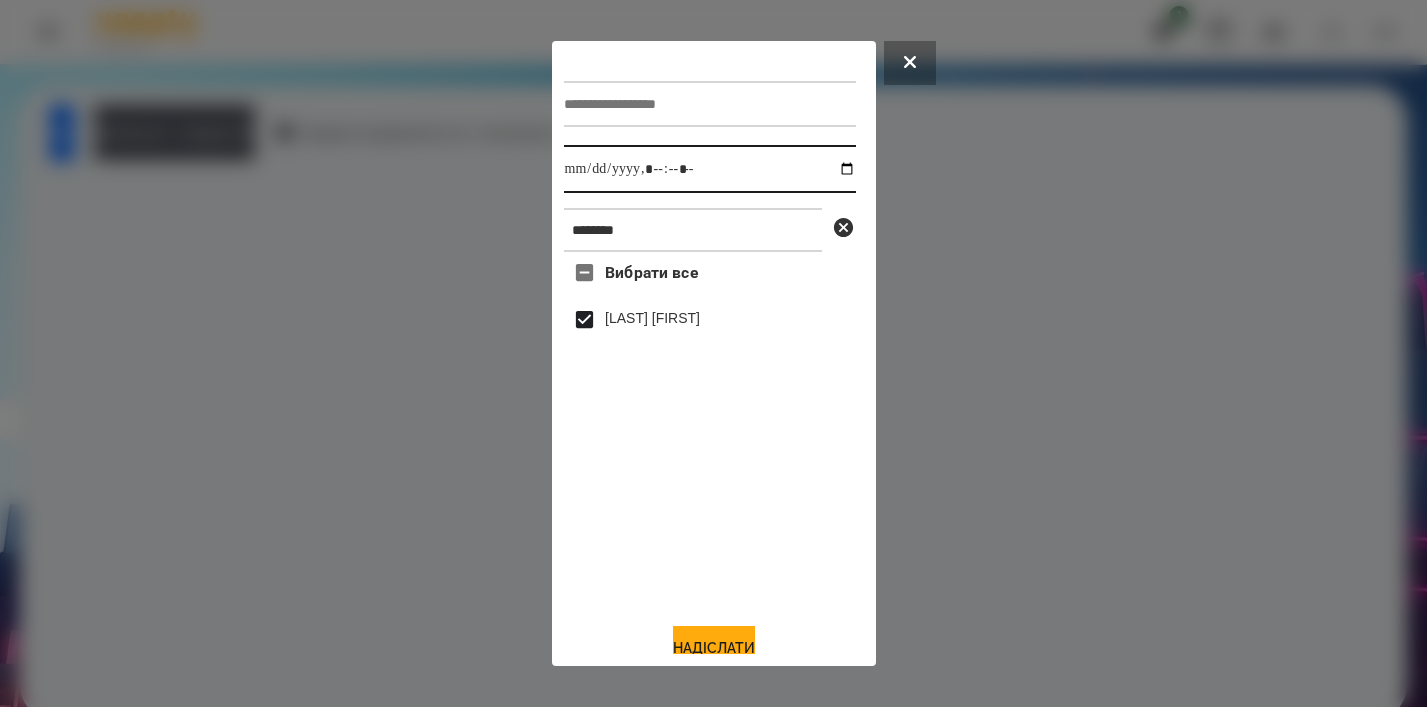 click at bounding box center [710, 169] 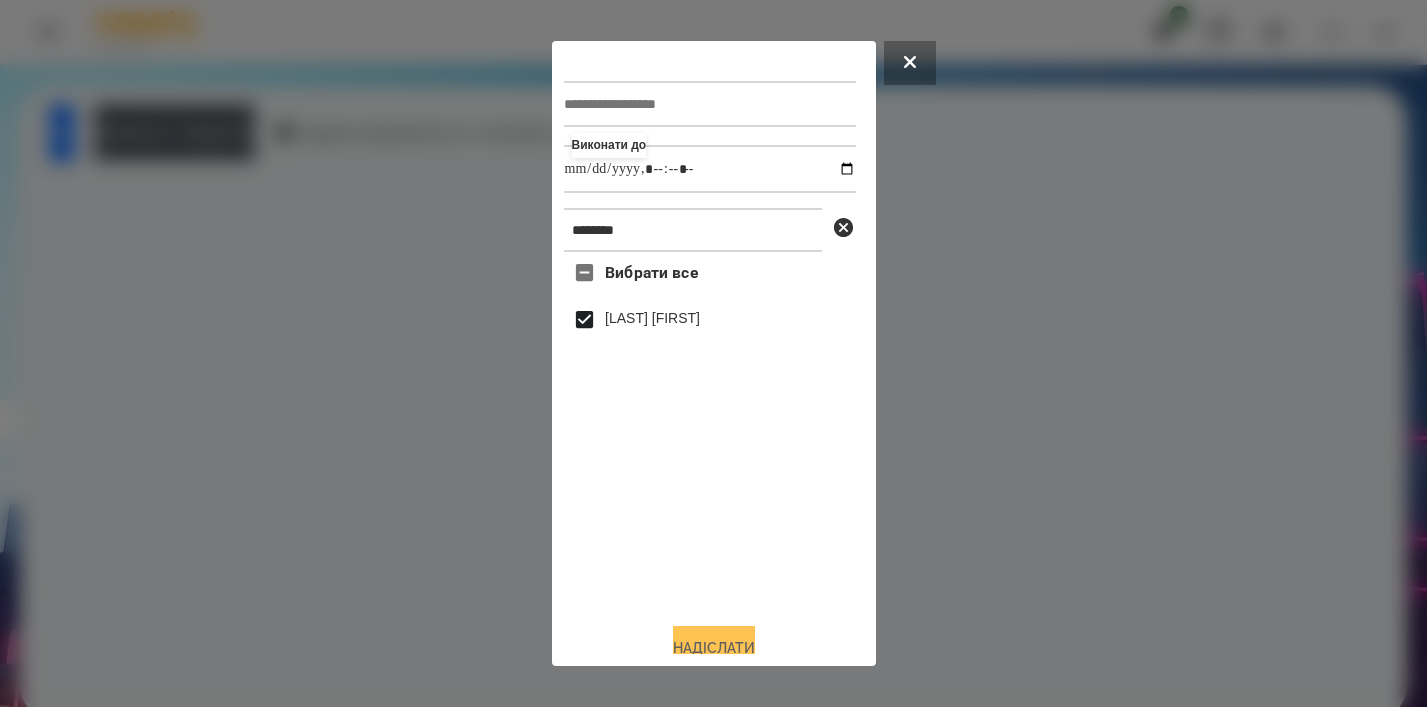 type on "**********" 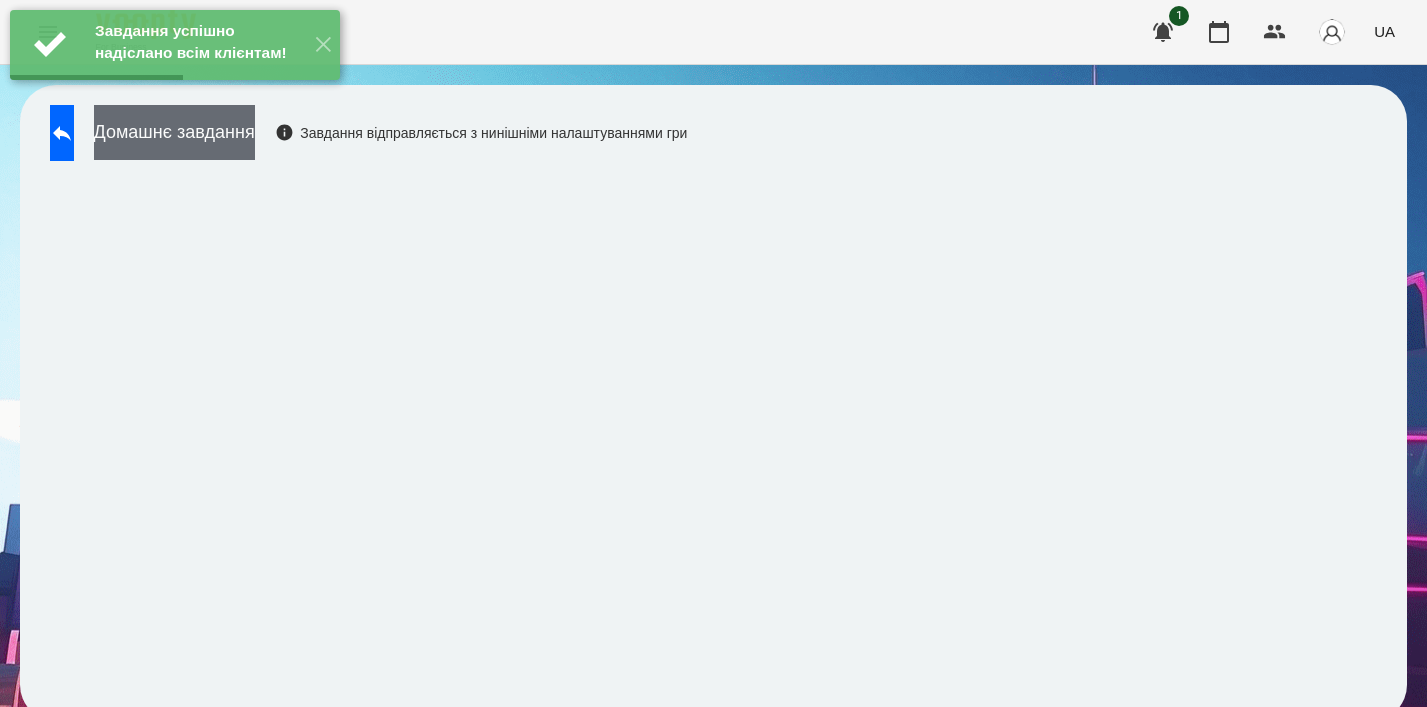 click on "Домашнє завдання" at bounding box center (174, 132) 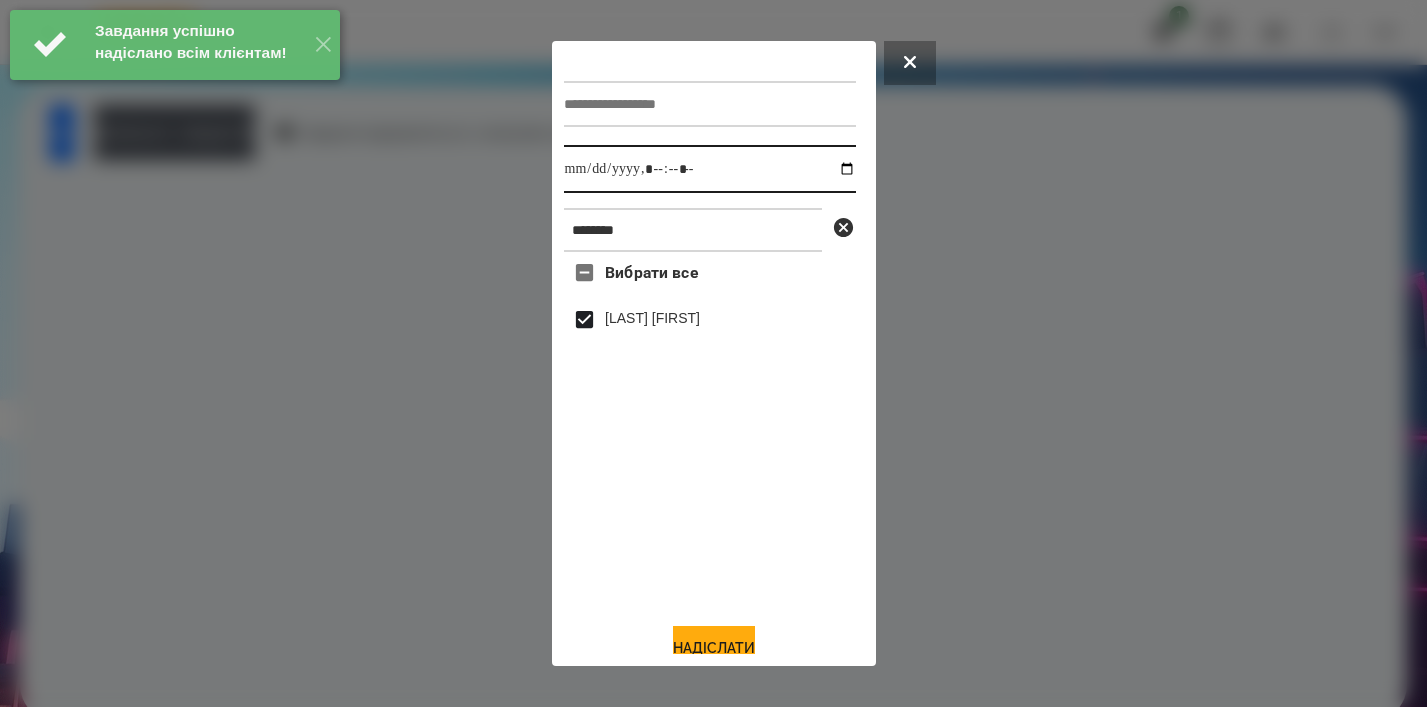 click at bounding box center [710, 169] 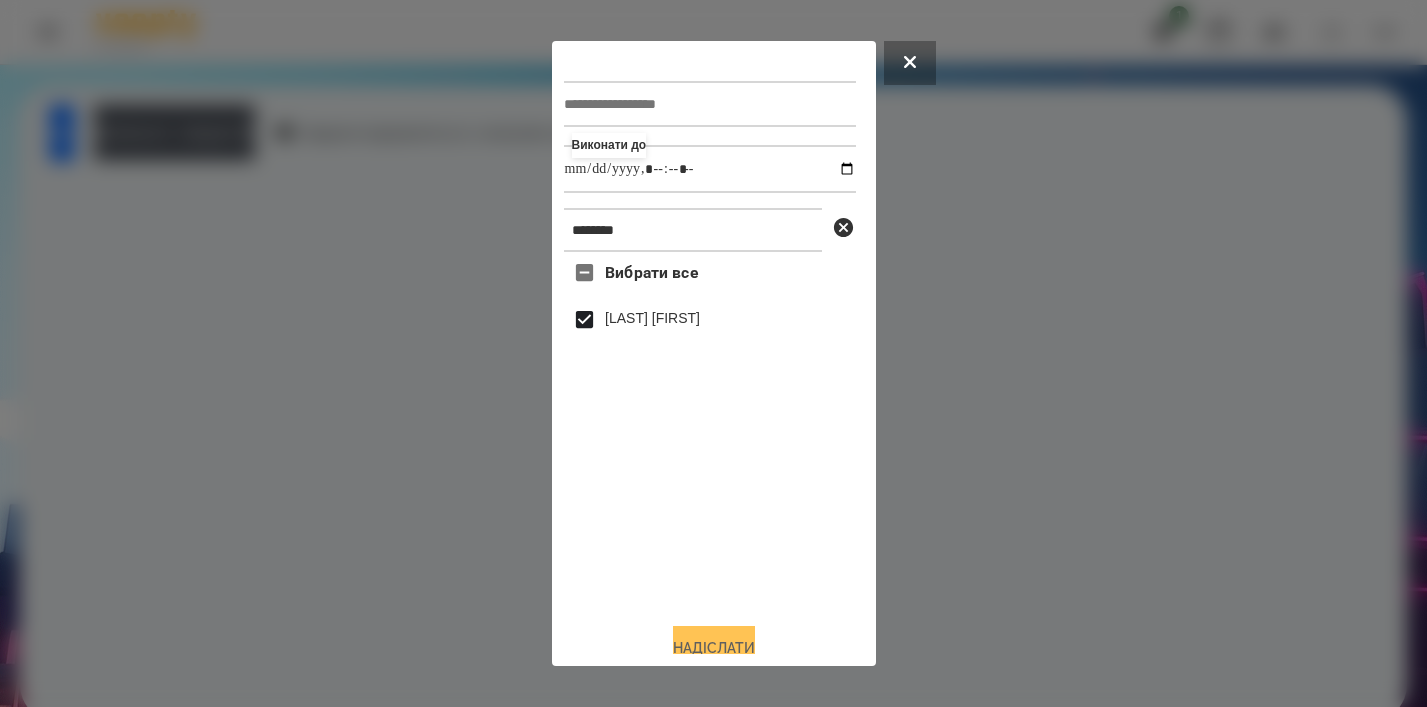 type on "**********" 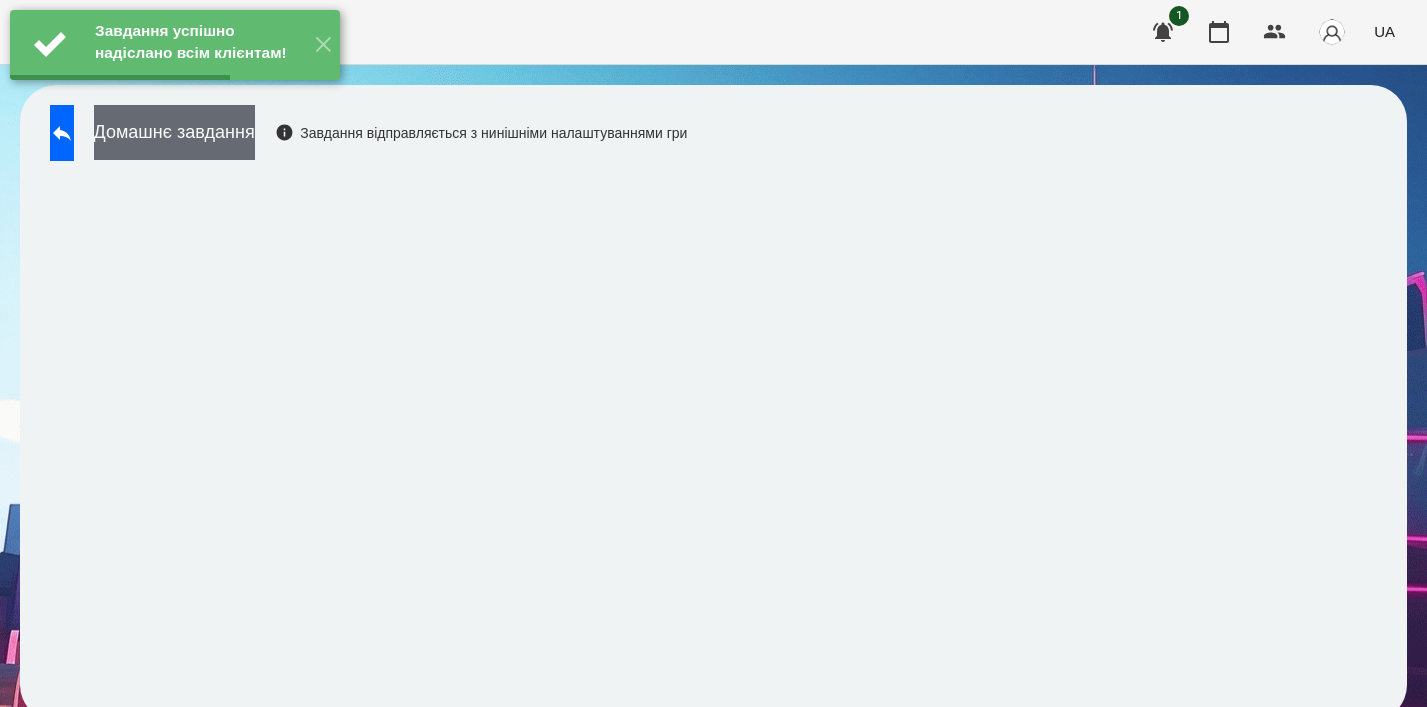 click on "Домашнє завдання" at bounding box center [174, 132] 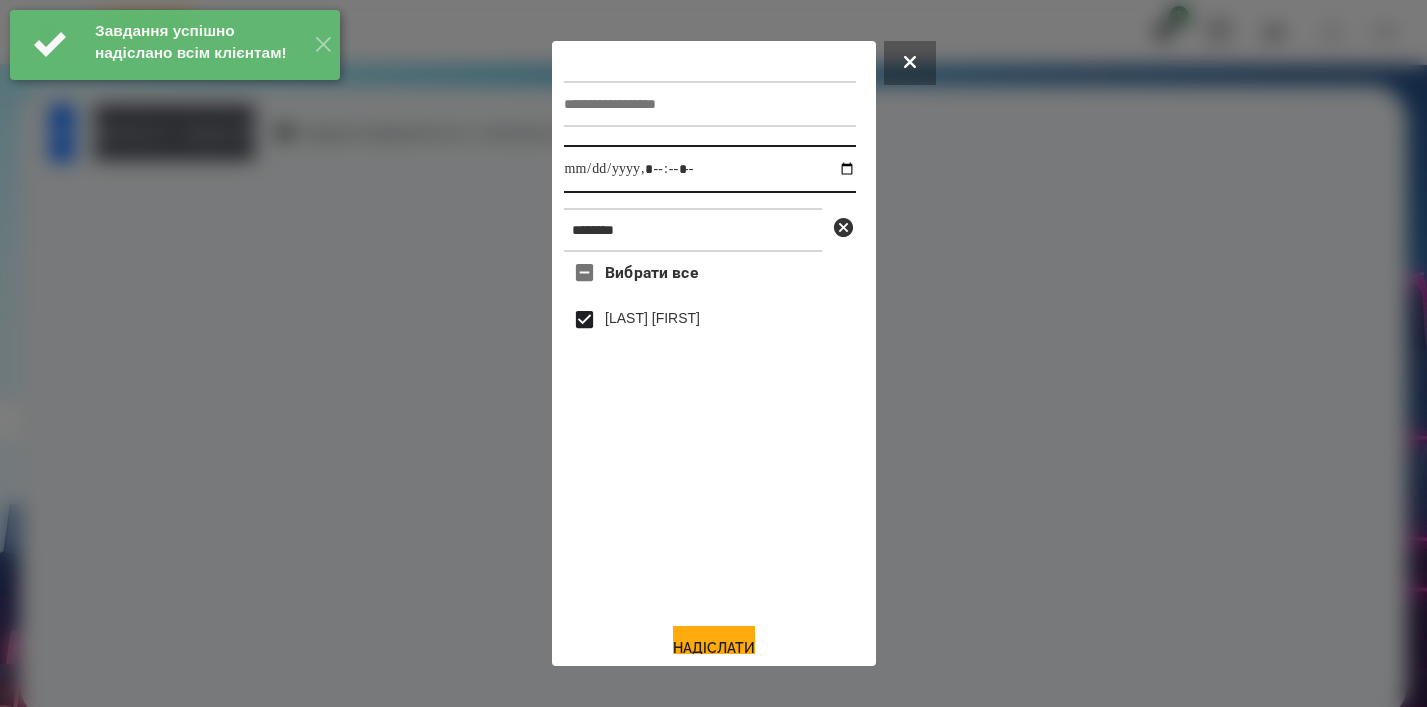 click at bounding box center (710, 169) 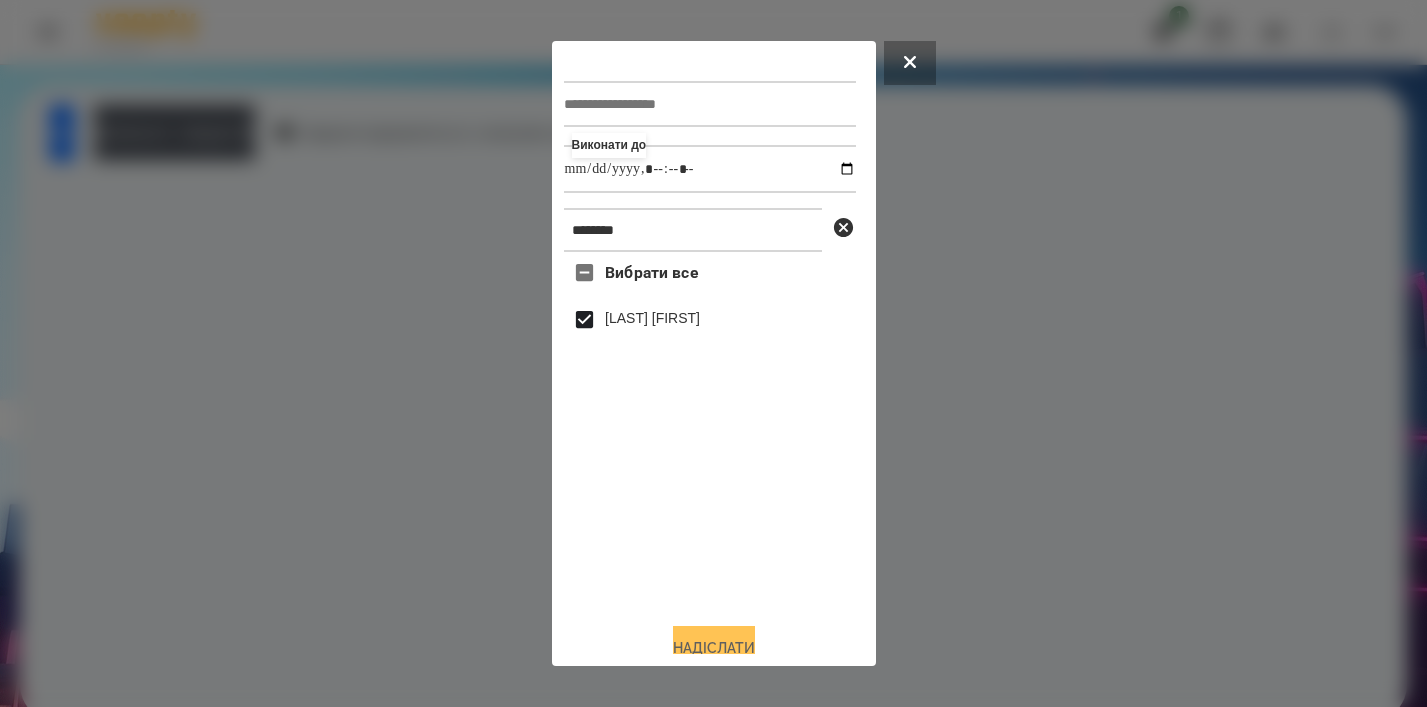 type on "**********" 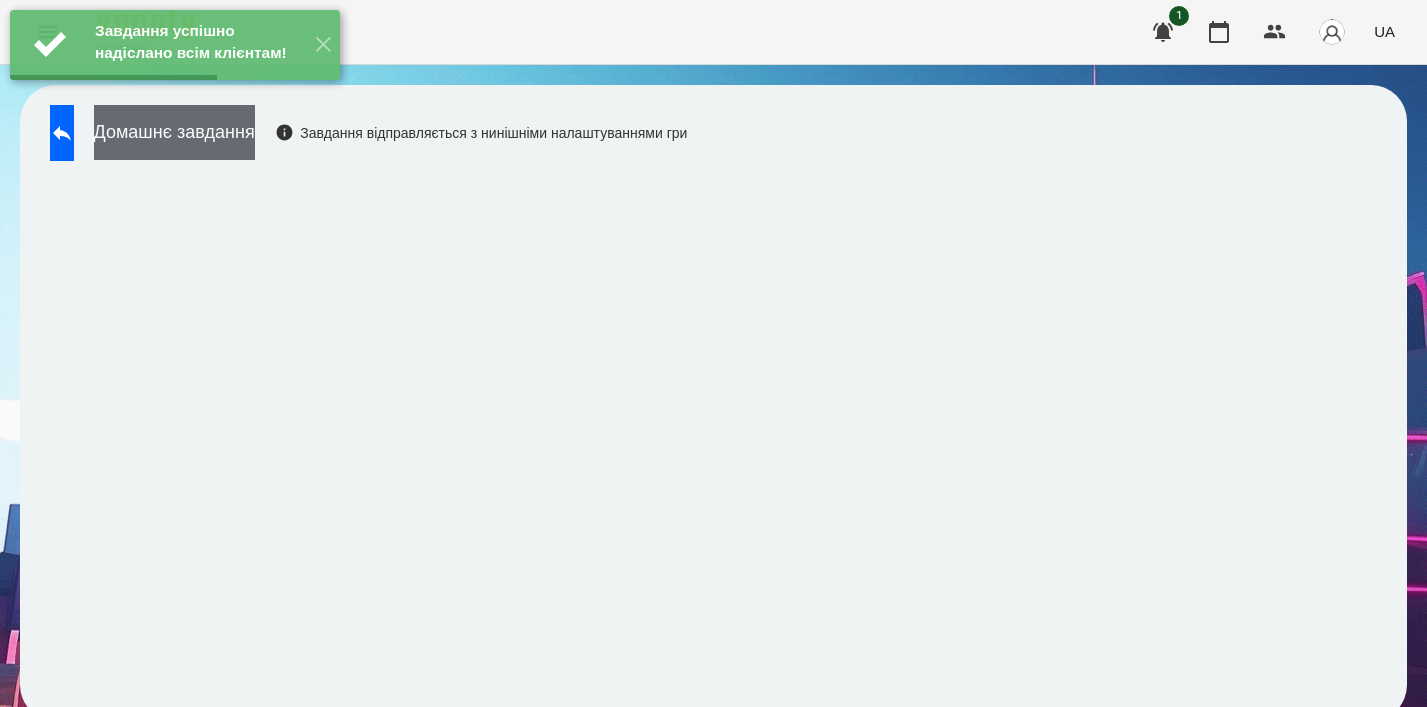 click on "Домашнє завдання" at bounding box center [174, 132] 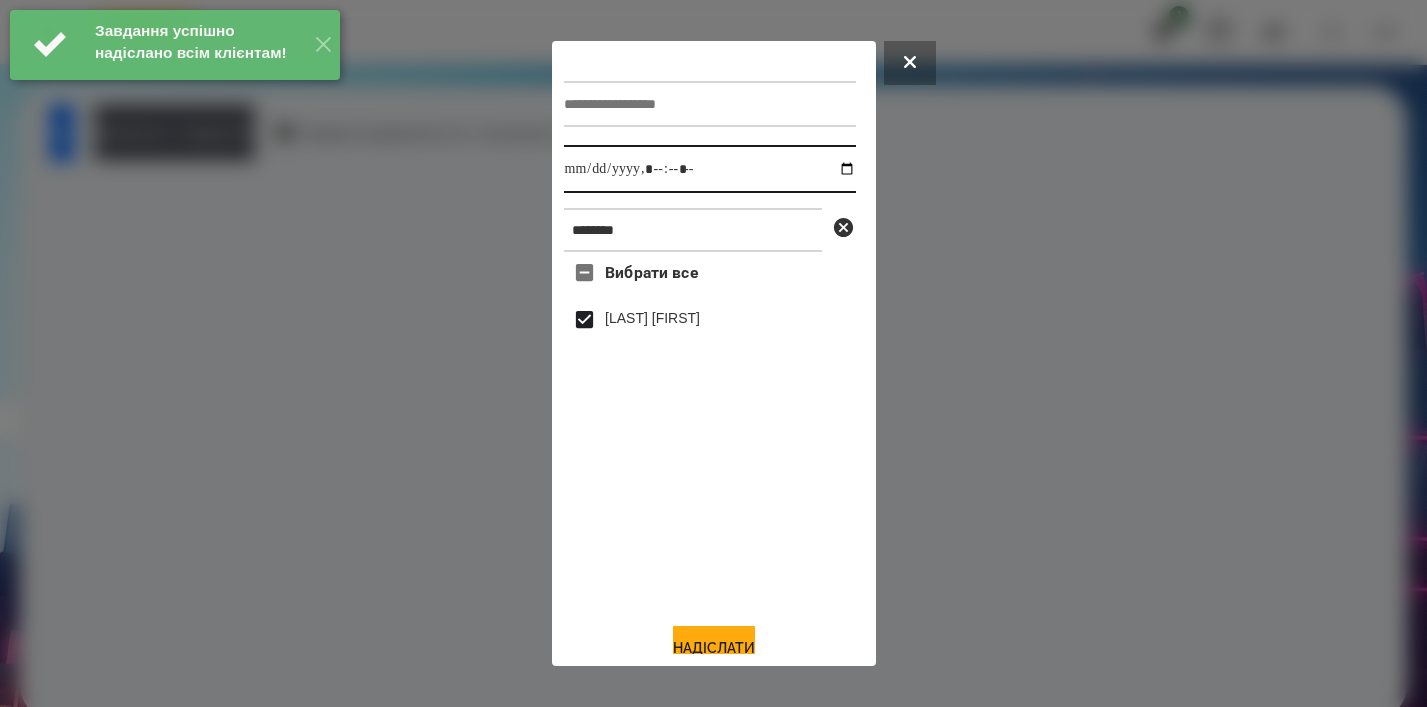click at bounding box center (710, 169) 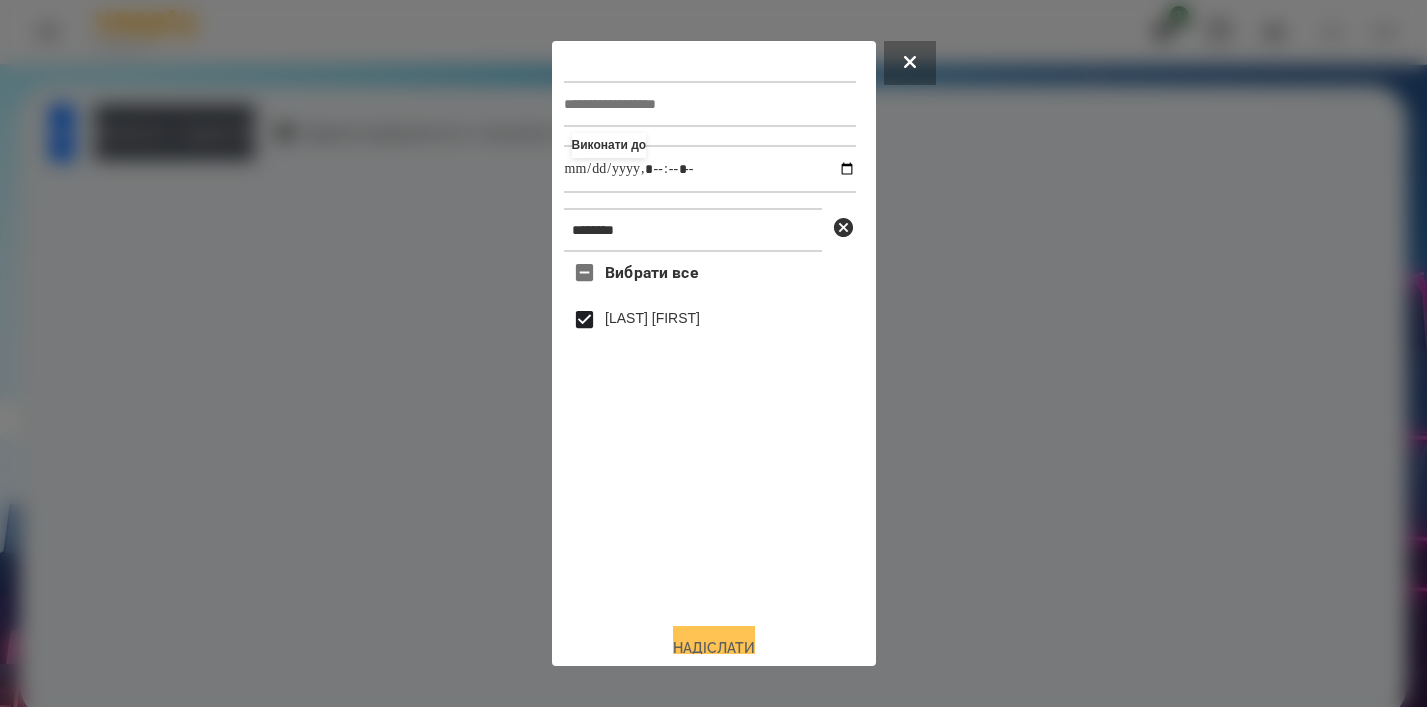 type on "**********" 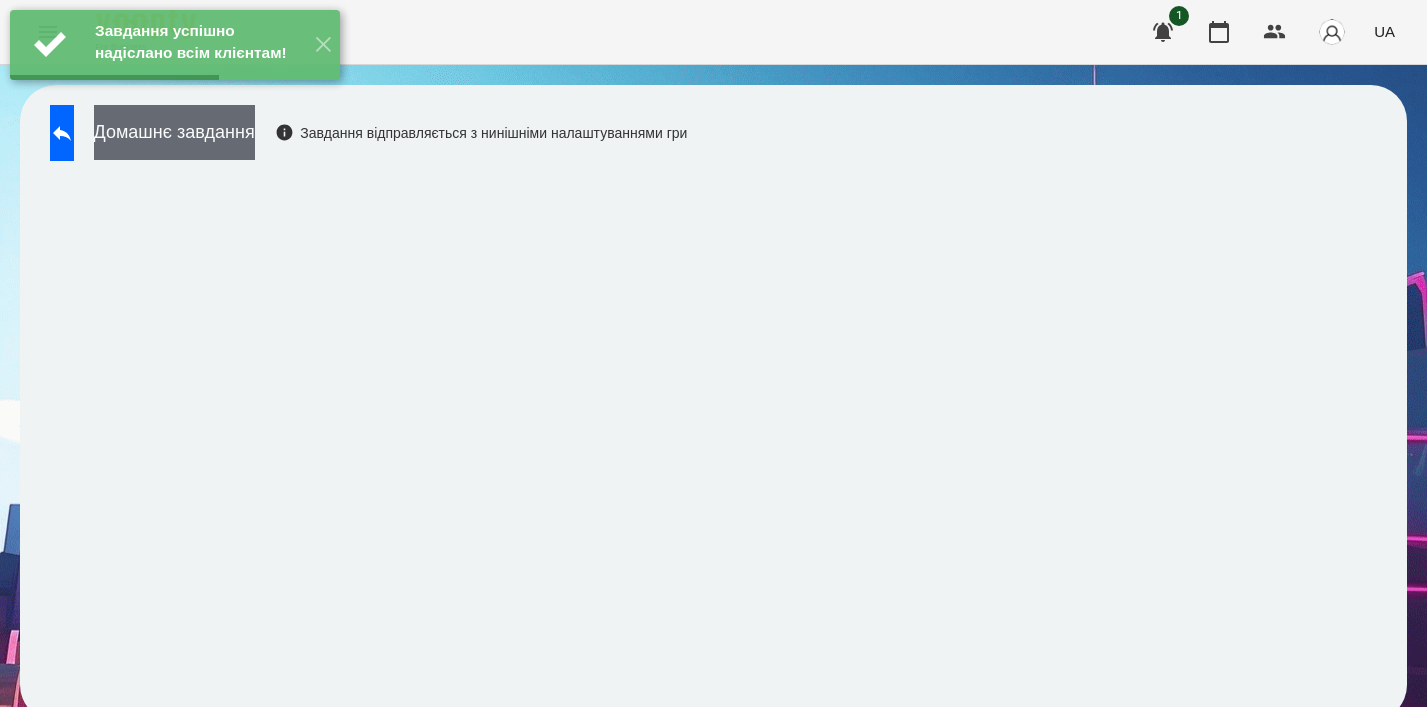 click on "Домашнє завдання" at bounding box center (174, 132) 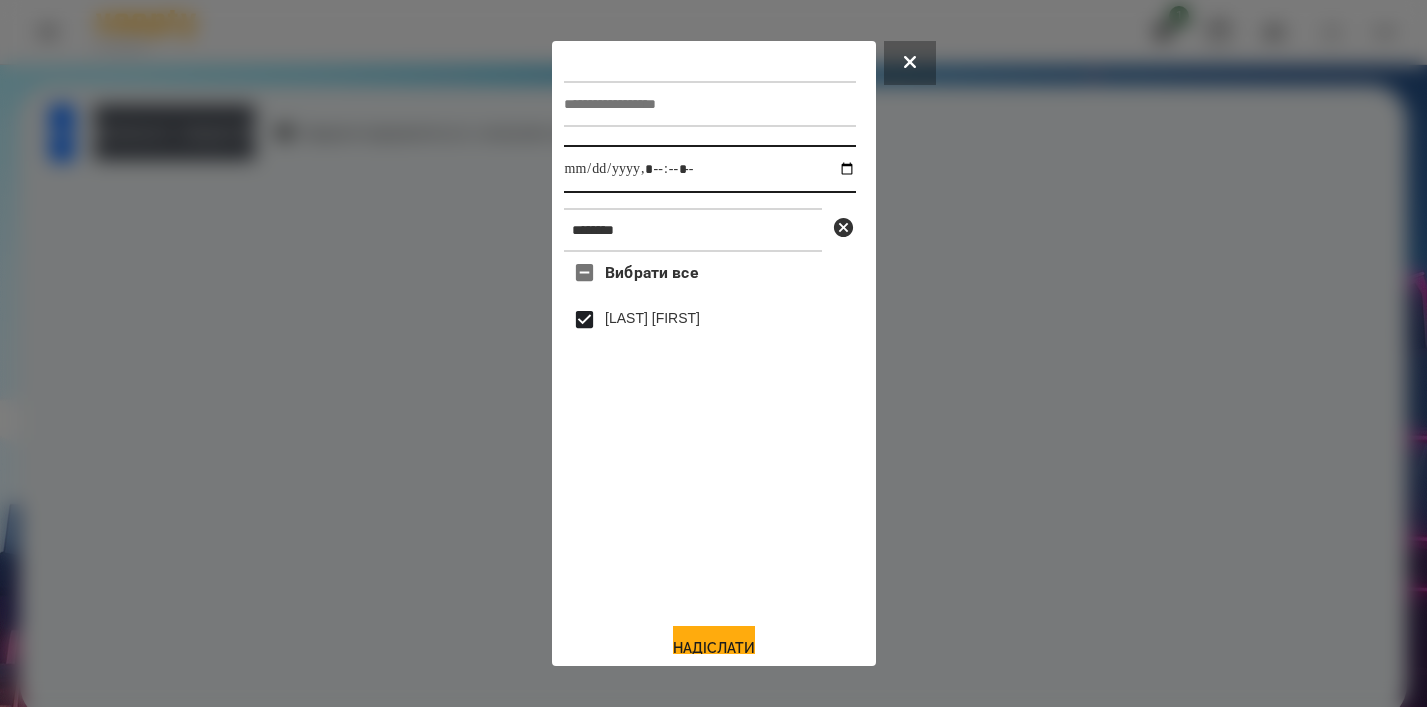 click at bounding box center [710, 169] 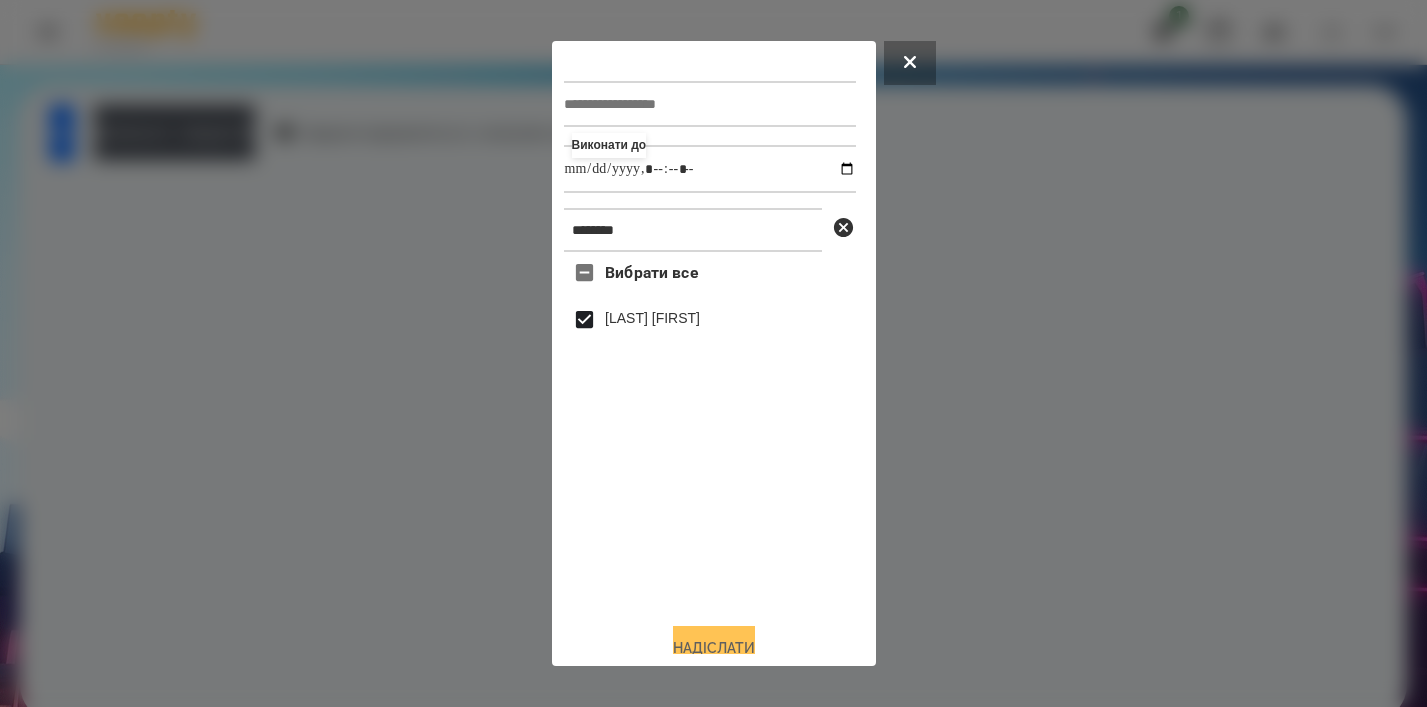 type on "**********" 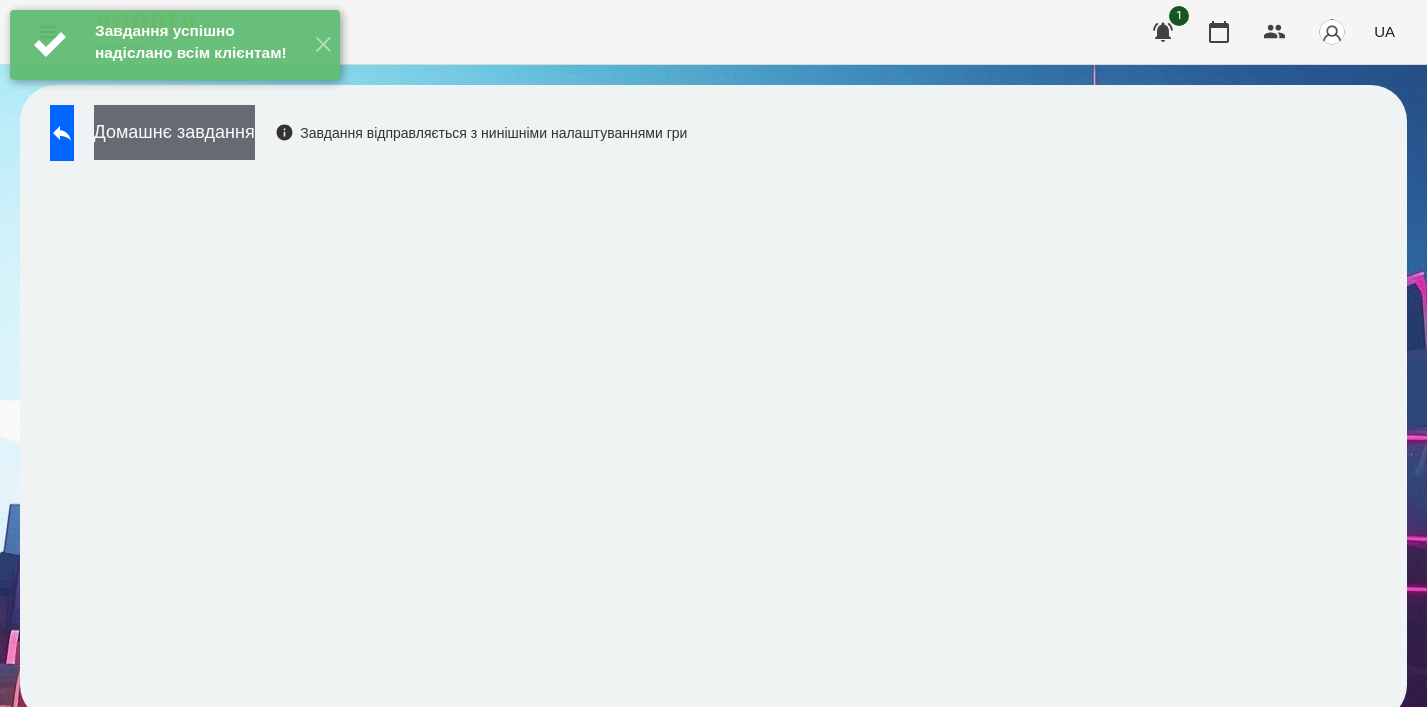click on "Домашнє завдання" at bounding box center [174, 132] 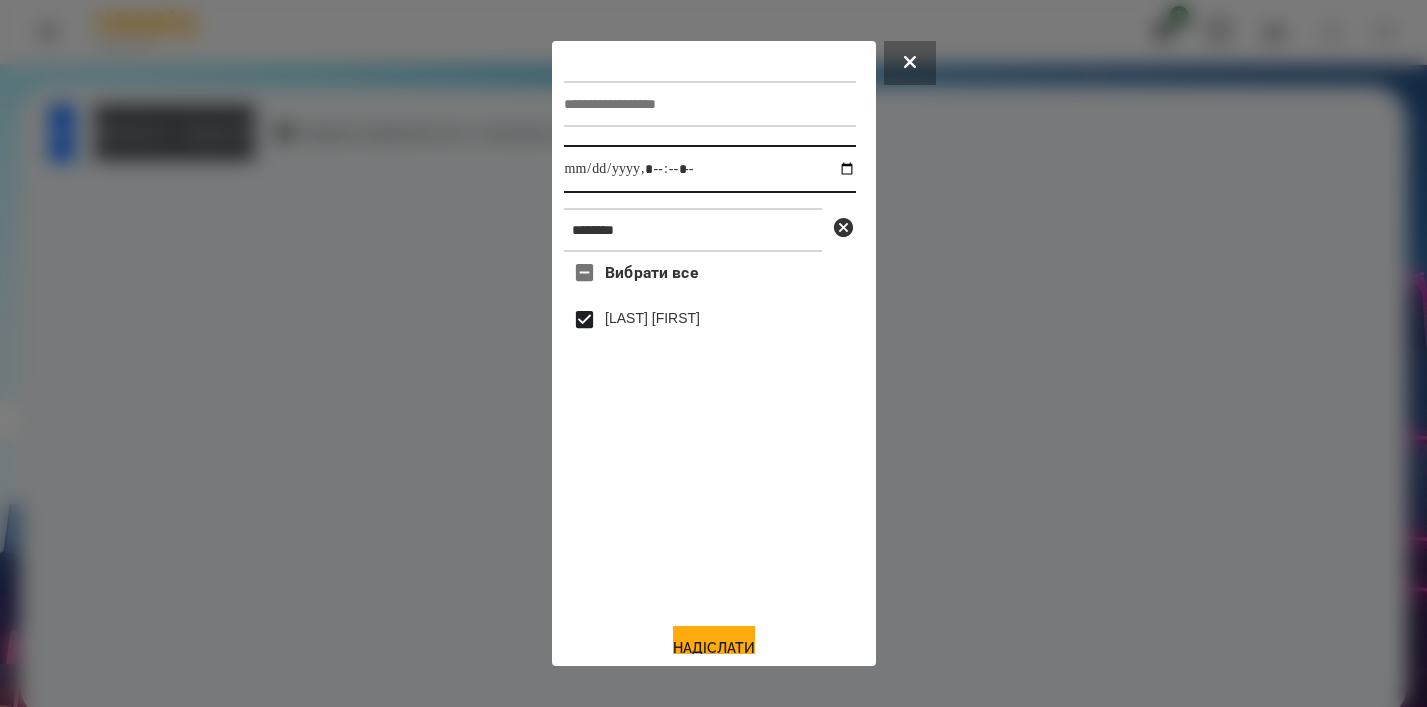 click at bounding box center (710, 169) 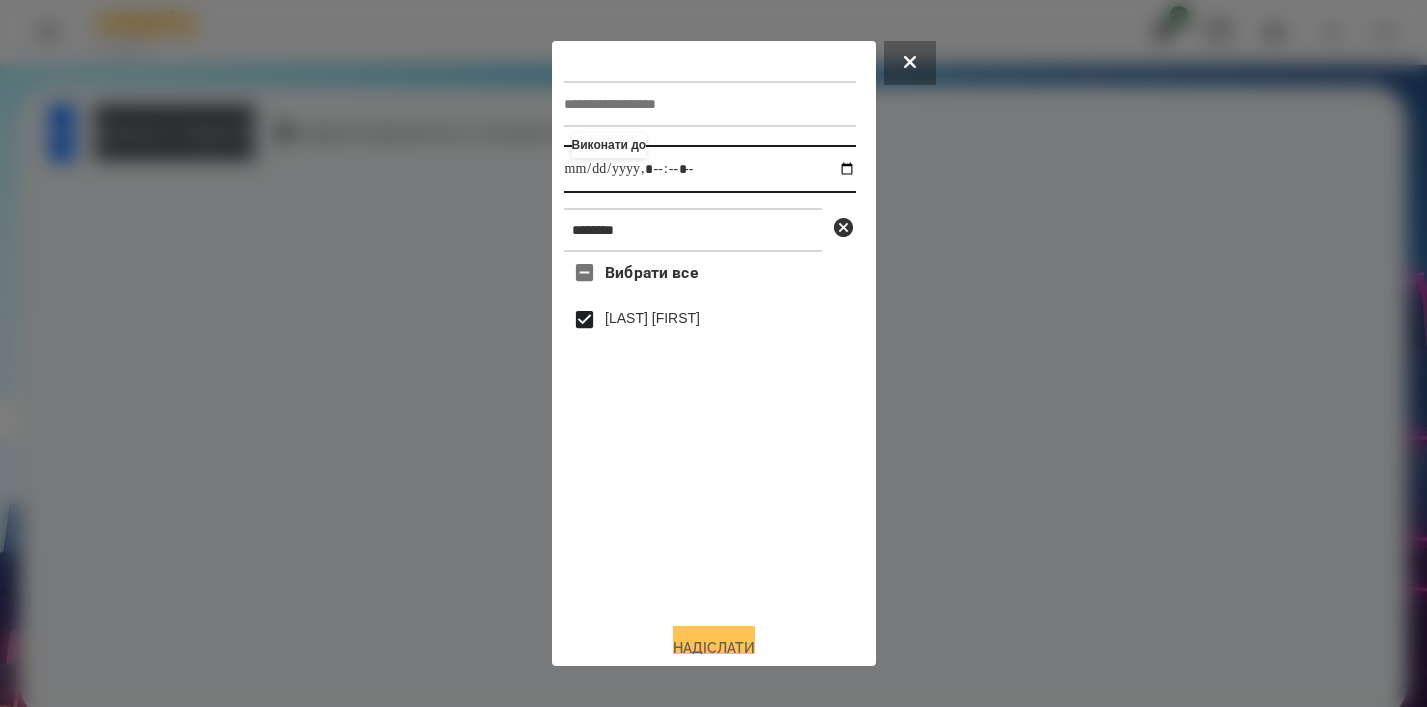 type on "**********" 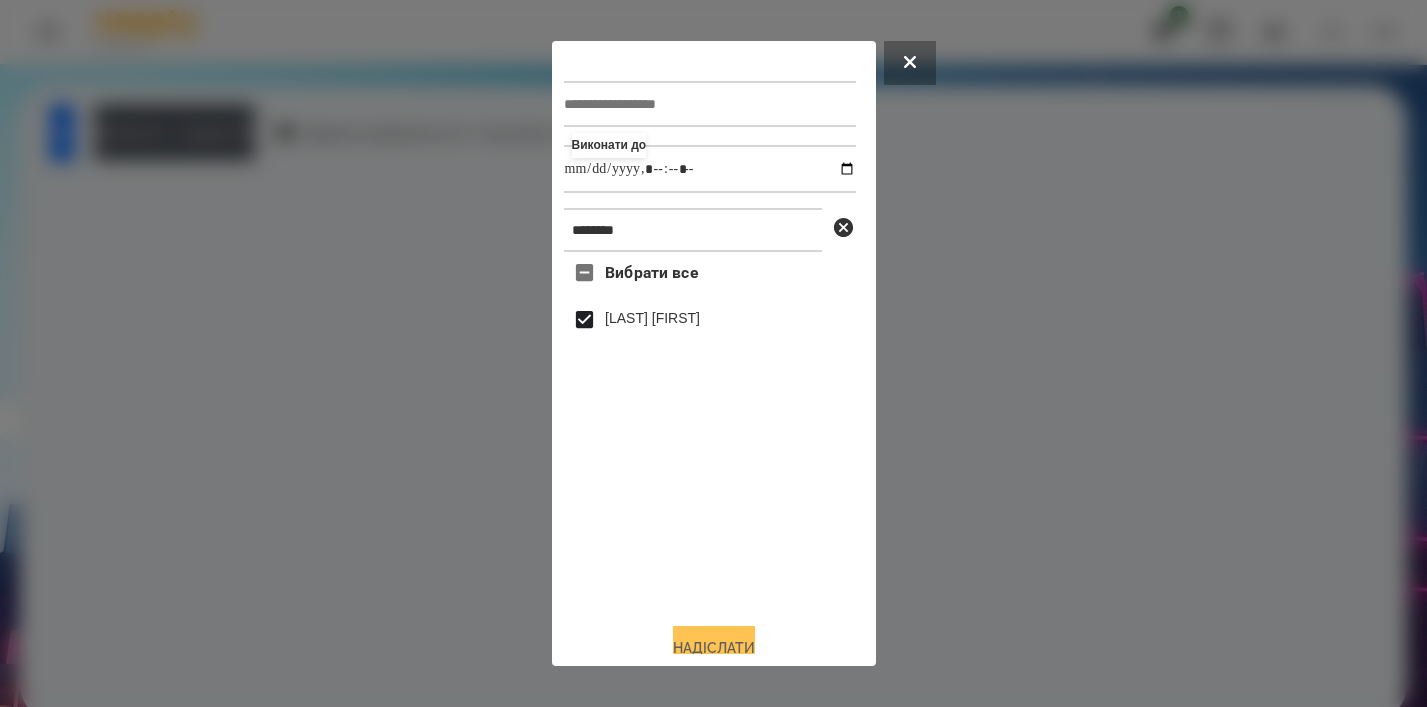 click on "Надіслати" at bounding box center (714, 648) 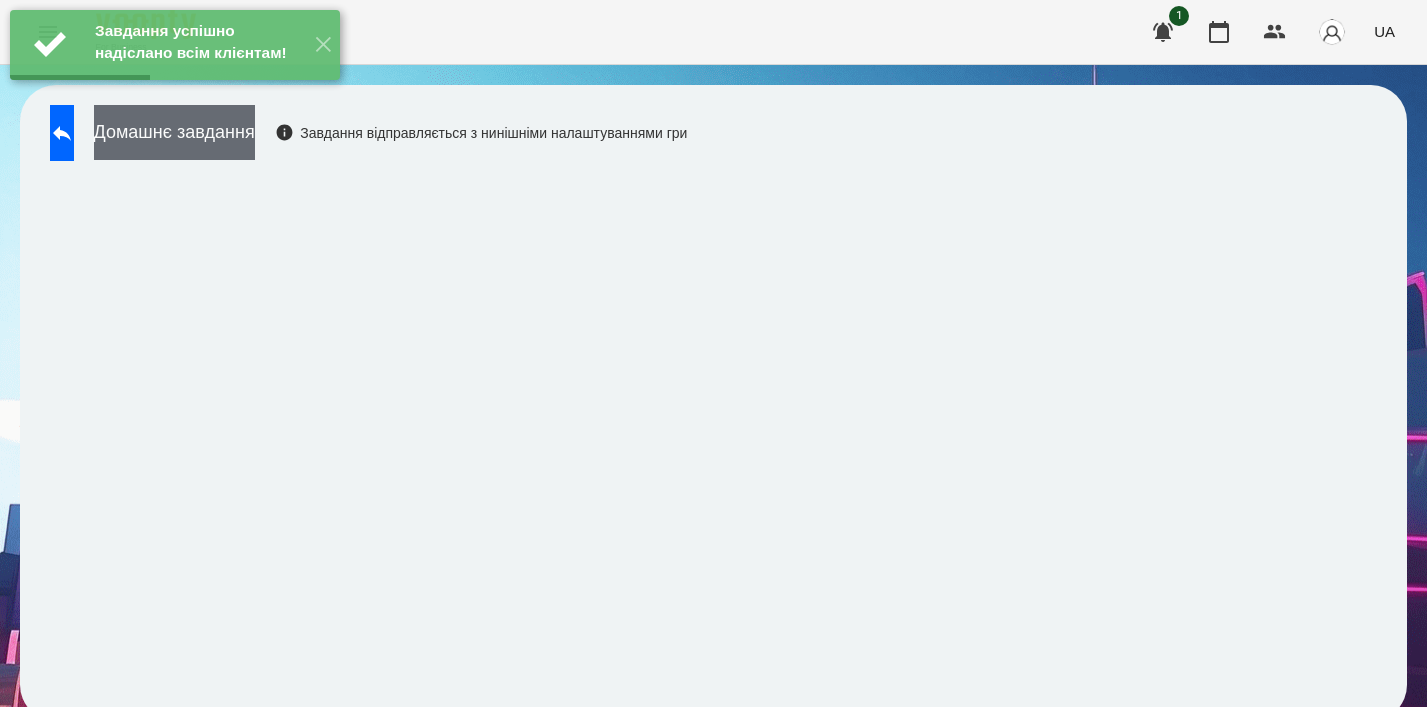 click on "Домашнє завдання" at bounding box center (174, 132) 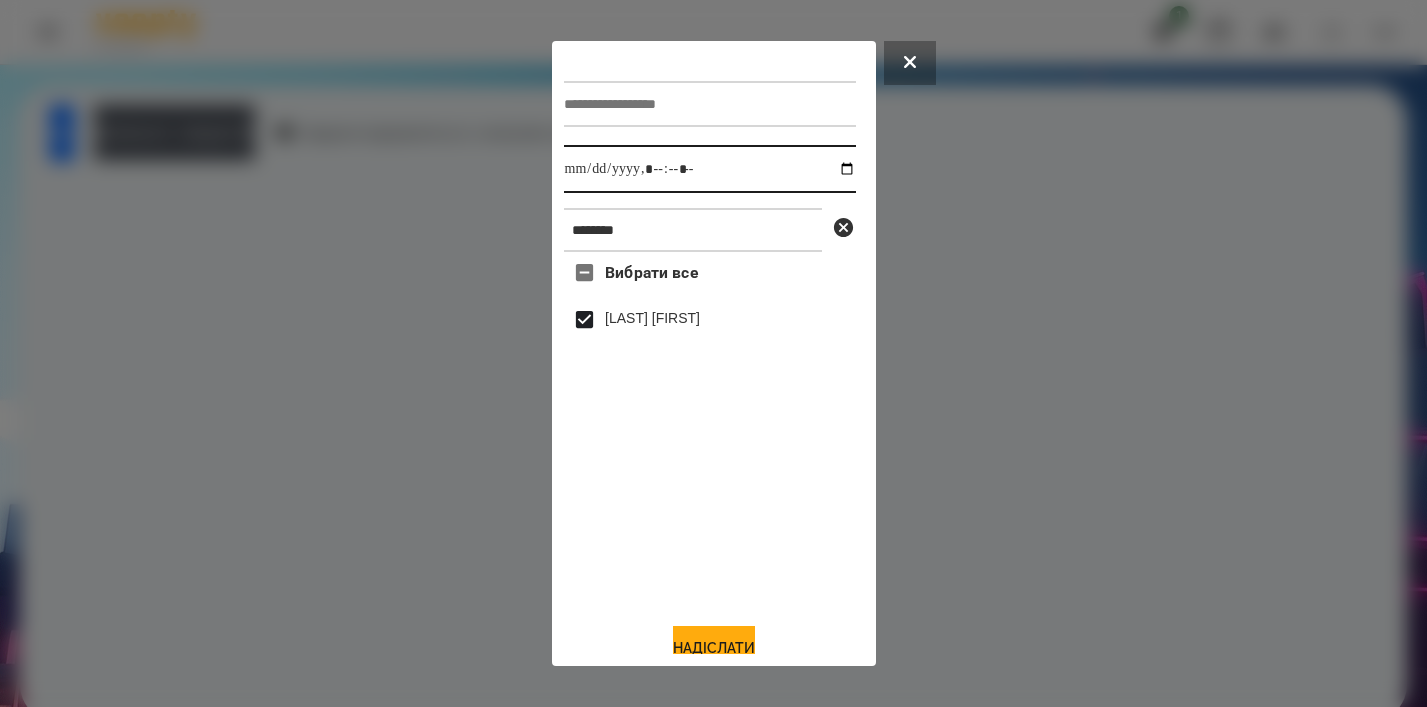click at bounding box center (710, 169) 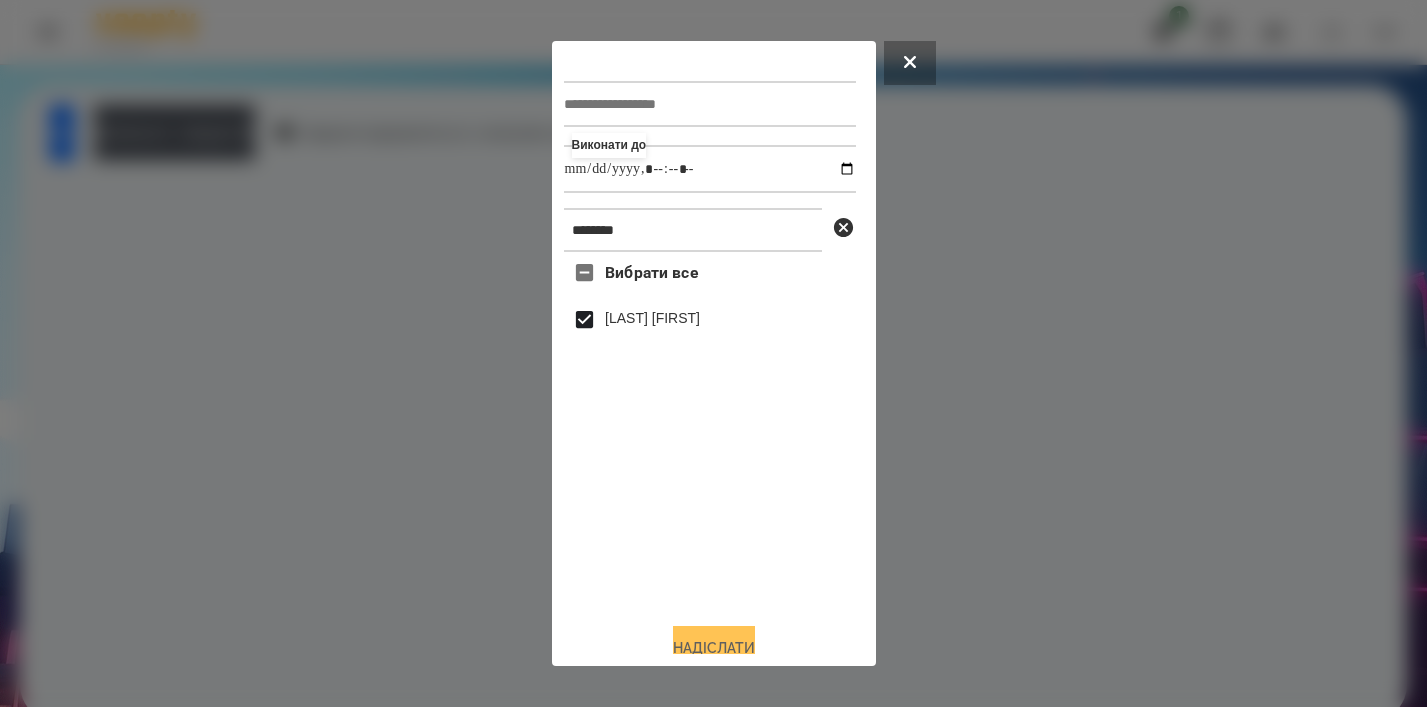 type on "**********" 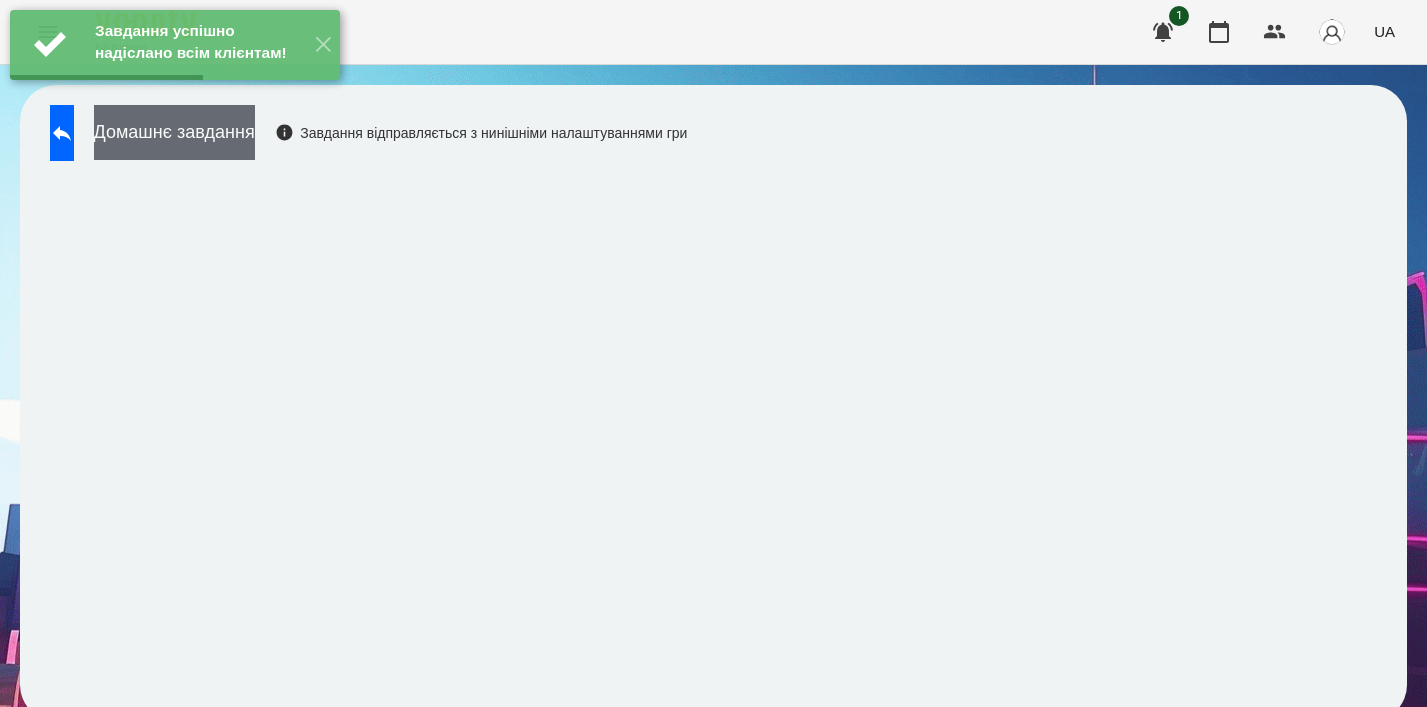 click on "Домашнє завдання" at bounding box center (174, 132) 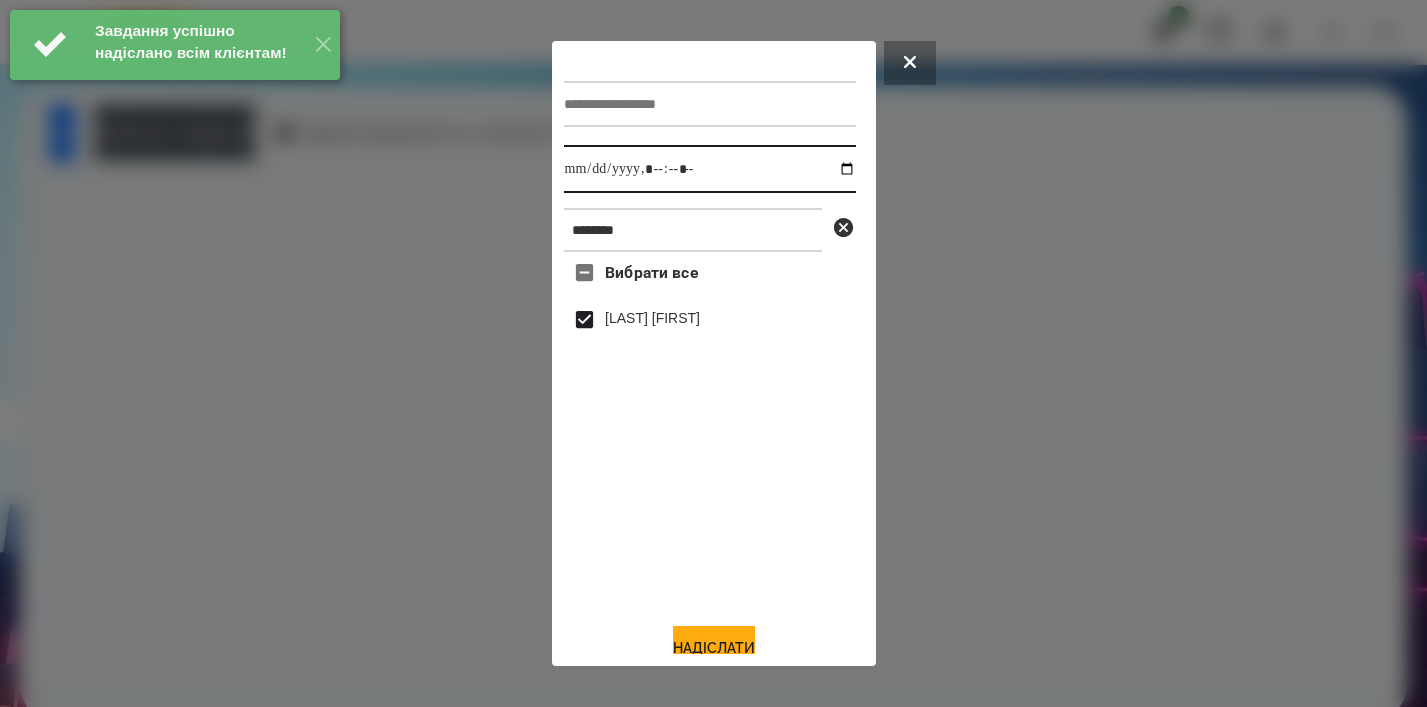 click at bounding box center [710, 169] 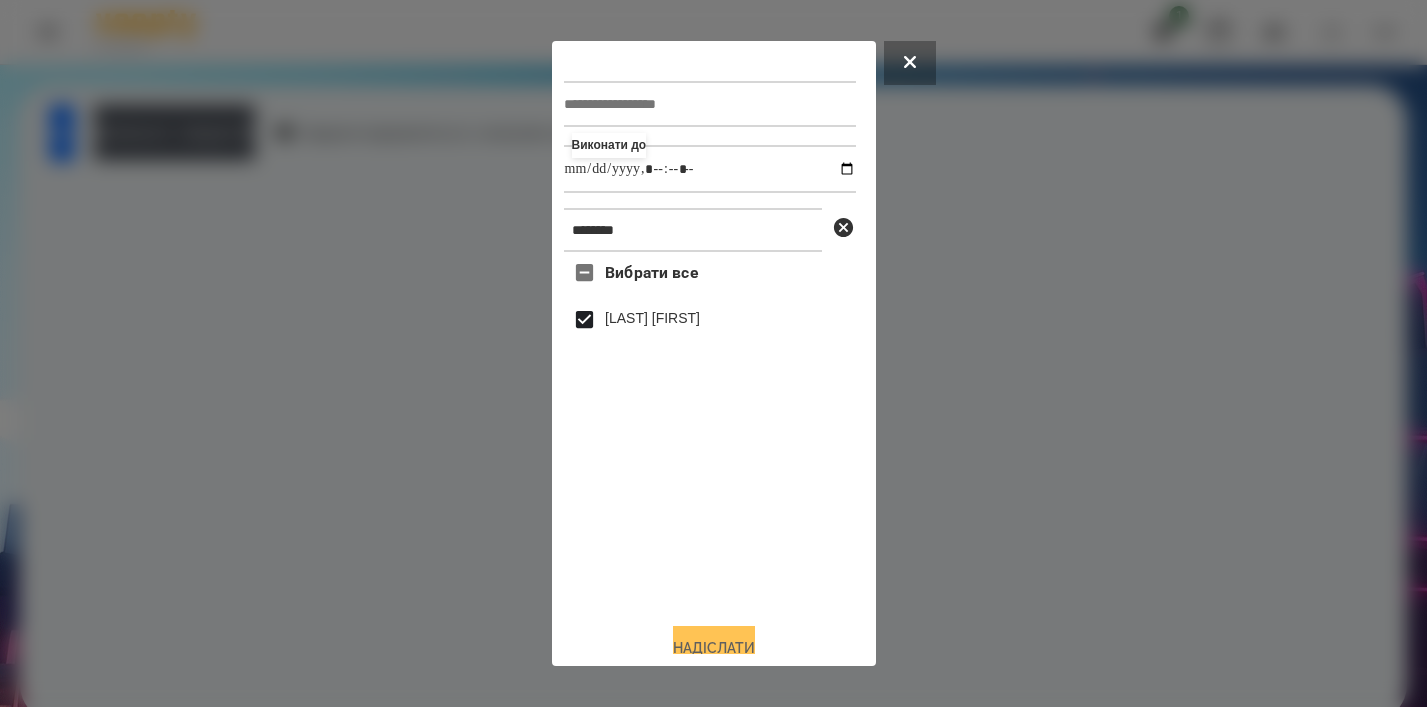 click on "Надіслати" at bounding box center (714, 648) 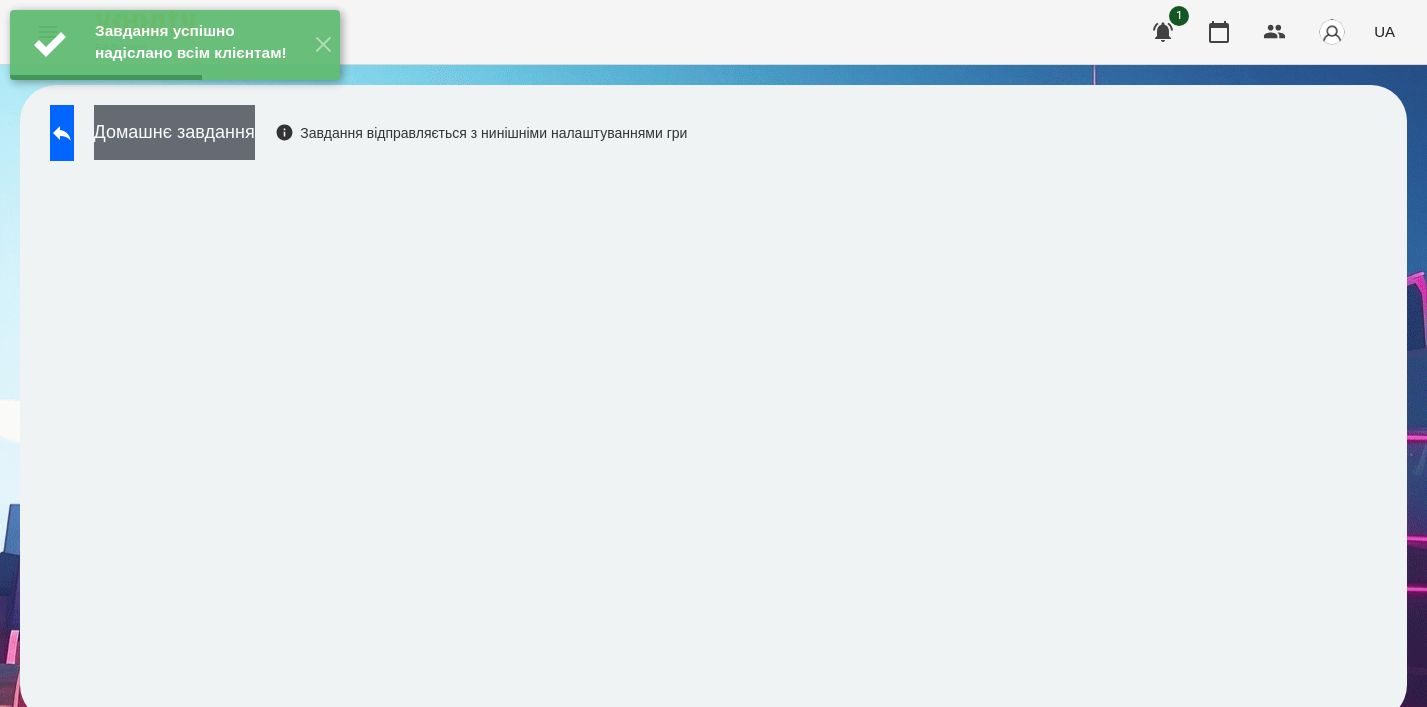 click on "Домашнє завдання" at bounding box center (174, 132) 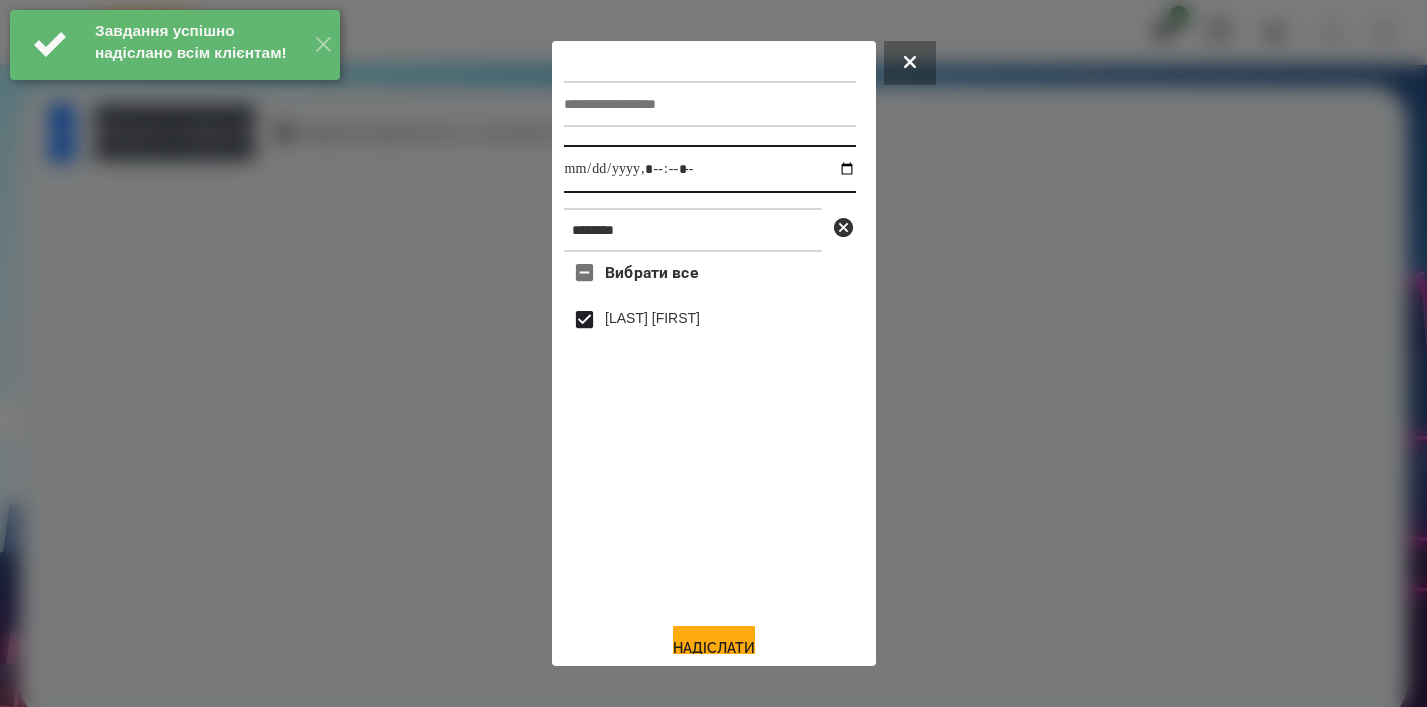 click at bounding box center [710, 169] 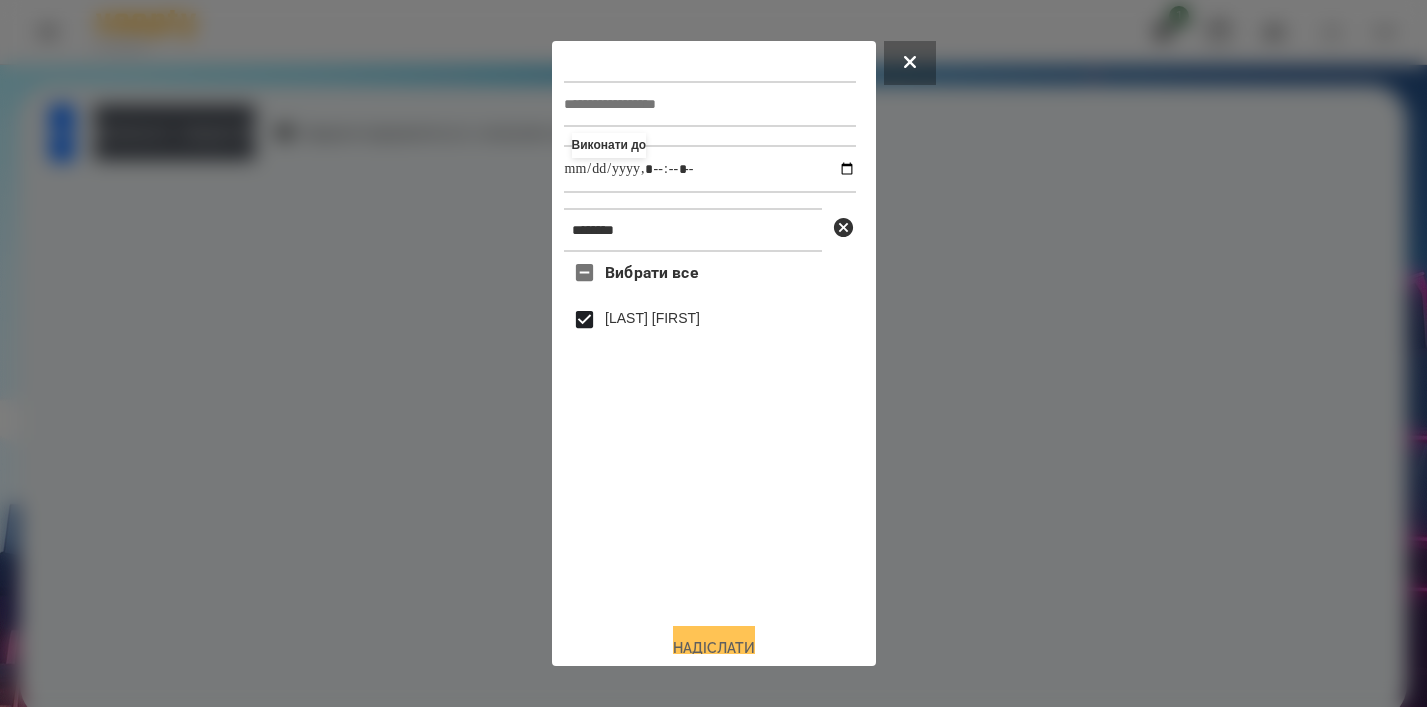 type on "**********" 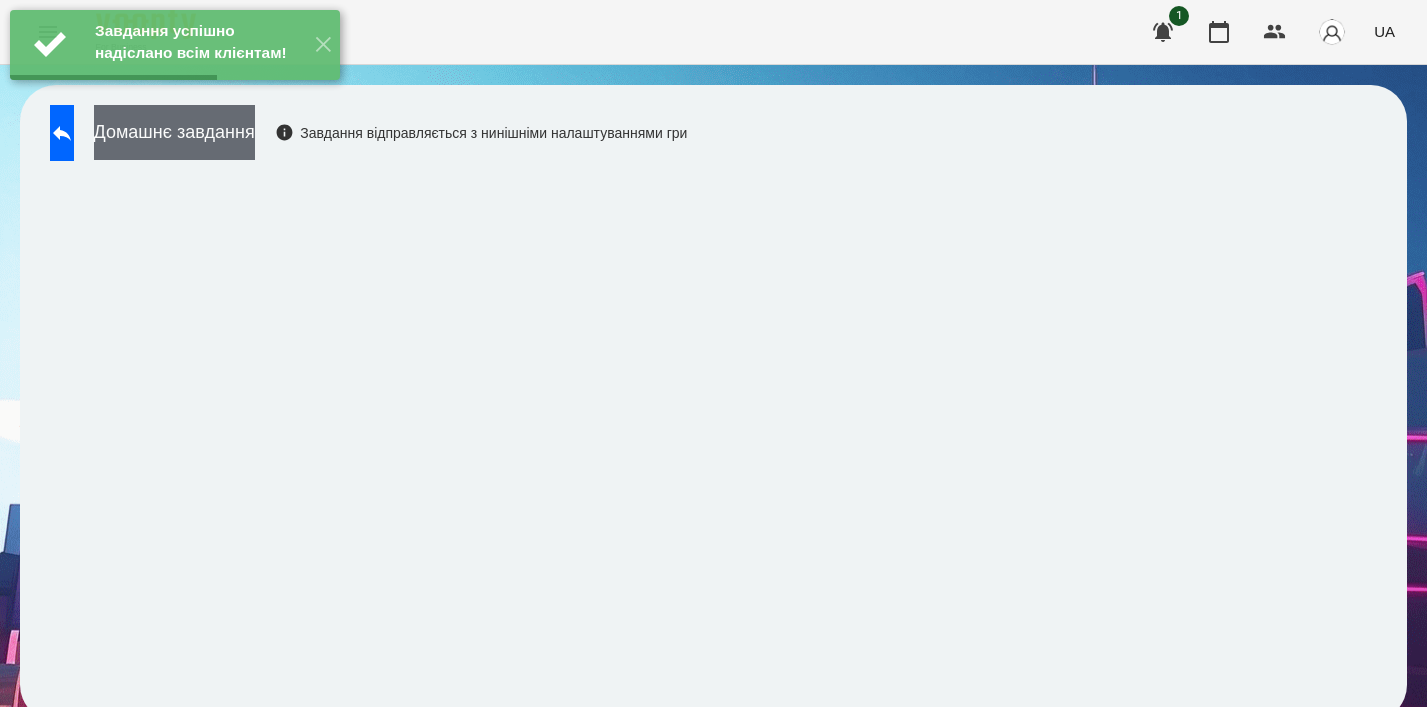 click on "Домашнє завдання" at bounding box center [174, 132] 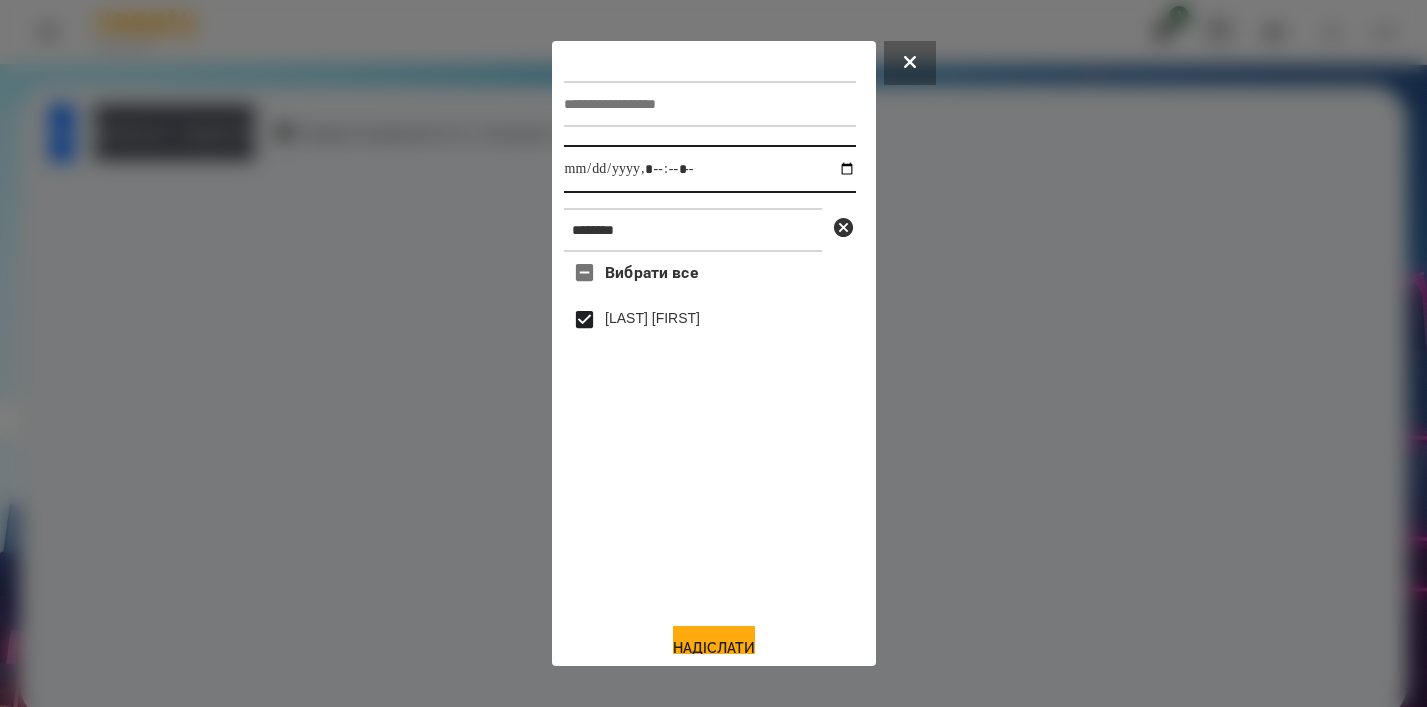 click at bounding box center [710, 169] 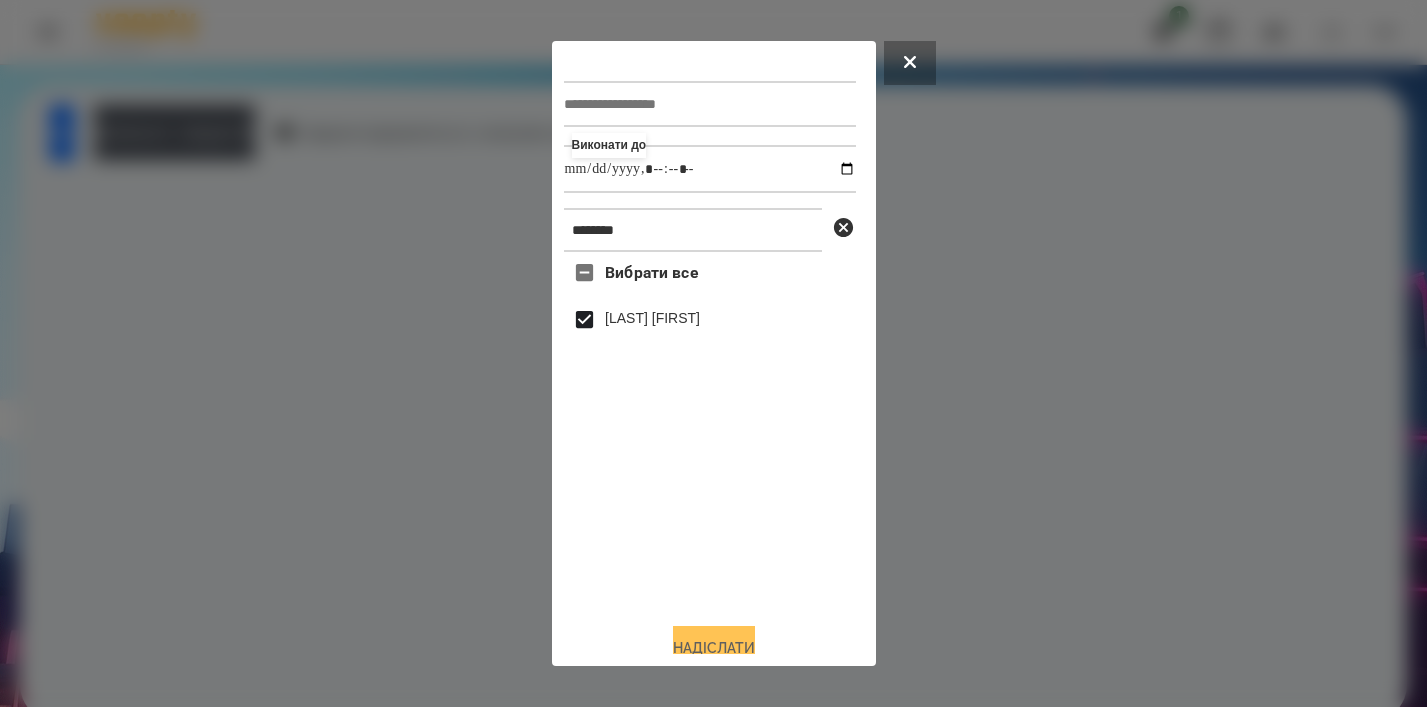 type on "**********" 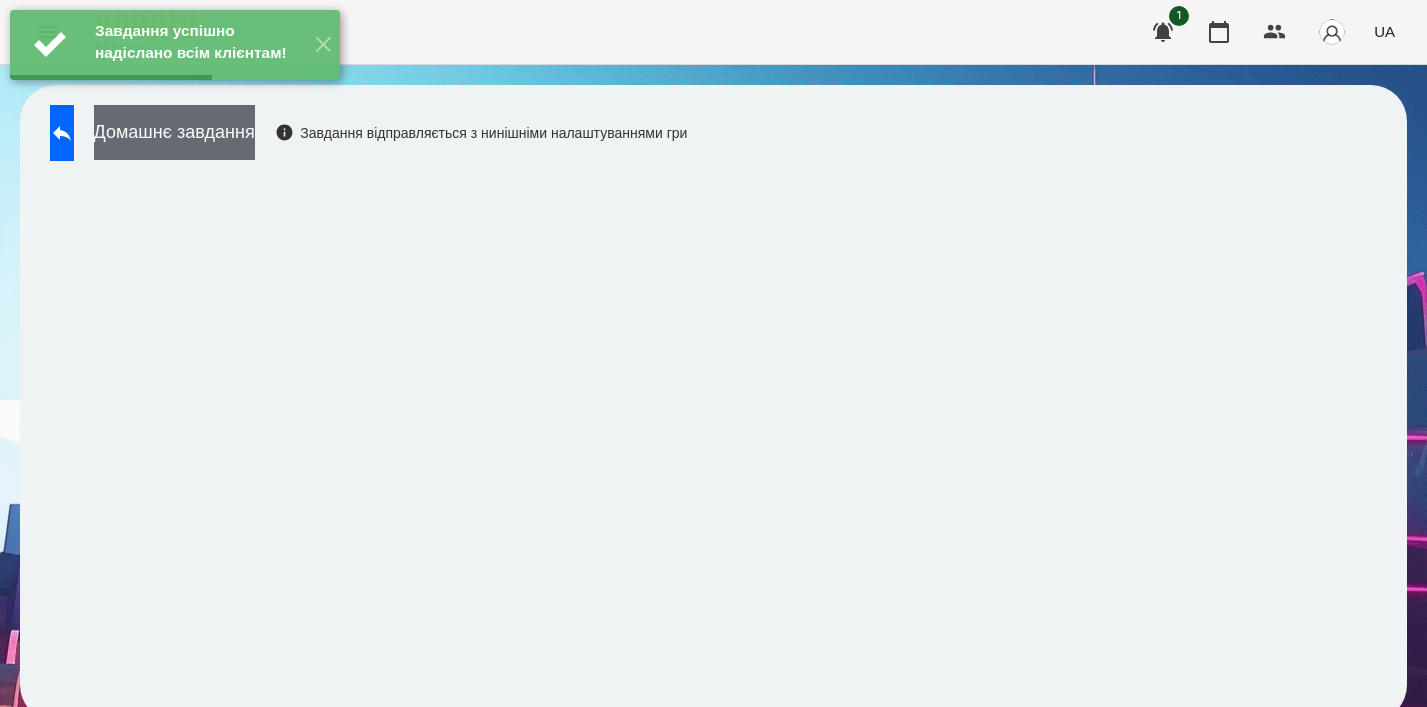 click on "Домашнє завдання" at bounding box center [174, 132] 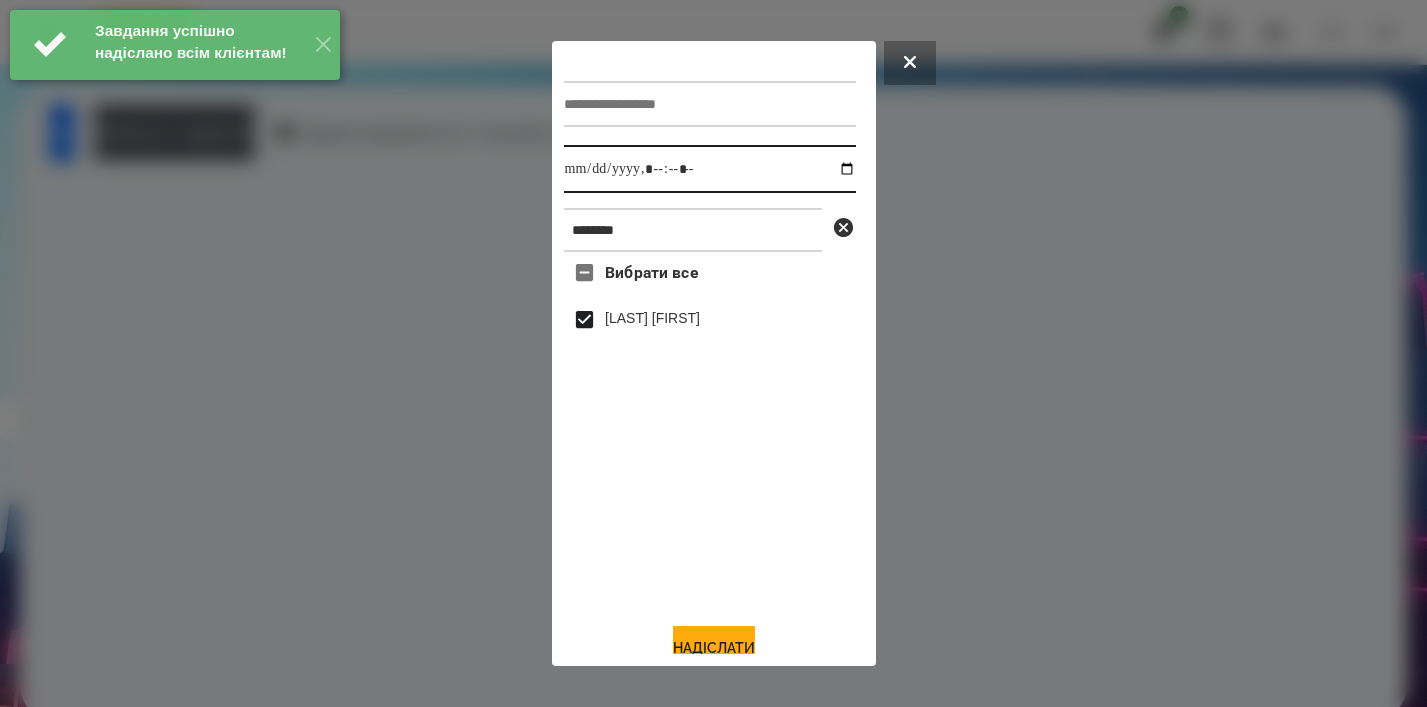 click at bounding box center [710, 169] 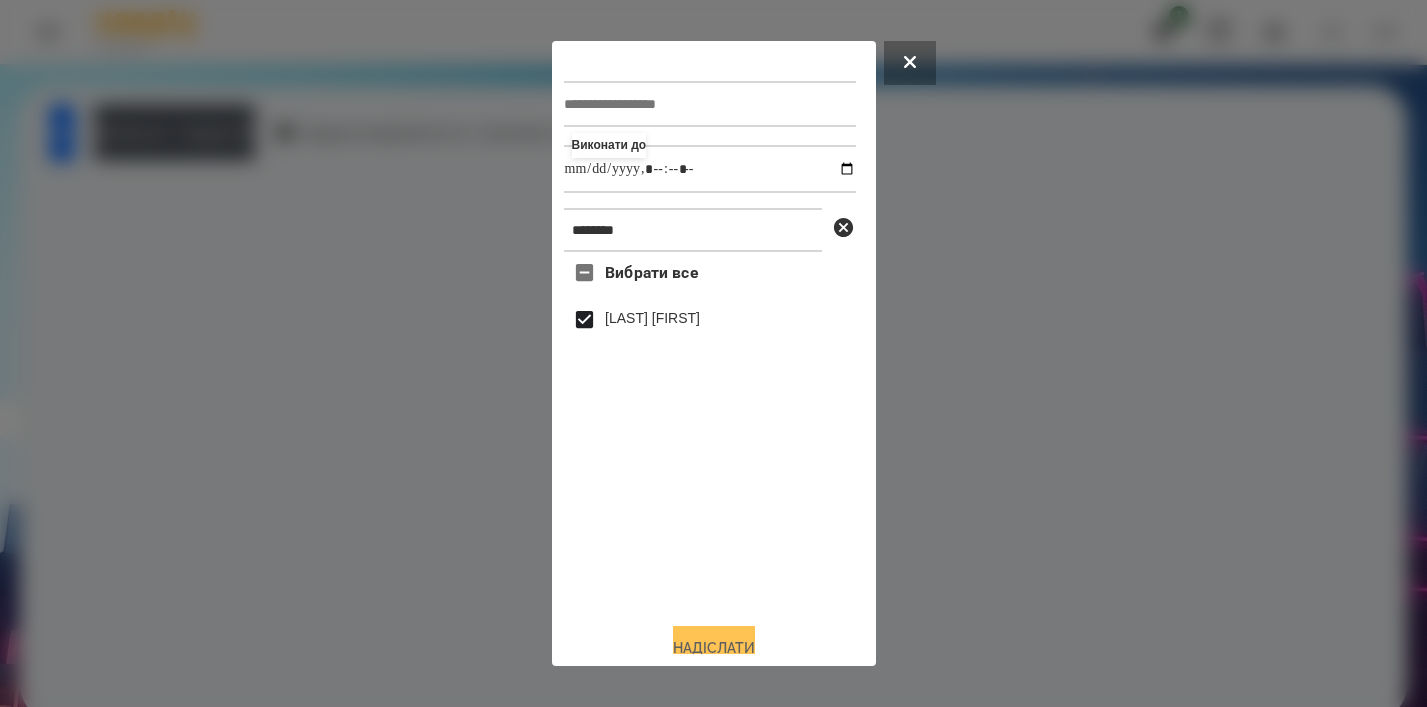 type on "**********" 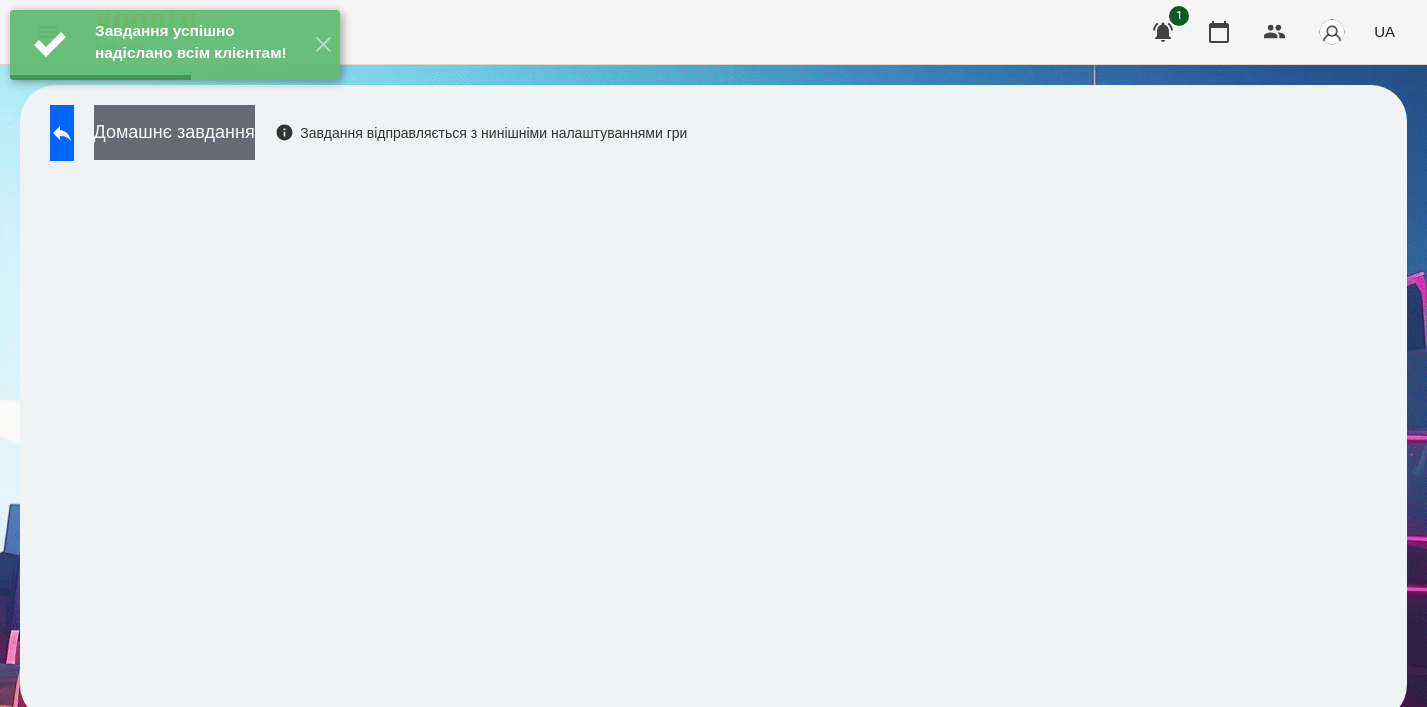click on "Домашнє завдання" at bounding box center (174, 132) 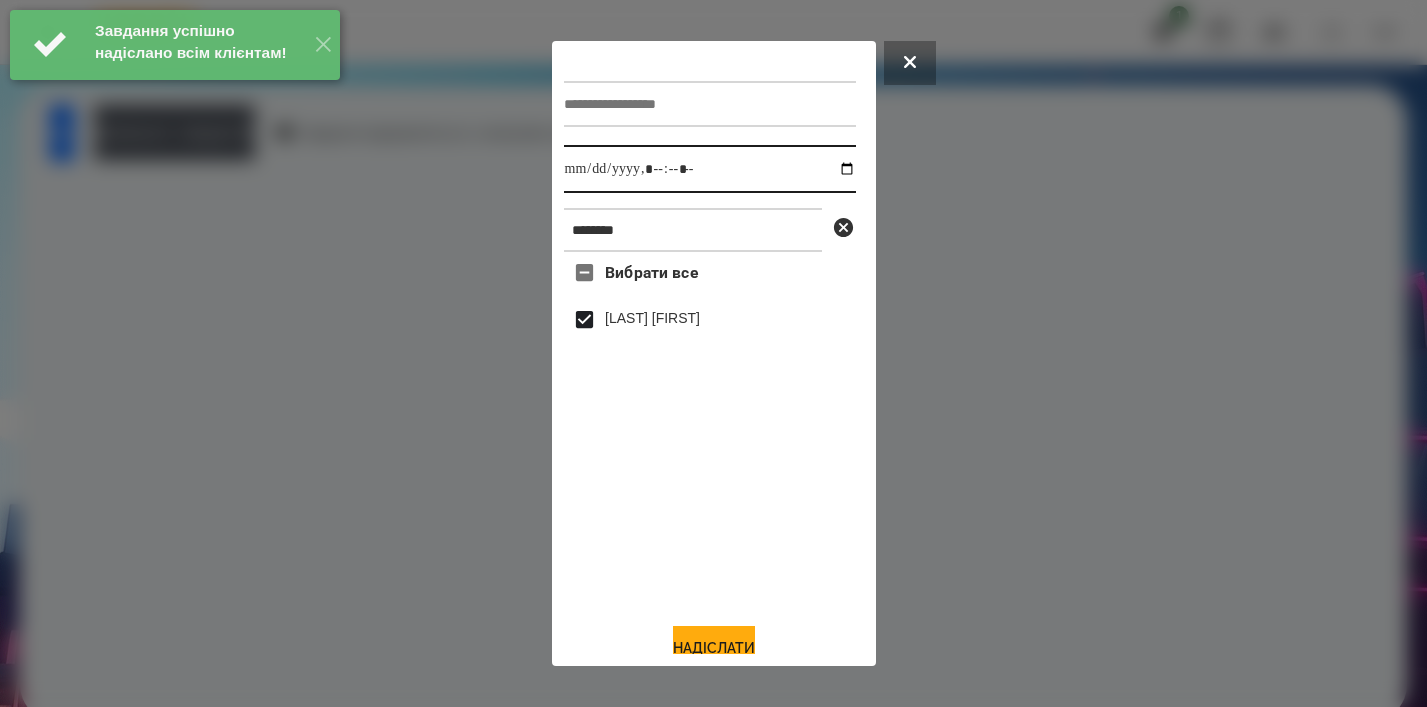 click at bounding box center (710, 169) 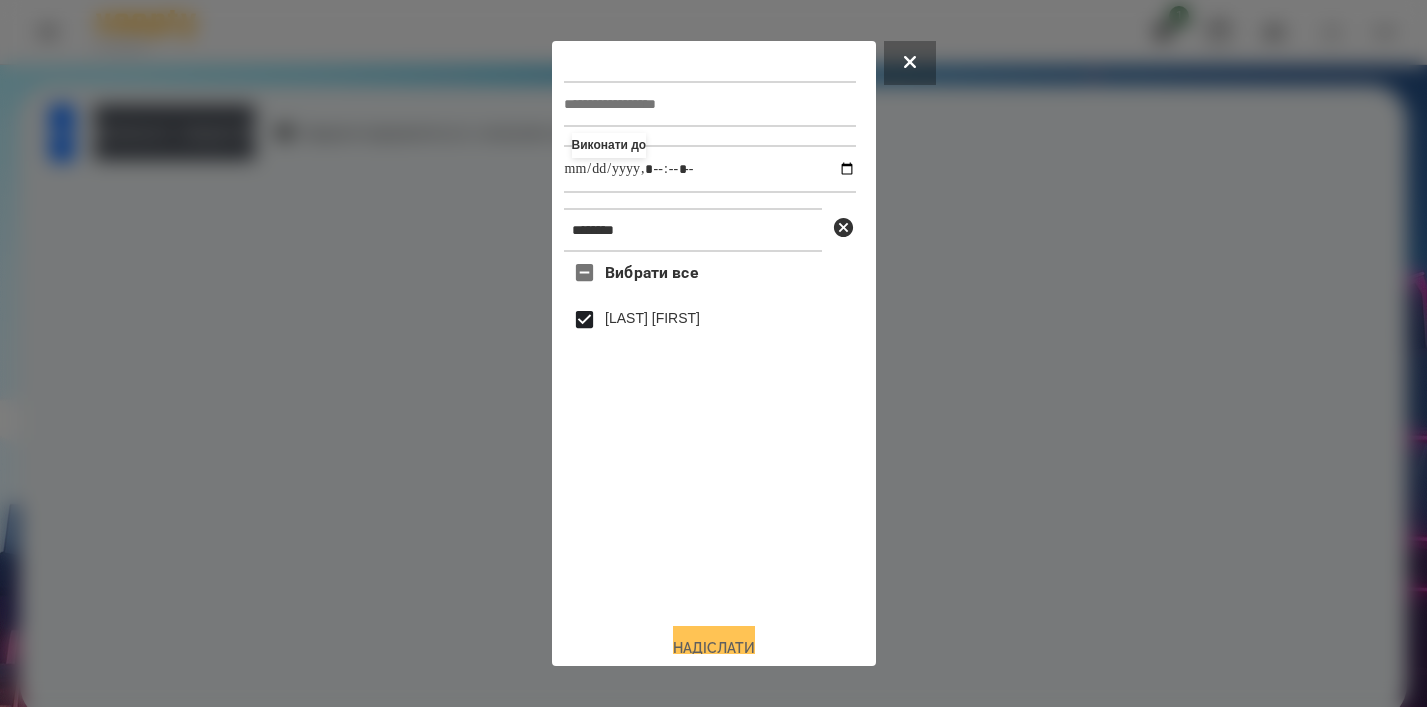 type on "**********" 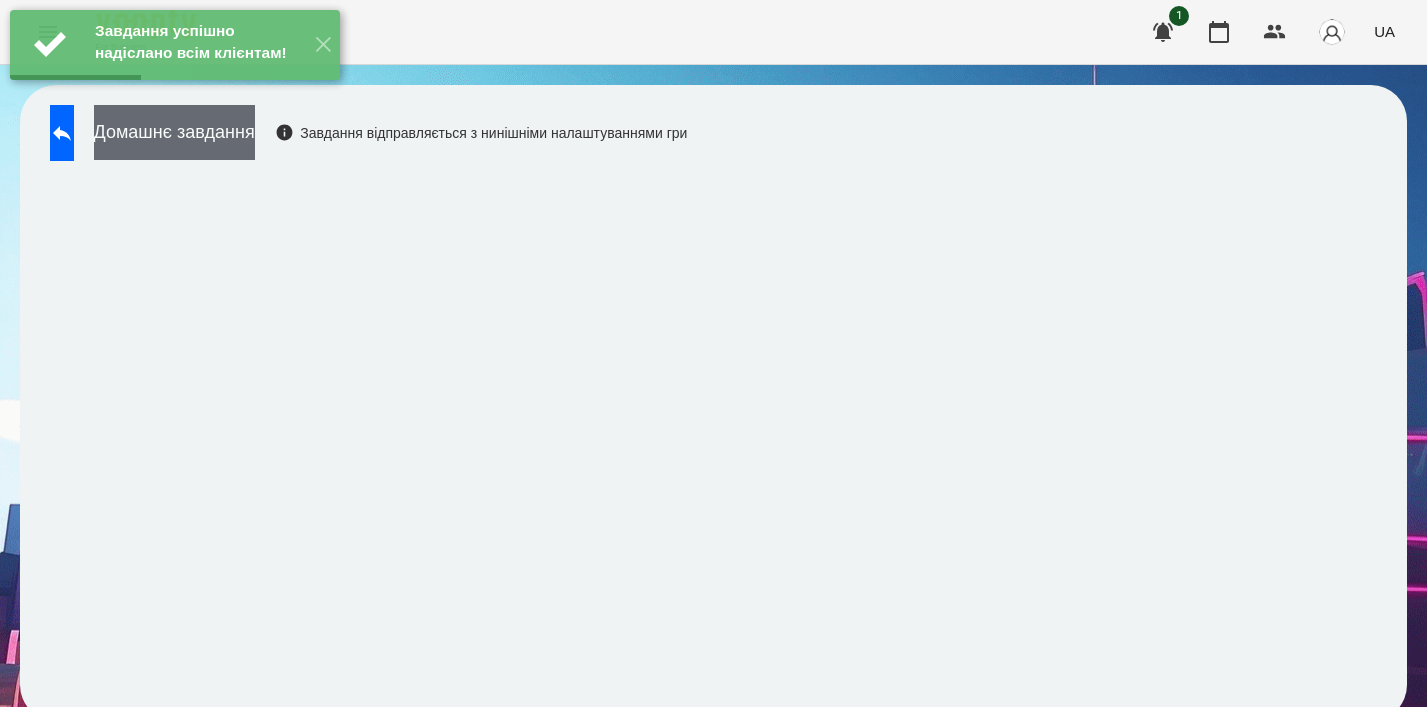 click on "Домашнє завдання" at bounding box center (174, 132) 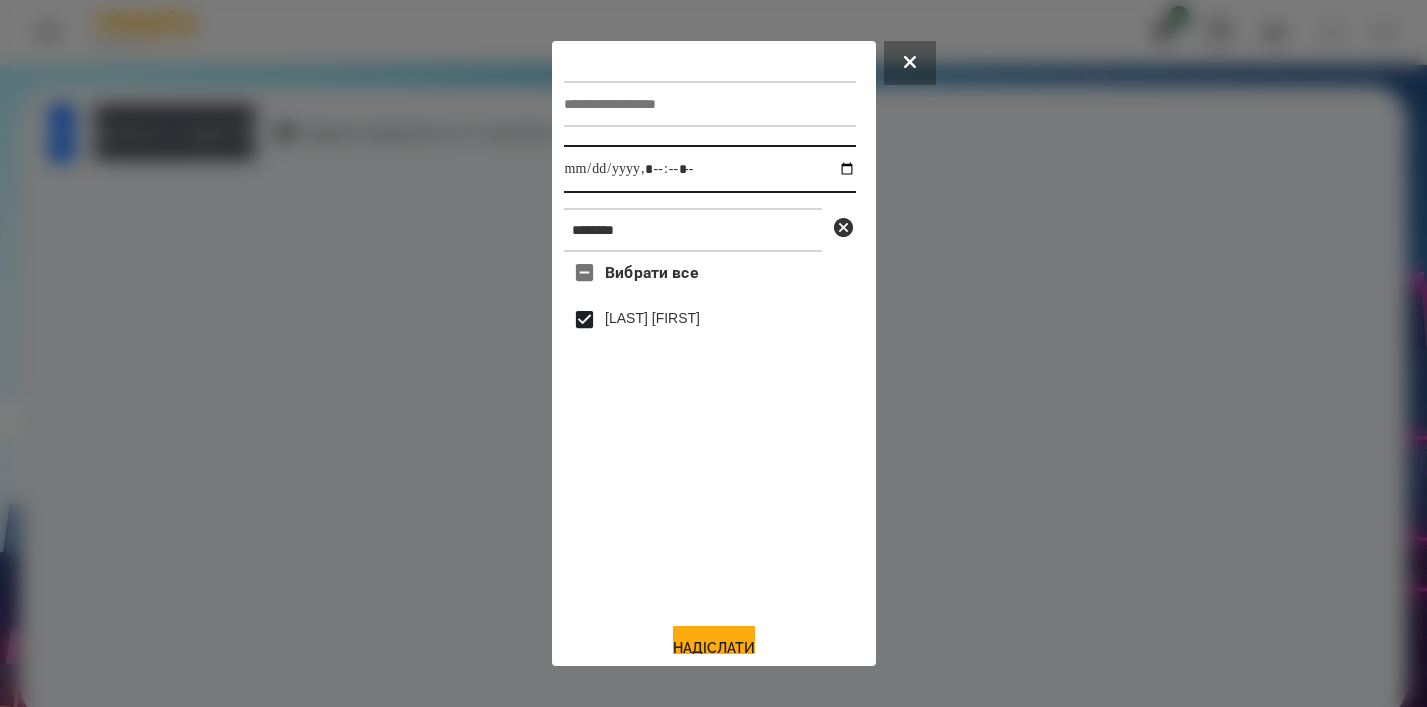 click at bounding box center [710, 169] 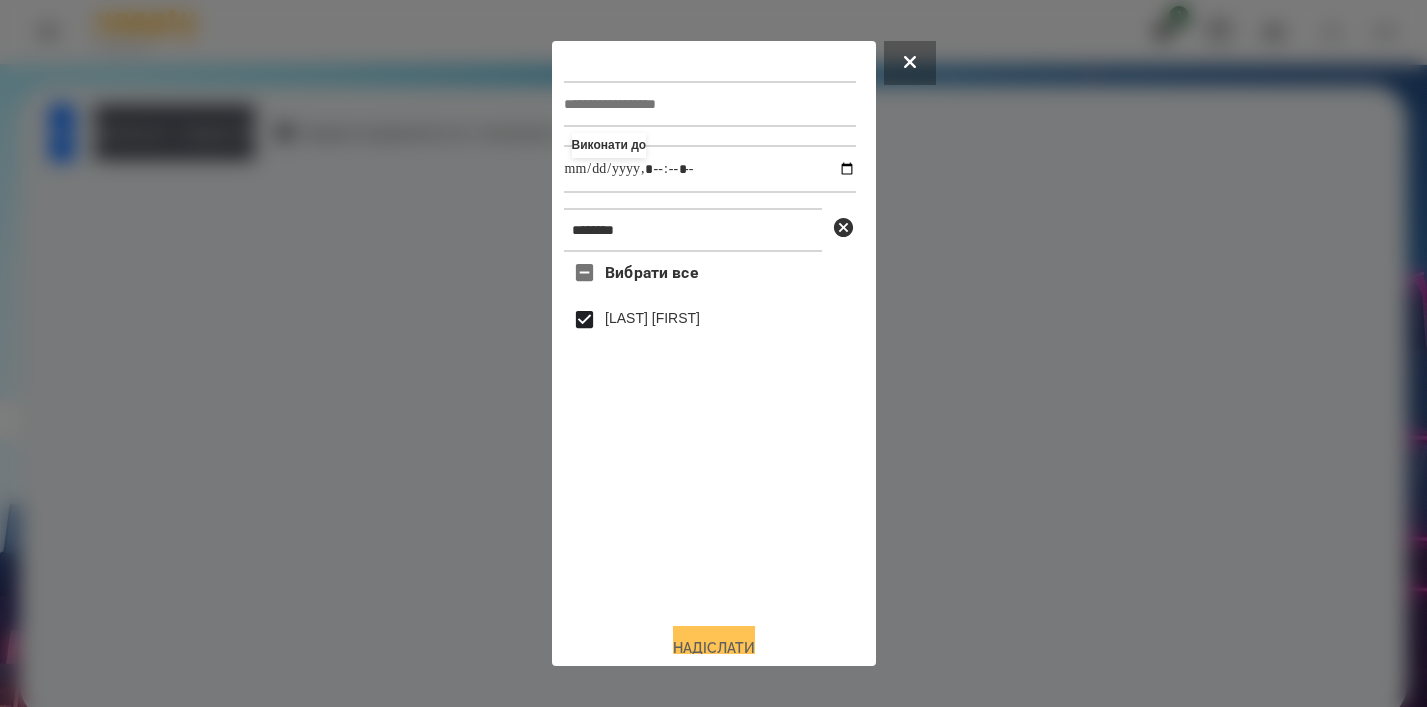 type on "**********" 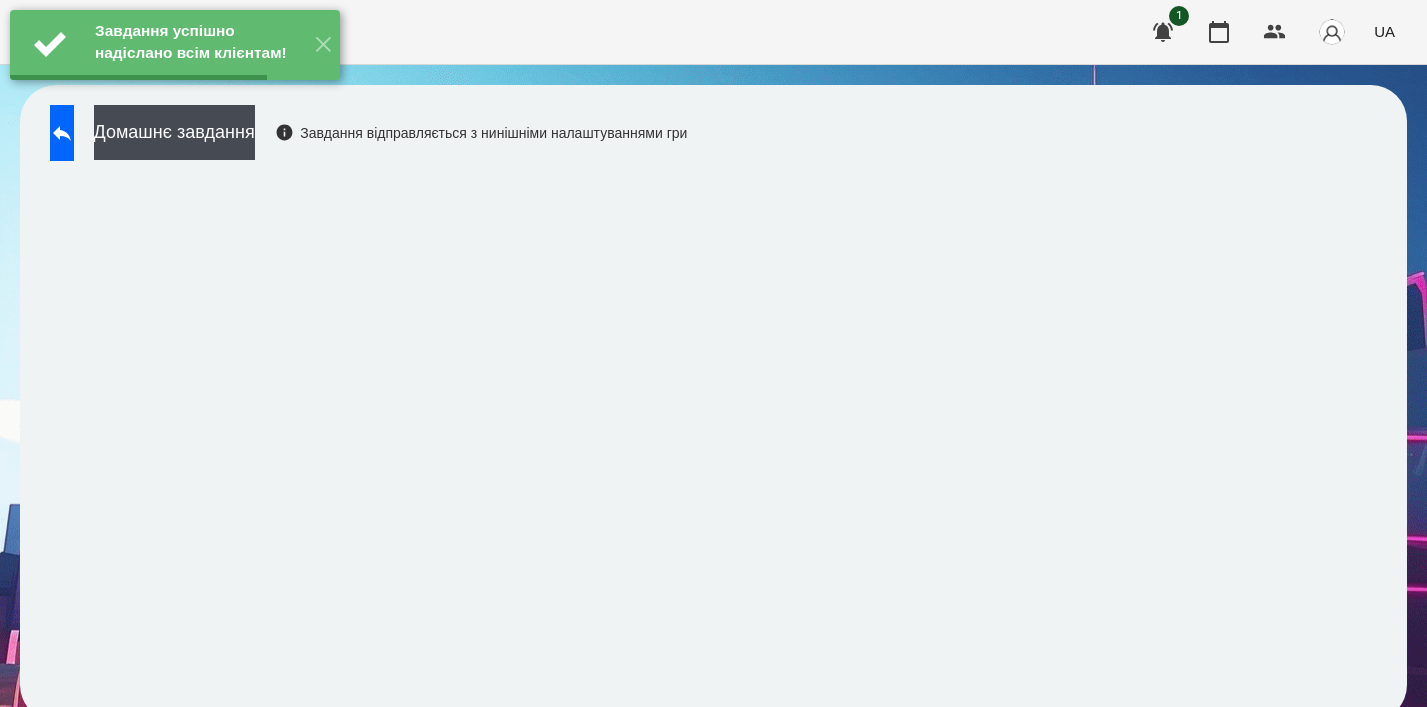 click on "Домашнє завдання" at bounding box center [174, 132] 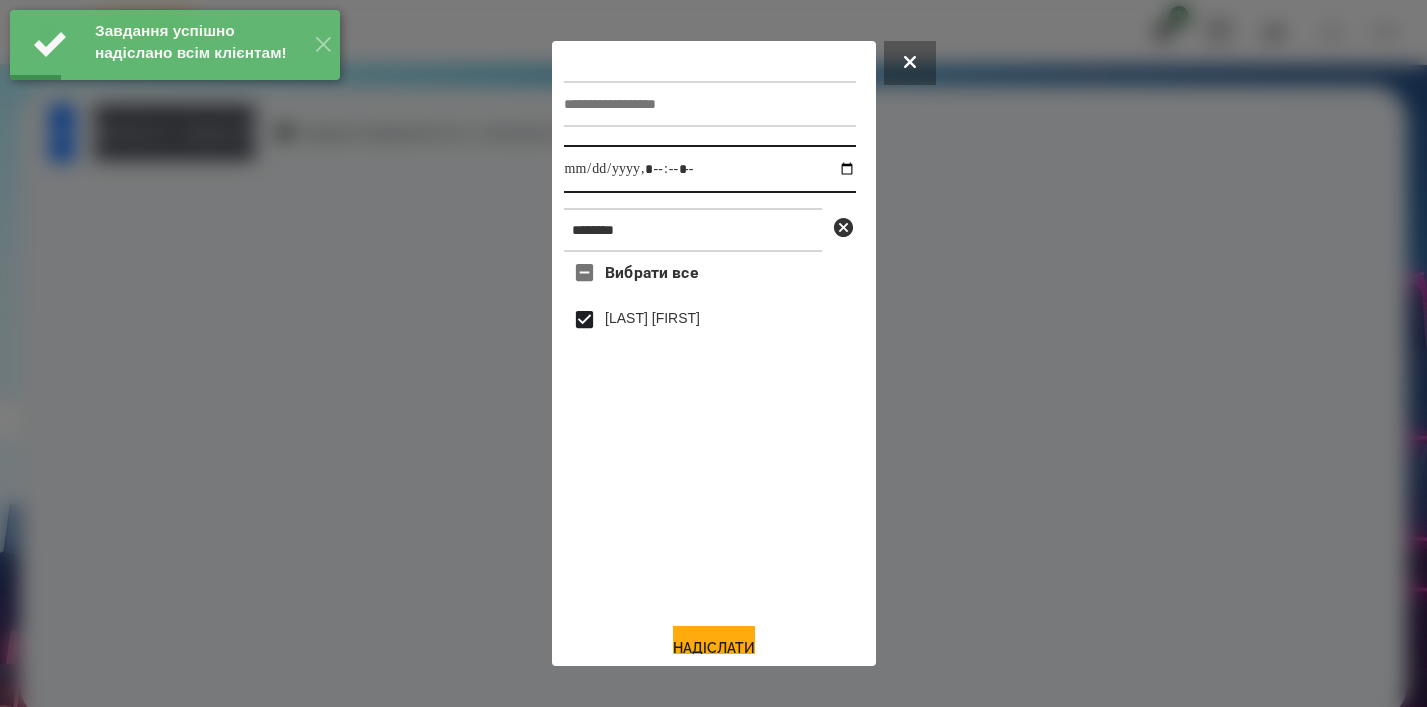 click at bounding box center [710, 169] 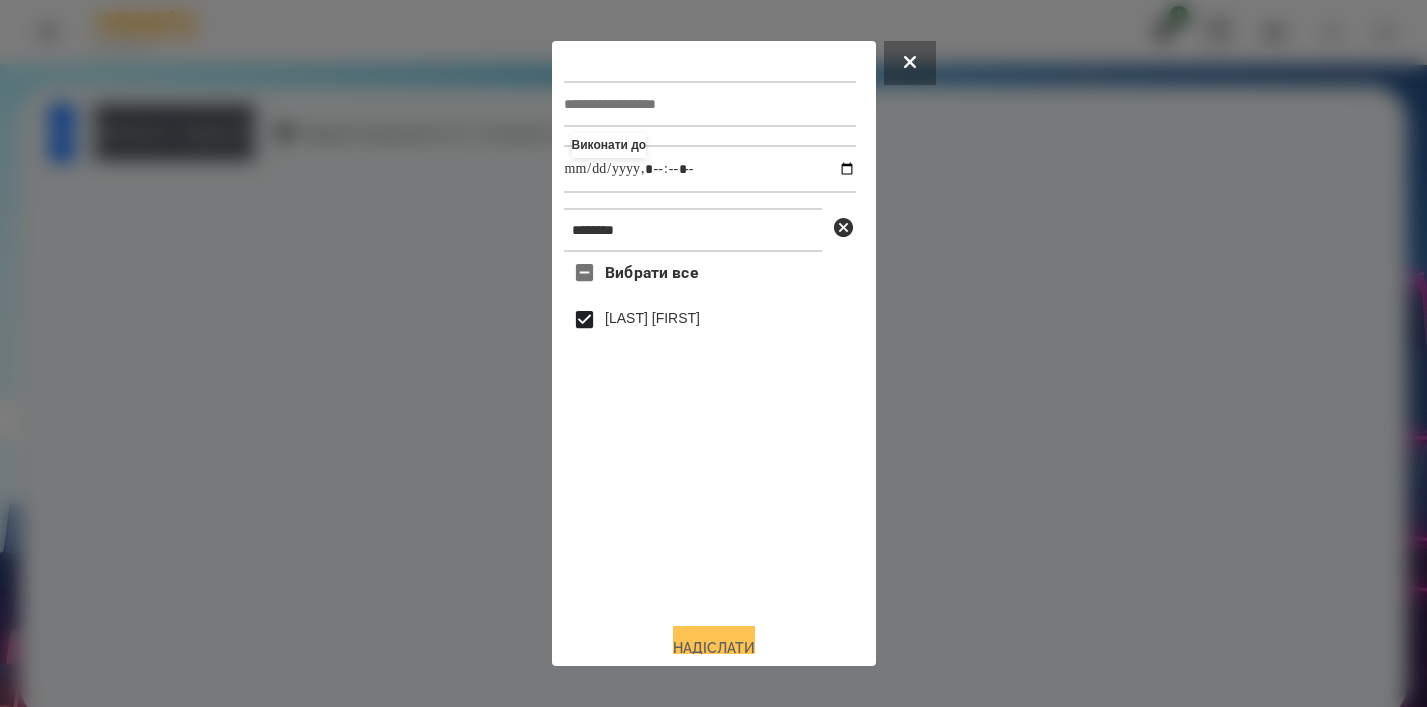 type on "**********" 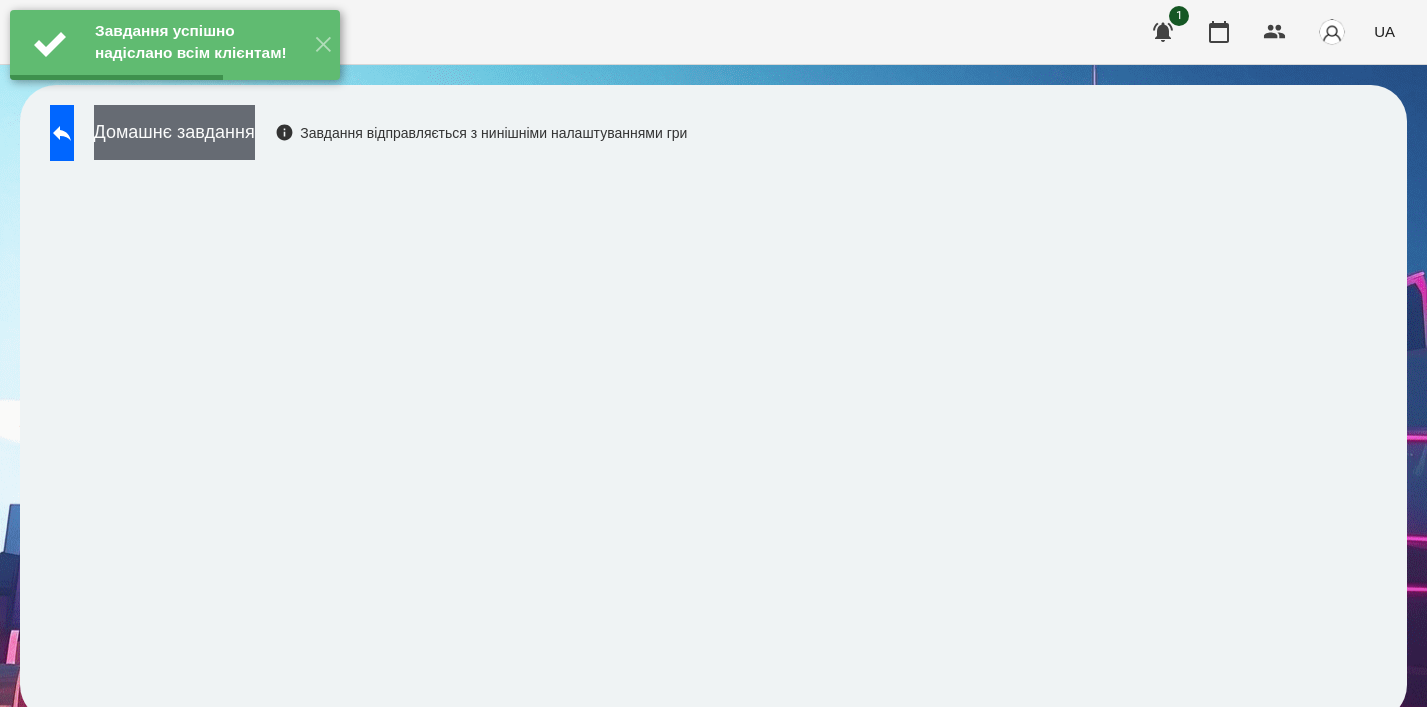 click on "Домашнє завдання" at bounding box center [174, 132] 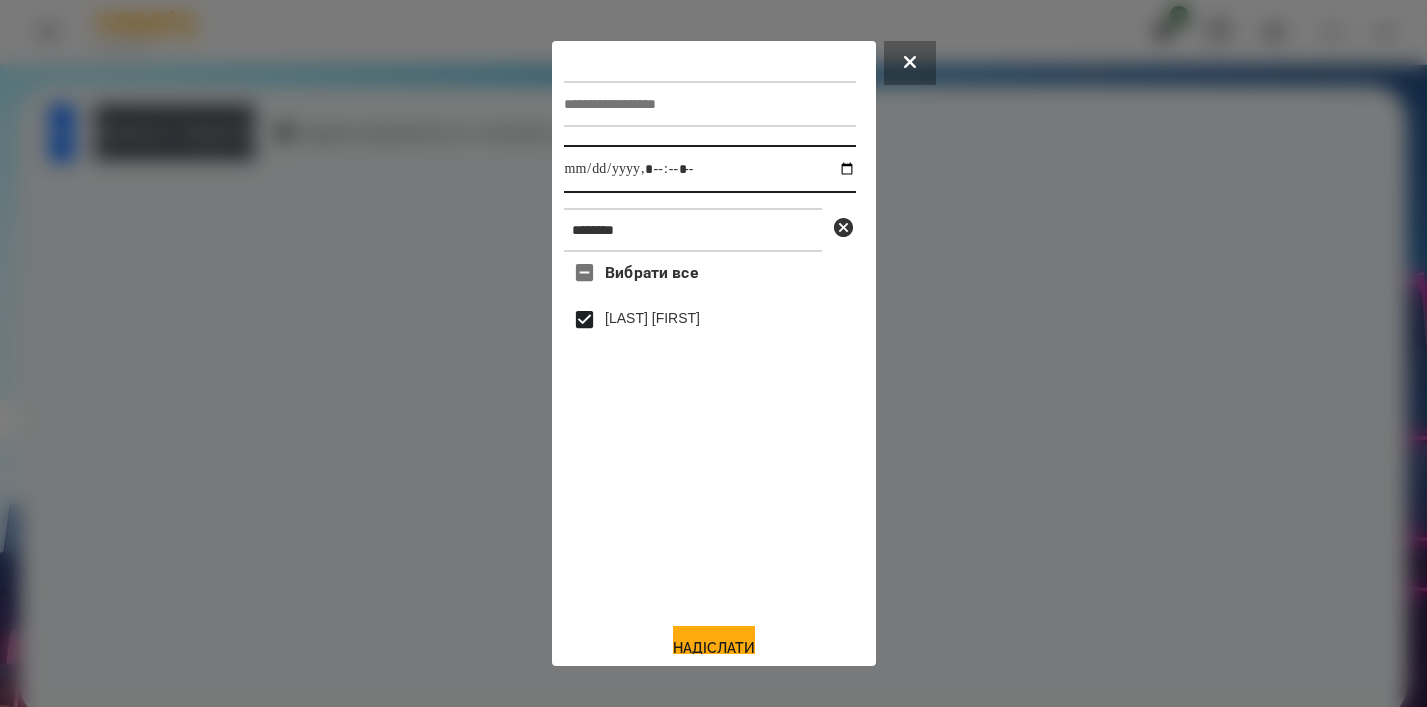 click at bounding box center (710, 169) 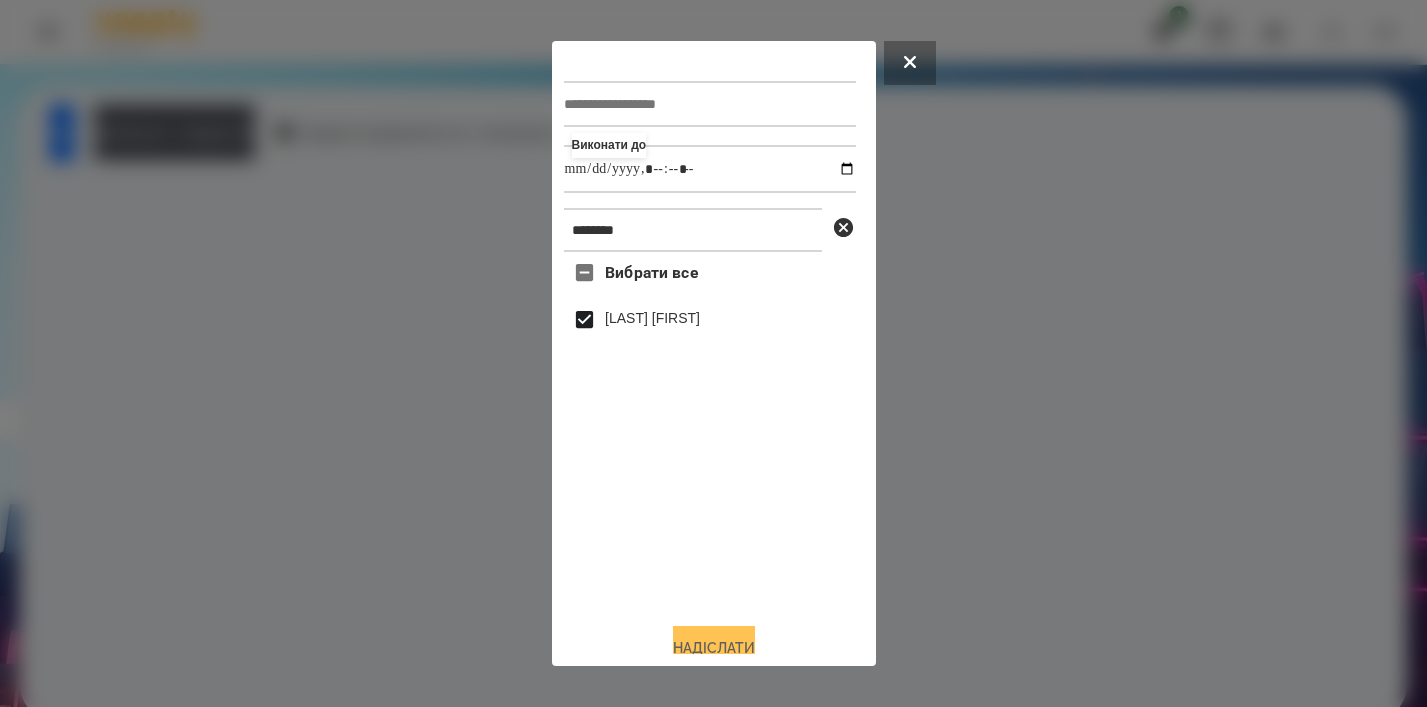 click on "Надіслати" at bounding box center (714, 648) 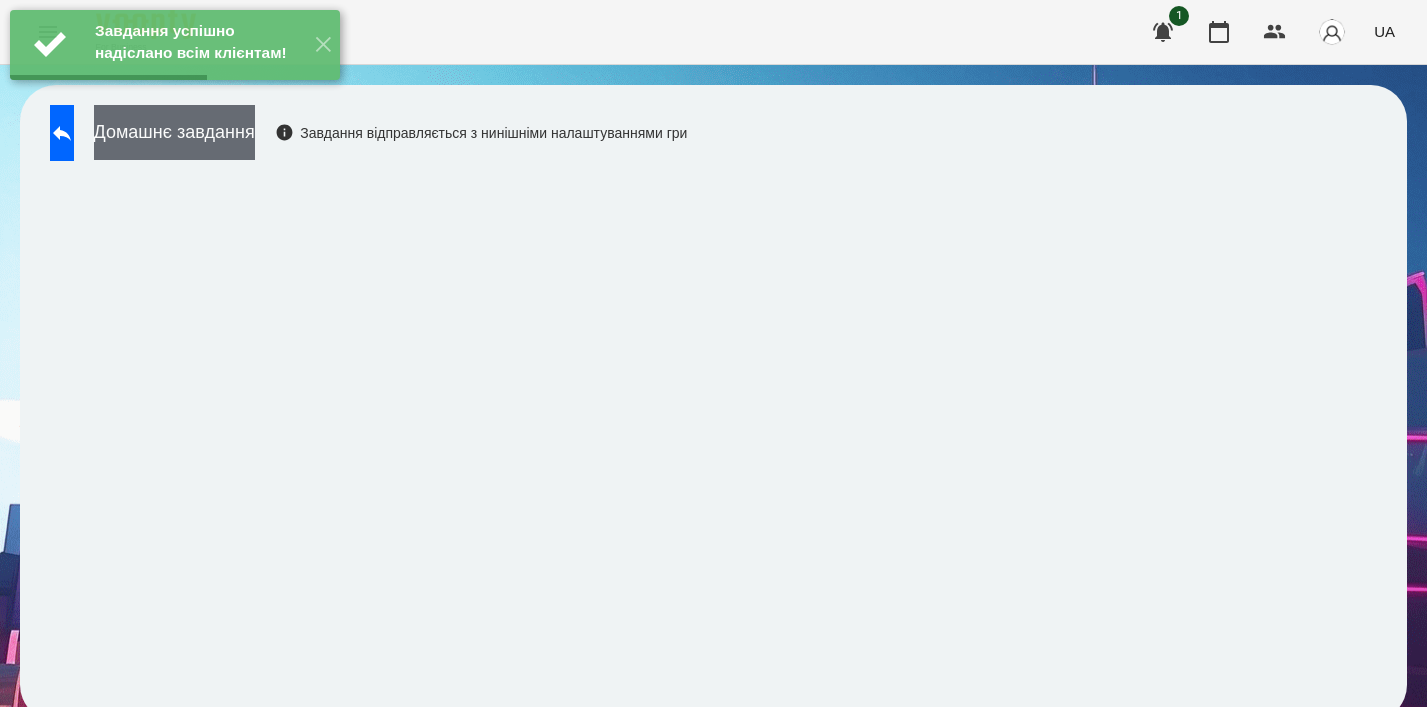 click on "Домашнє завдання" at bounding box center [174, 132] 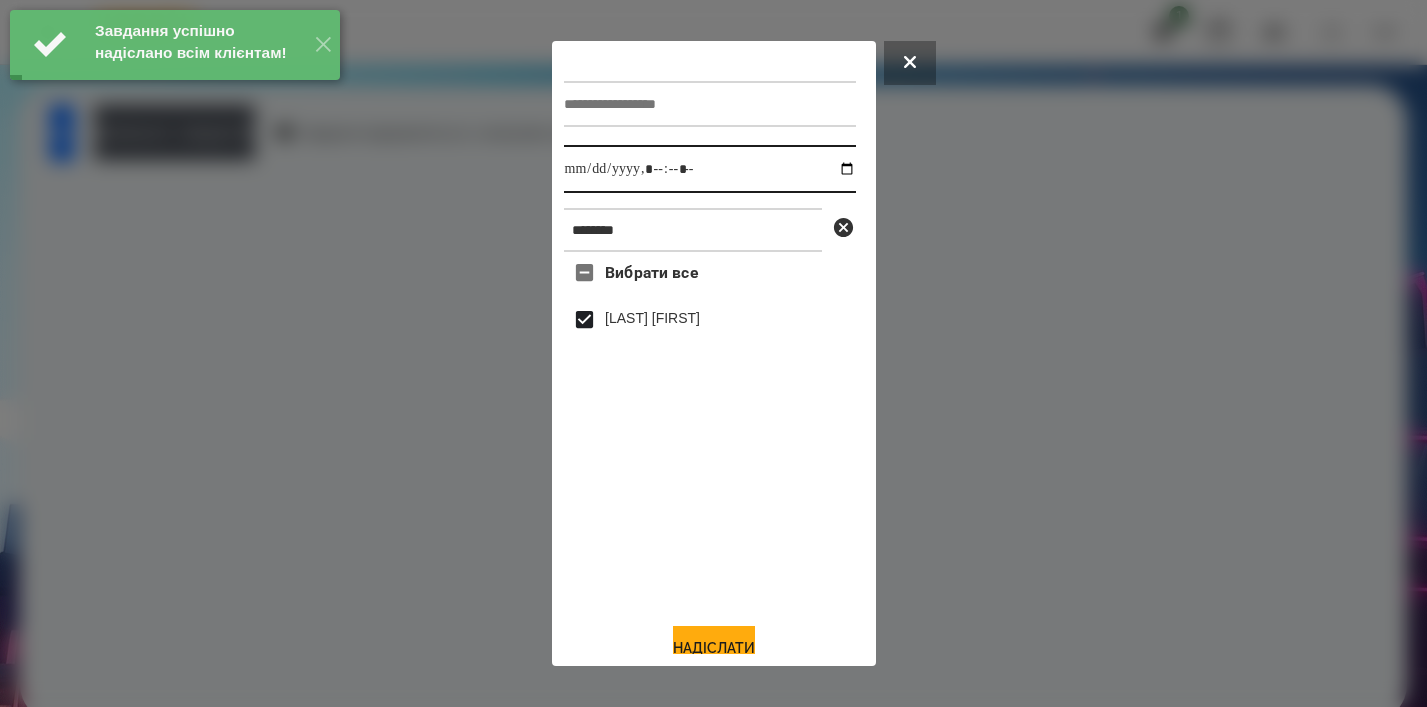 click at bounding box center (710, 169) 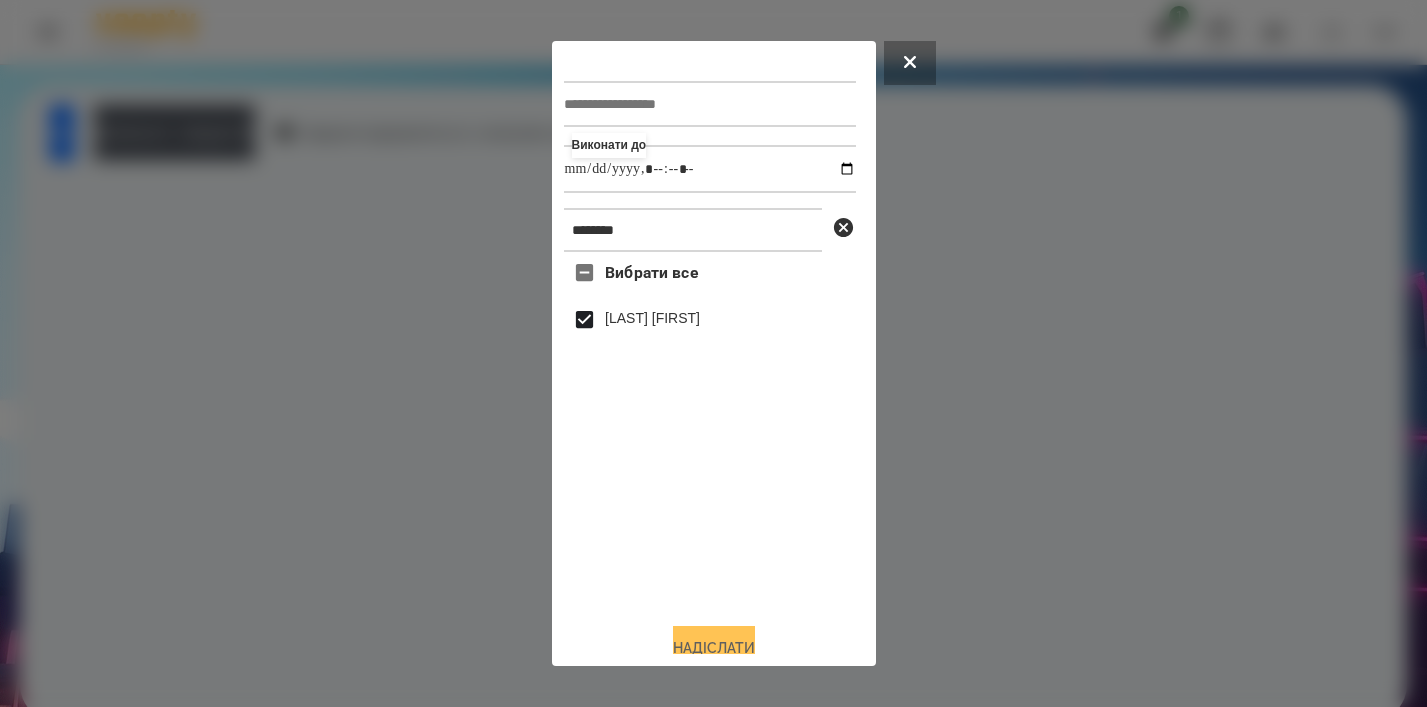 type on "**********" 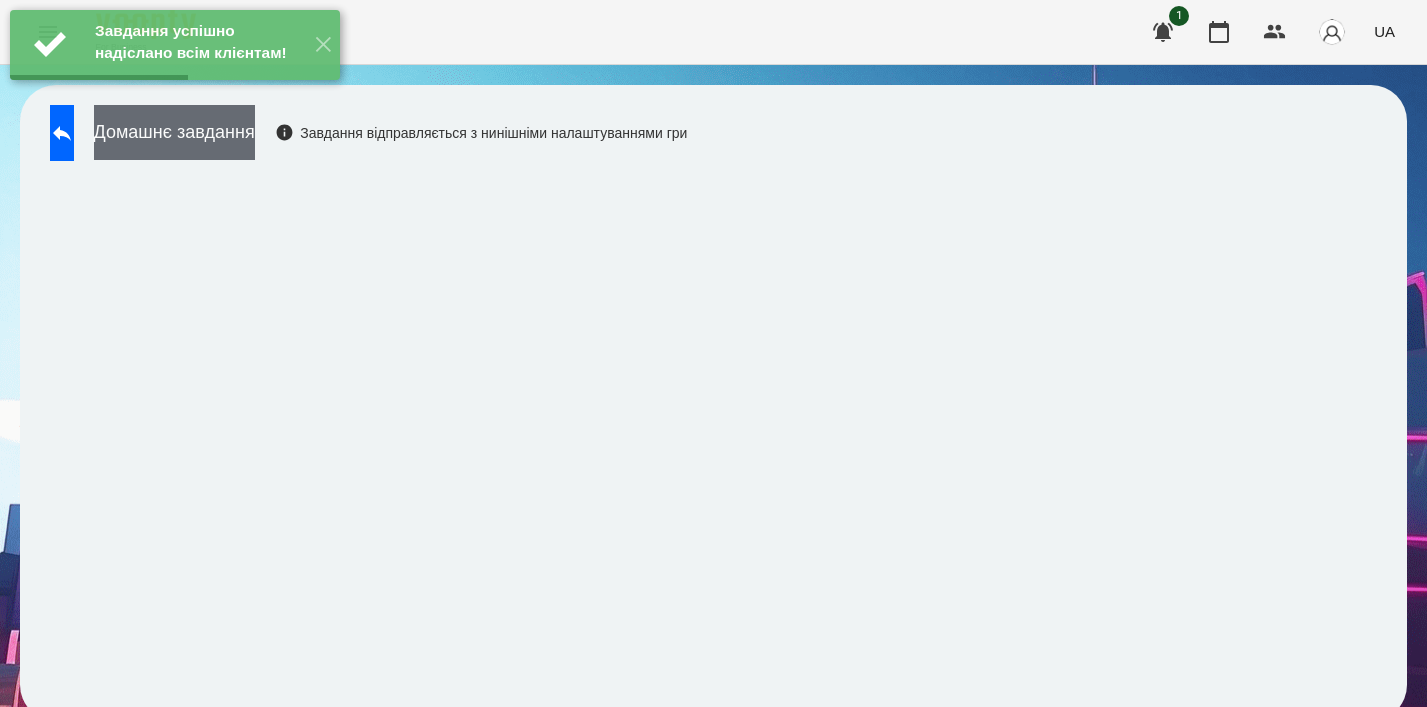click on "Домашнє завдання" at bounding box center (174, 132) 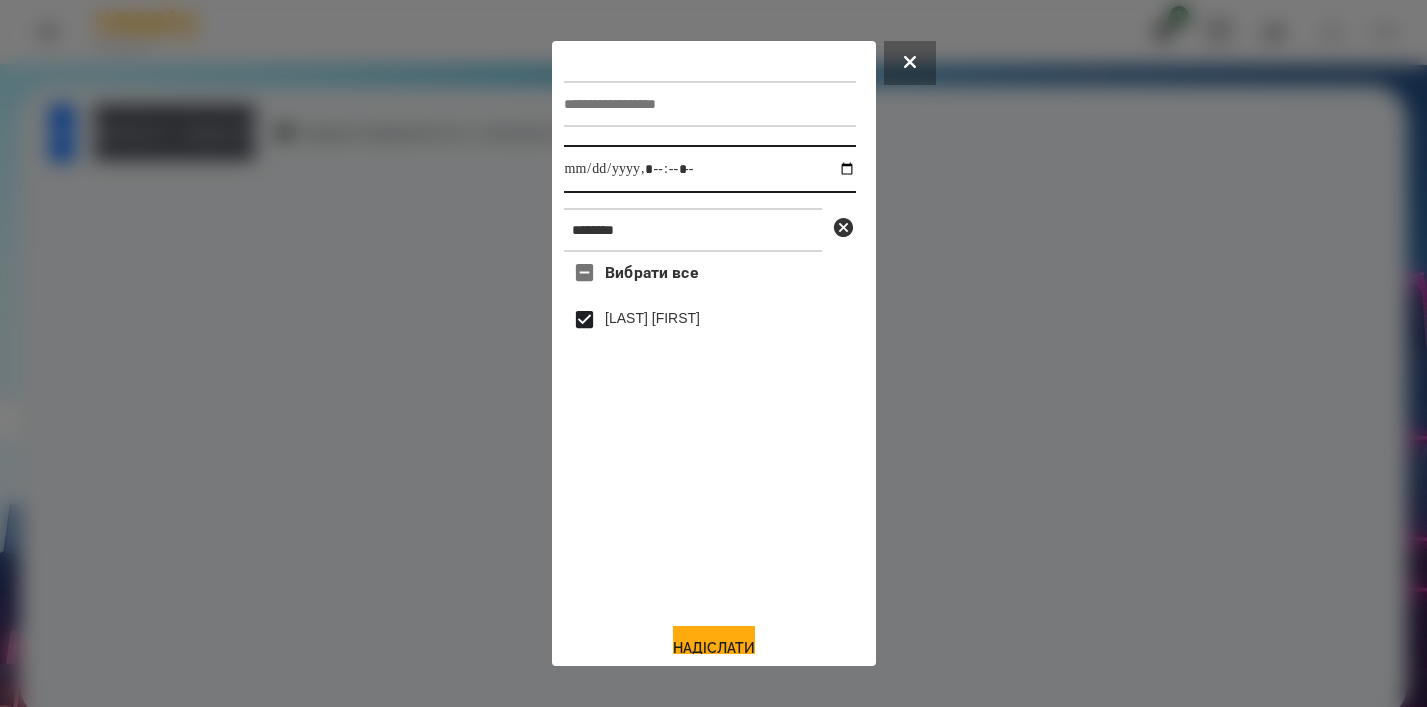 click at bounding box center (710, 169) 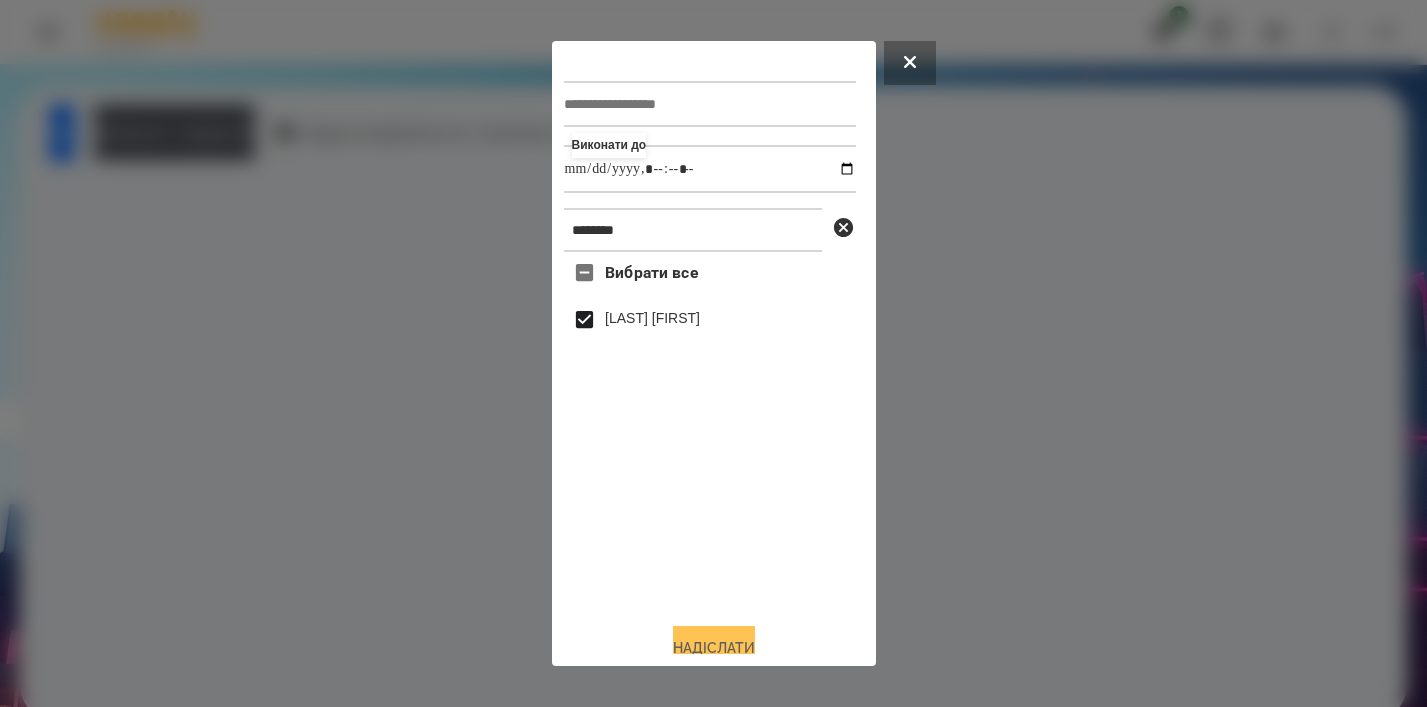 type on "**********" 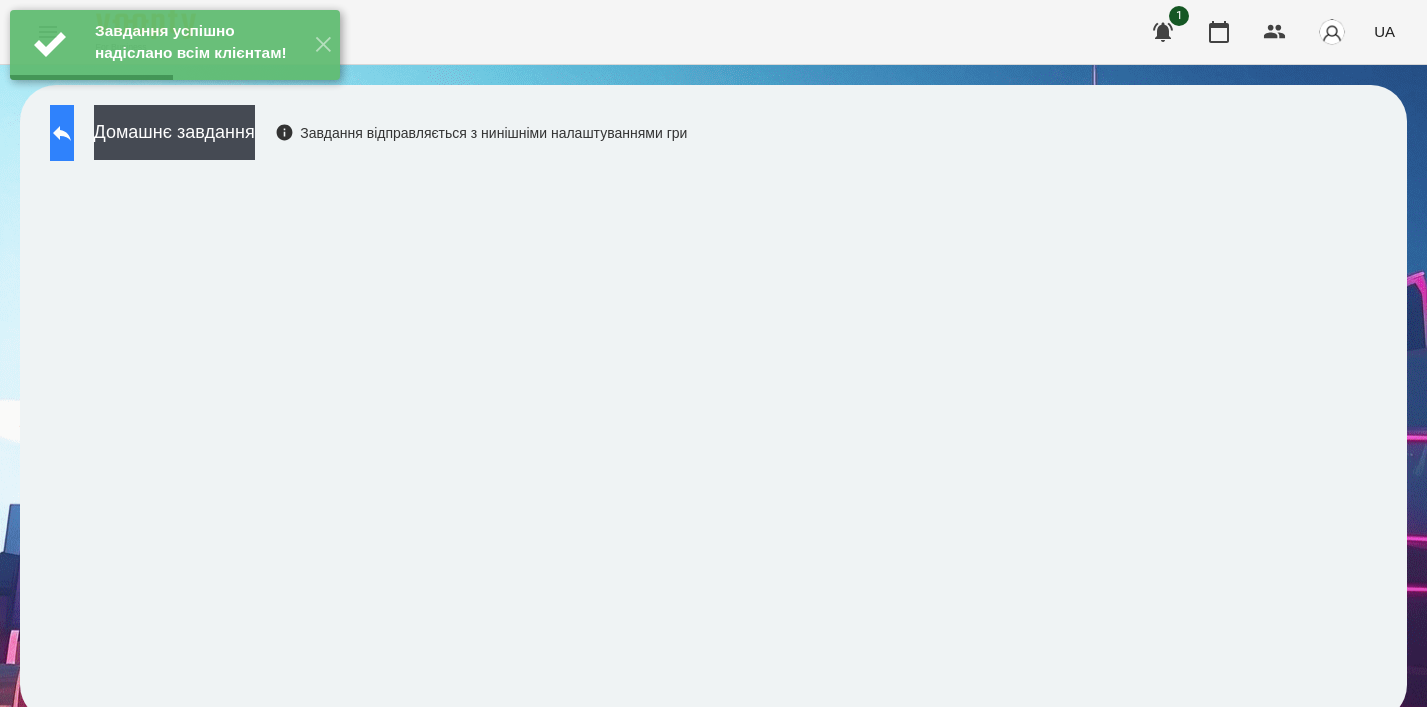 click 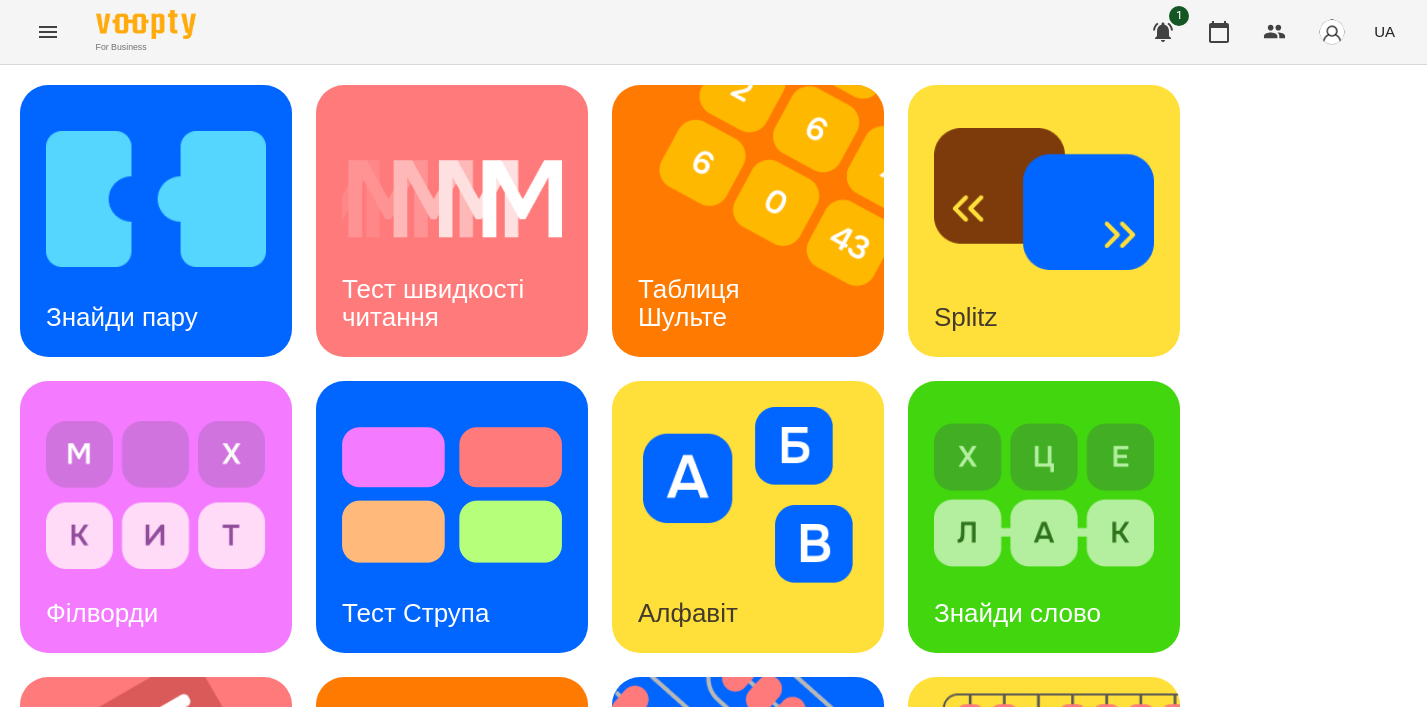 scroll, scrollTop: 362, scrollLeft: 0, axis: vertical 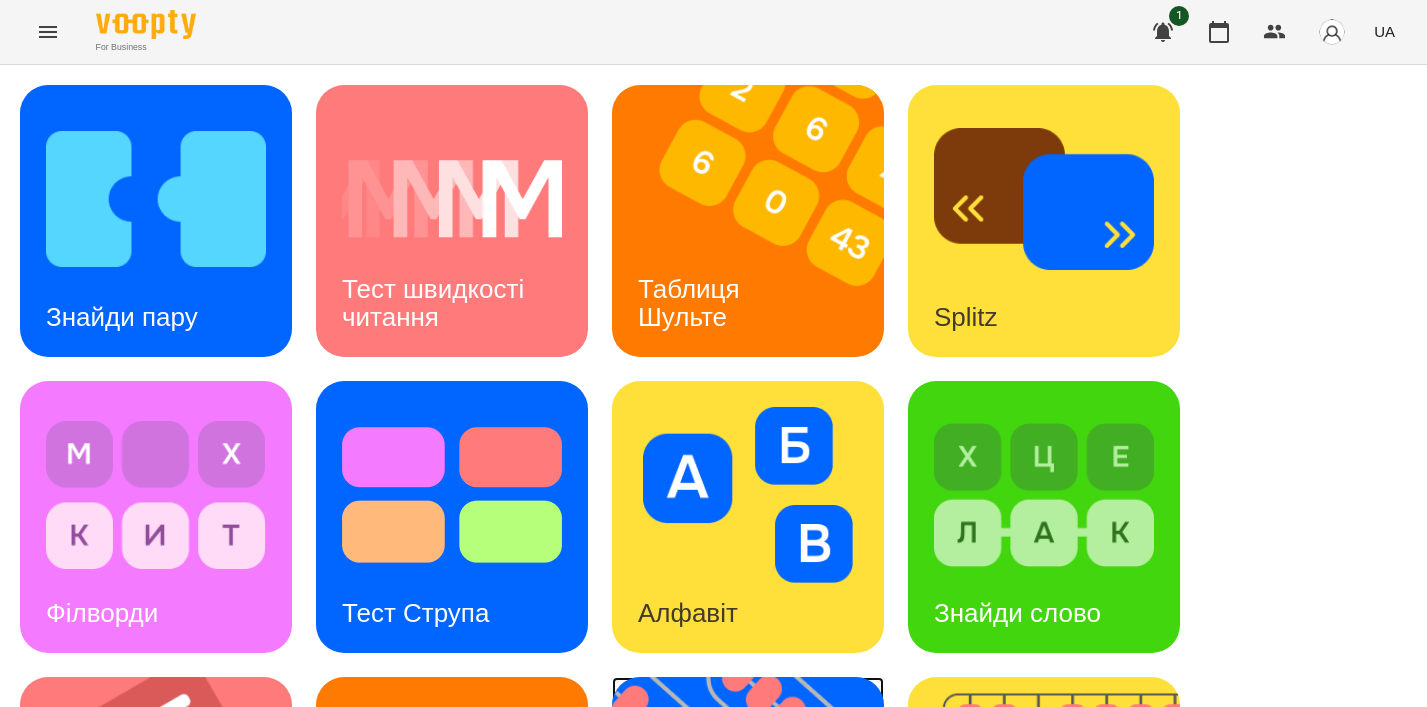 click at bounding box center [760, 813] 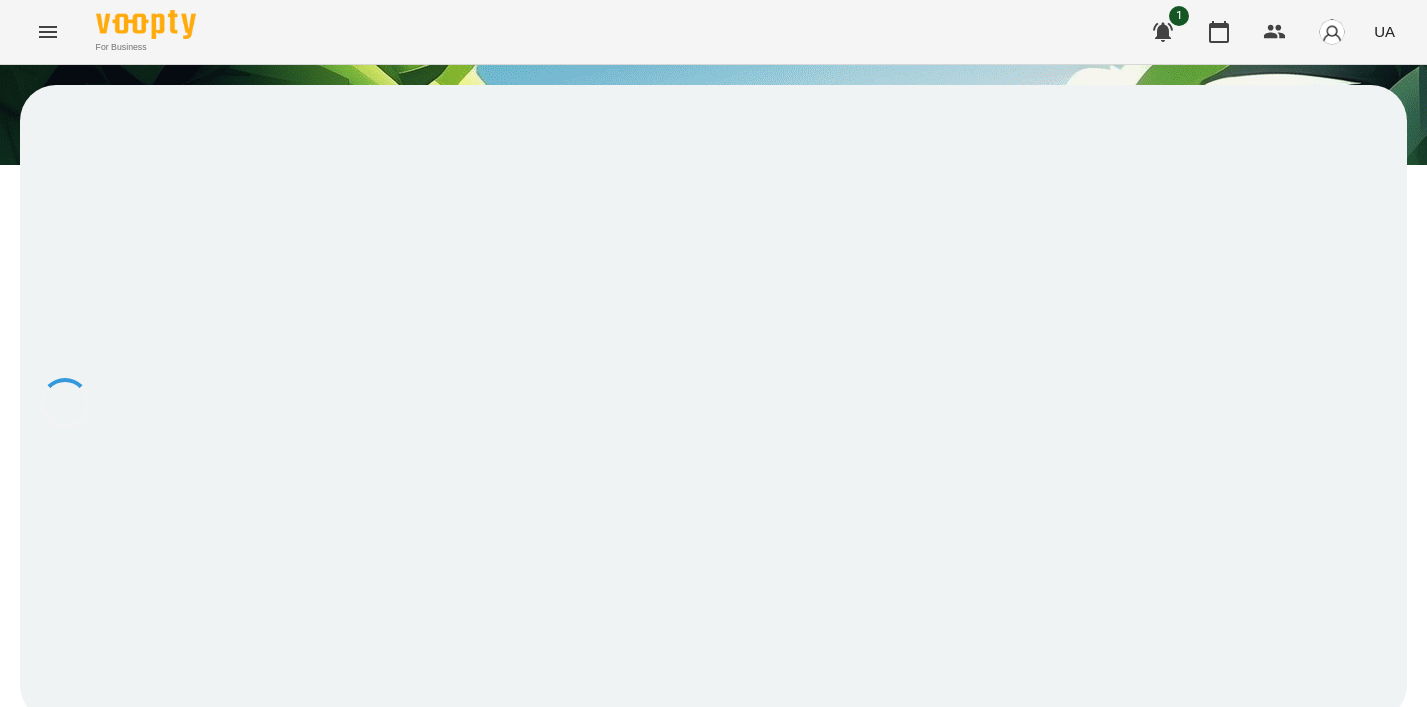 scroll, scrollTop: 0, scrollLeft: 0, axis: both 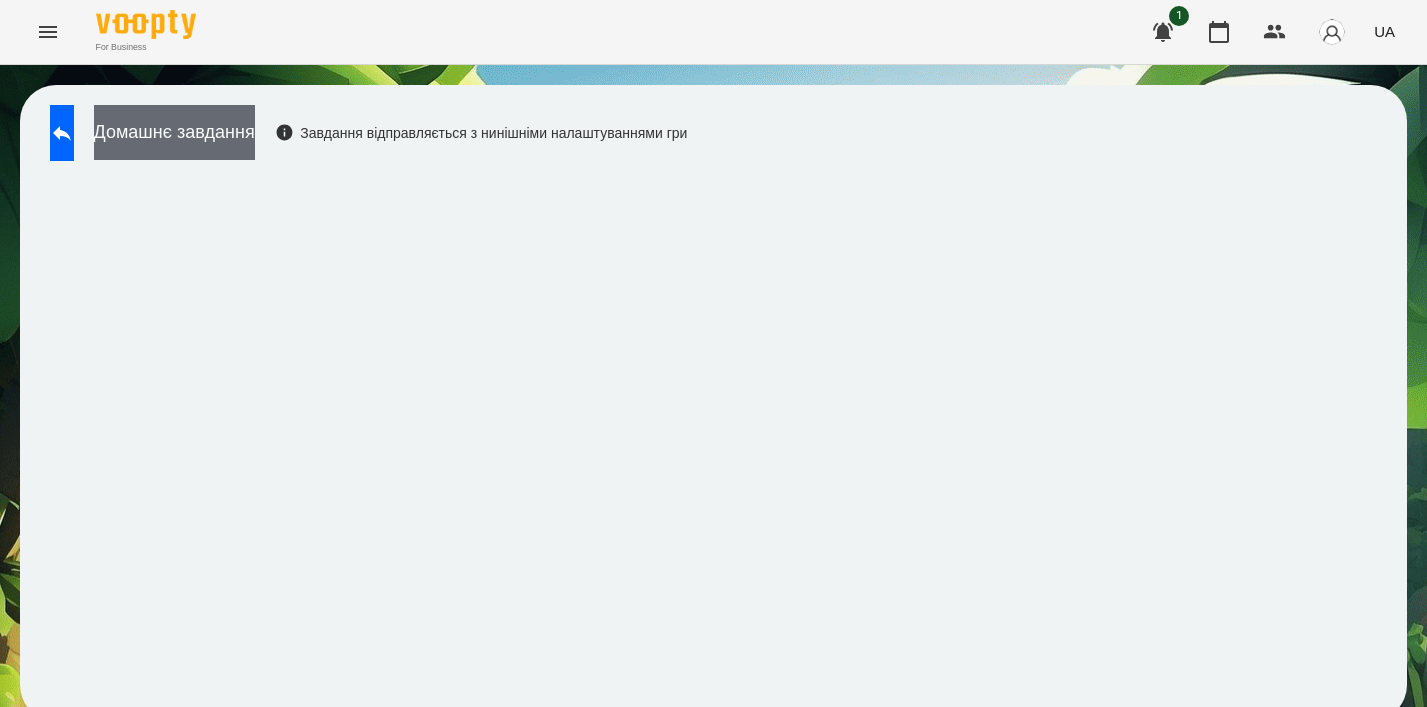click on "Домашнє завдання" at bounding box center (174, 132) 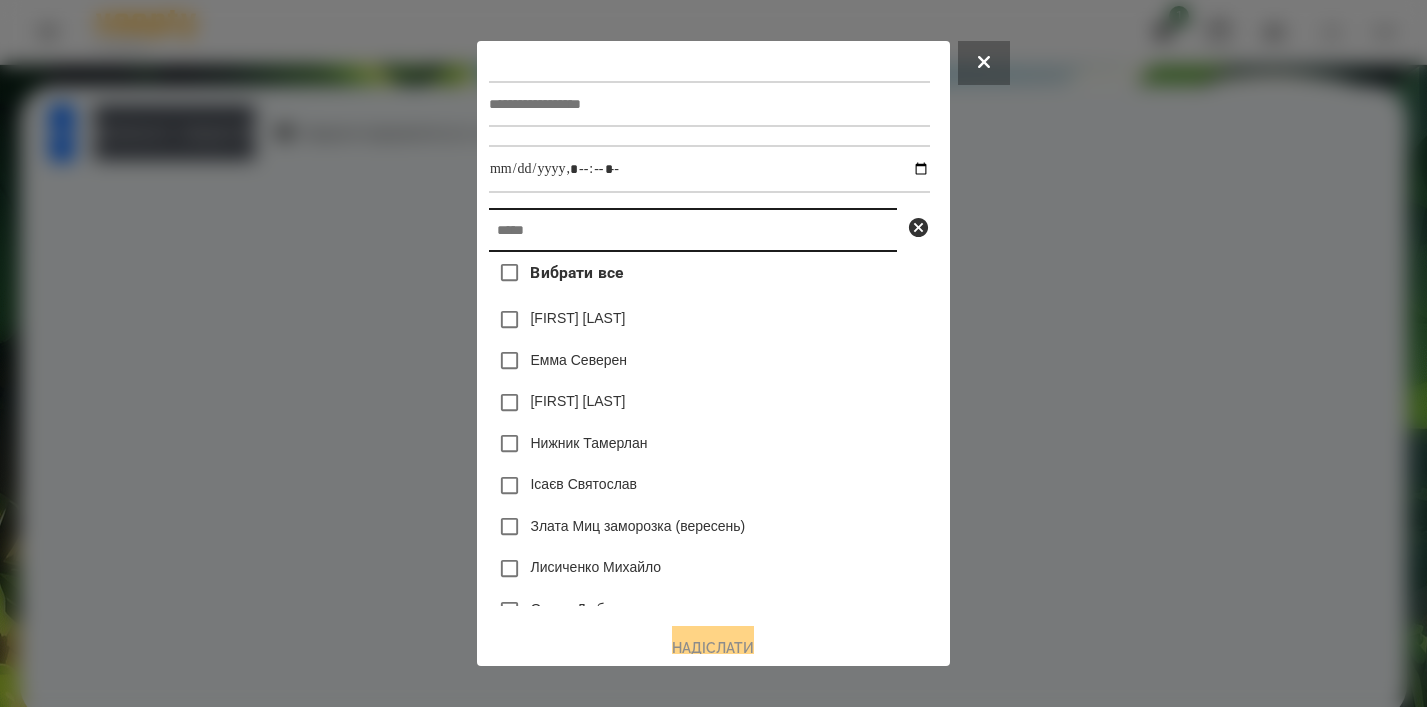 click at bounding box center [693, 230] 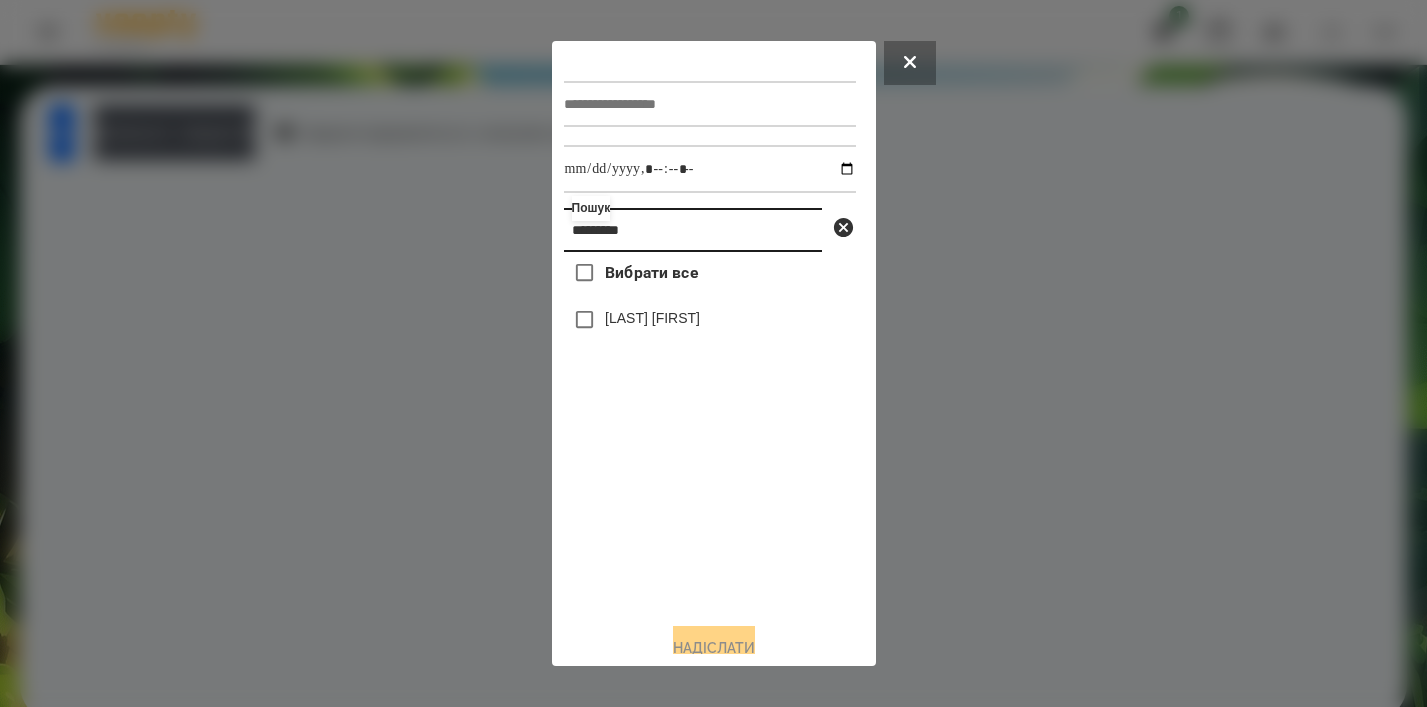 type on "*********" 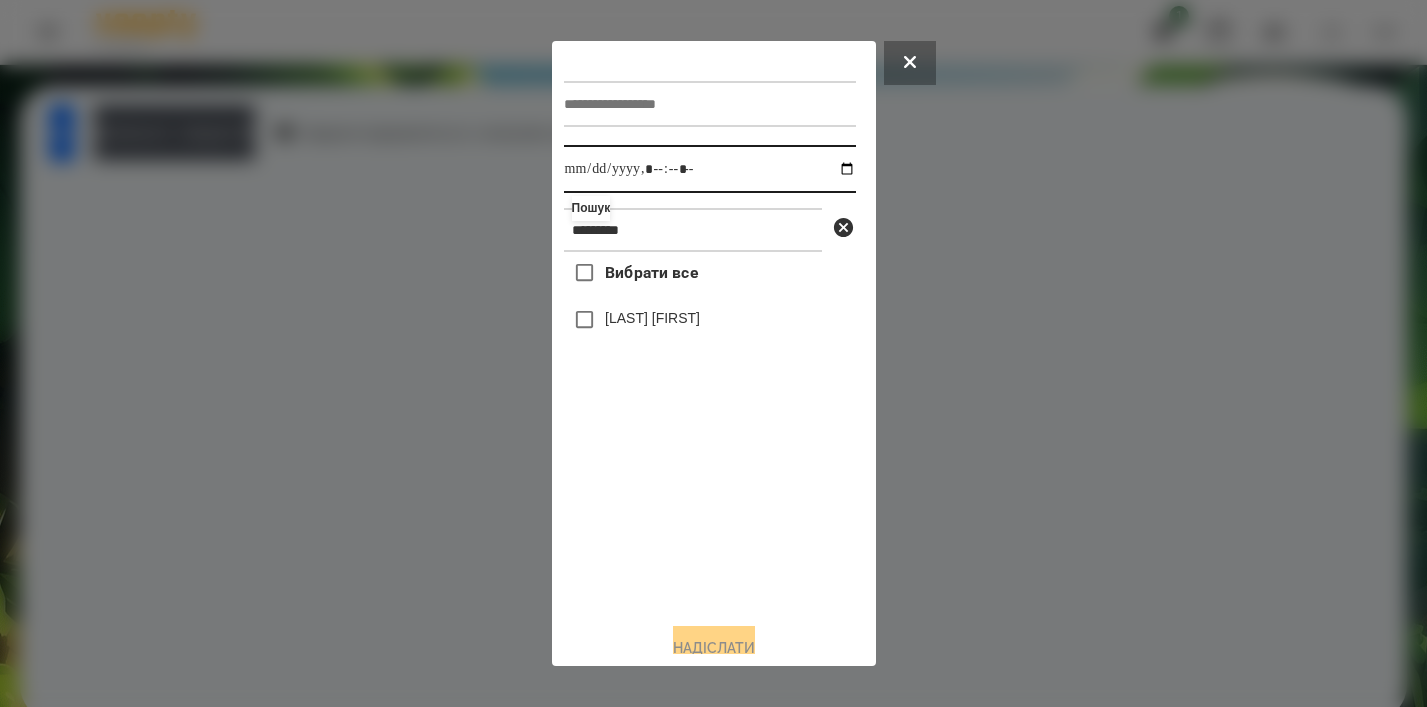 click at bounding box center [710, 169] 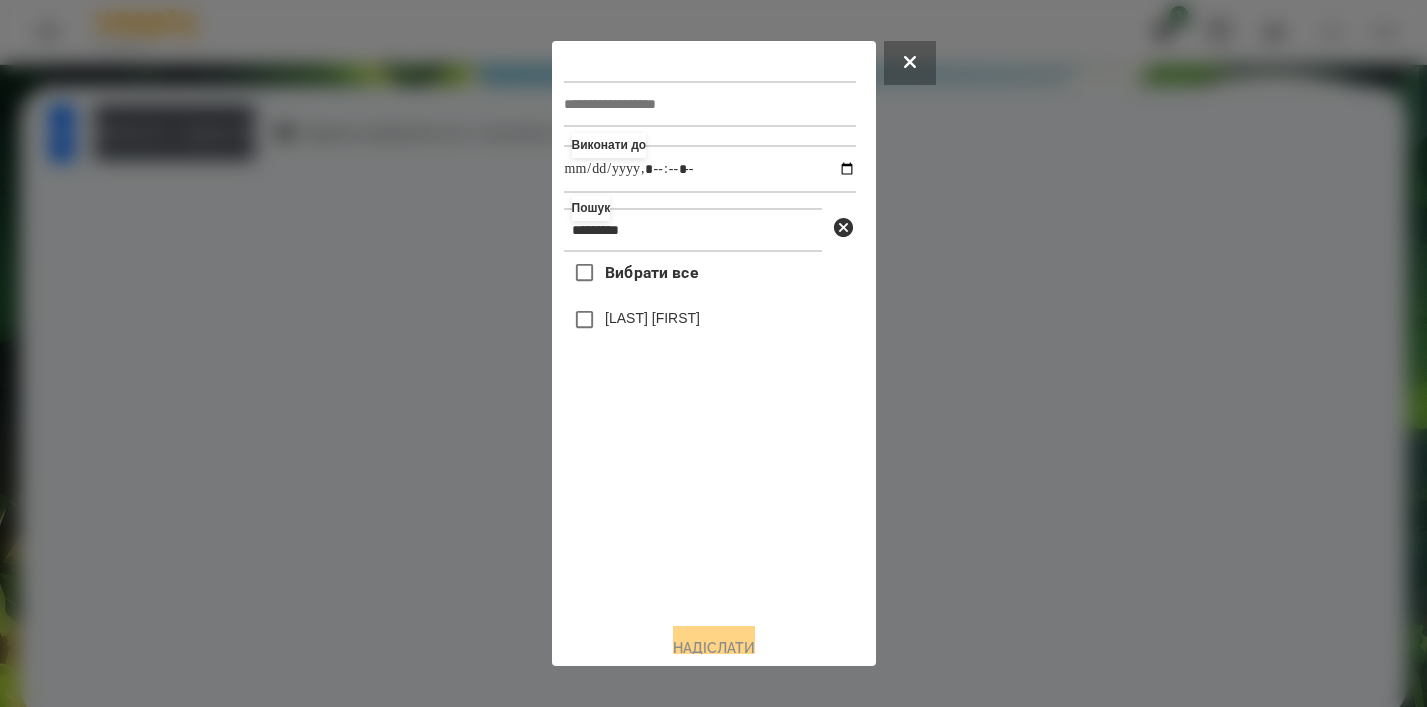 type on "**********" 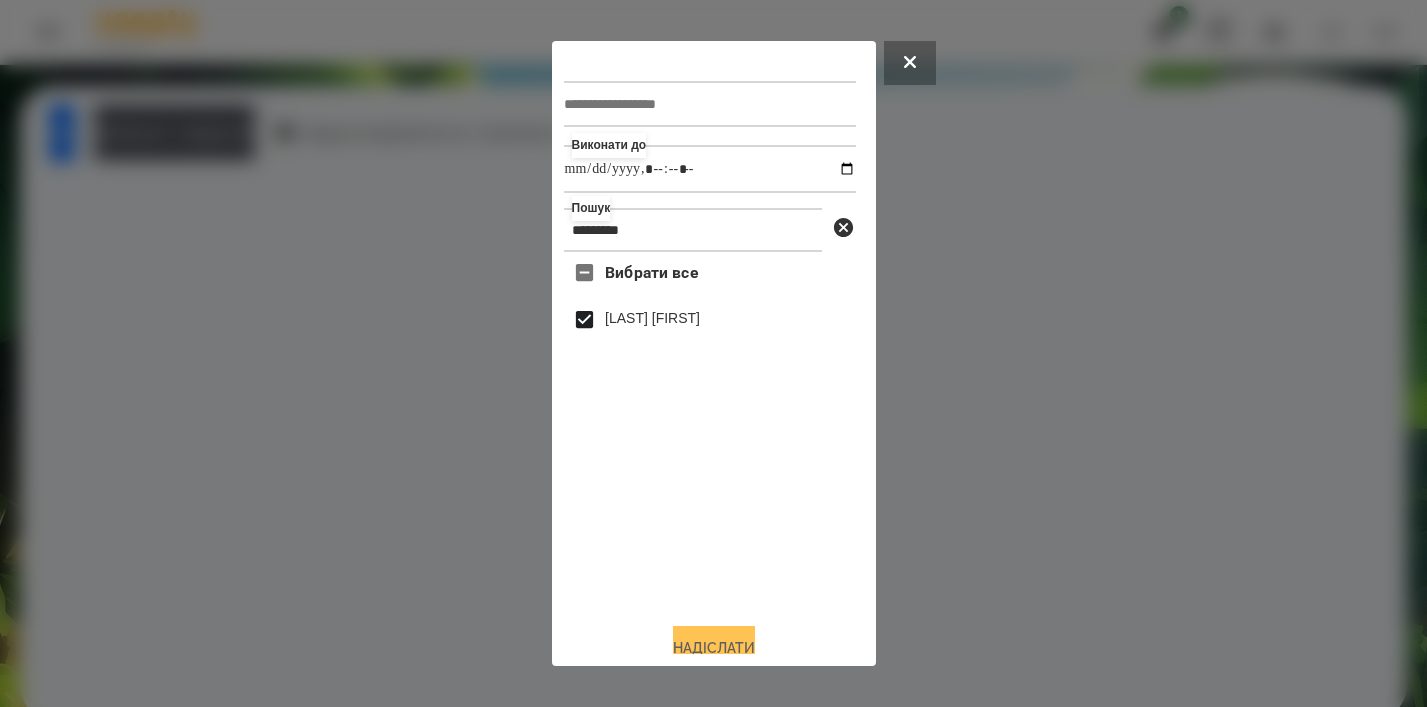 click on "Надіслати" at bounding box center [714, 648] 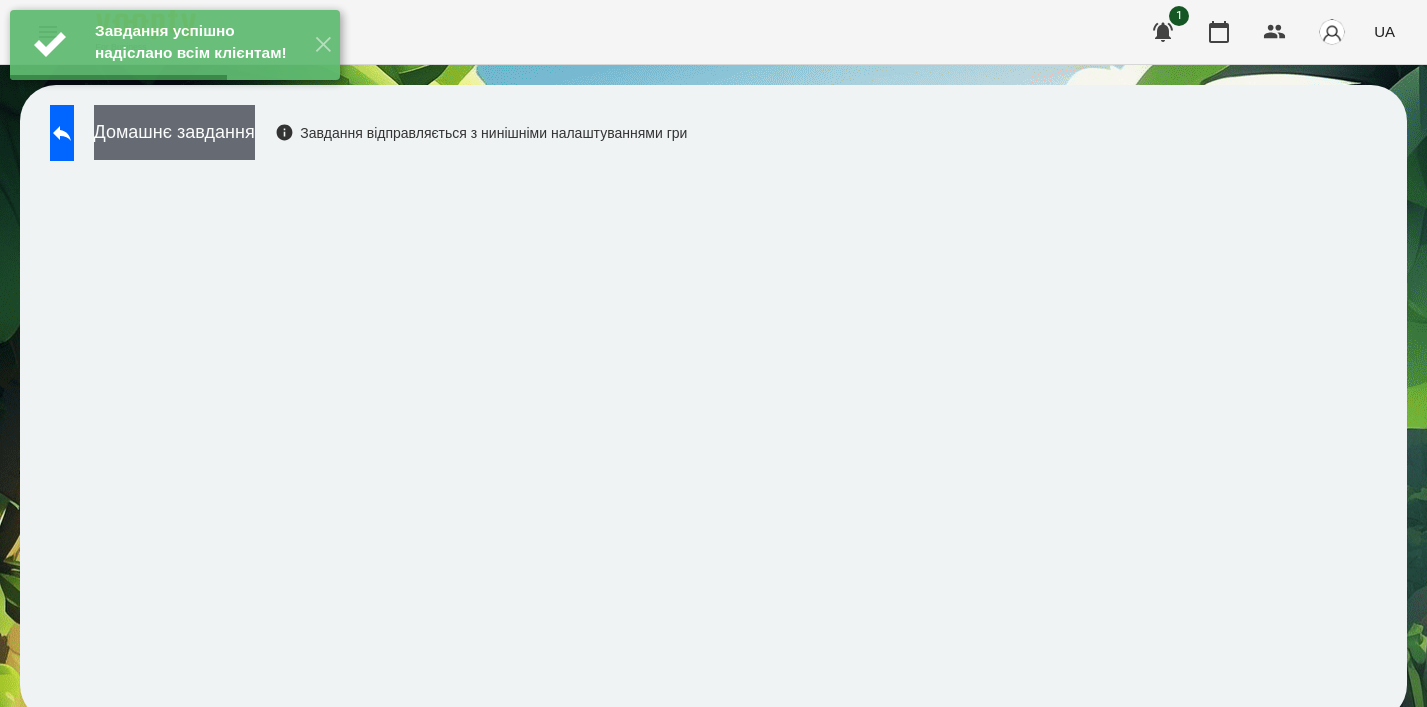 click on "Домашнє завдання" at bounding box center [174, 132] 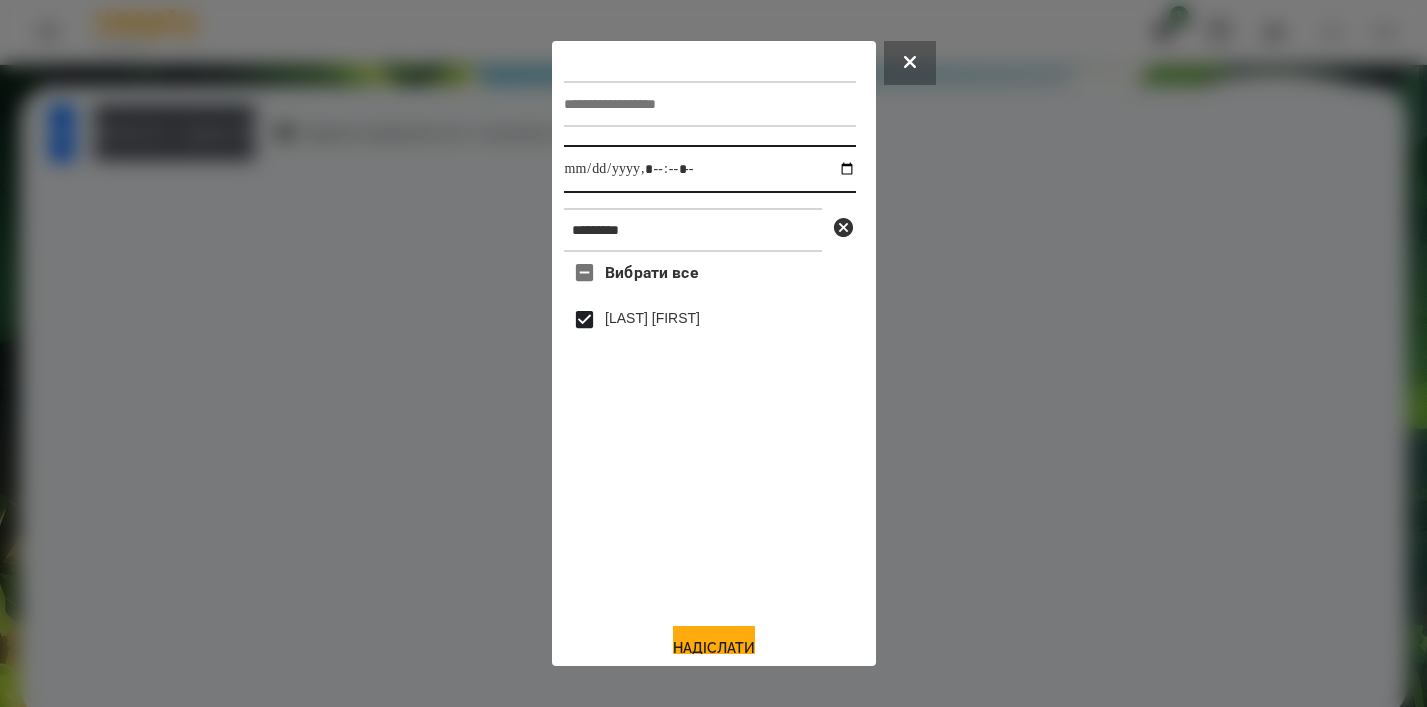 click at bounding box center [710, 169] 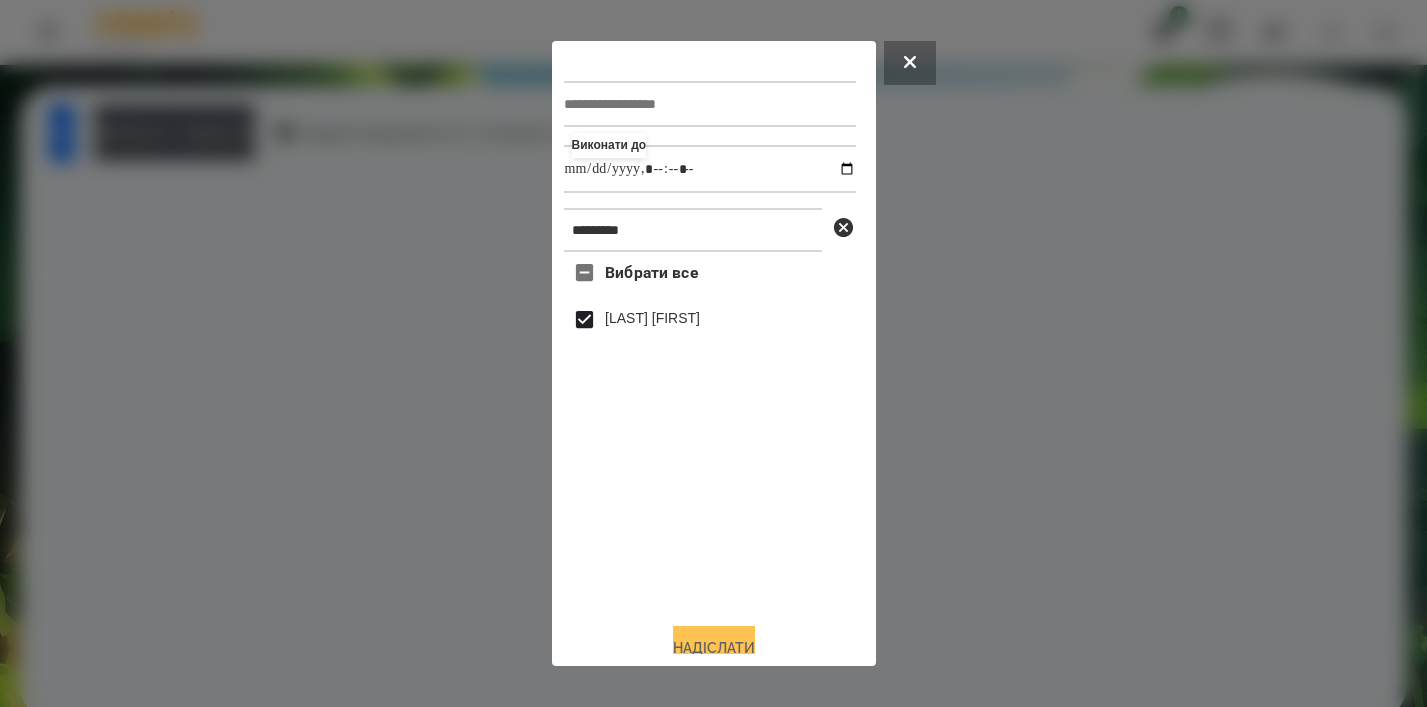 type on "**********" 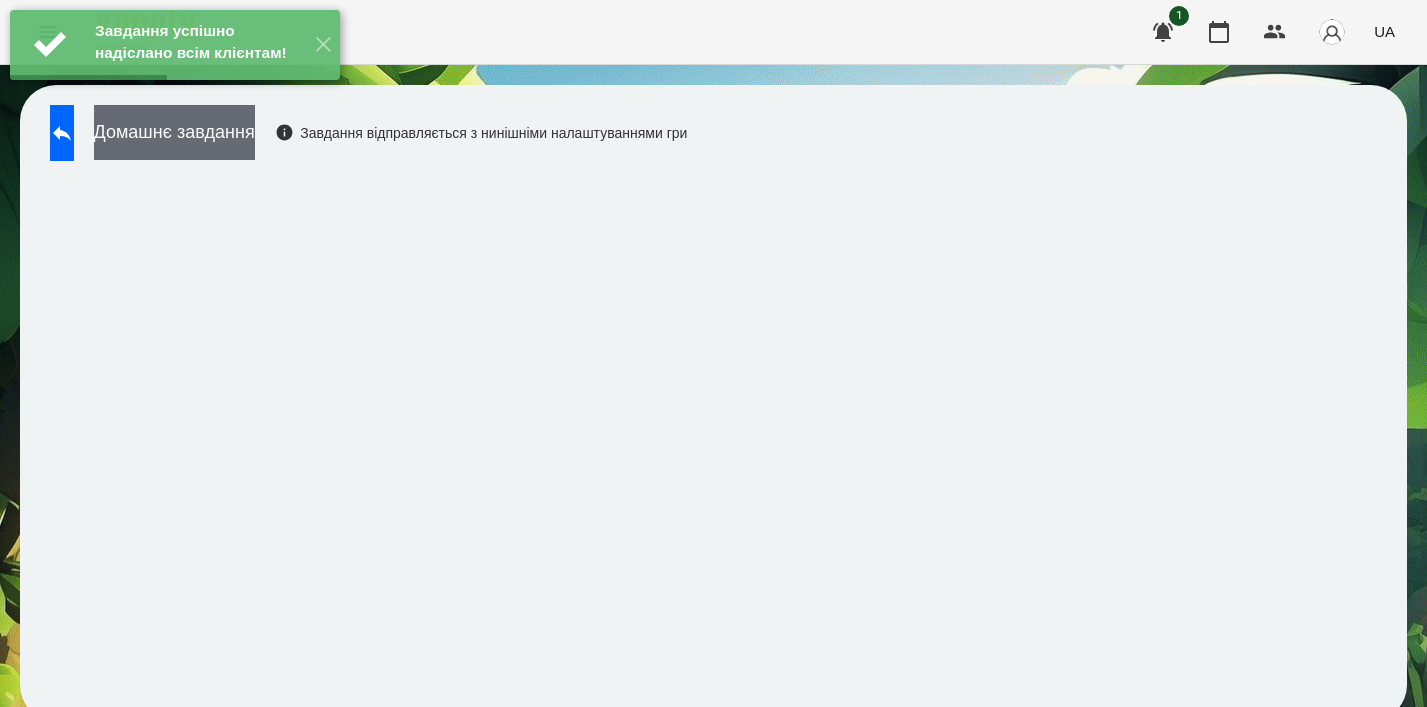 click on "Домашнє завдання" at bounding box center [174, 132] 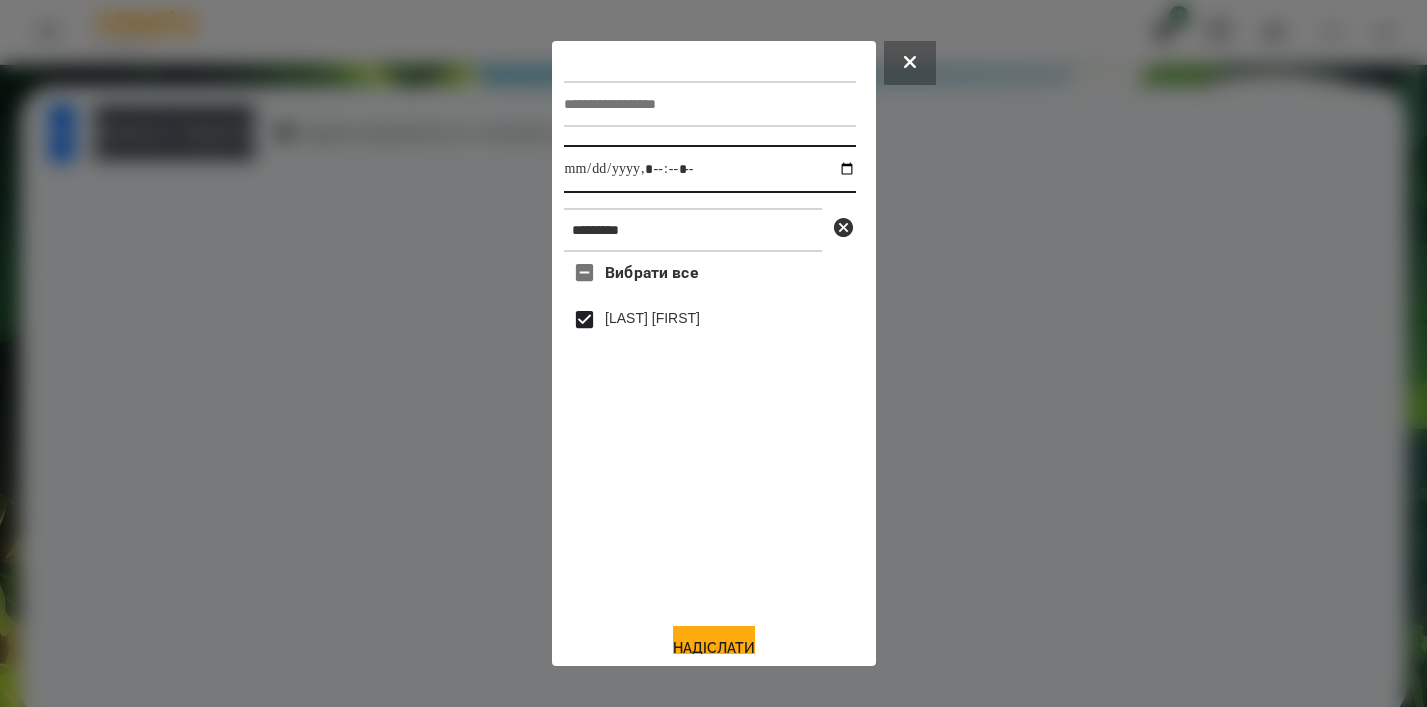 click at bounding box center (710, 169) 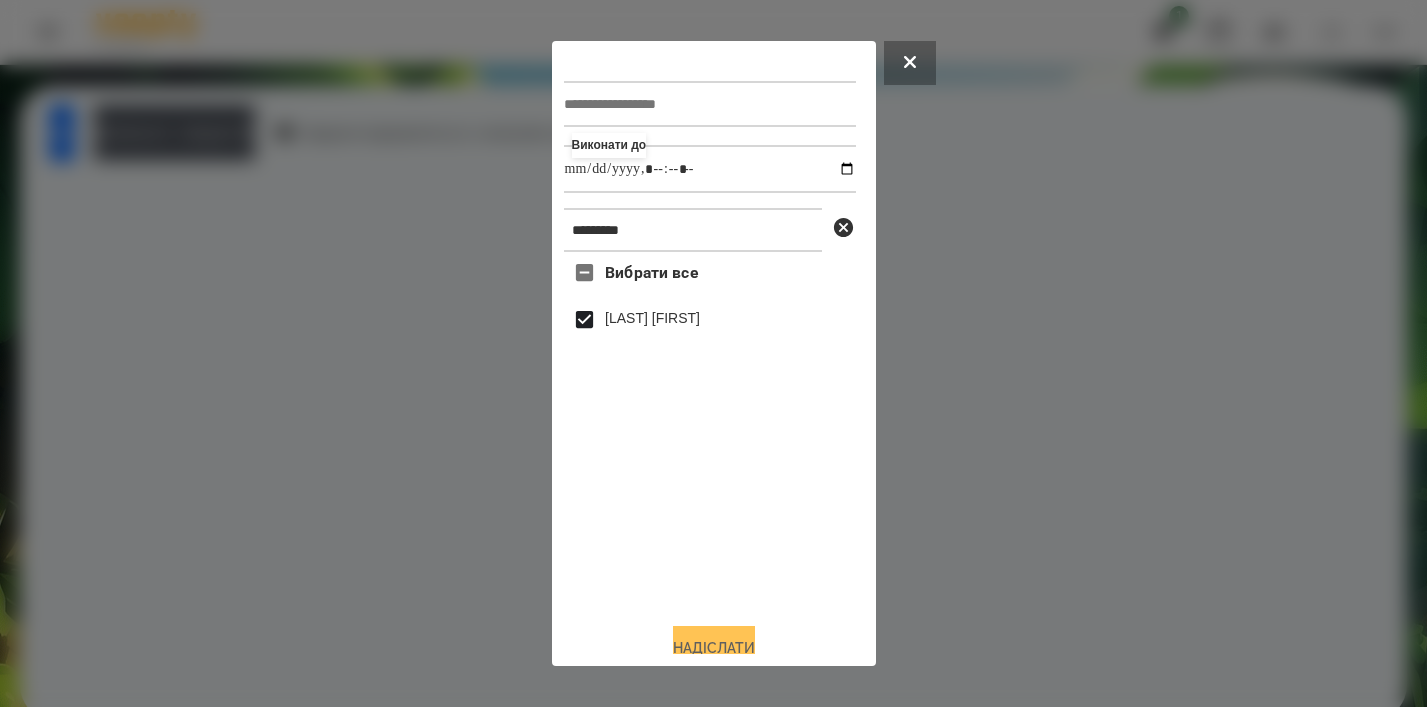 type on "**********" 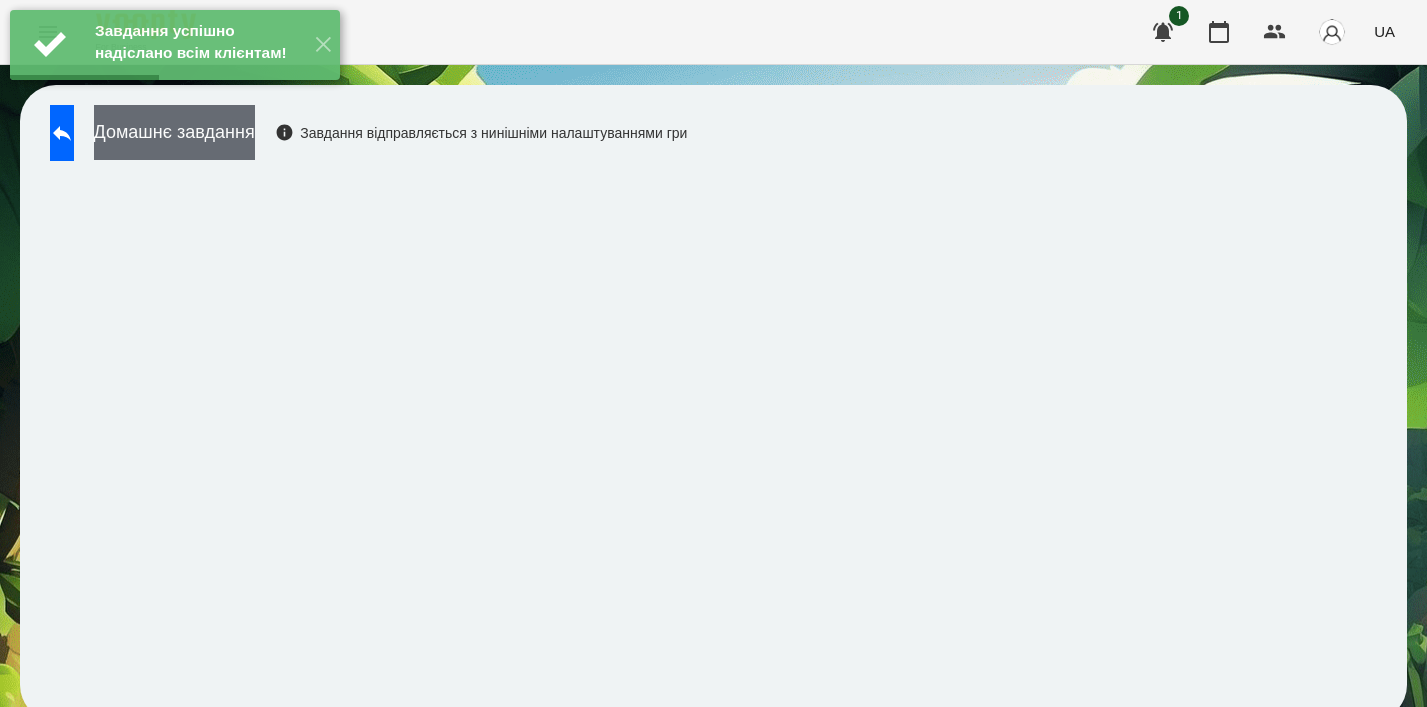 click on "Домашнє завдання" at bounding box center (174, 132) 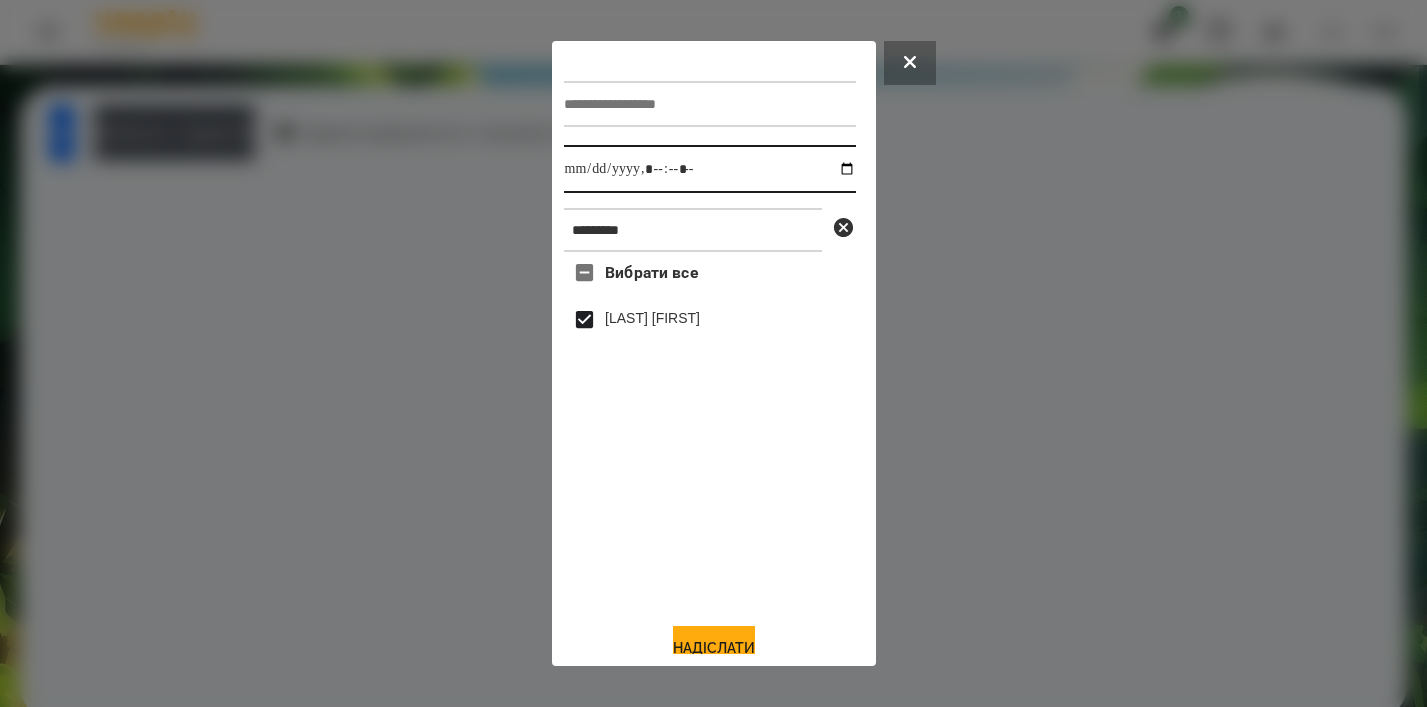 click at bounding box center [710, 169] 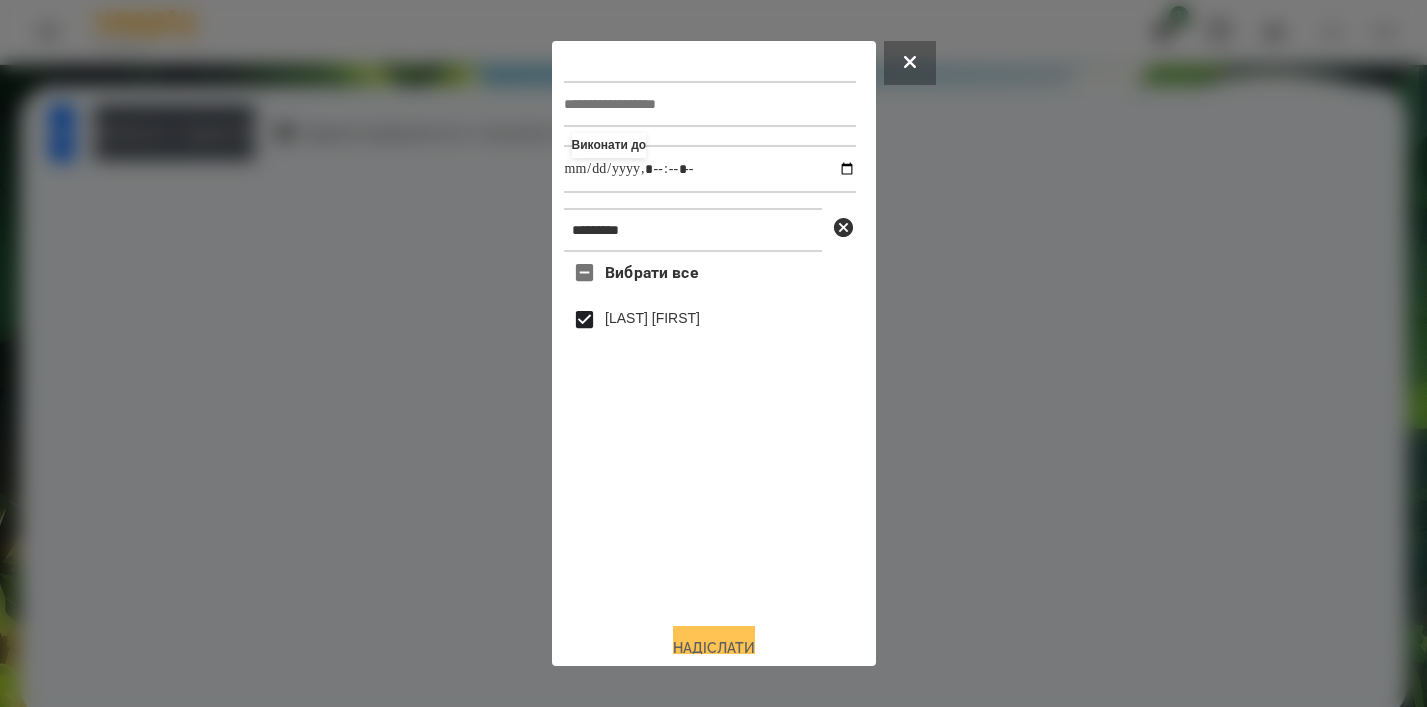 click on "Надіслати" at bounding box center (714, 648) 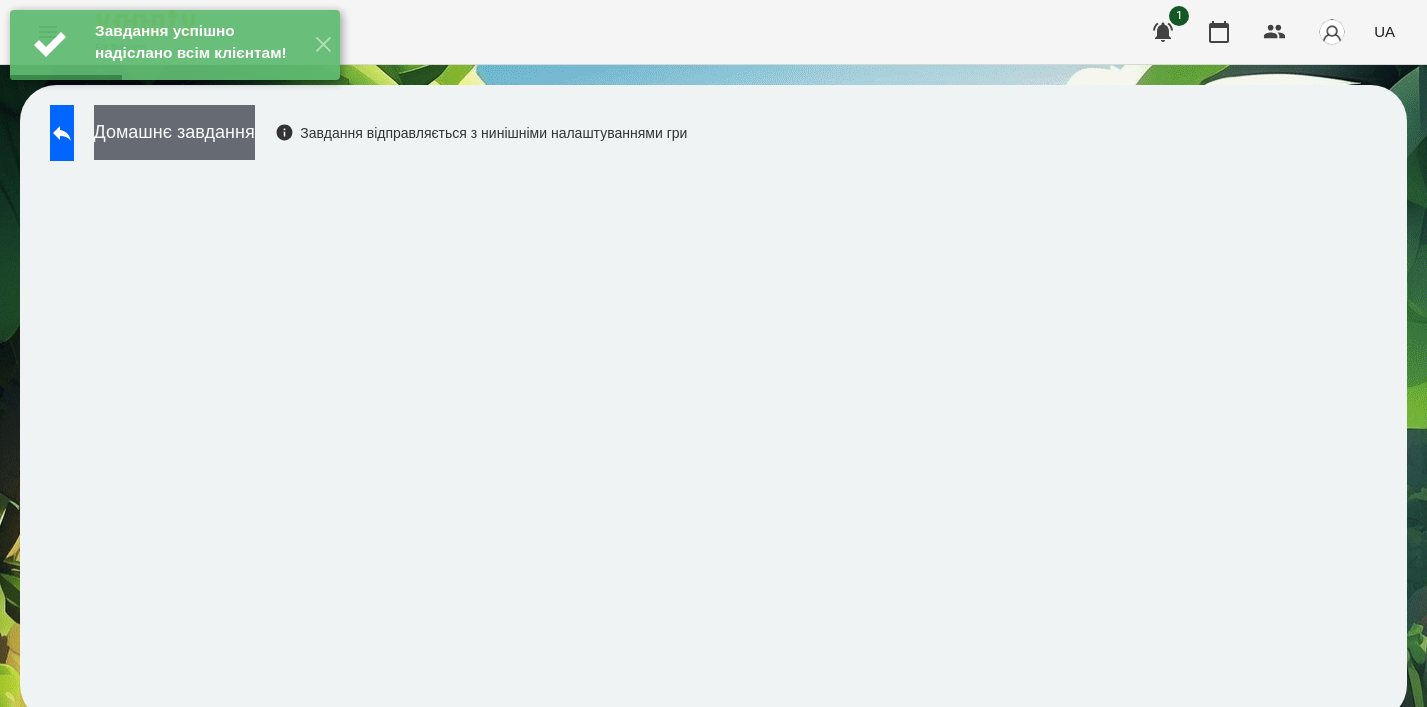 click on "Домашнє завдання" at bounding box center (174, 132) 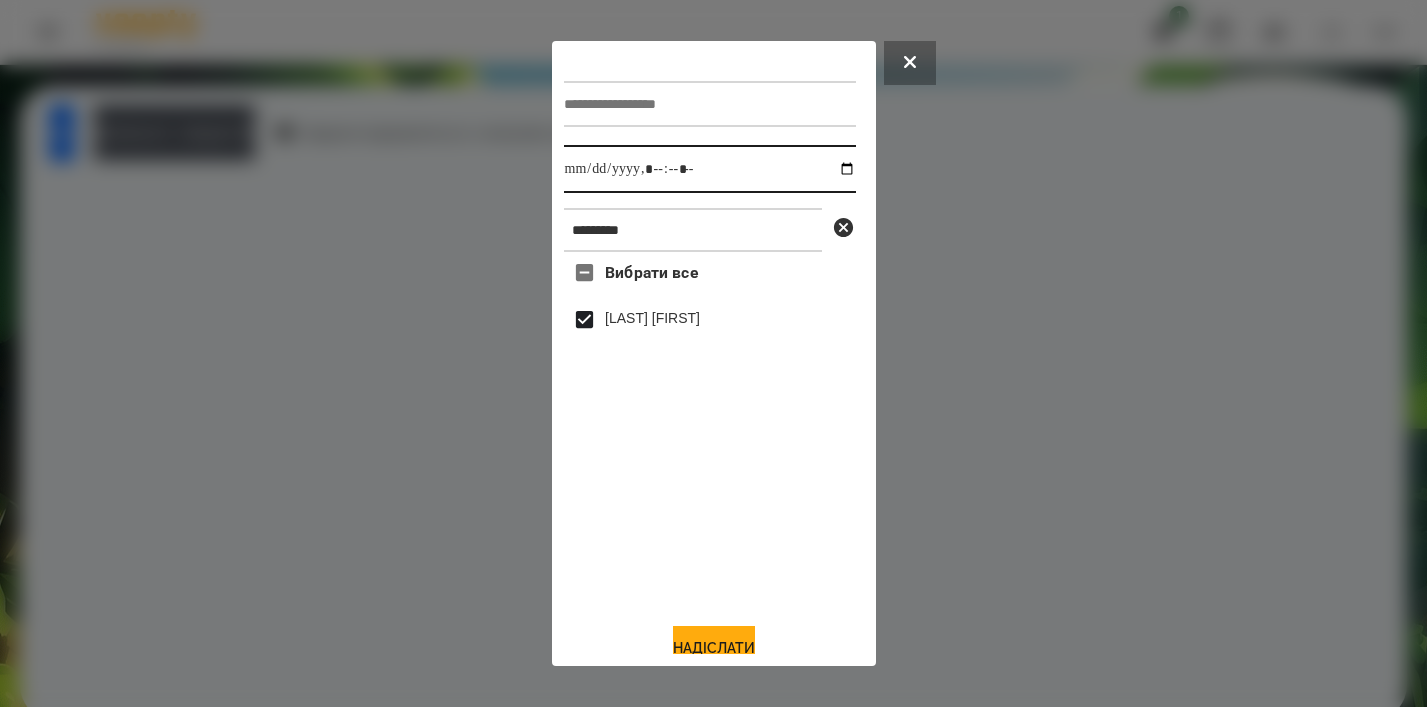 click at bounding box center (710, 169) 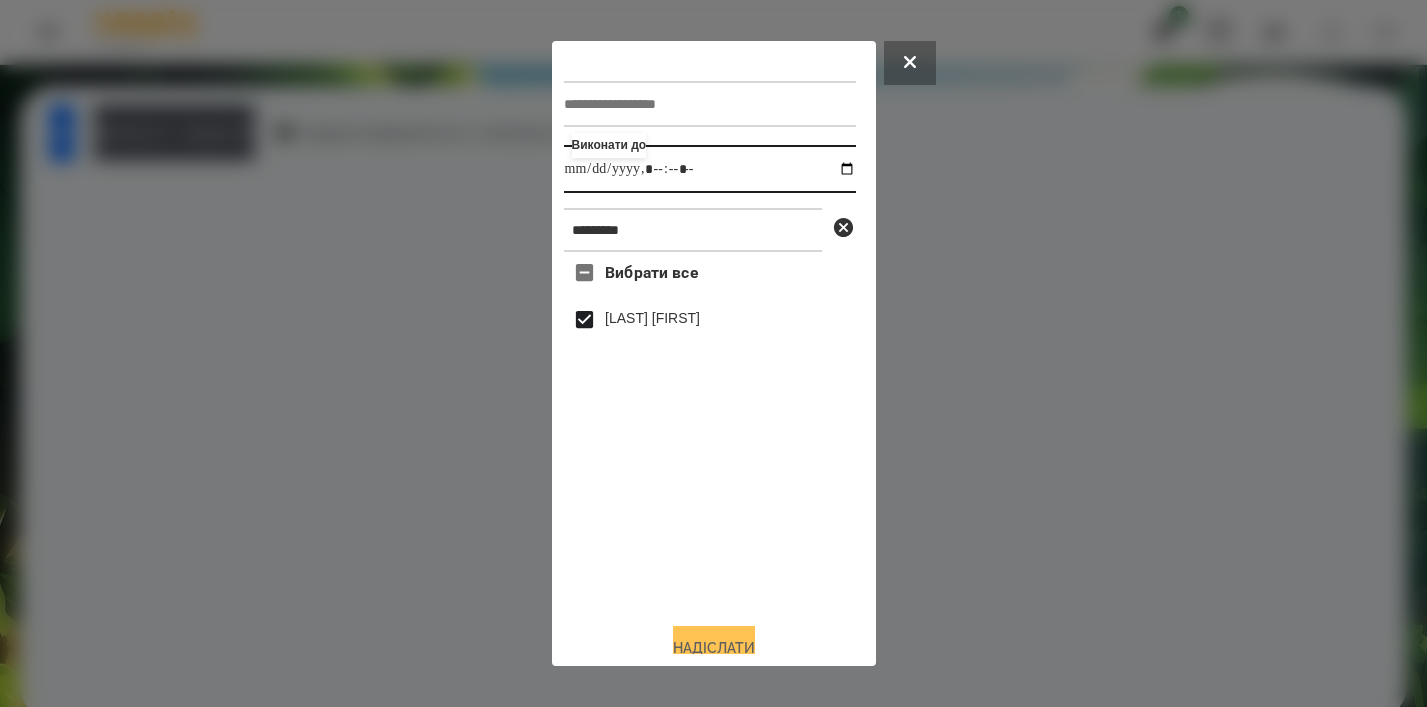 type on "**********" 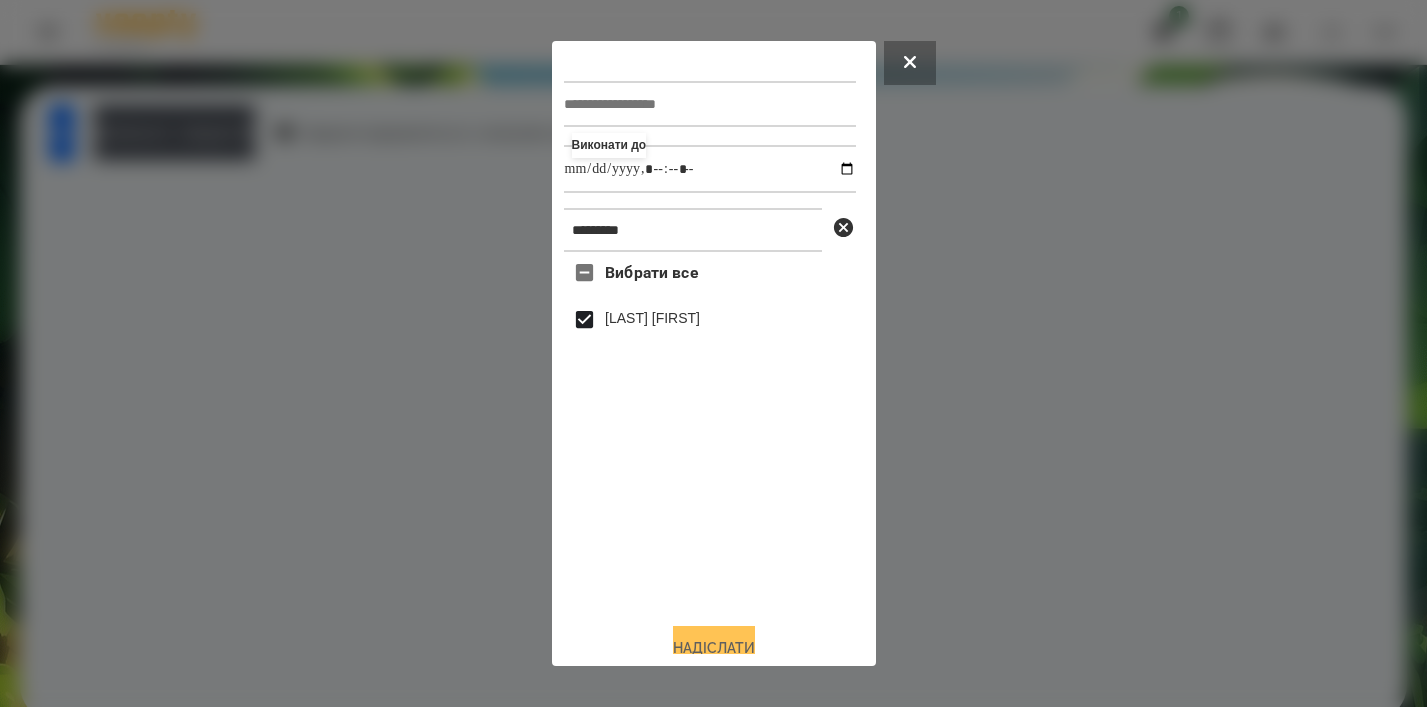 click on "Надіслати" at bounding box center (714, 648) 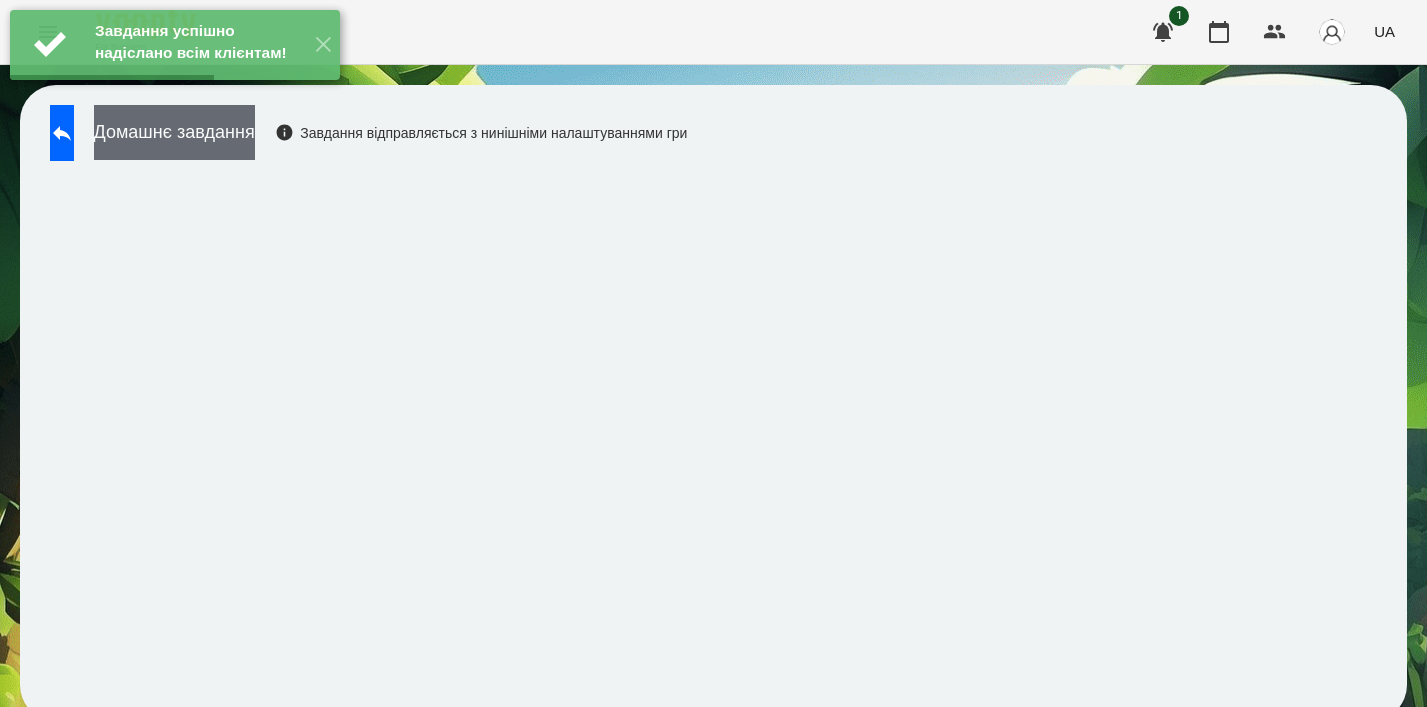 click on "Домашнє завдання" at bounding box center (174, 132) 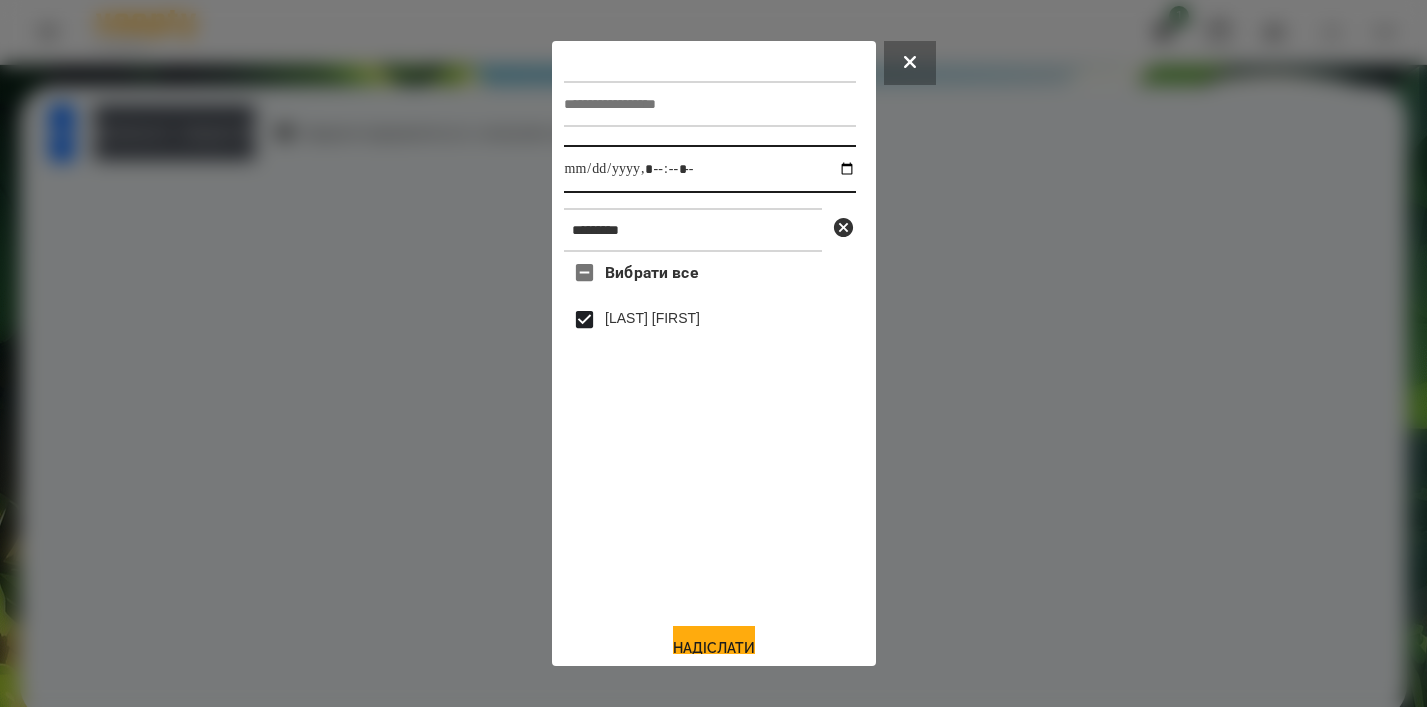 click at bounding box center [710, 169] 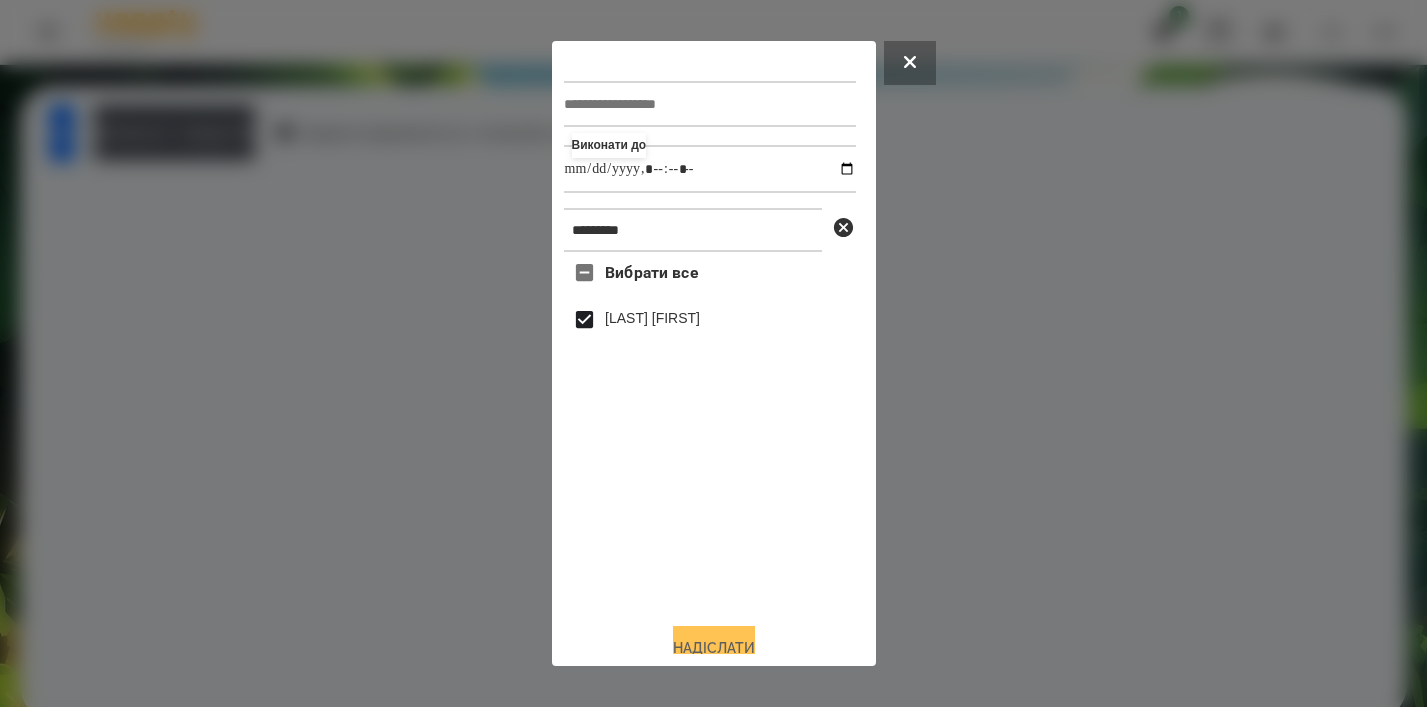 type on "**********" 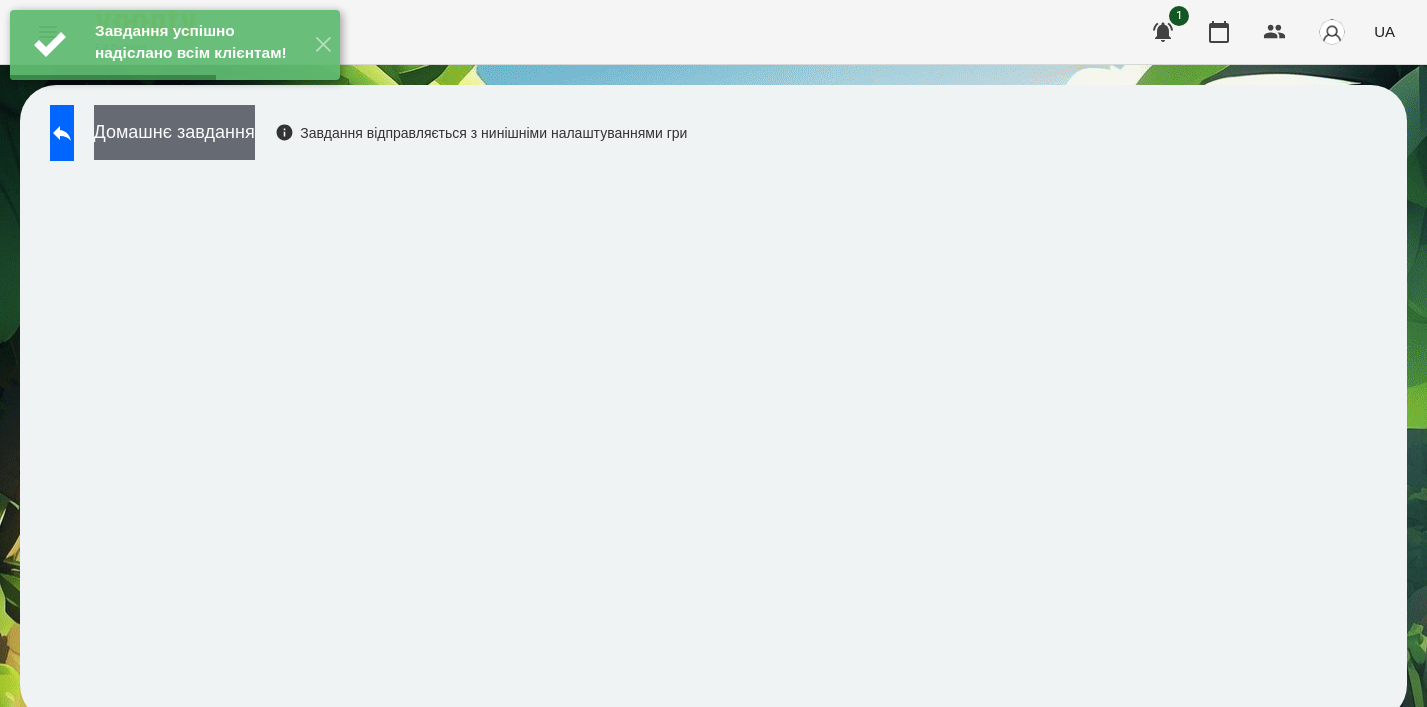 click on "Домашнє завдання" at bounding box center (174, 132) 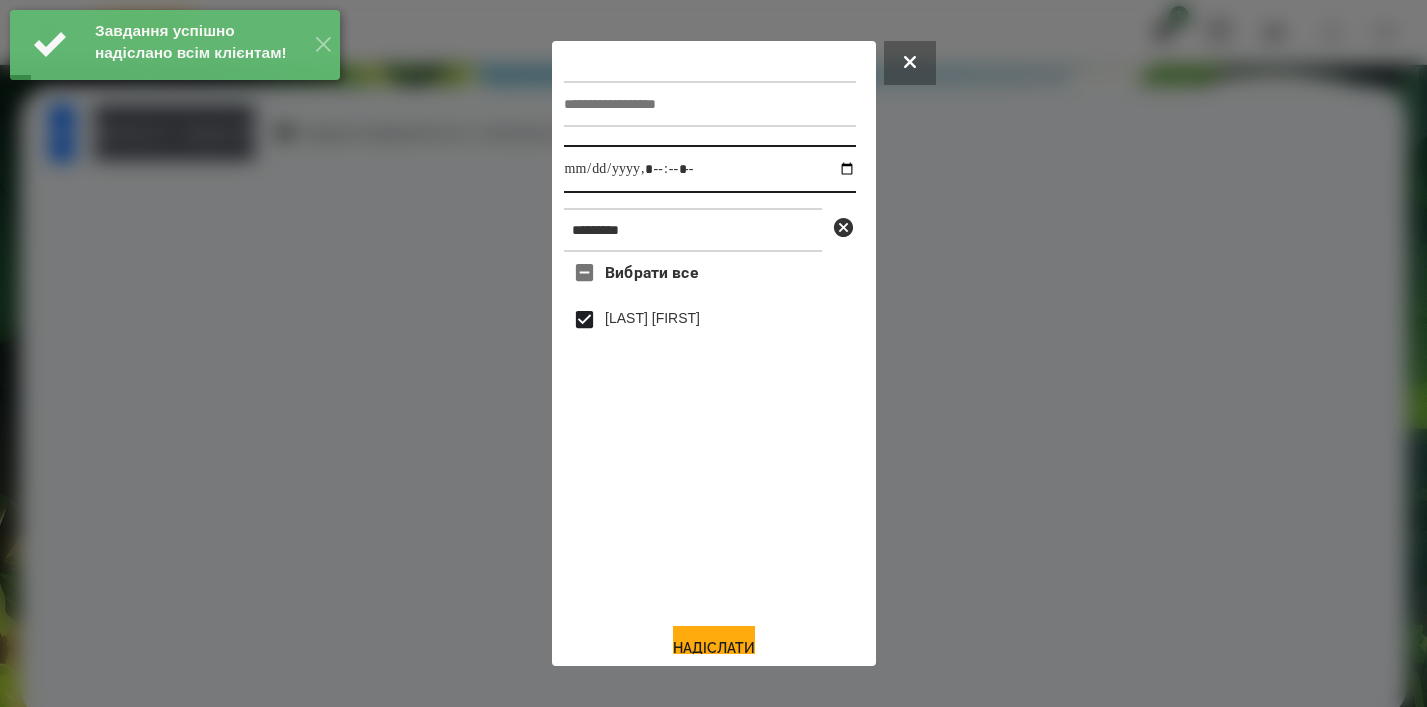click at bounding box center [710, 169] 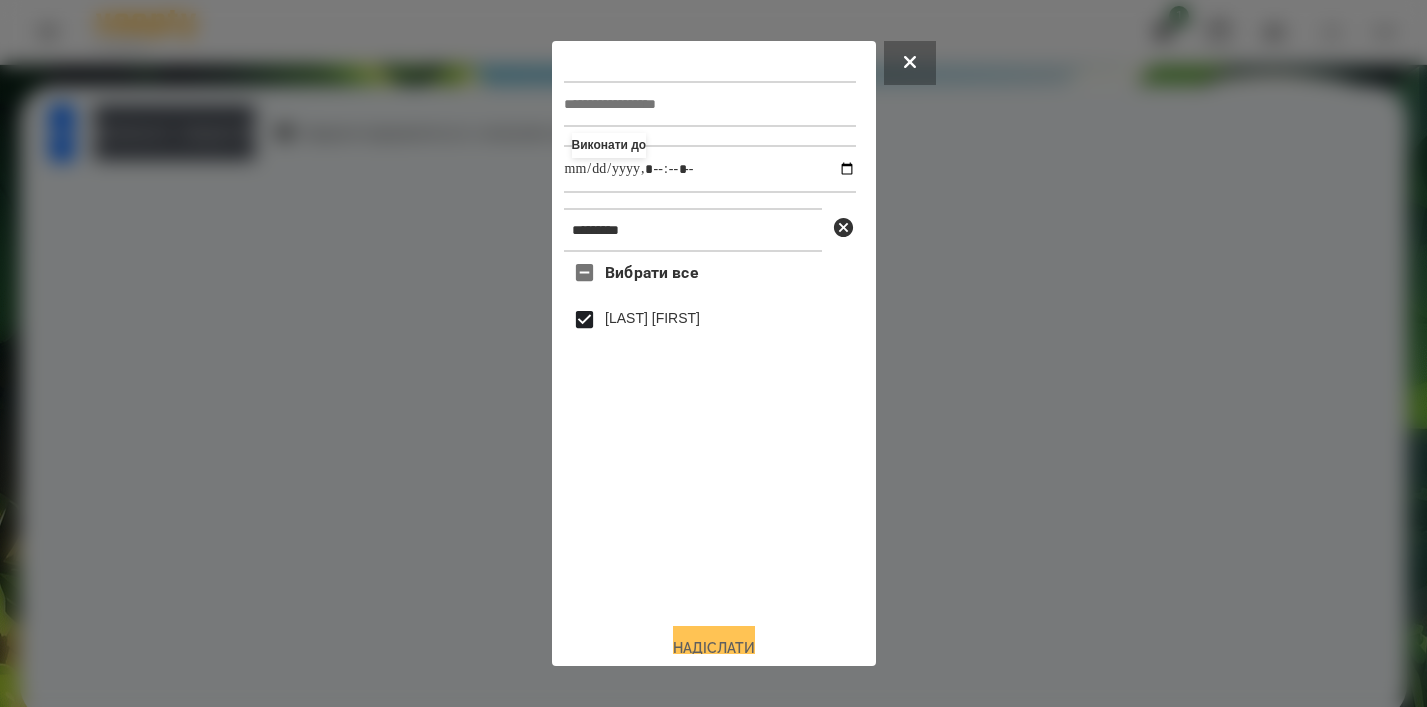 type on "**********" 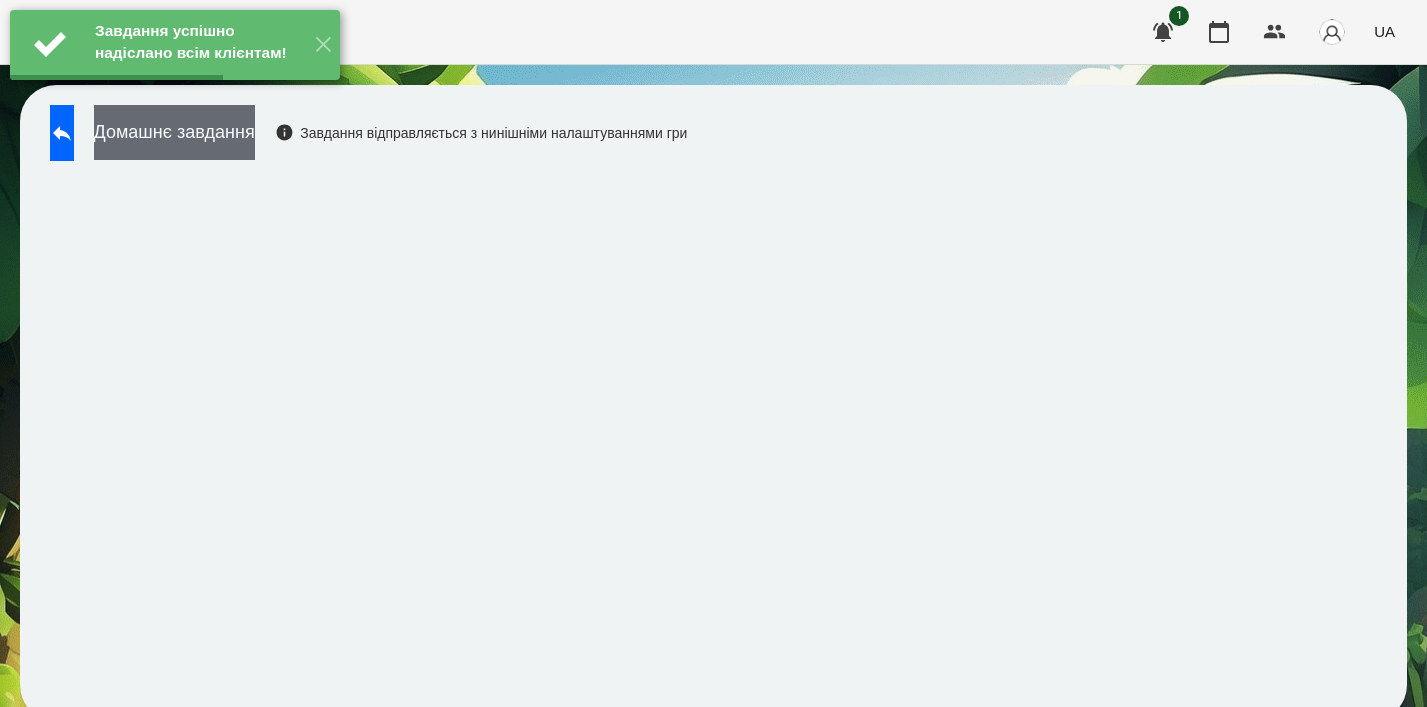 click on "Домашнє завдання" at bounding box center (174, 132) 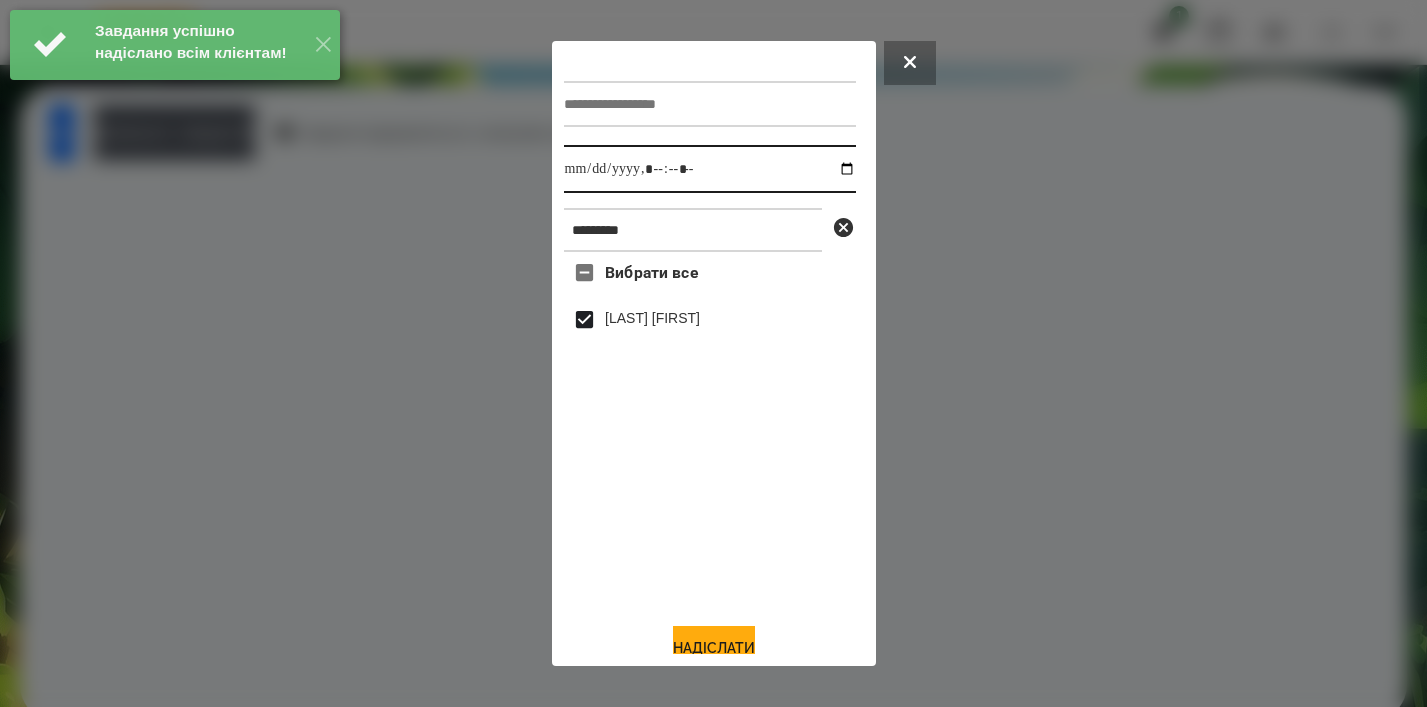 click at bounding box center [710, 169] 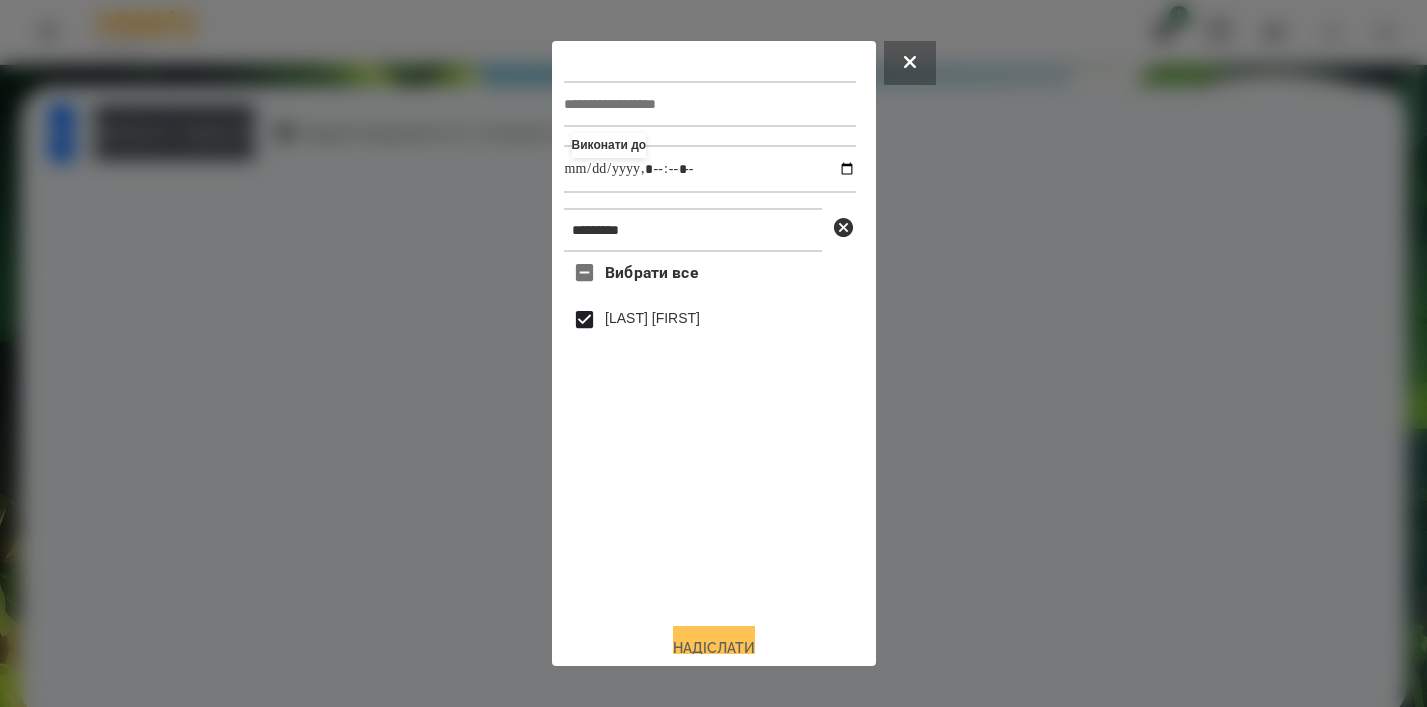 click on "Надіслати" at bounding box center (714, 648) 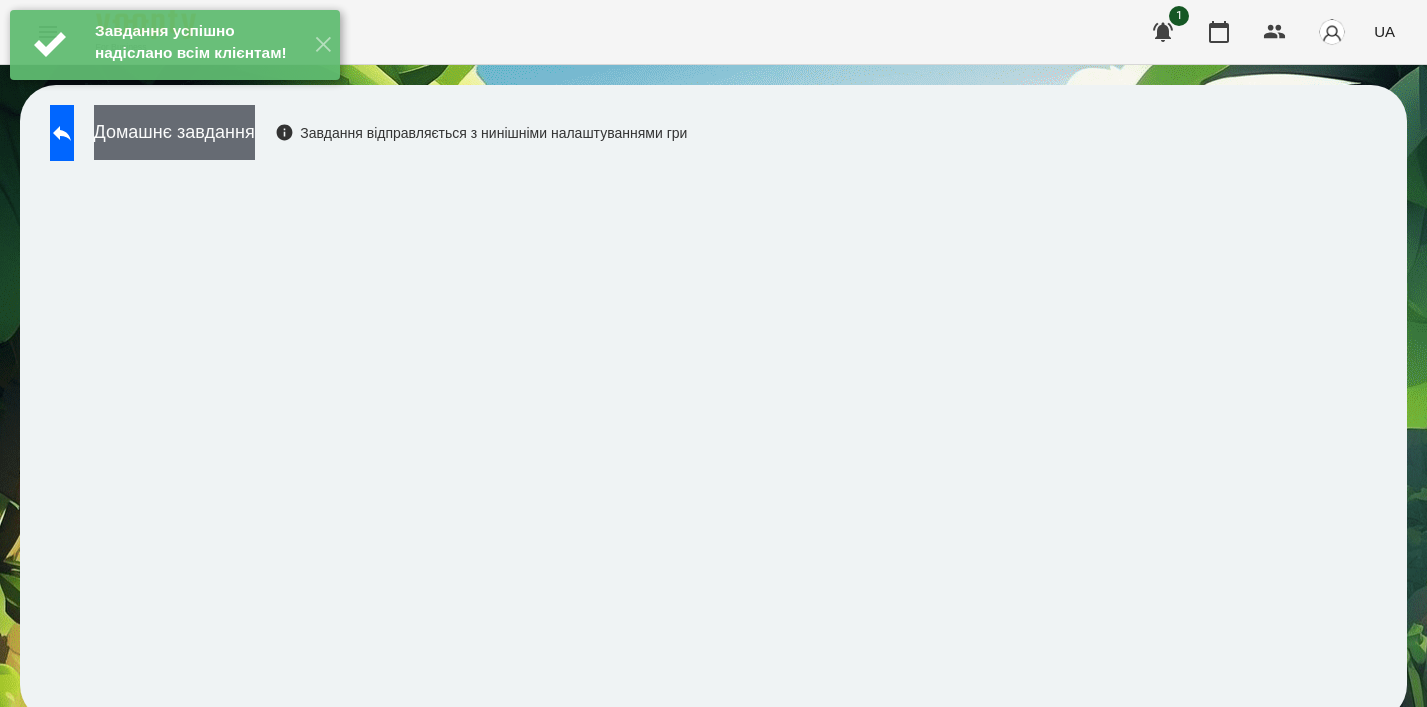 click on "Домашнє завдання" at bounding box center [174, 132] 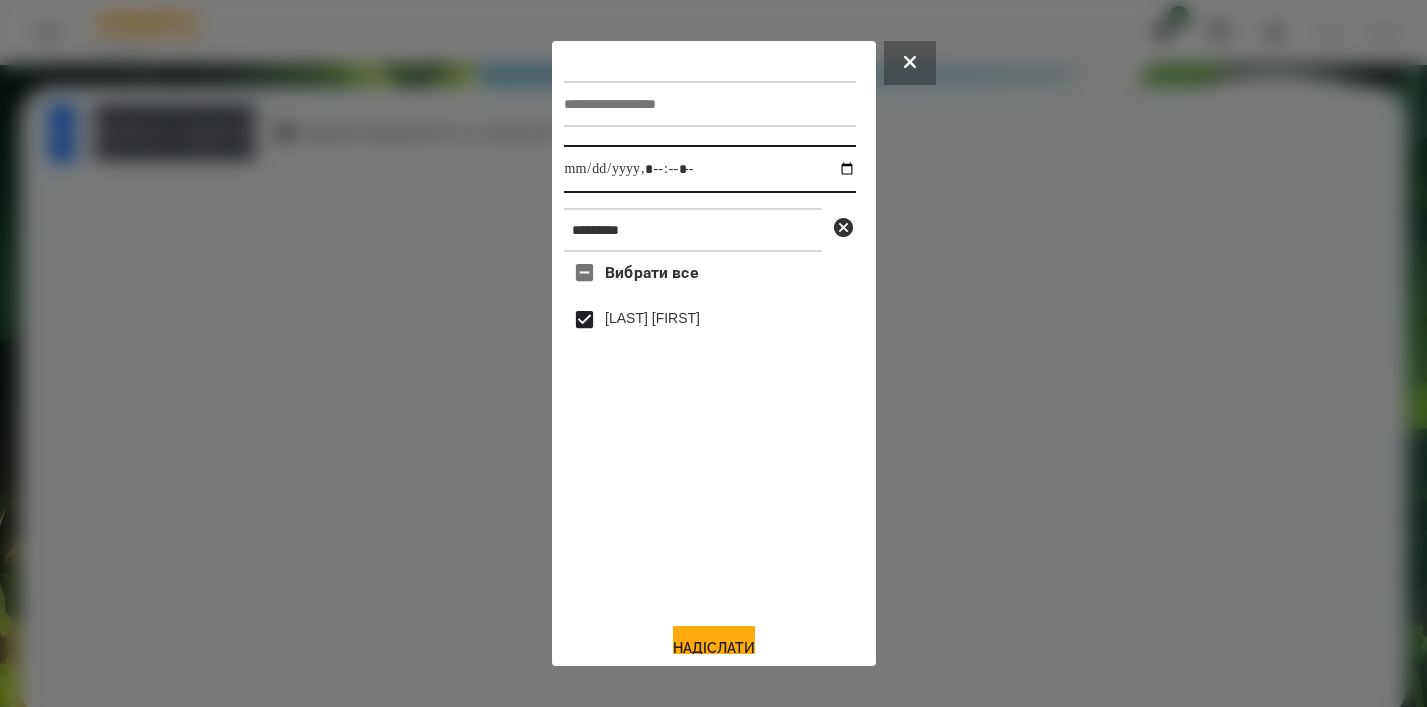 click at bounding box center (710, 169) 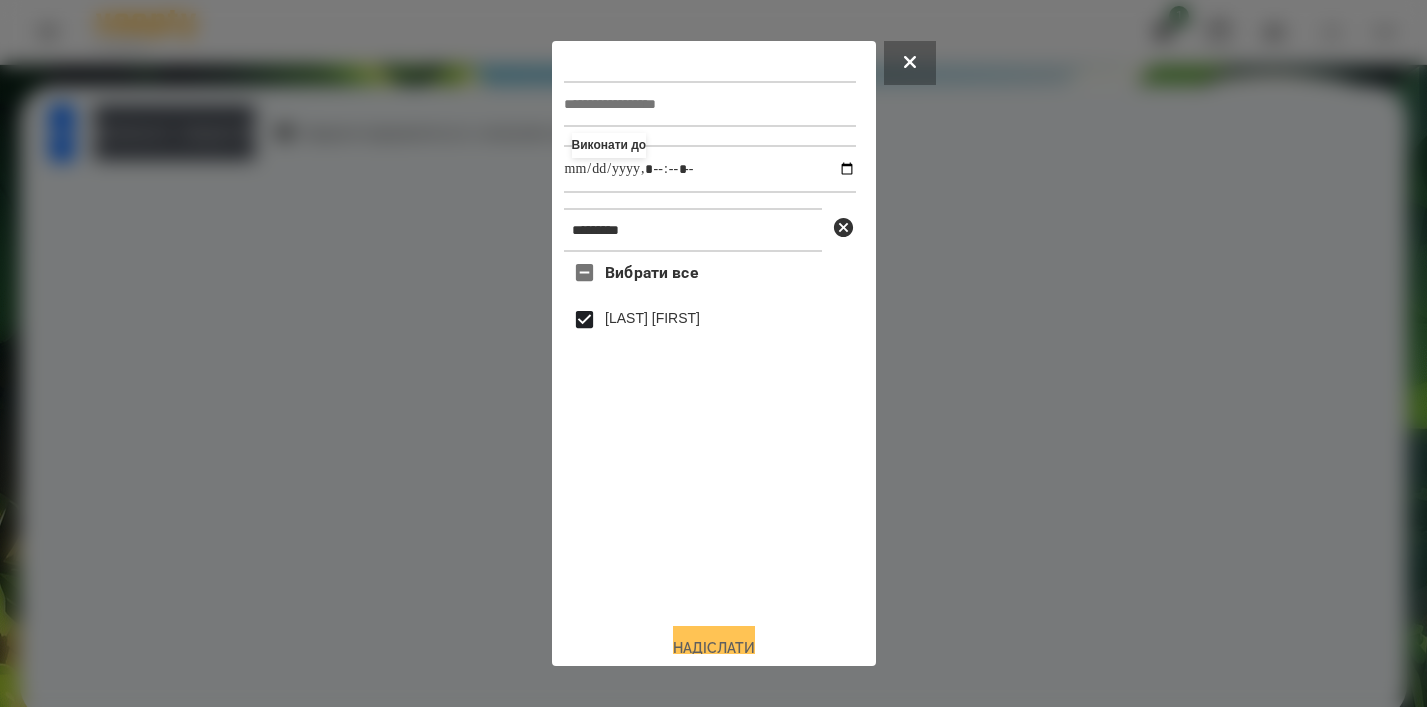 type on "**********" 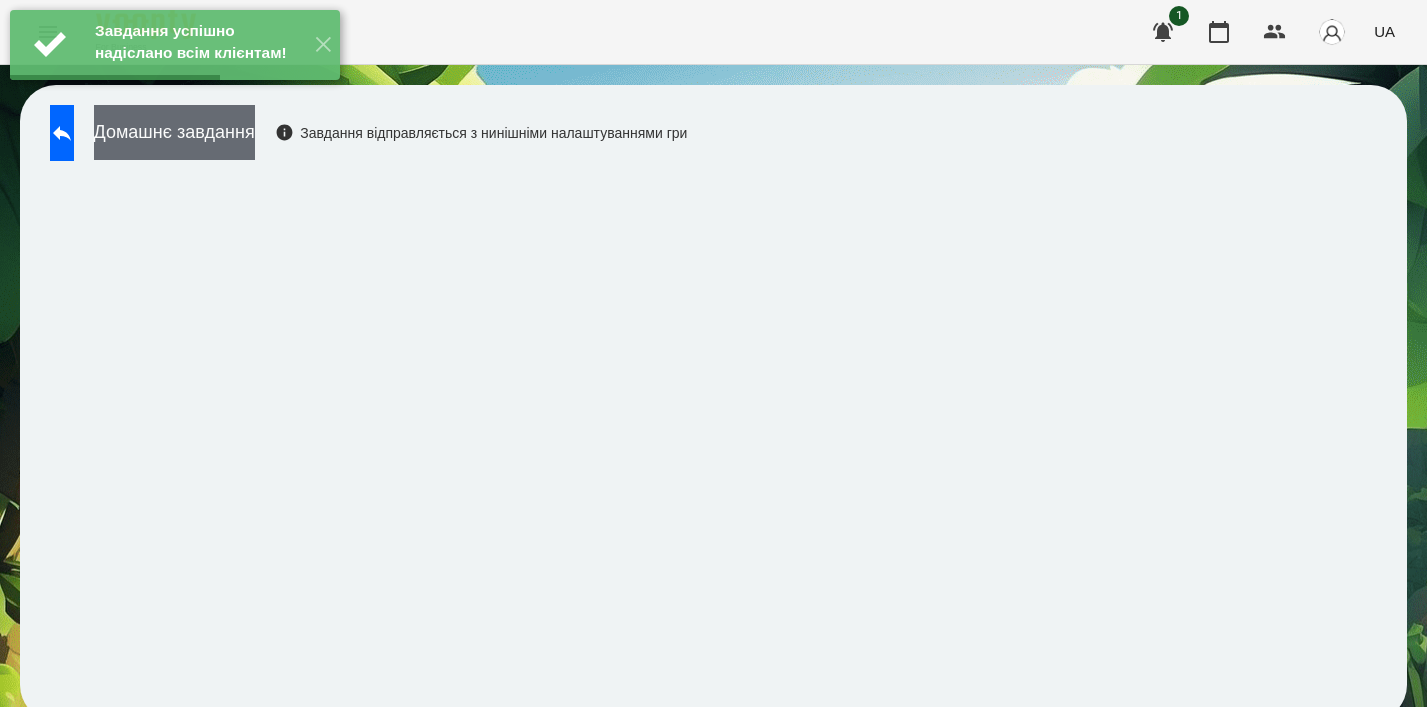 click on "Домашнє завдання" at bounding box center (174, 132) 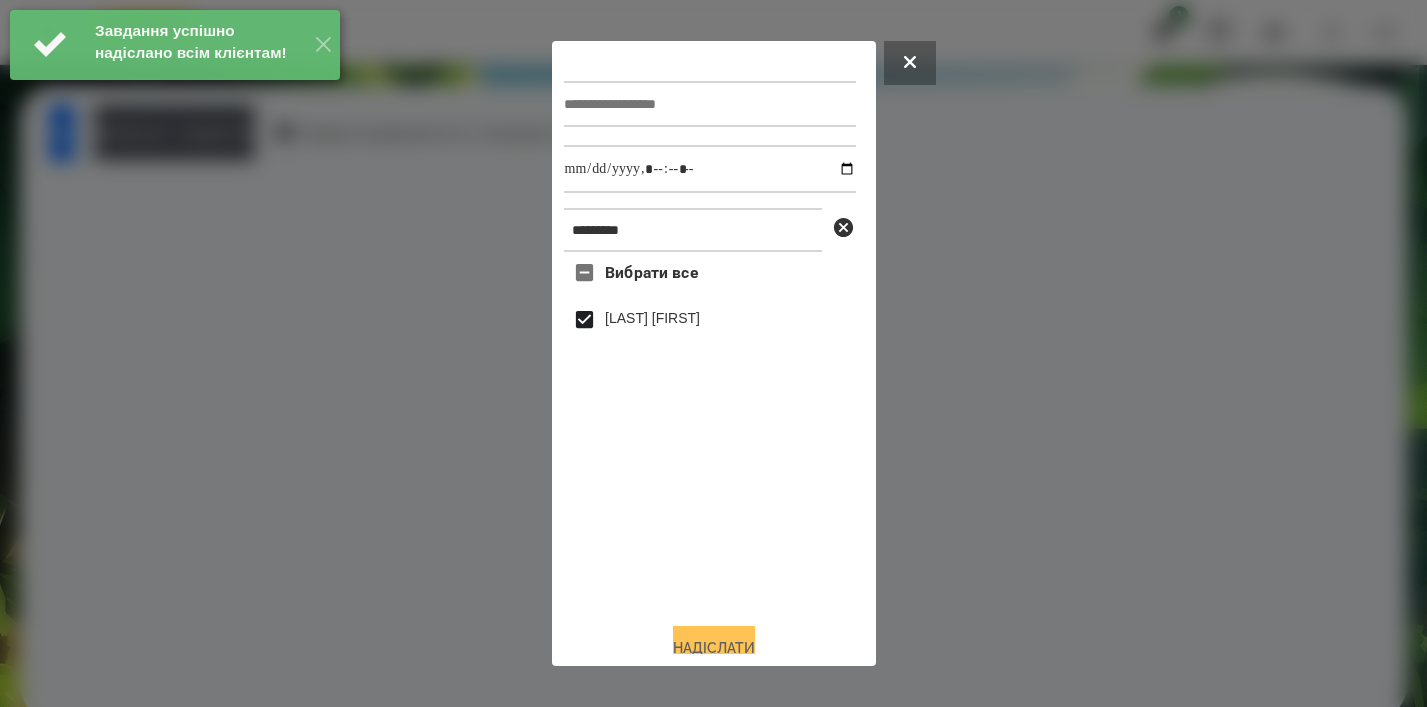 click on "Надіслати" at bounding box center [714, 648] 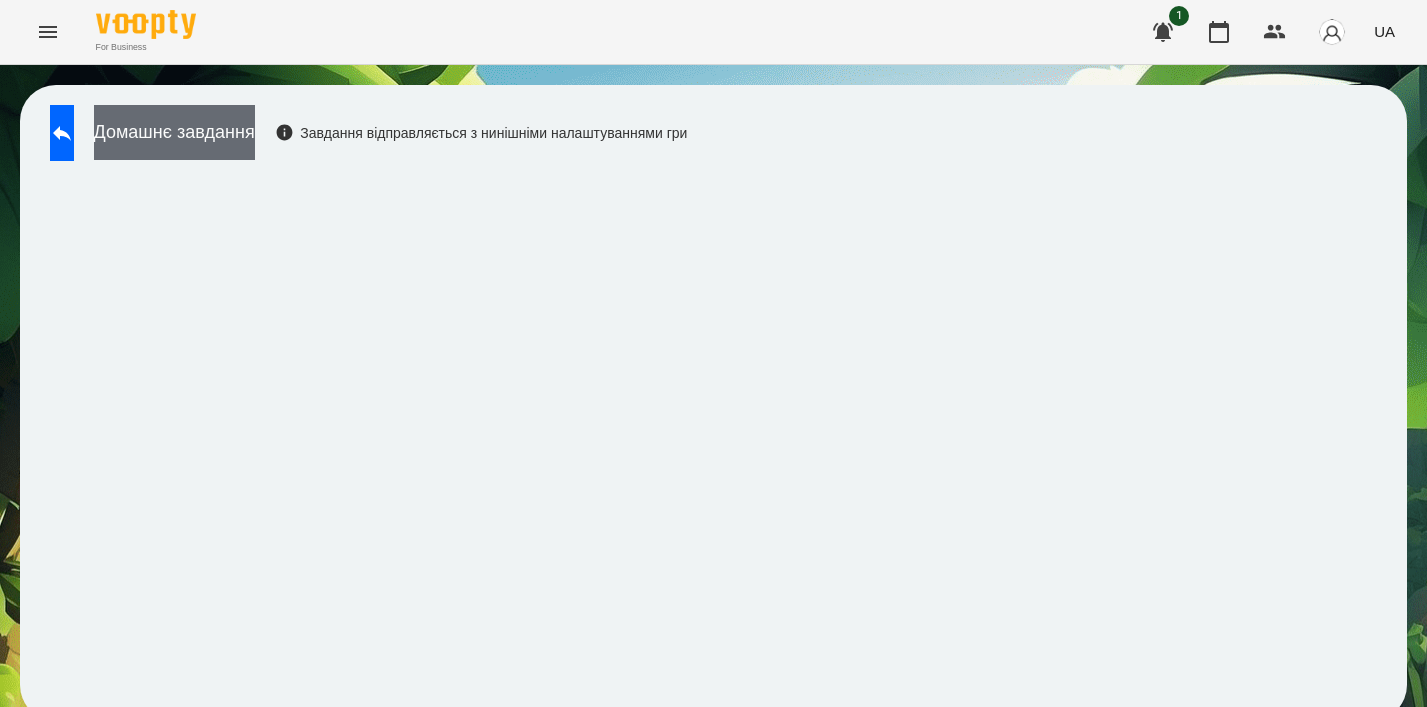 click on "Домашнє завдання" at bounding box center (174, 132) 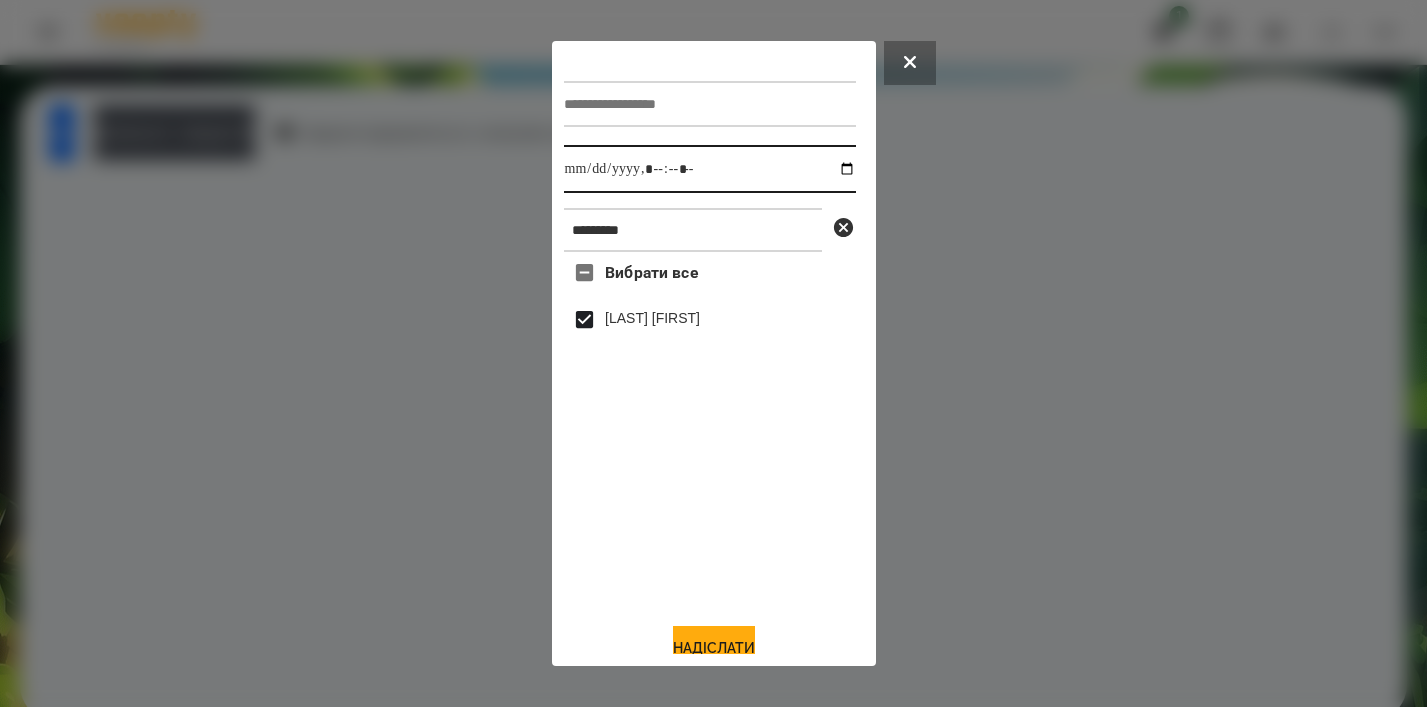click at bounding box center [710, 169] 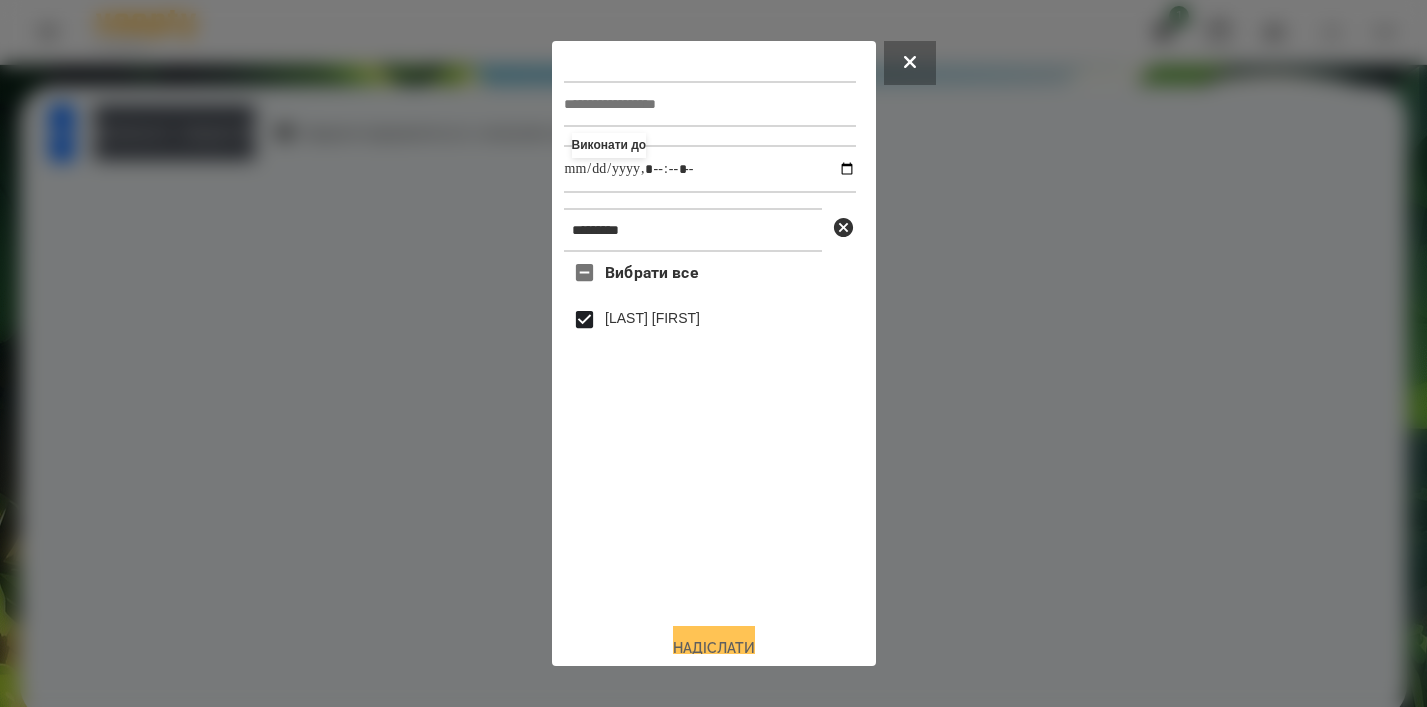 type on "**********" 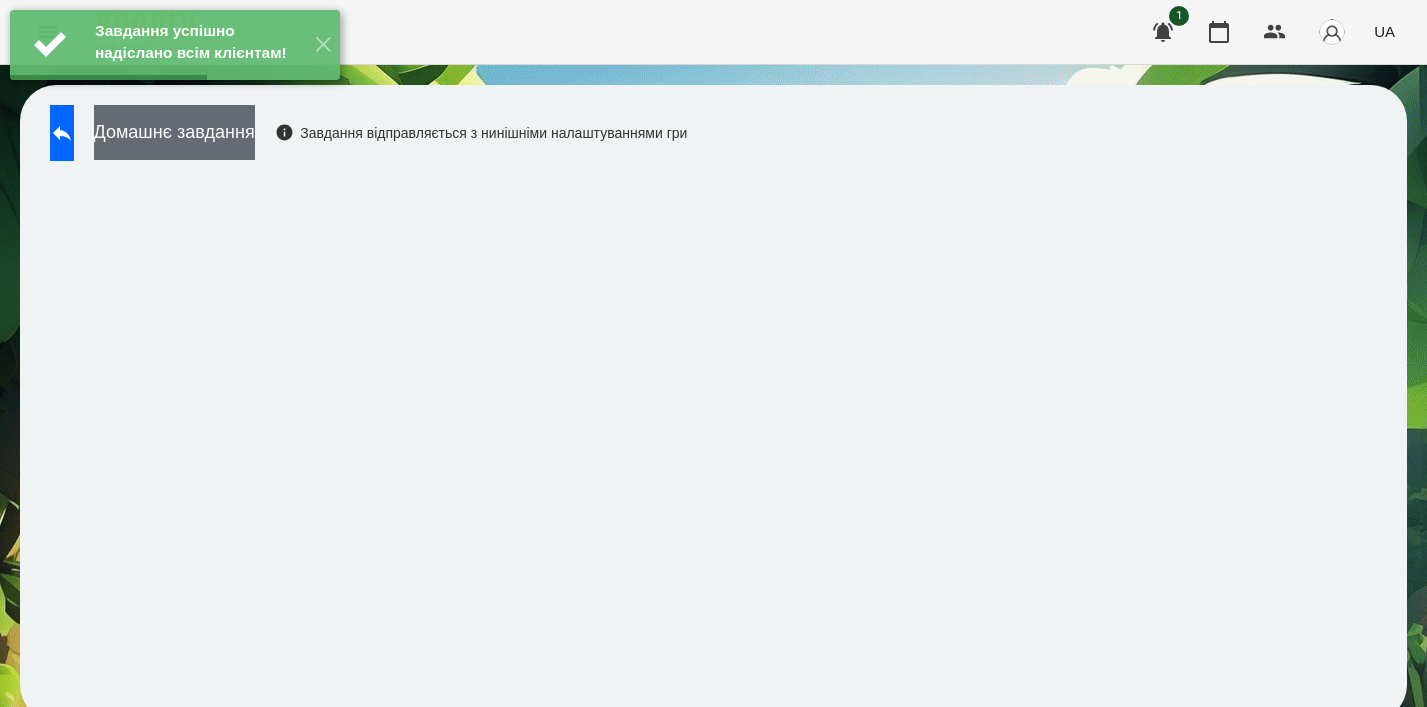 click on "Домашнє завдання" at bounding box center (174, 132) 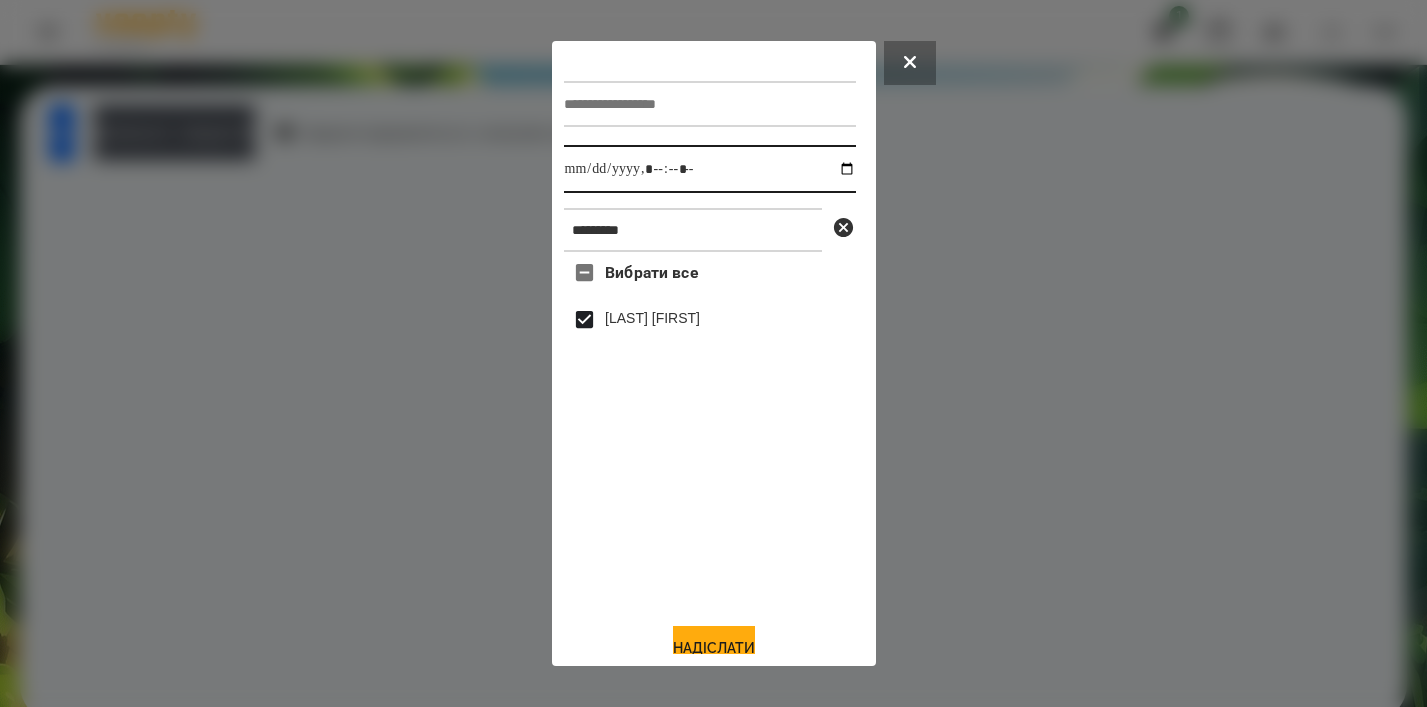click at bounding box center (710, 169) 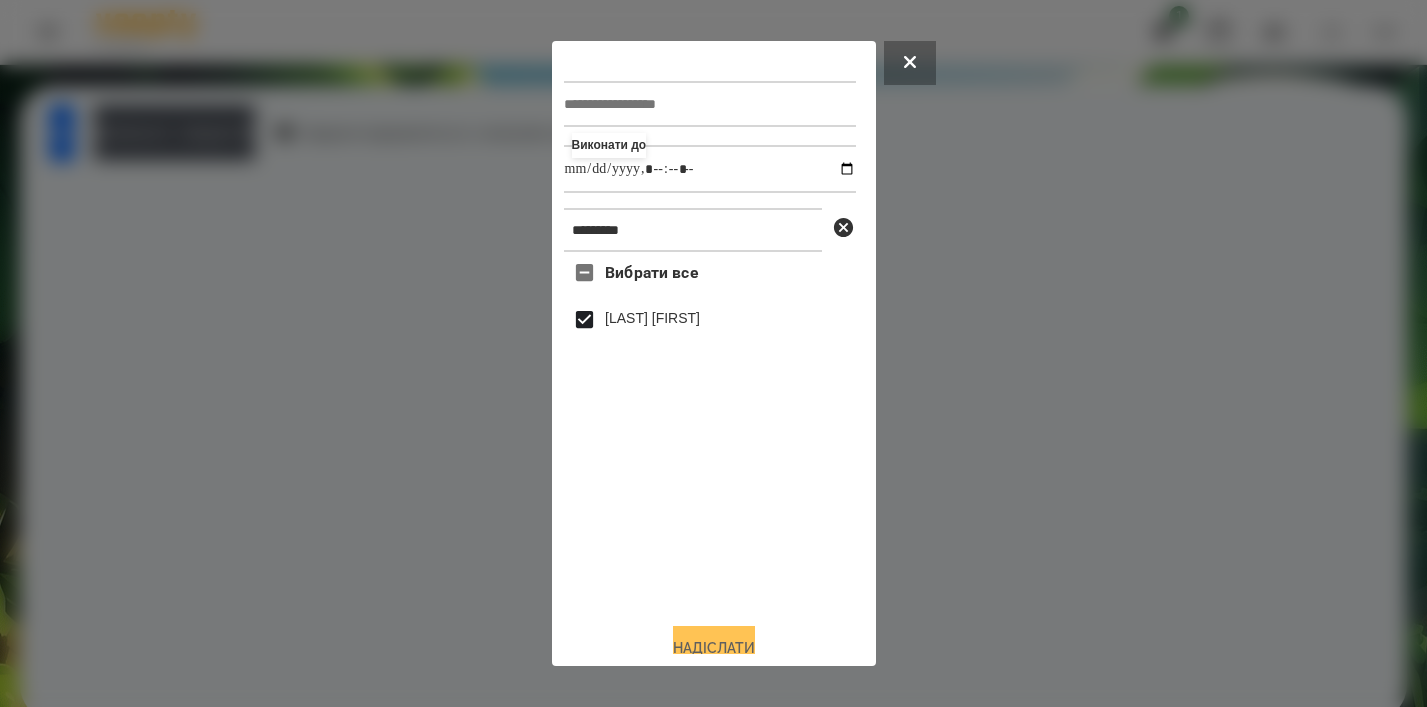 click on "Надіслати" at bounding box center (714, 648) 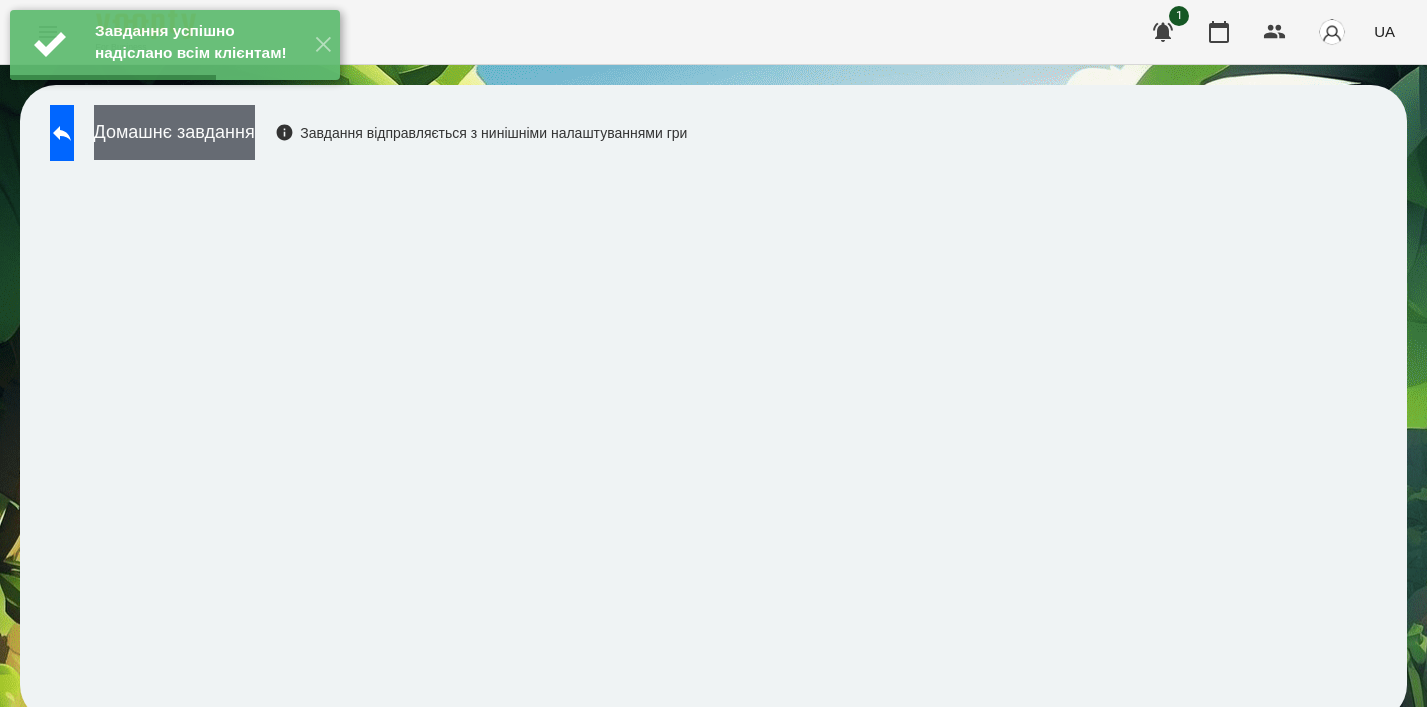click on "Домашнє завдання" at bounding box center [174, 132] 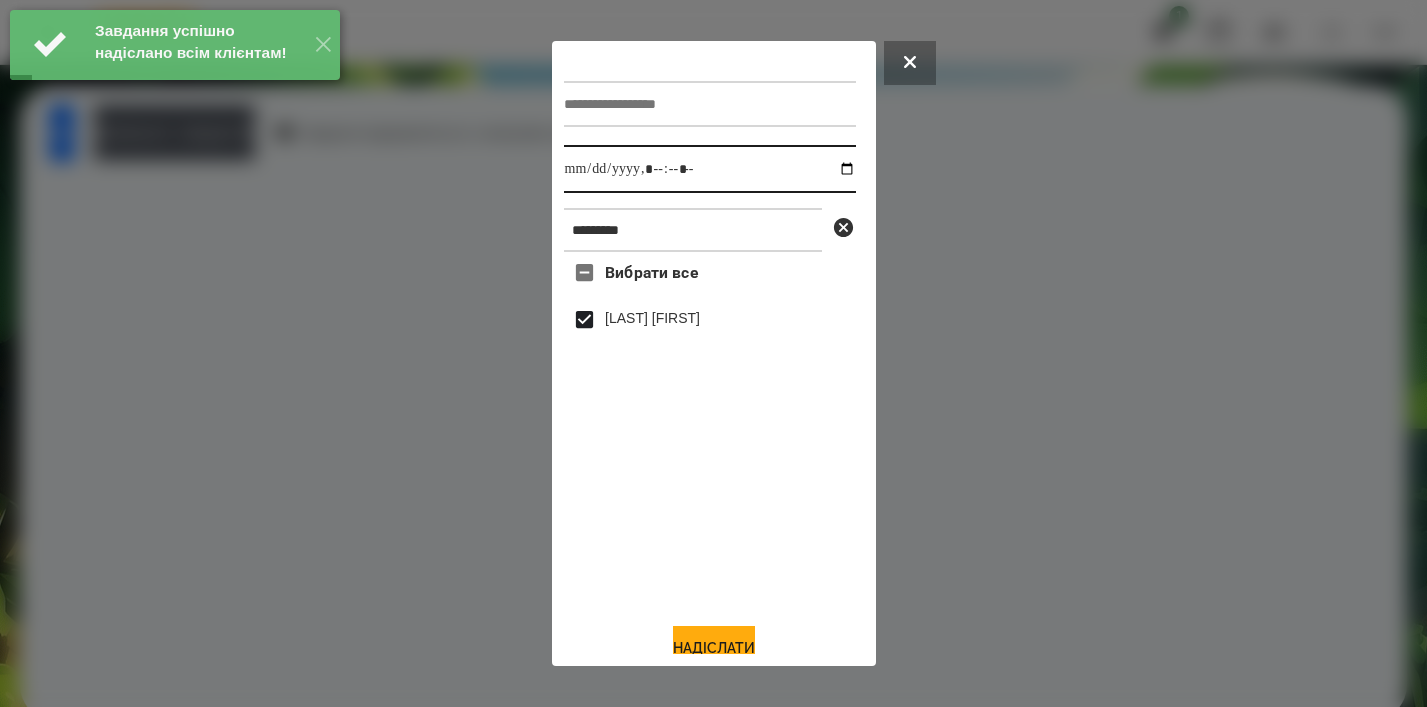 click at bounding box center (710, 169) 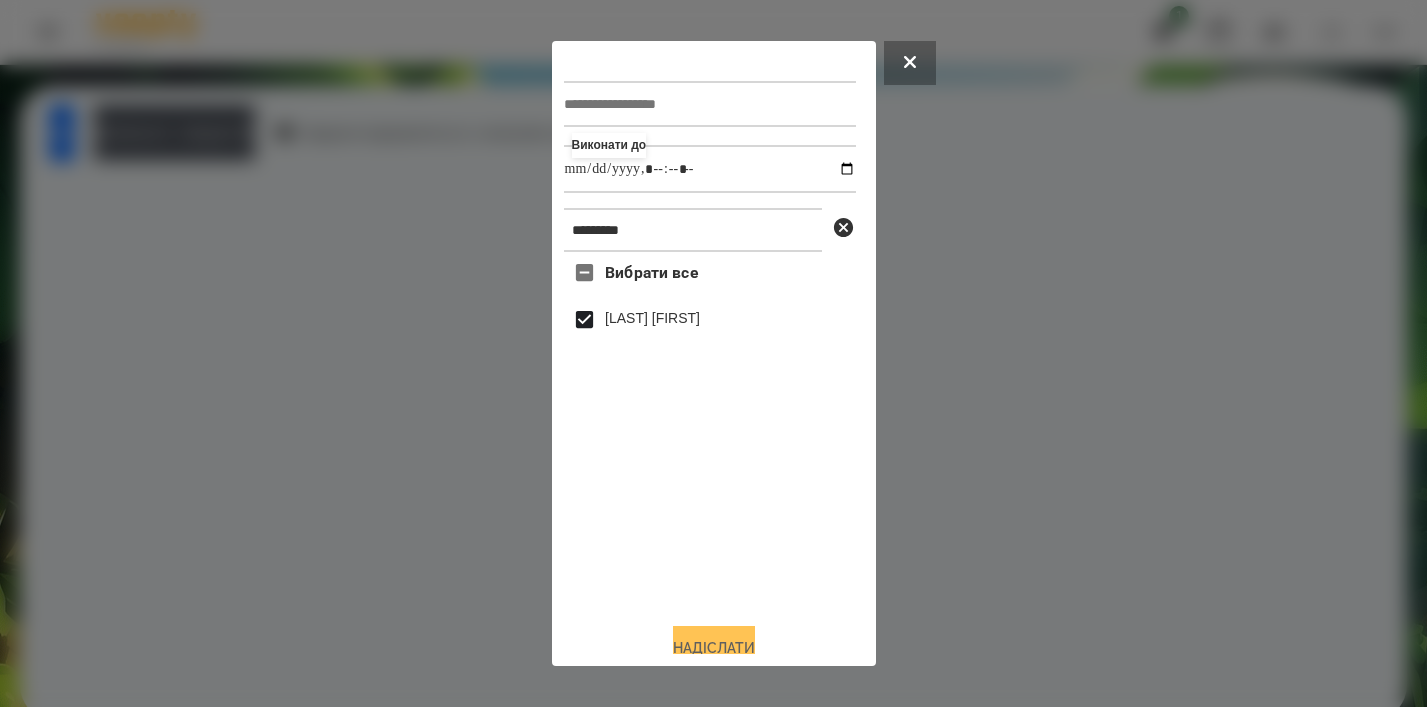 type on "**********" 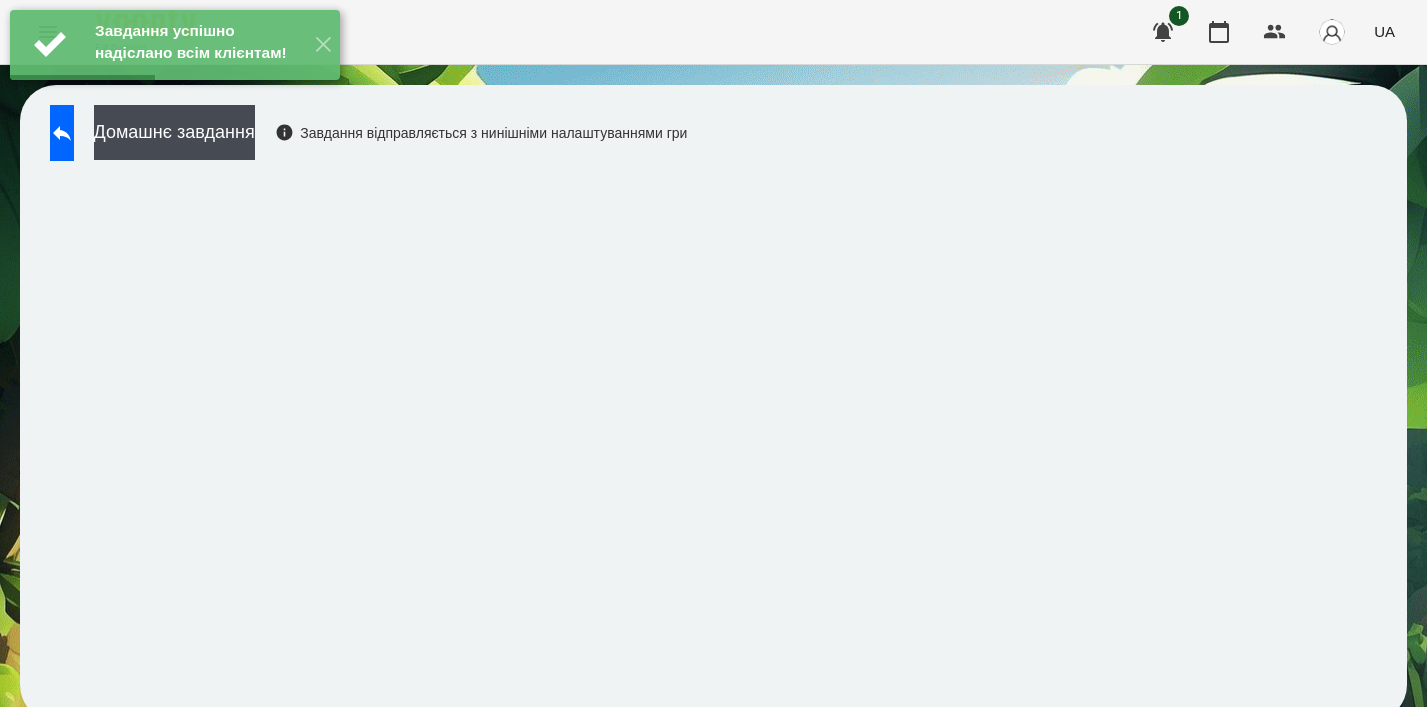 click on "Домашнє завдання Завдання відправляється з нинішніми налаштуваннями гри" at bounding box center [363, 138] 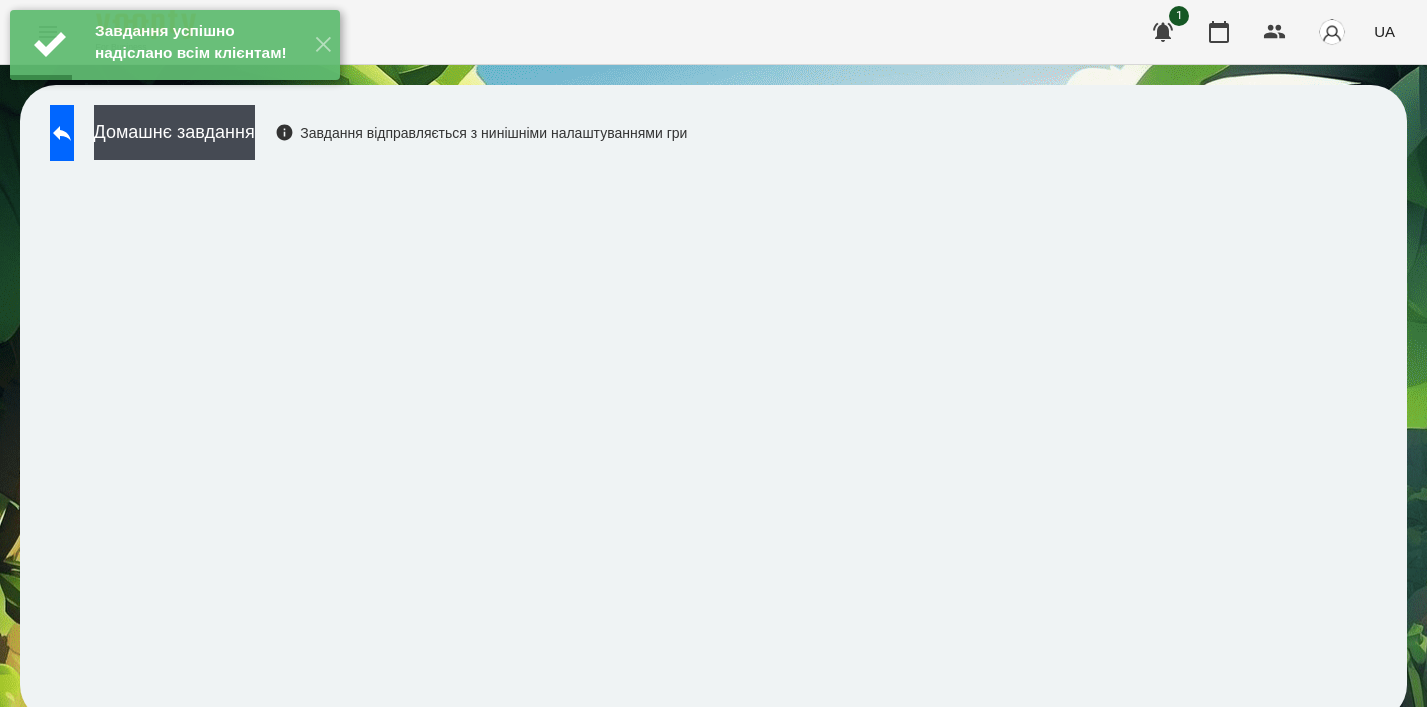 click on "Домашнє завдання Завдання відправляється з нинішніми налаштуваннями гри" at bounding box center (363, 138) 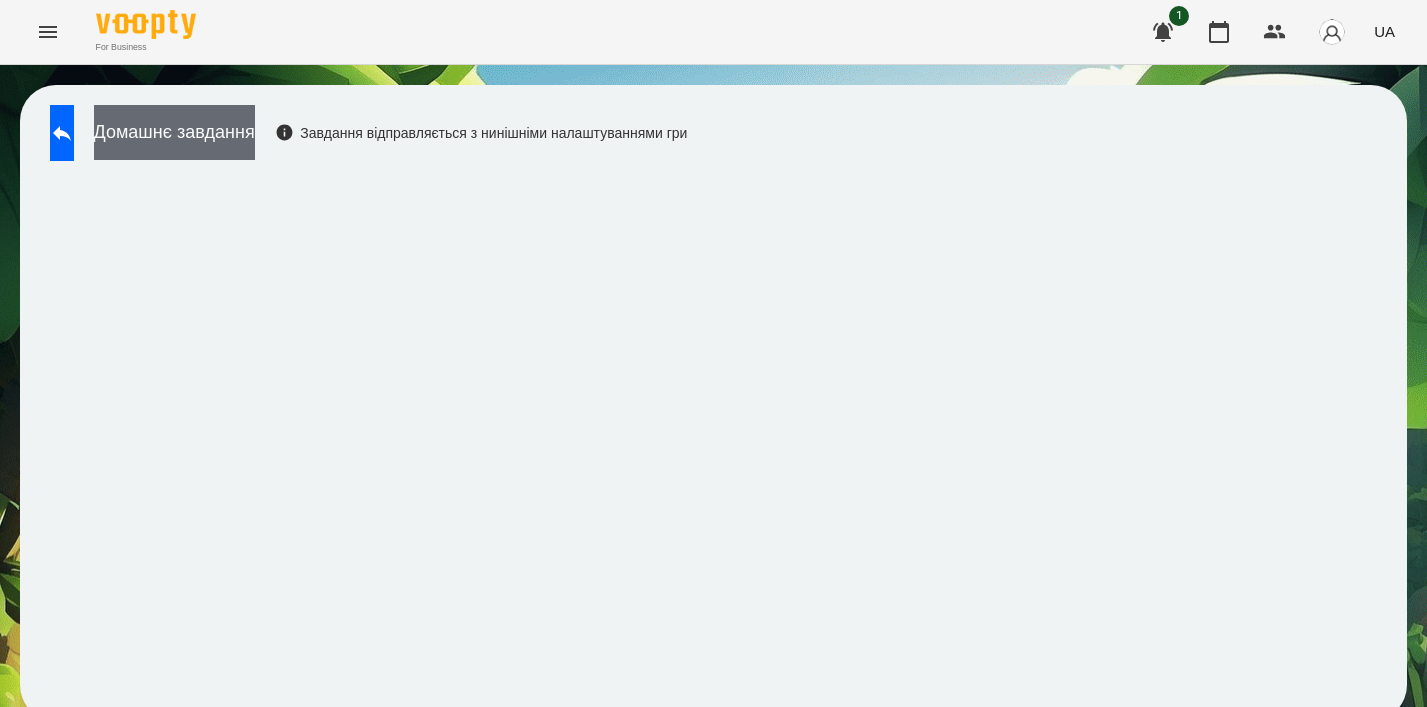 click on "Домашнє завдання" at bounding box center (174, 132) 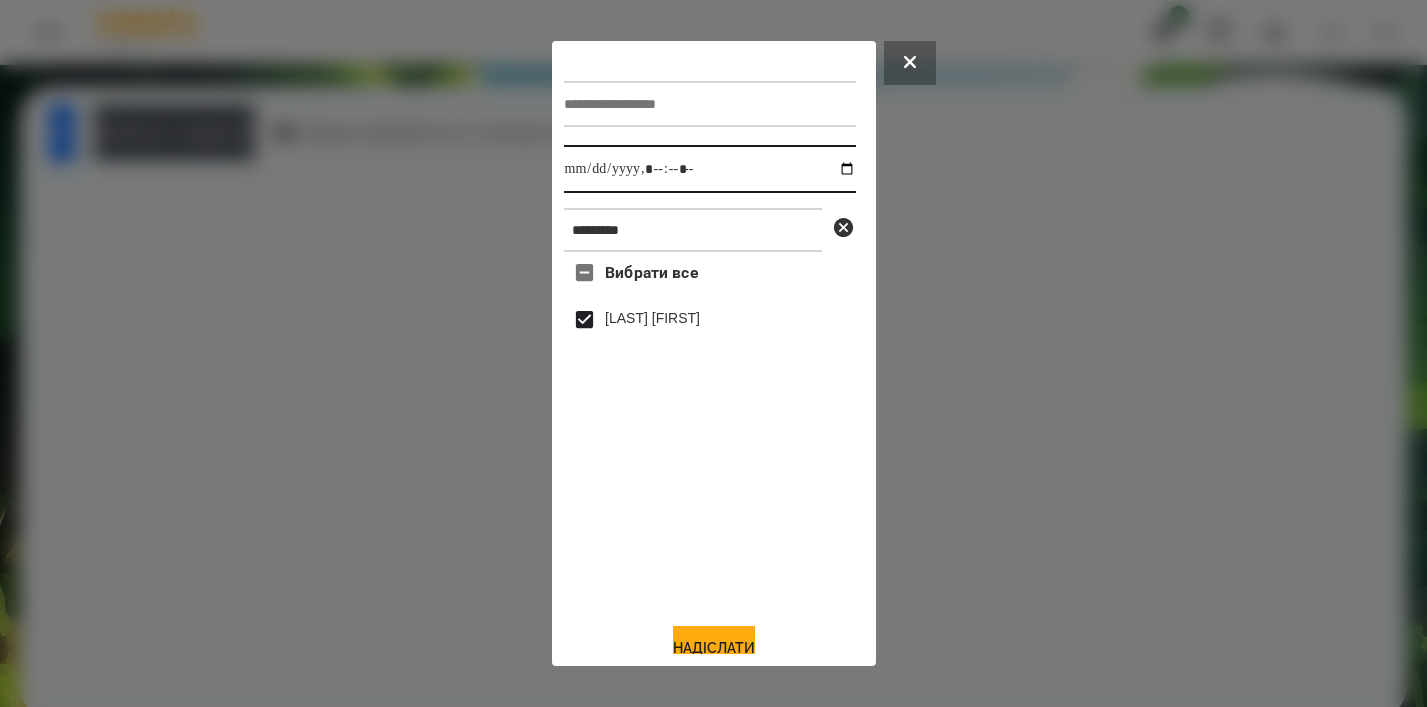 click at bounding box center [710, 169] 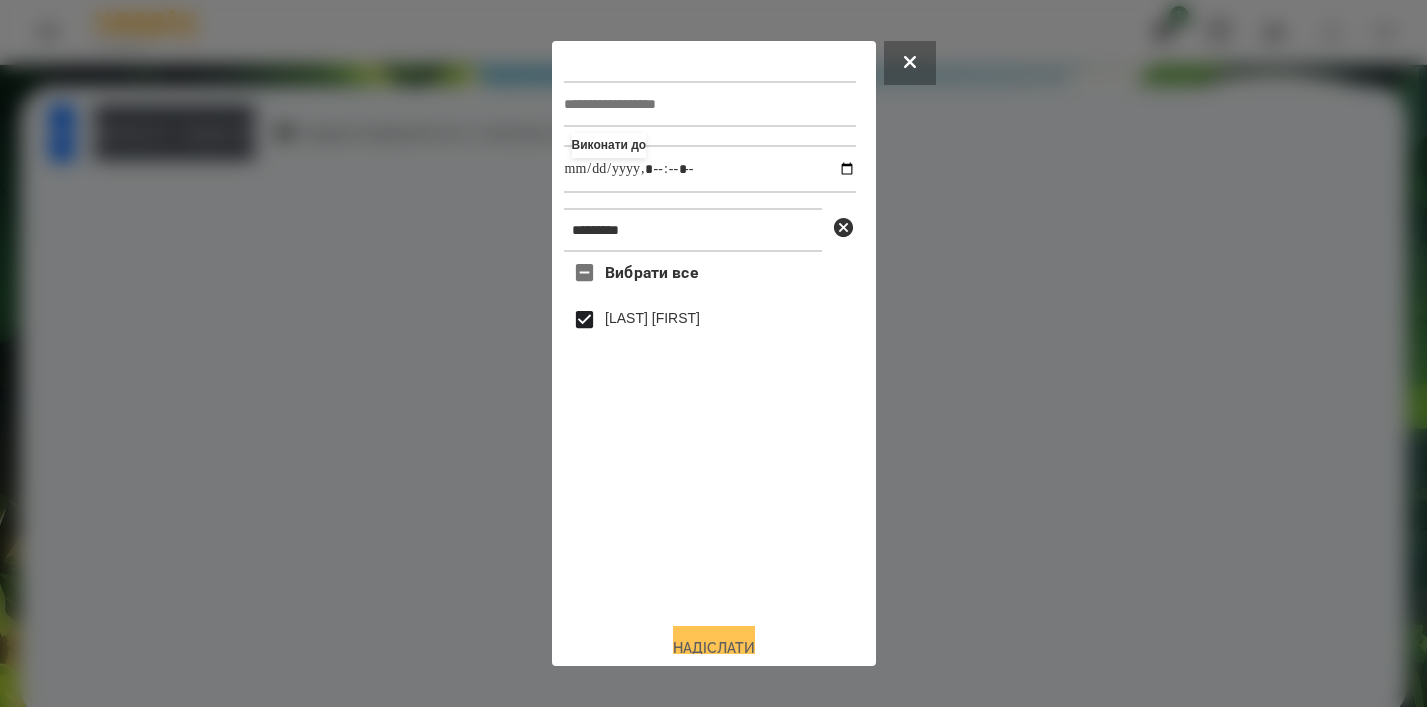 type on "**********" 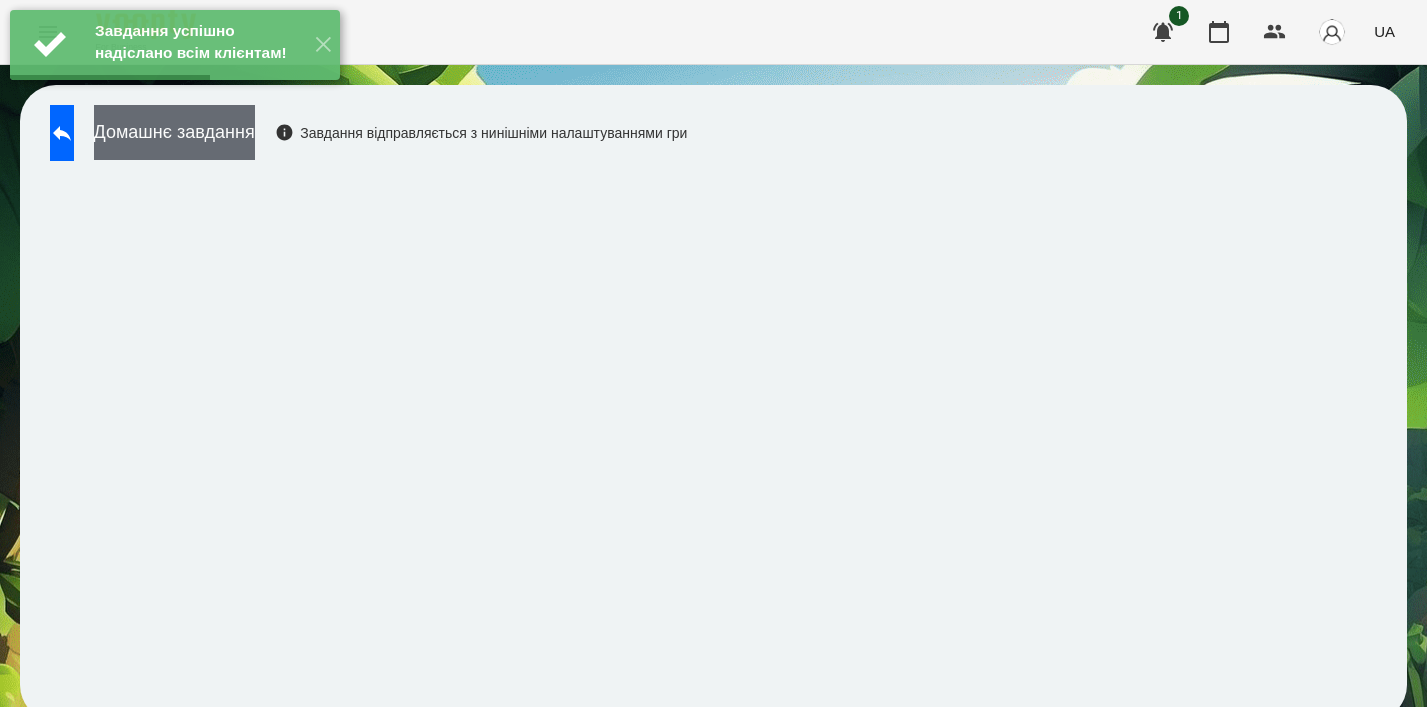 click on "Домашнє завдання" at bounding box center [174, 132] 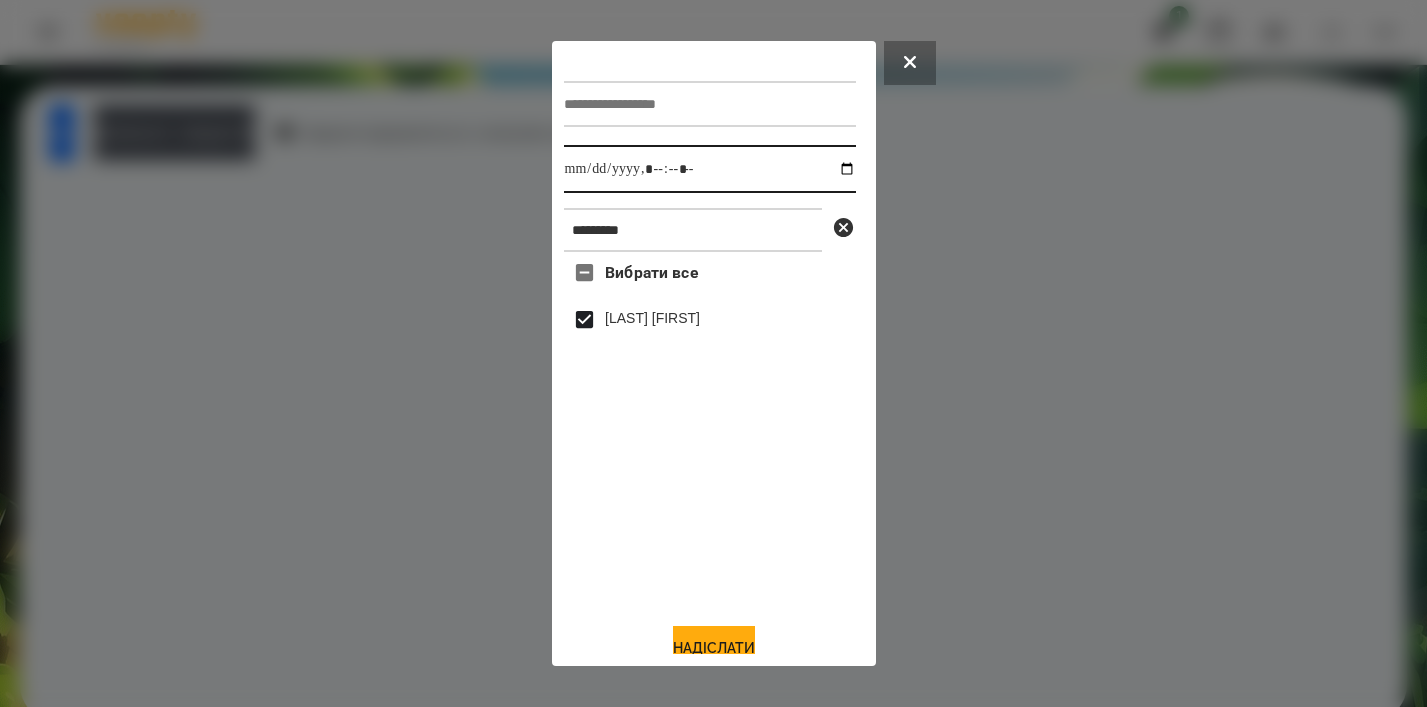 click at bounding box center [710, 169] 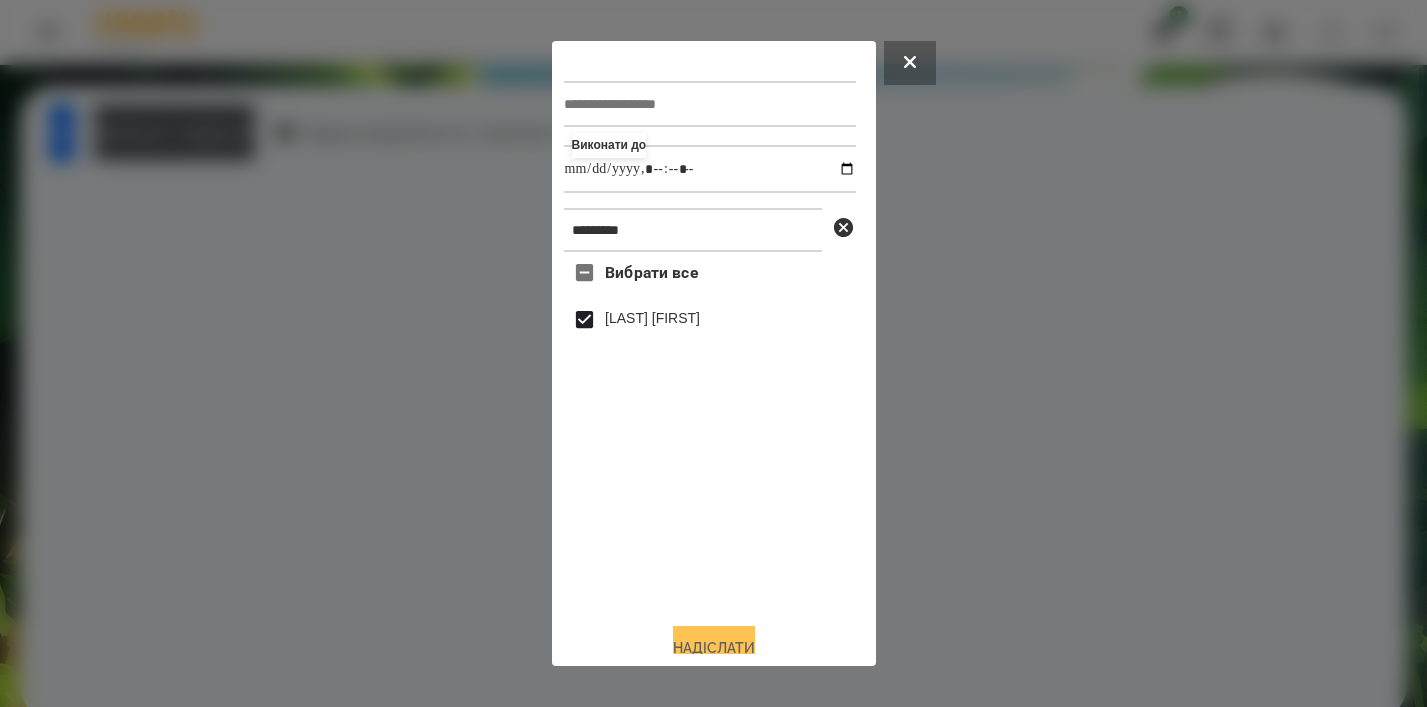 type on "**********" 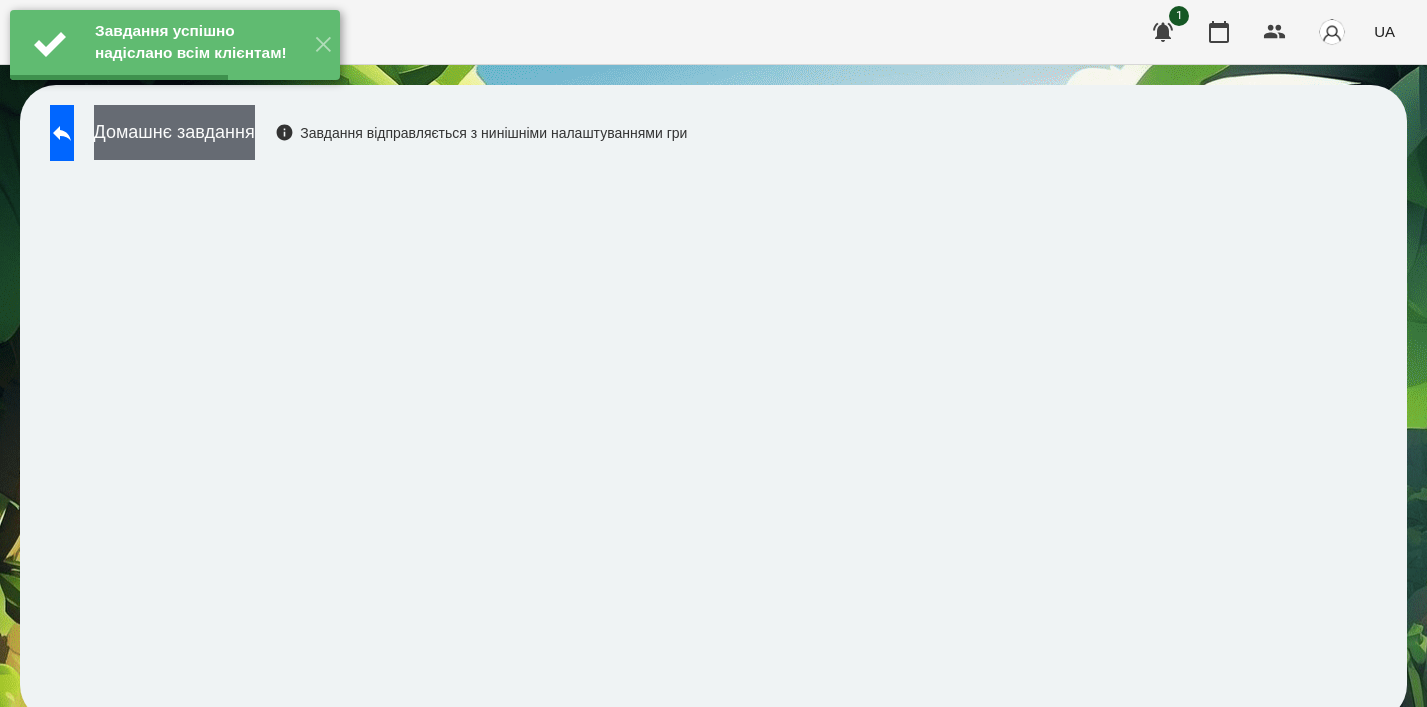 click on "Домашнє завдання" at bounding box center [174, 132] 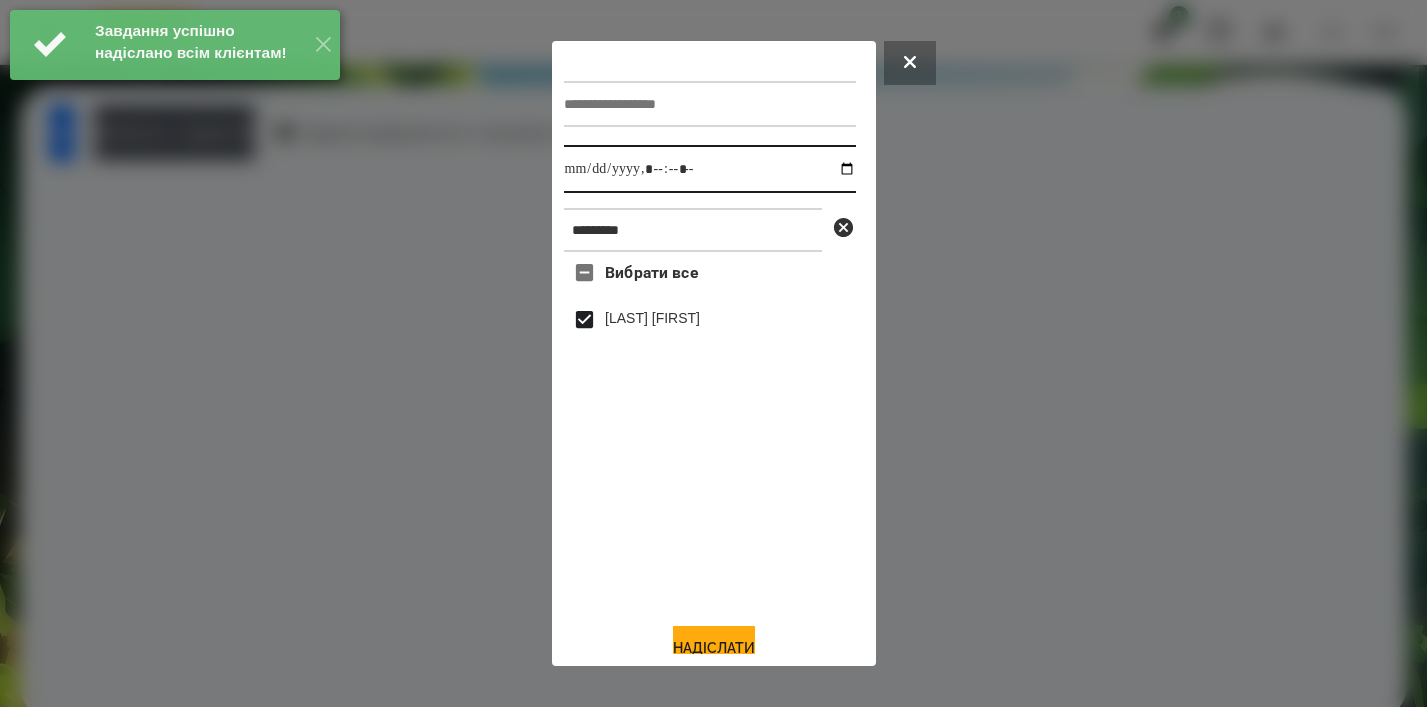 click at bounding box center [710, 169] 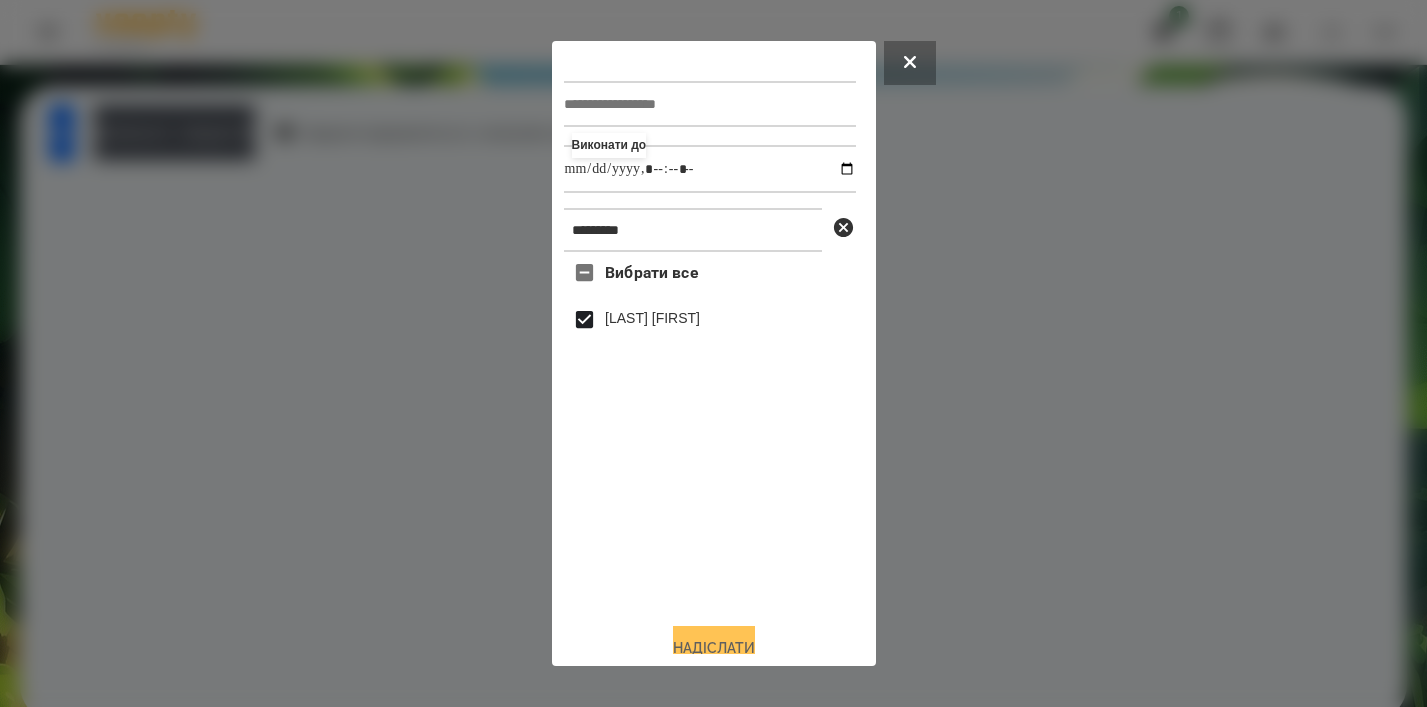 type on "**********" 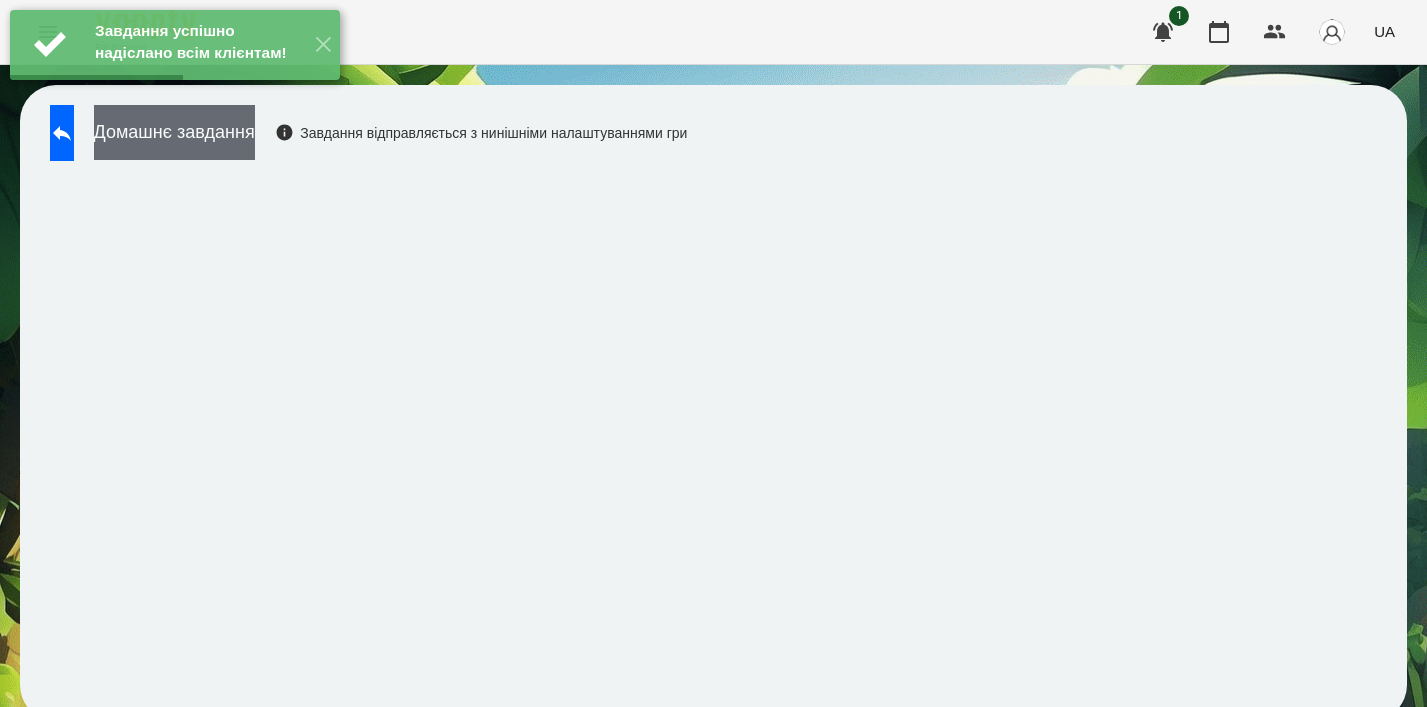 click on "Домашнє завдання" at bounding box center (174, 132) 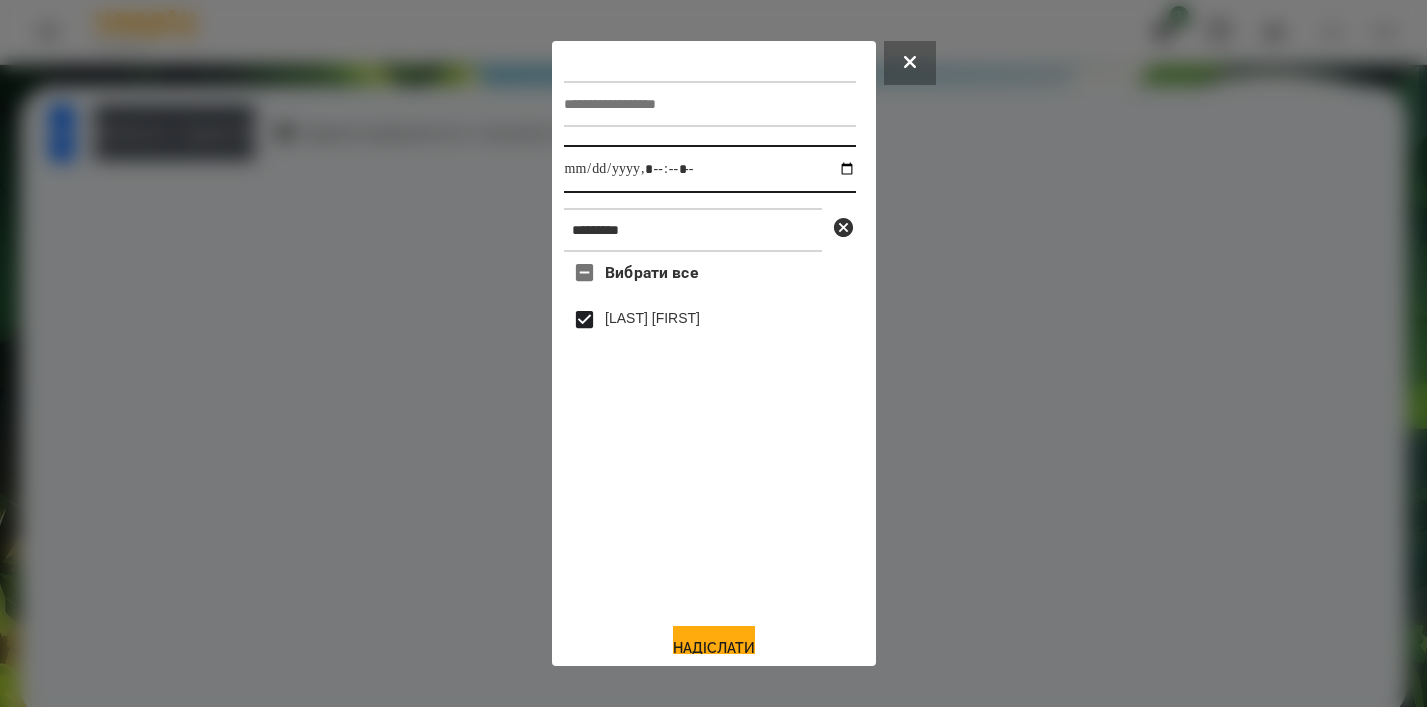 click at bounding box center [710, 169] 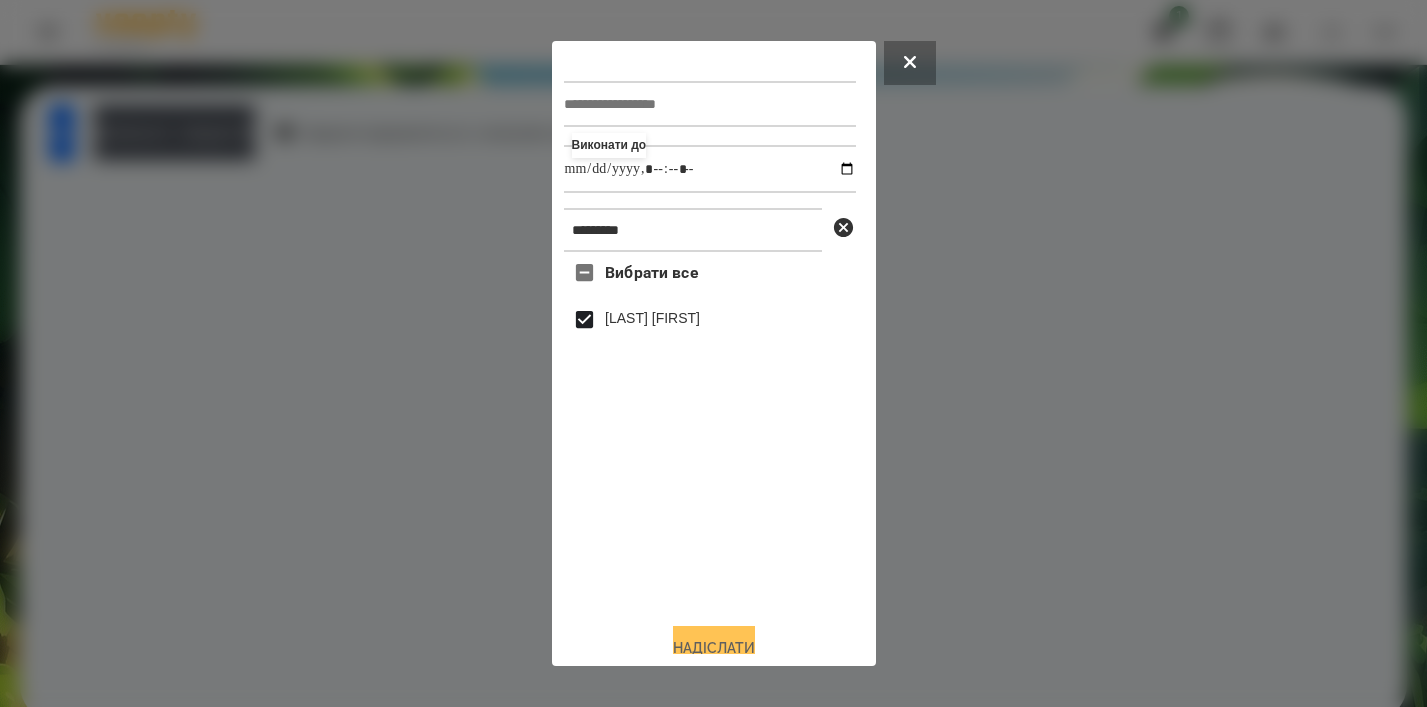 type on "**********" 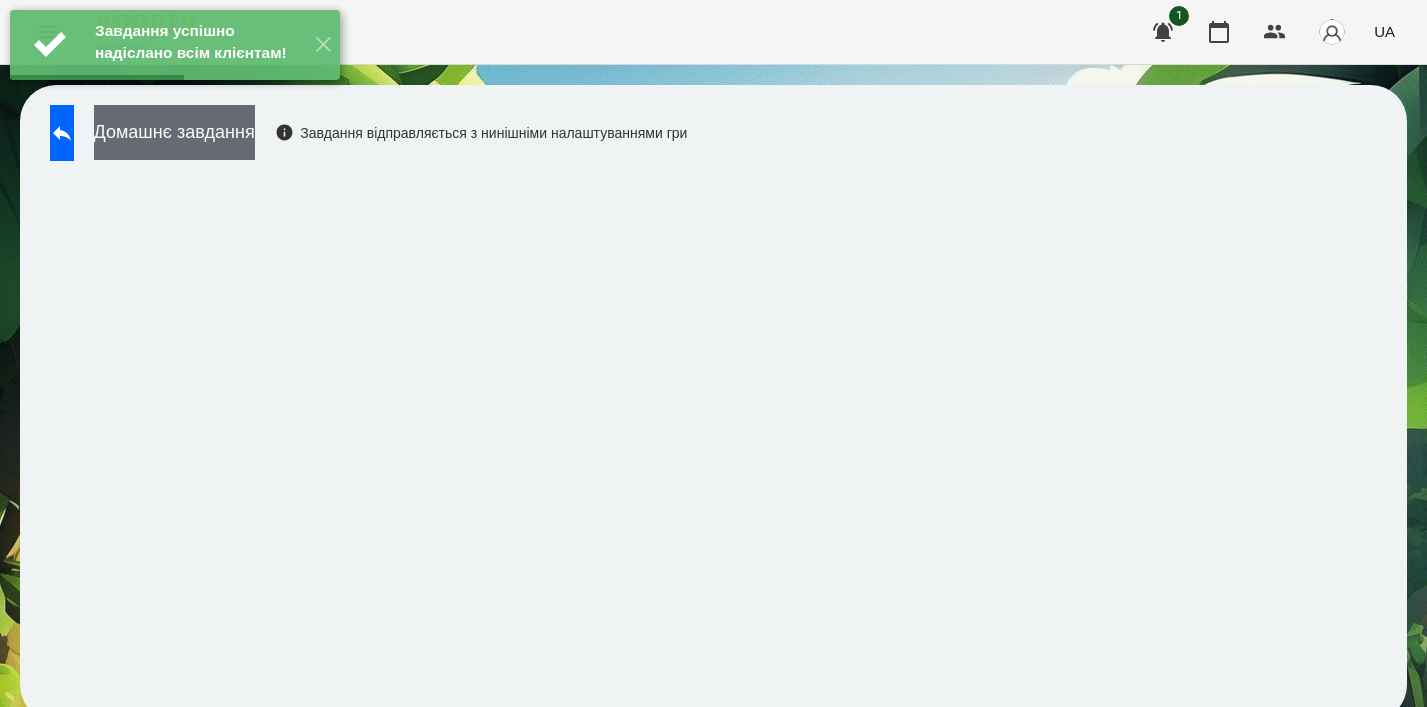click on "Домашнє завдання" at bounding box center (174, 132) 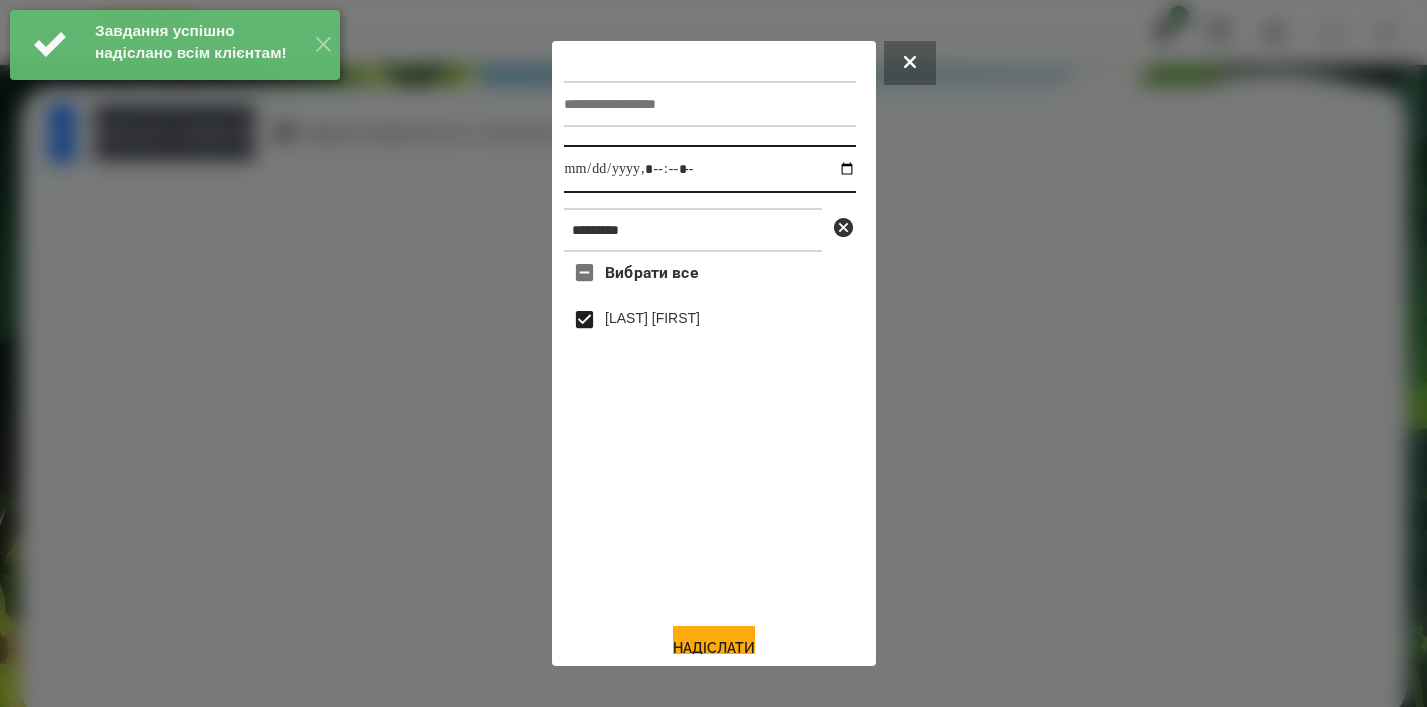 click at bounding box center [710, 169] 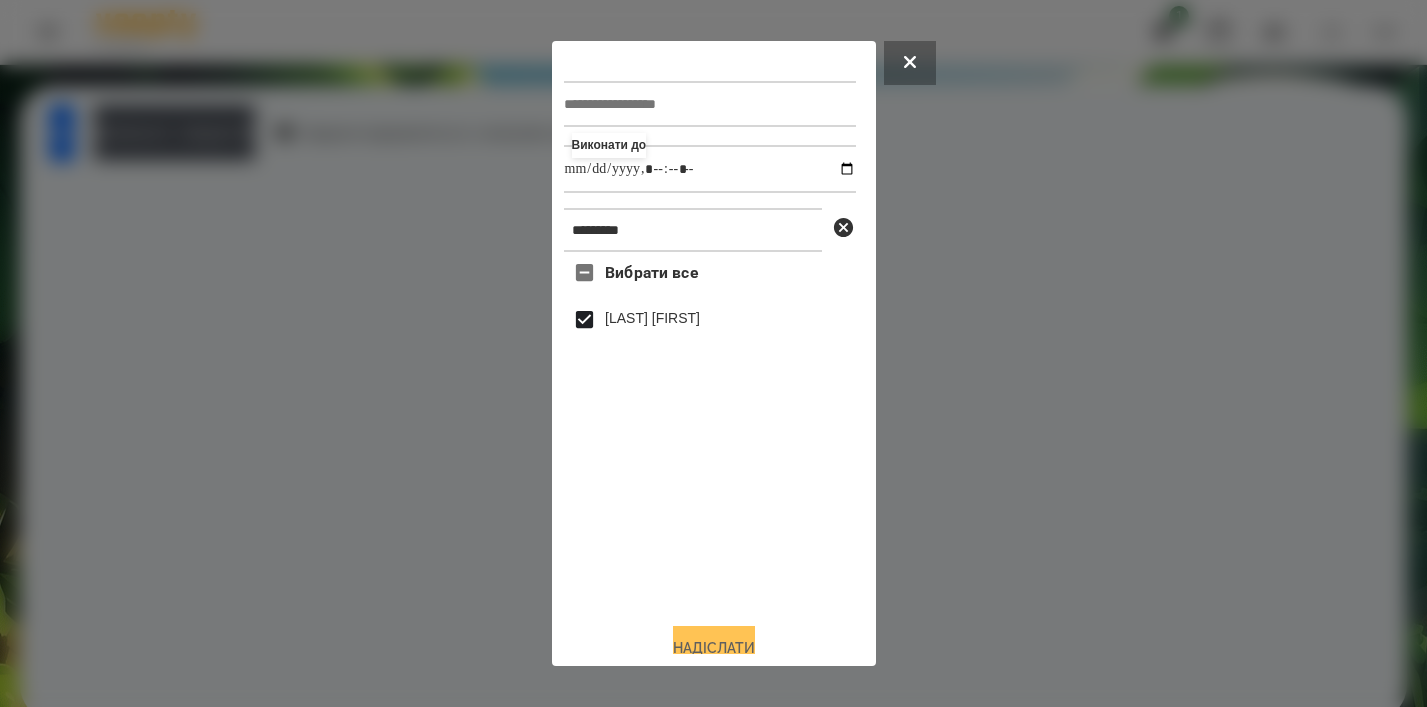 type on "**********" 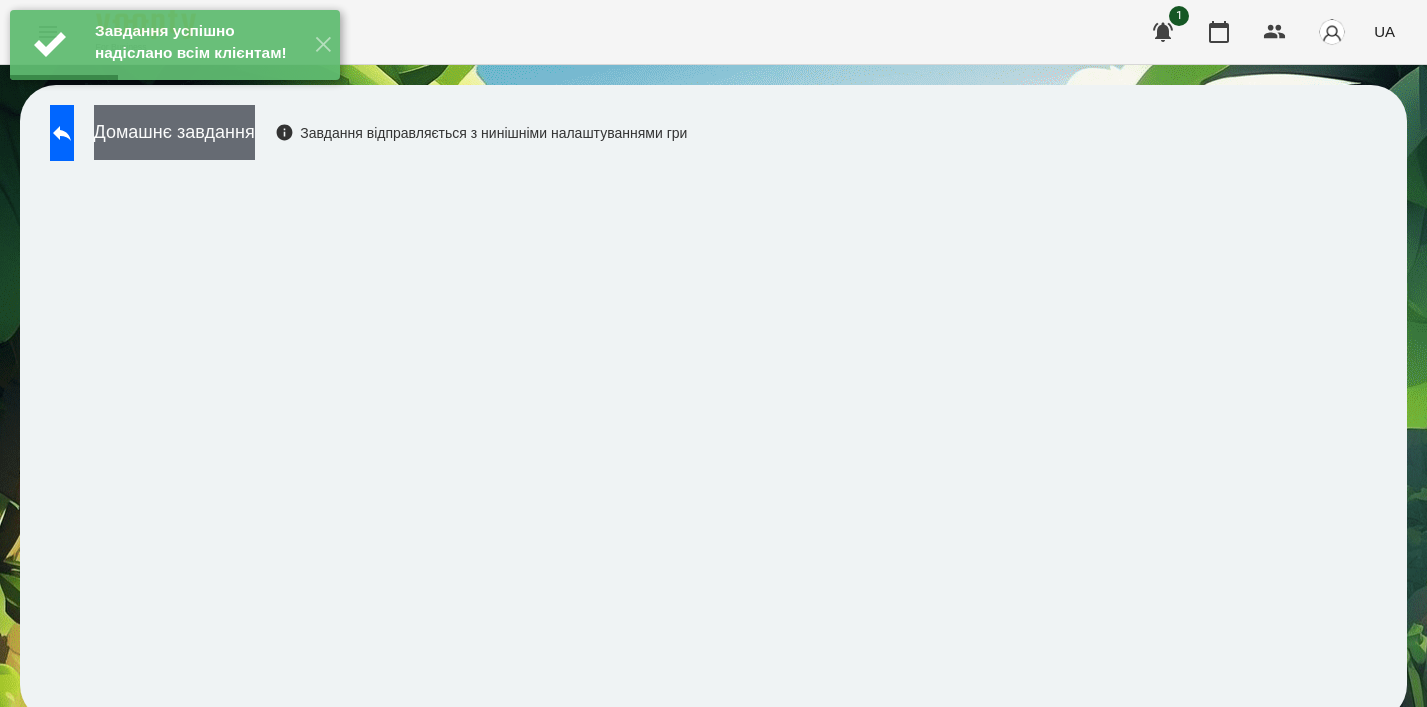 click on "Домашнє завдання" at bounding box center (174, 132) 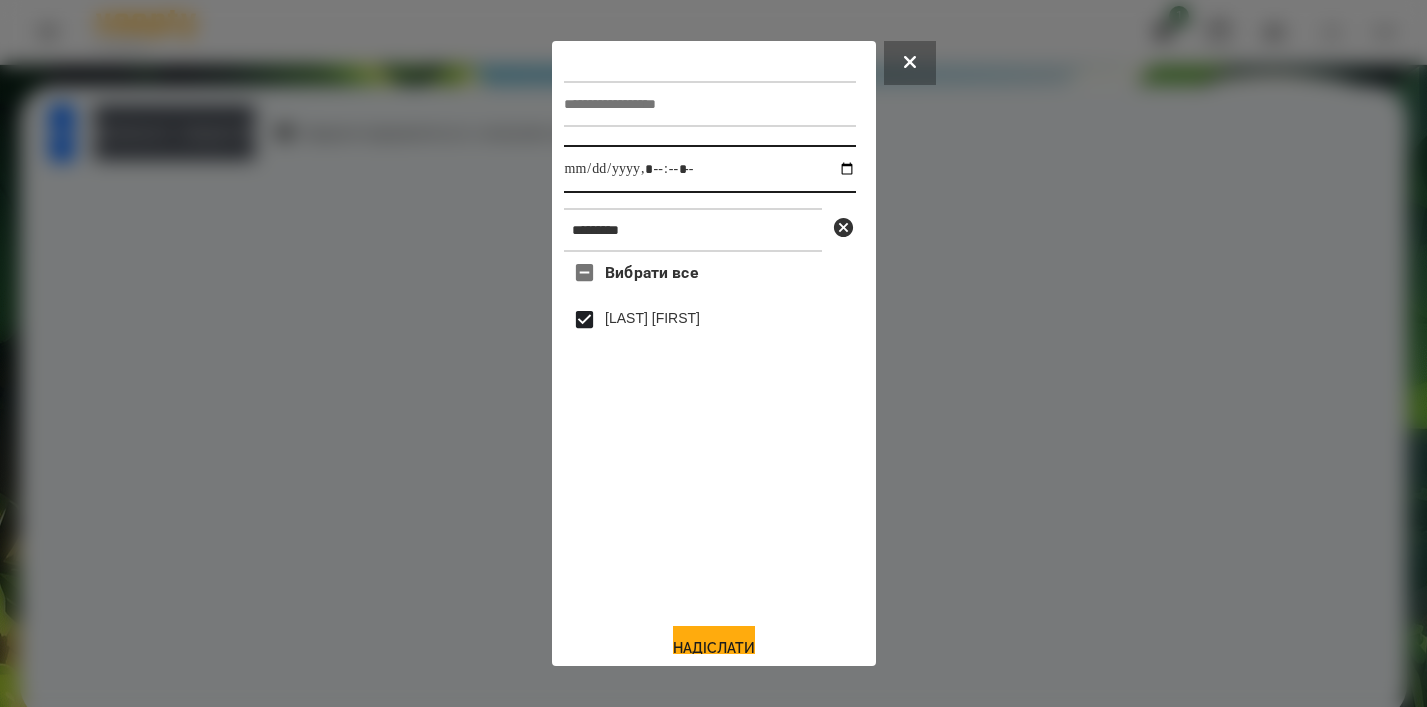 click at bounding box center (710, 169) 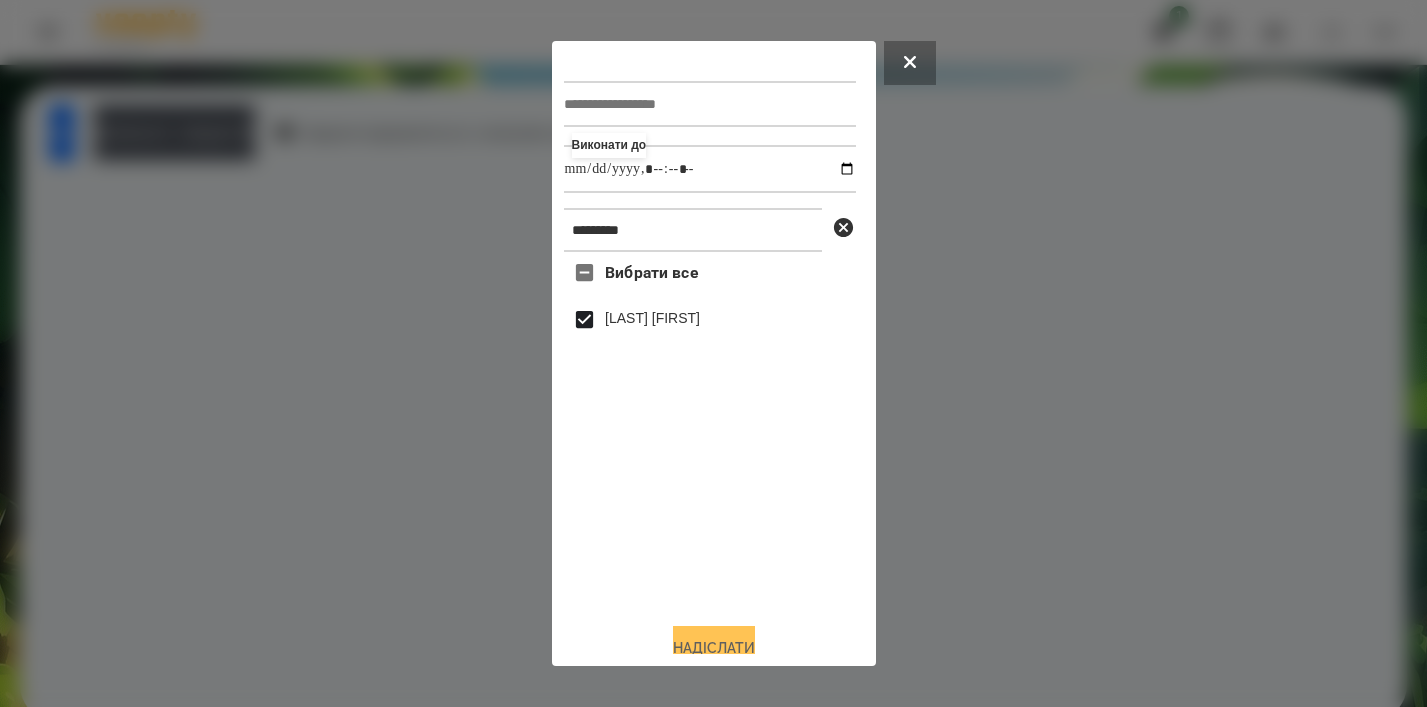 click on "Надіслати" at bounding box center (714, 648) 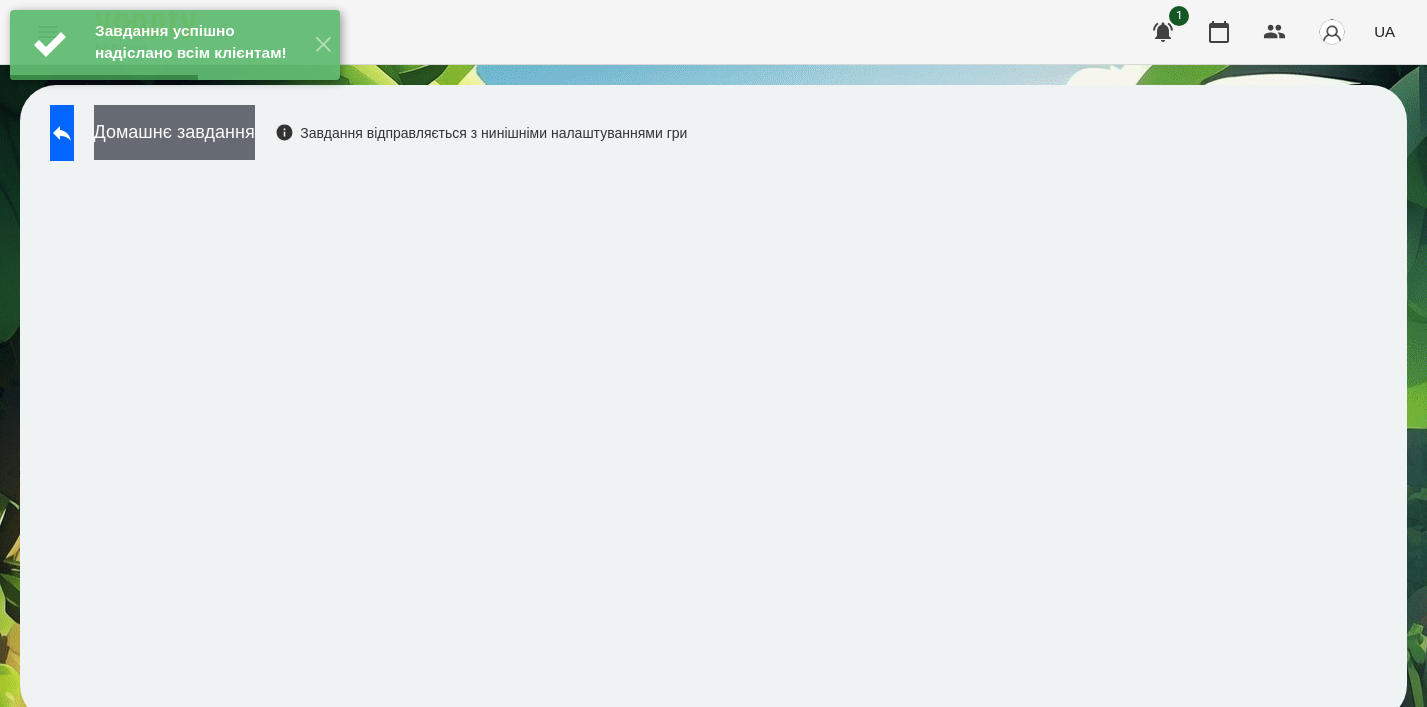 click on "Домашнє завдання" at bounding box center [174, 132] 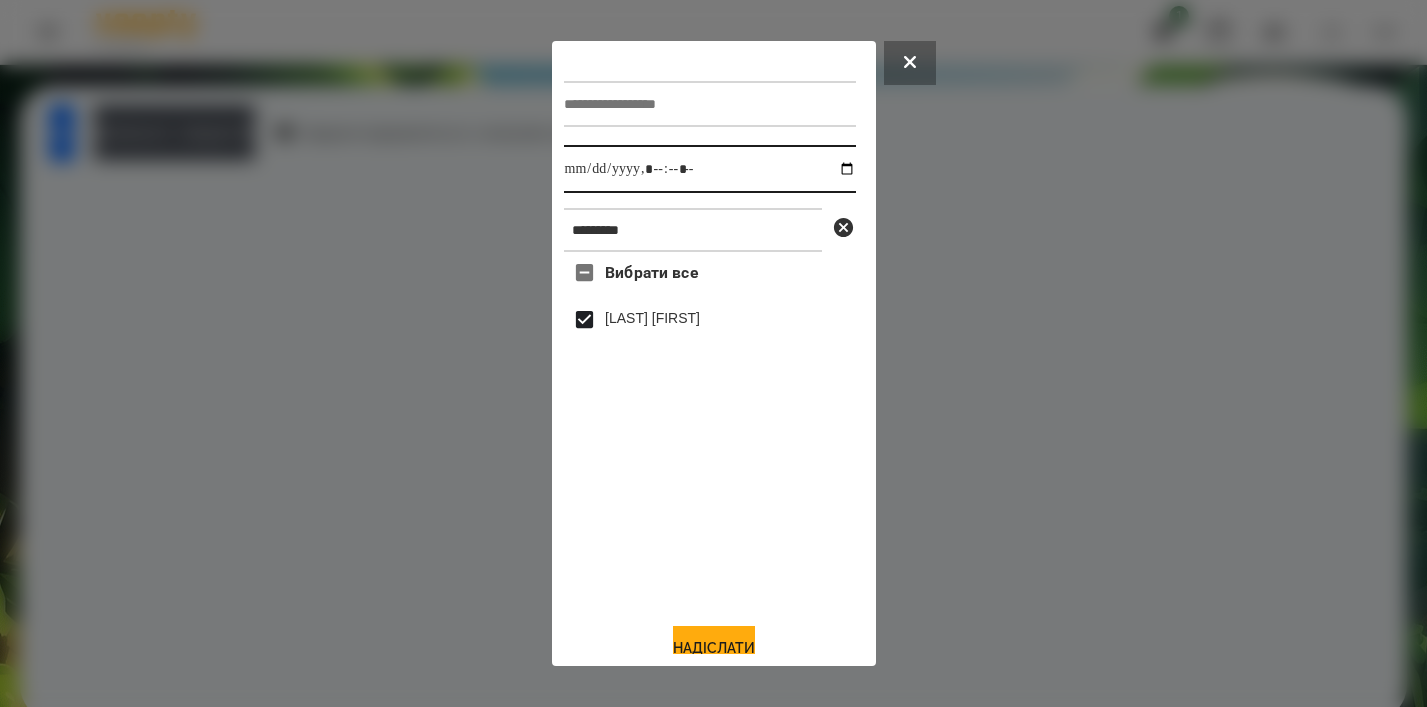 click at bounding box center [710, 169] 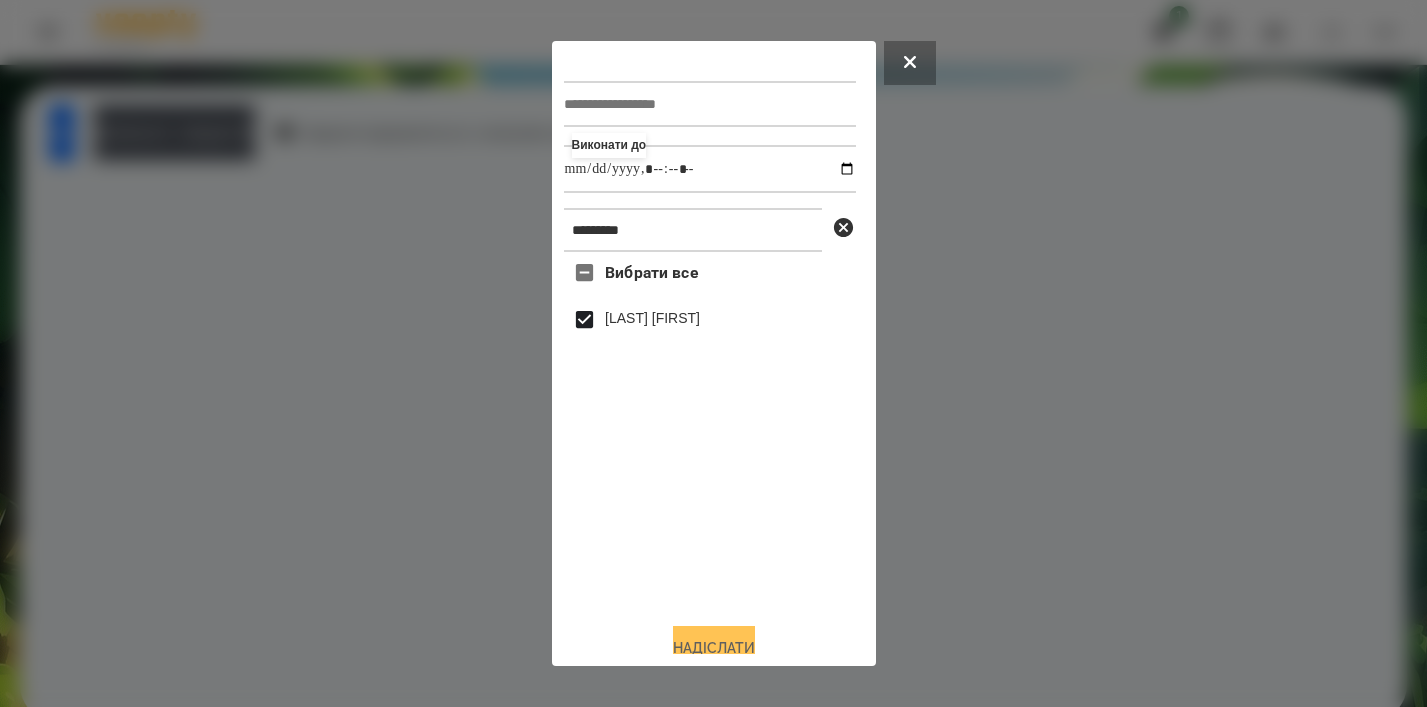 type on "**********" 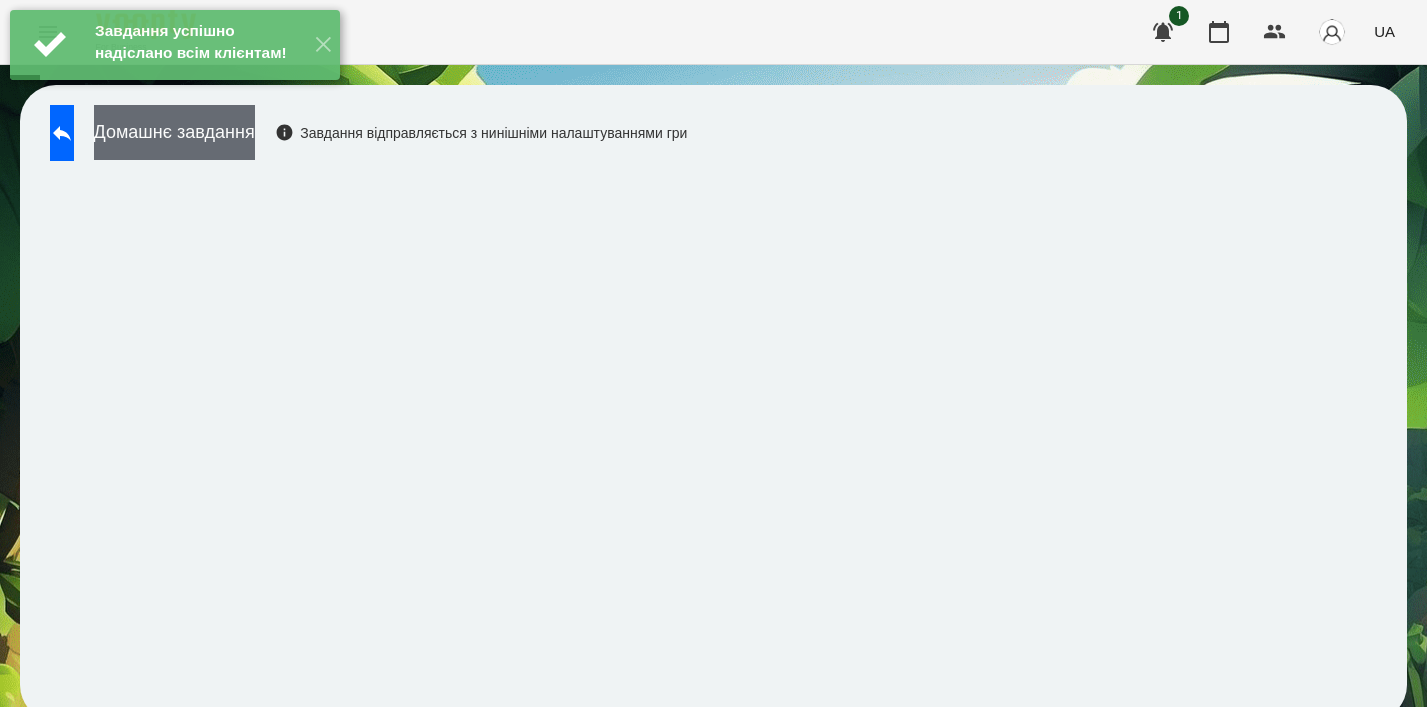 click on "Домашнє завдання" at bounding box center (174, 132) 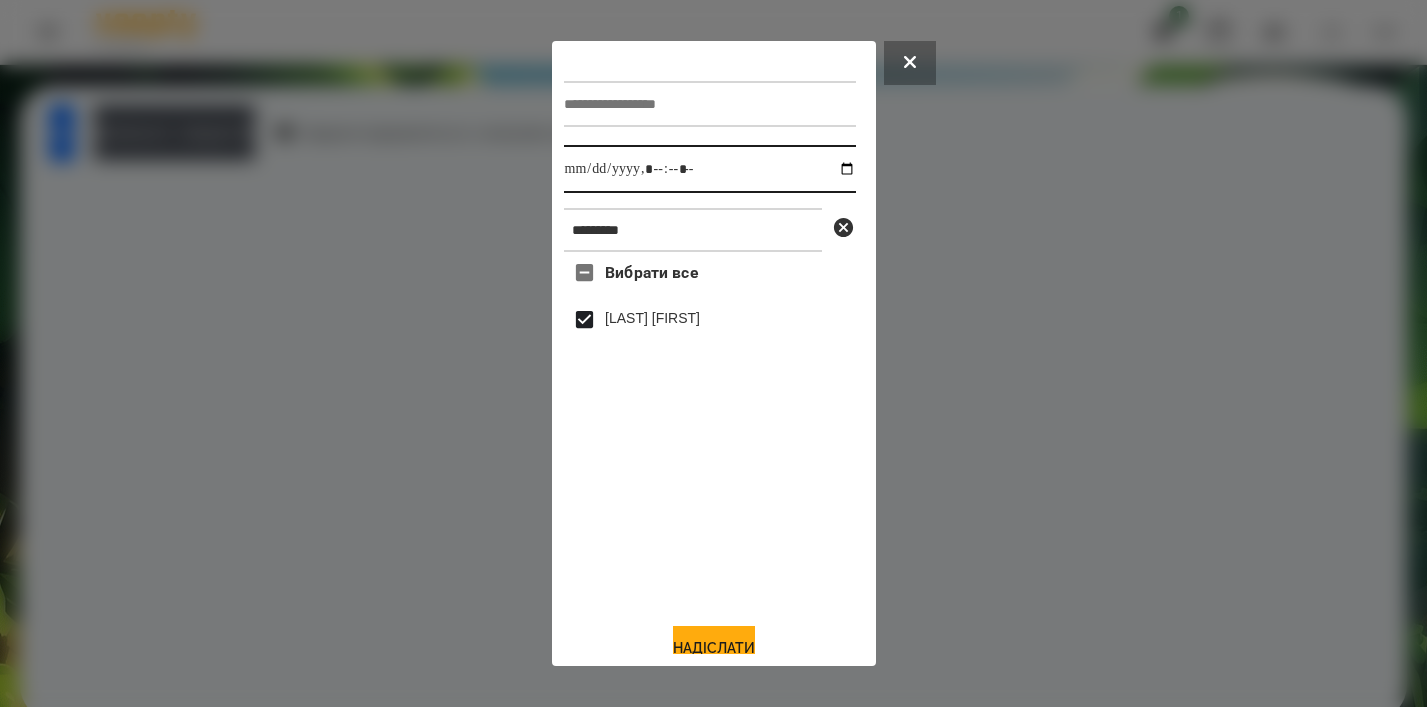 click at bounding box center [710, 169] 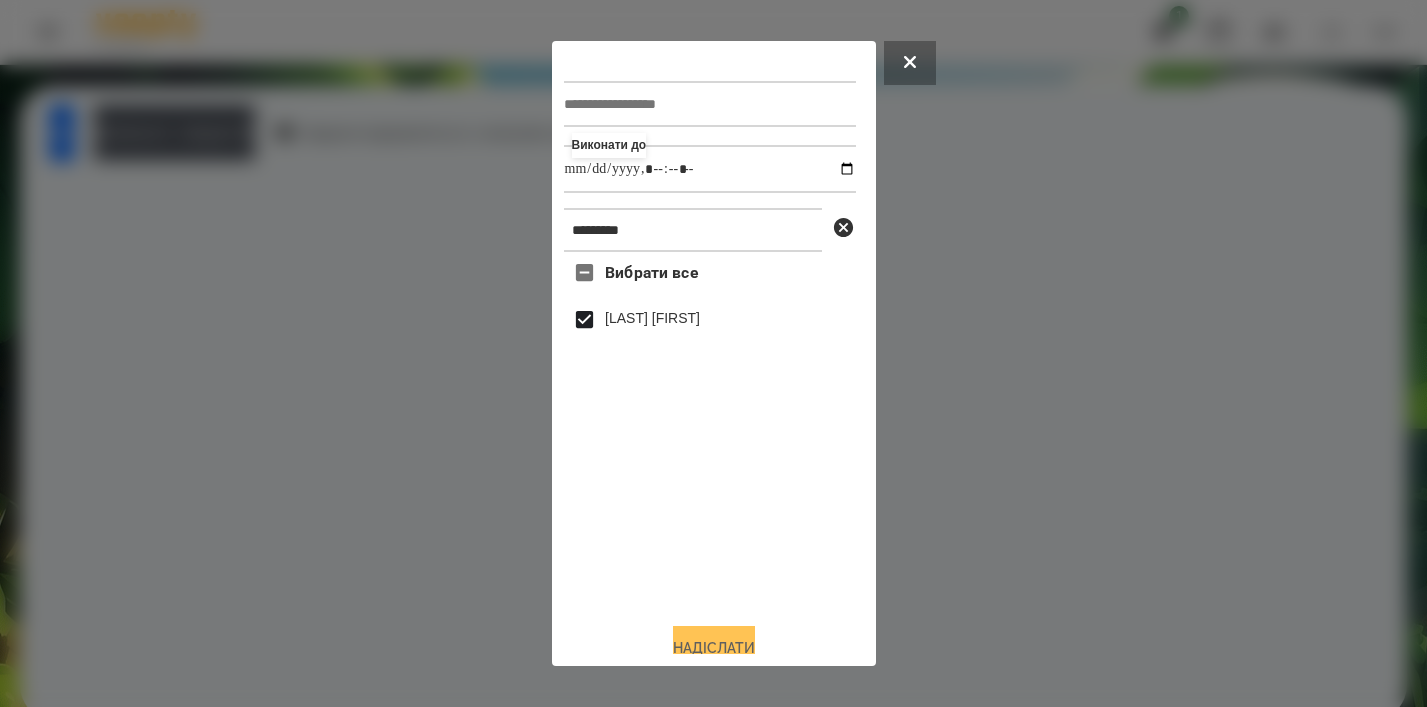 click on "Надіслати" at bounding box center [714, 648] 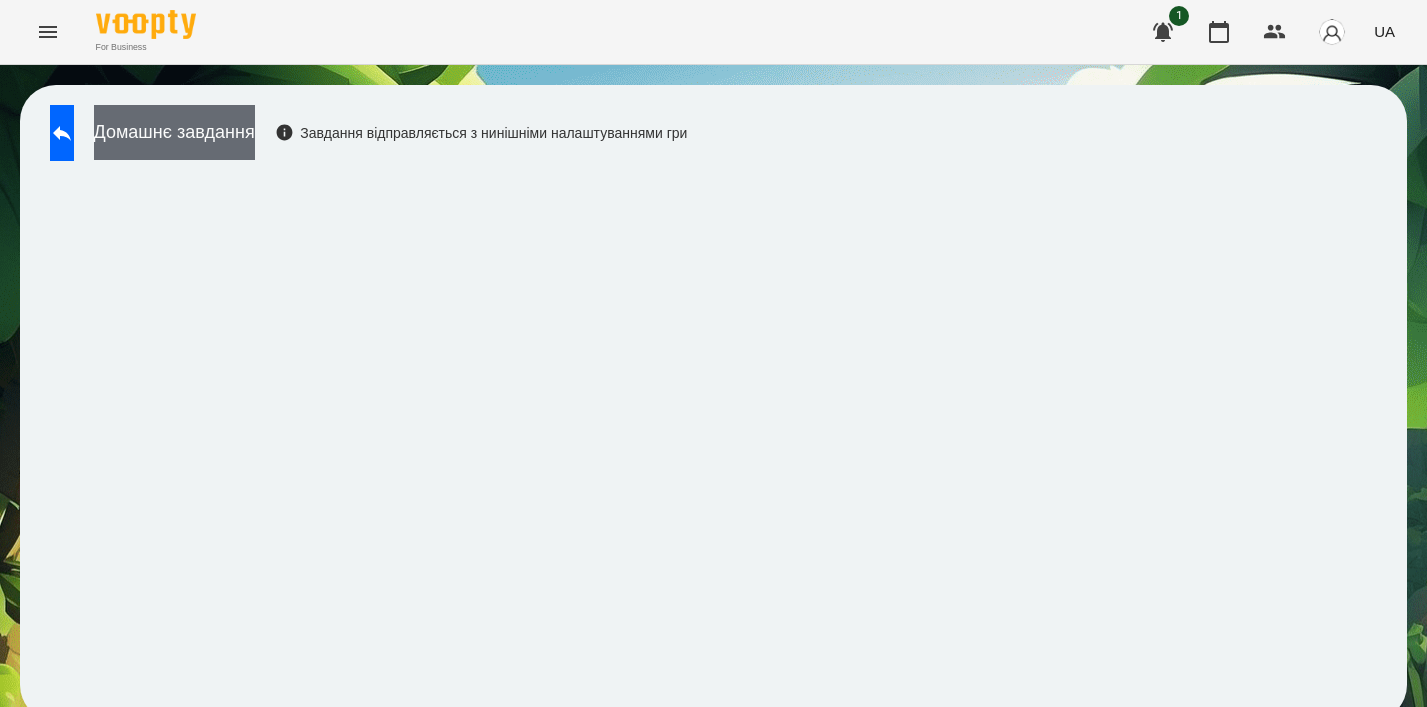 click on "Домашнє завдання" at bounding box center [174, 132] 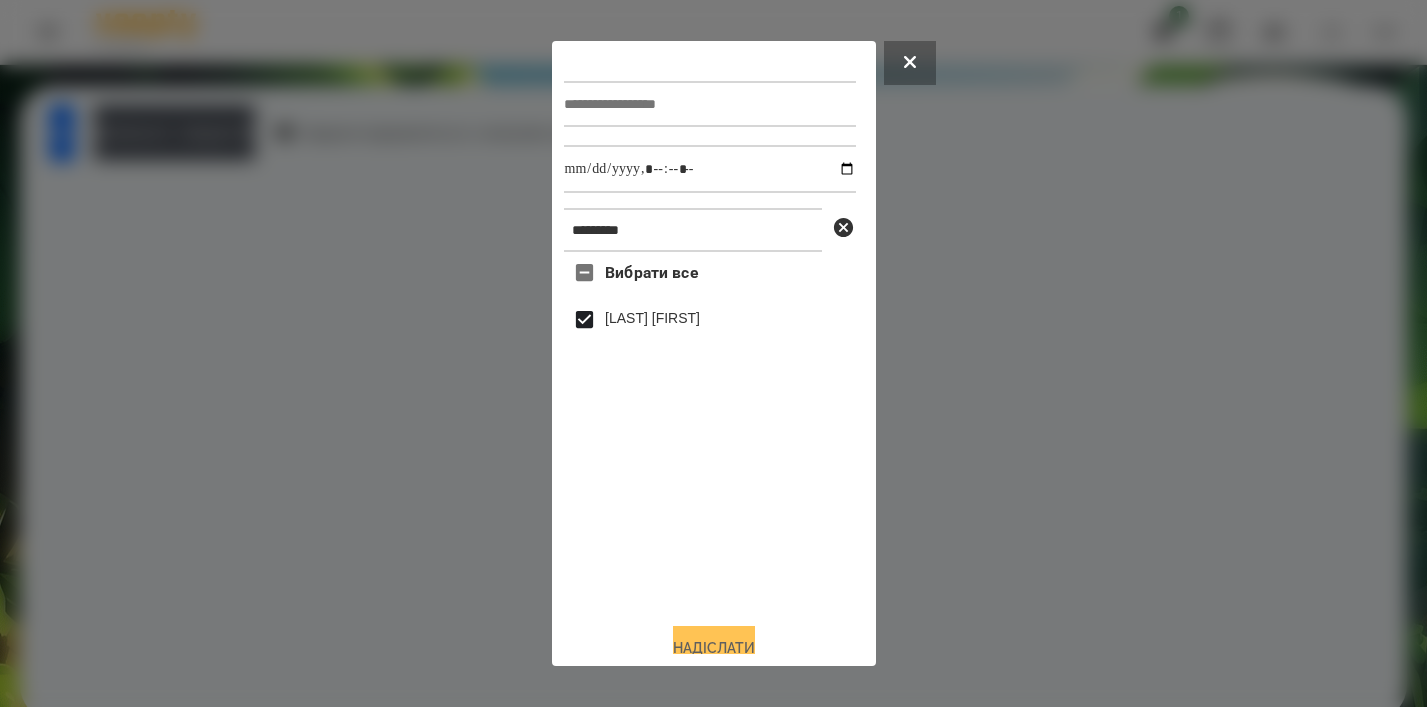 click on "Надіслати" at bounding box center [714, 648] 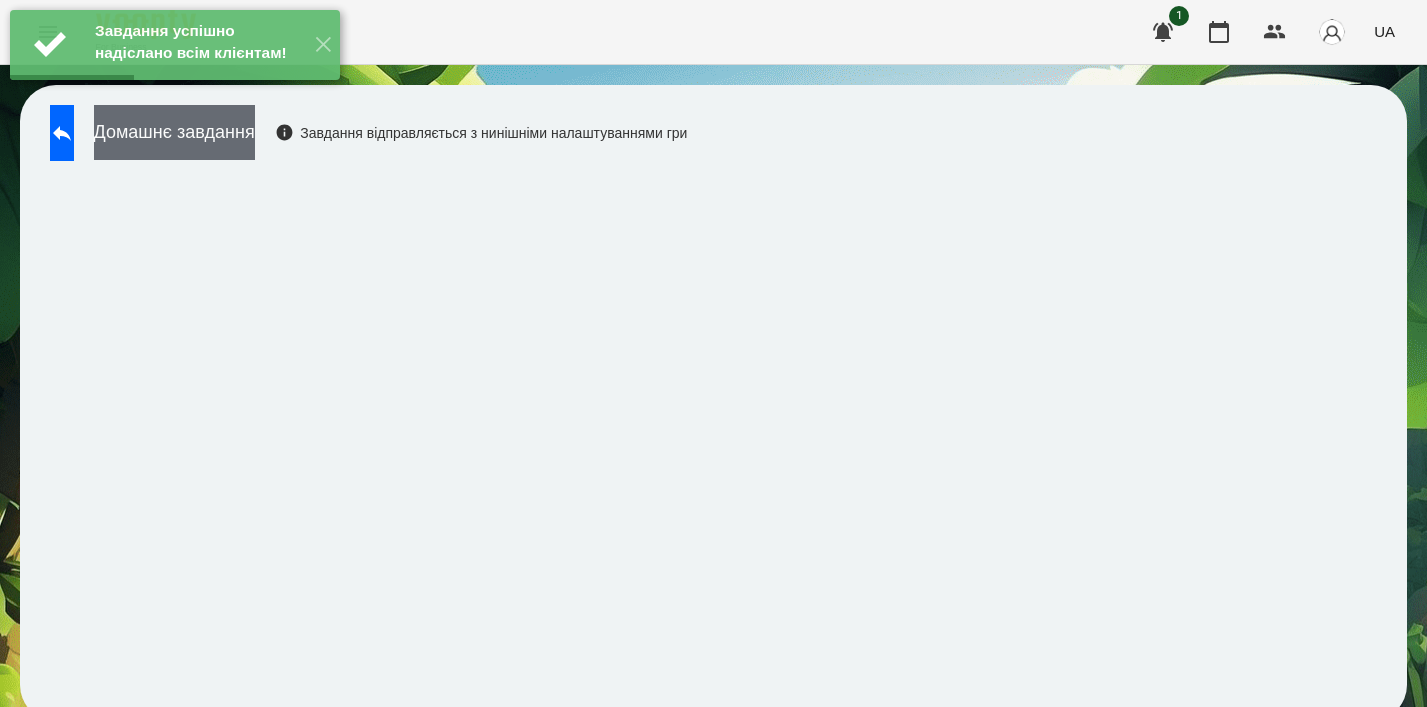 click on "Домашнє завдання" at bounding box center (174, 132) 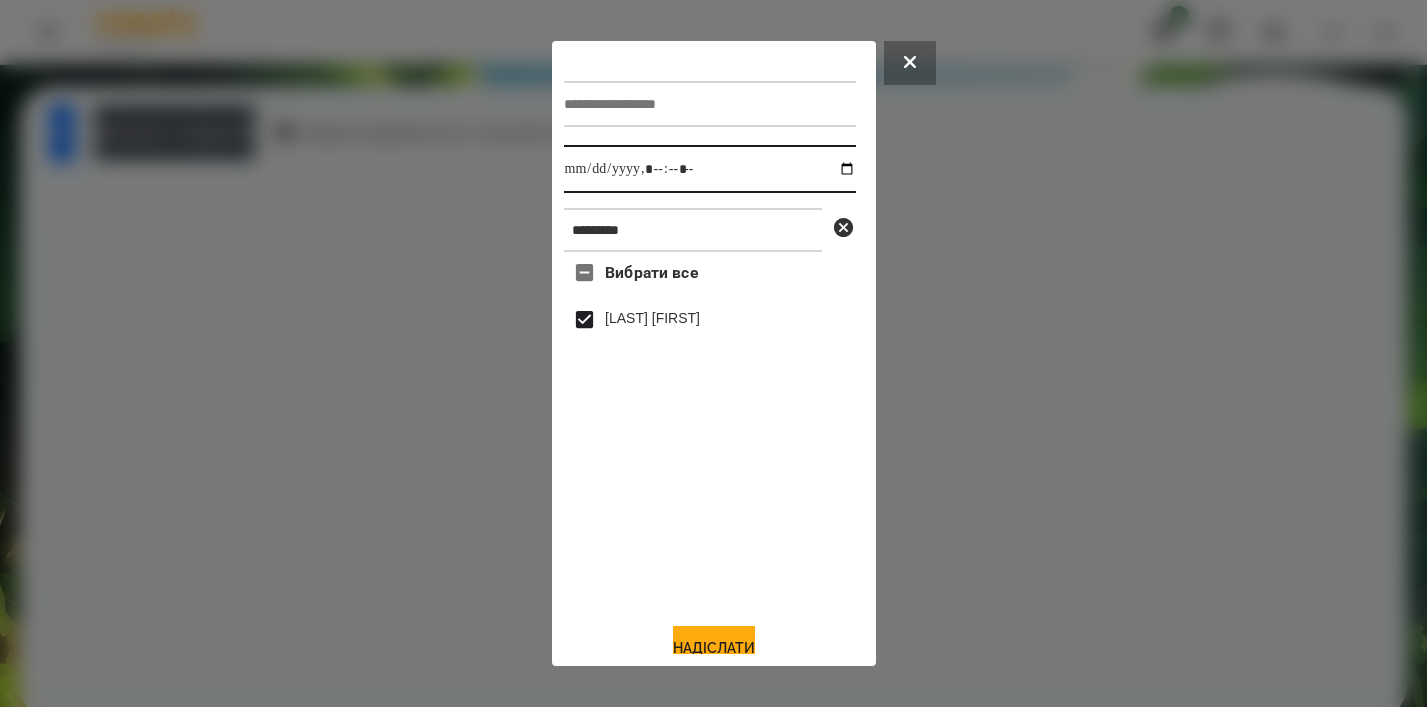 click at bounding box center (710, 169) 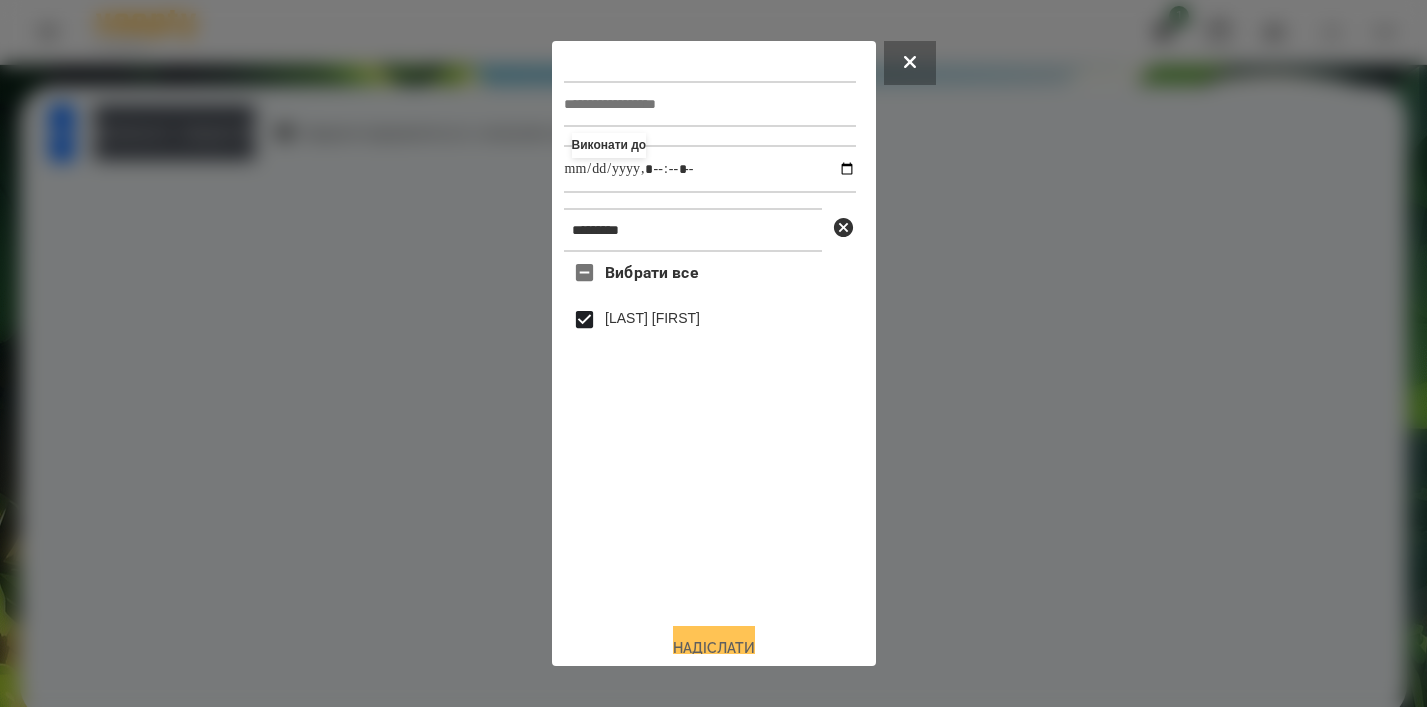 type on "**********" 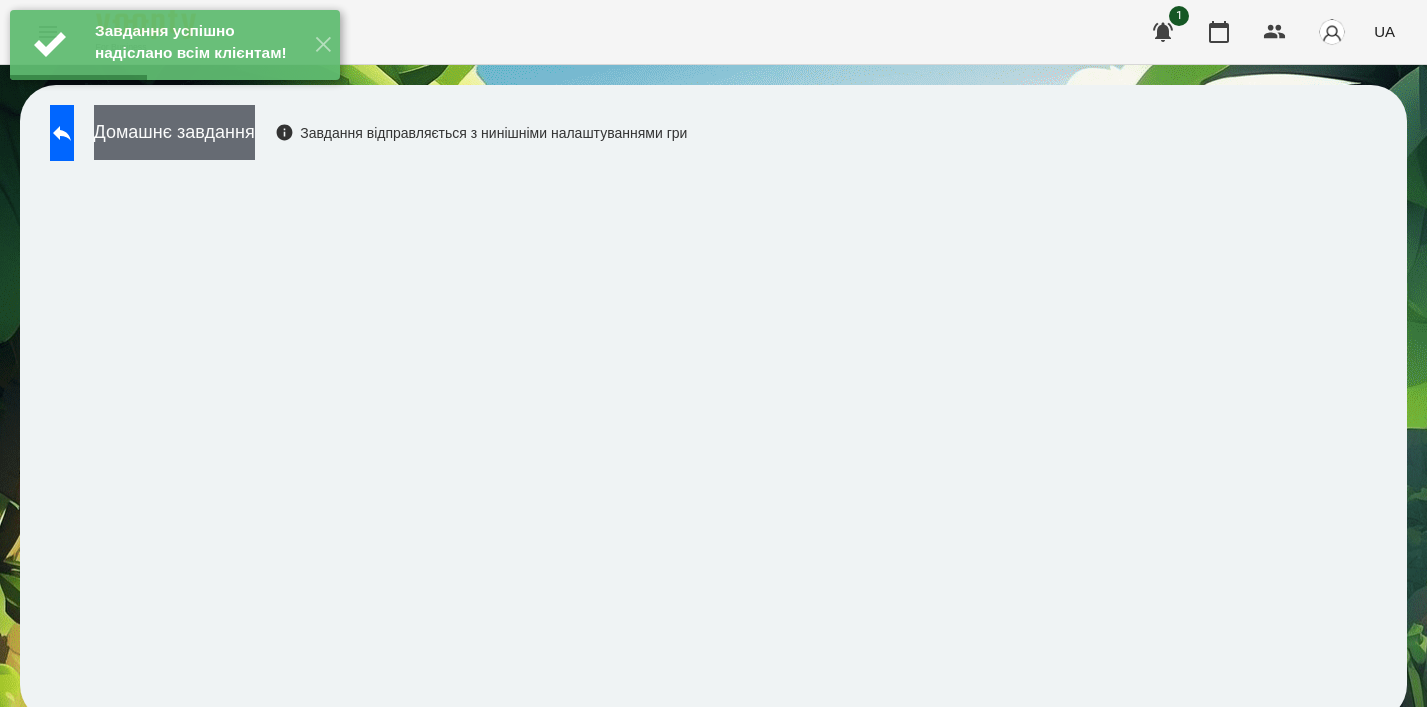 click on "Домашнє завдання" at bounding box center [174, 132] 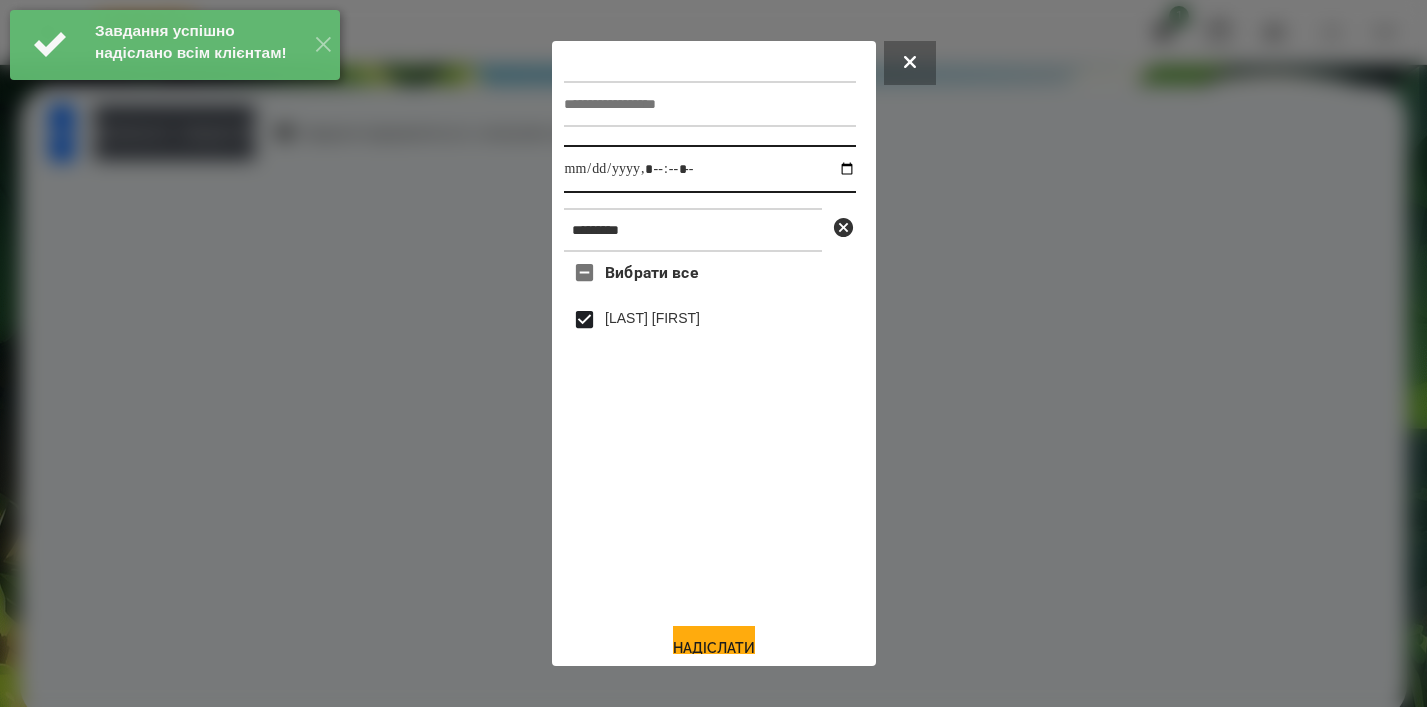 click at bounding box center [710, 169] 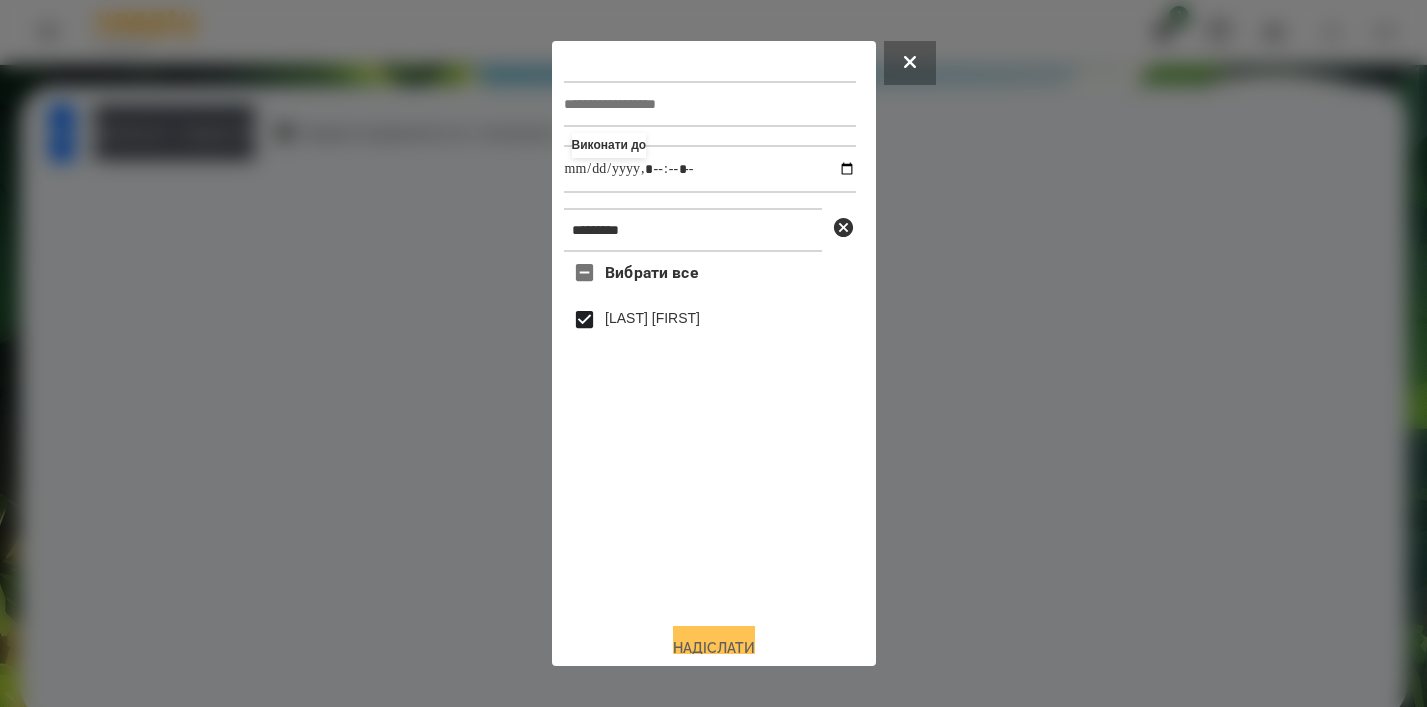 type on "**********" 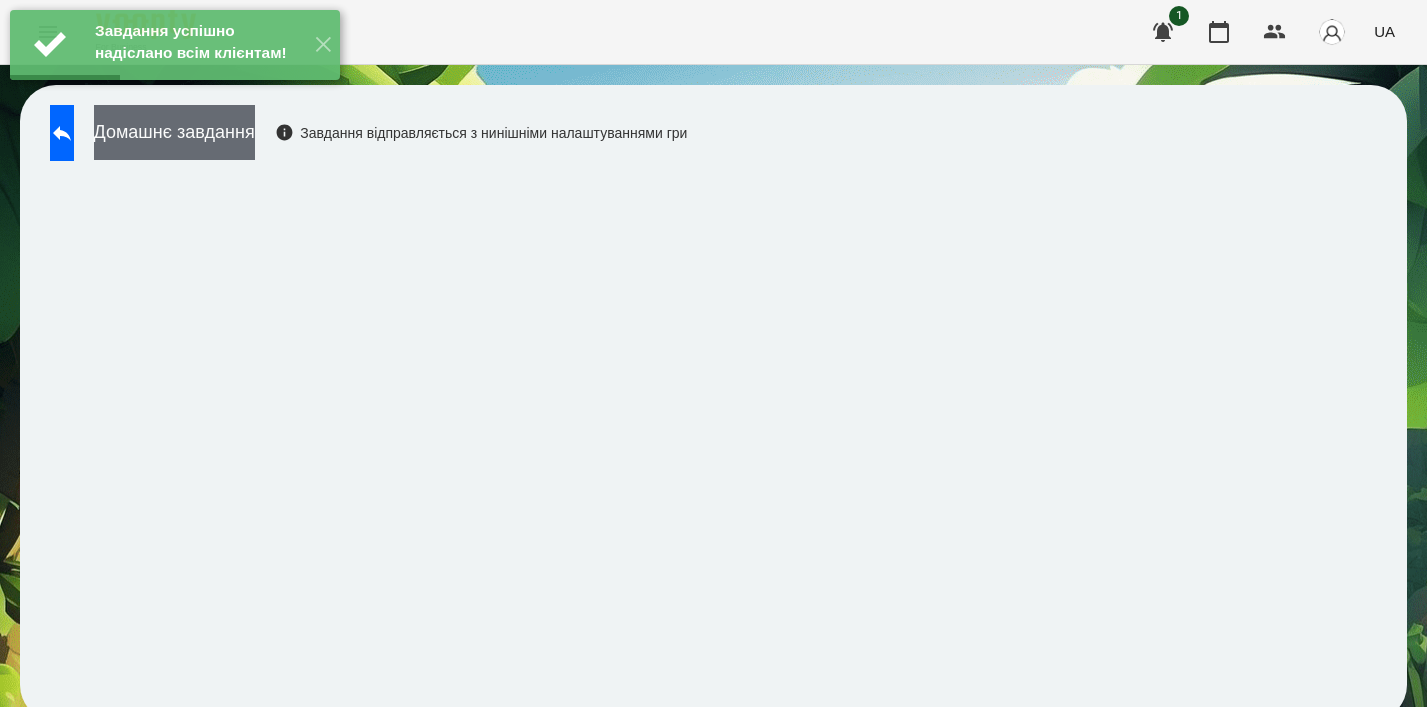 click on "Домашнє завдання" at bounding box center [174, 132] 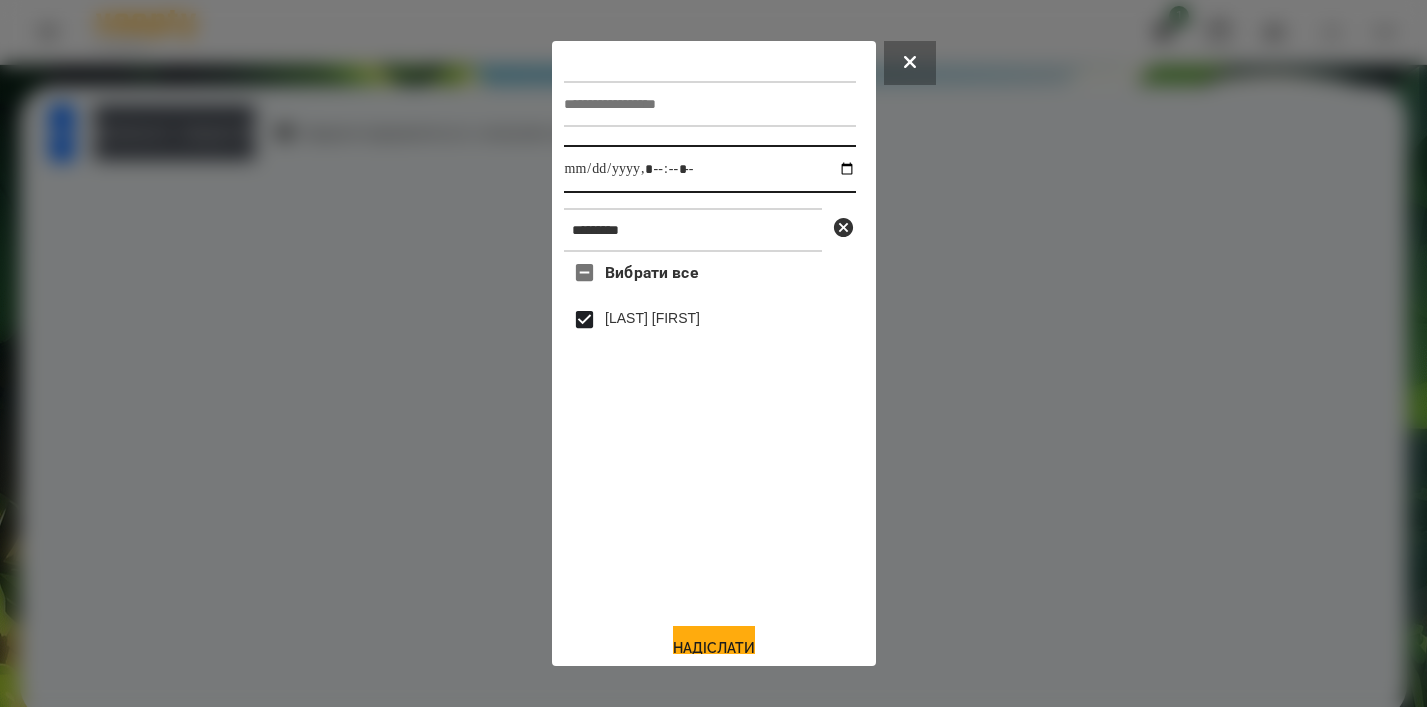 click at bounding box center [710, 169] 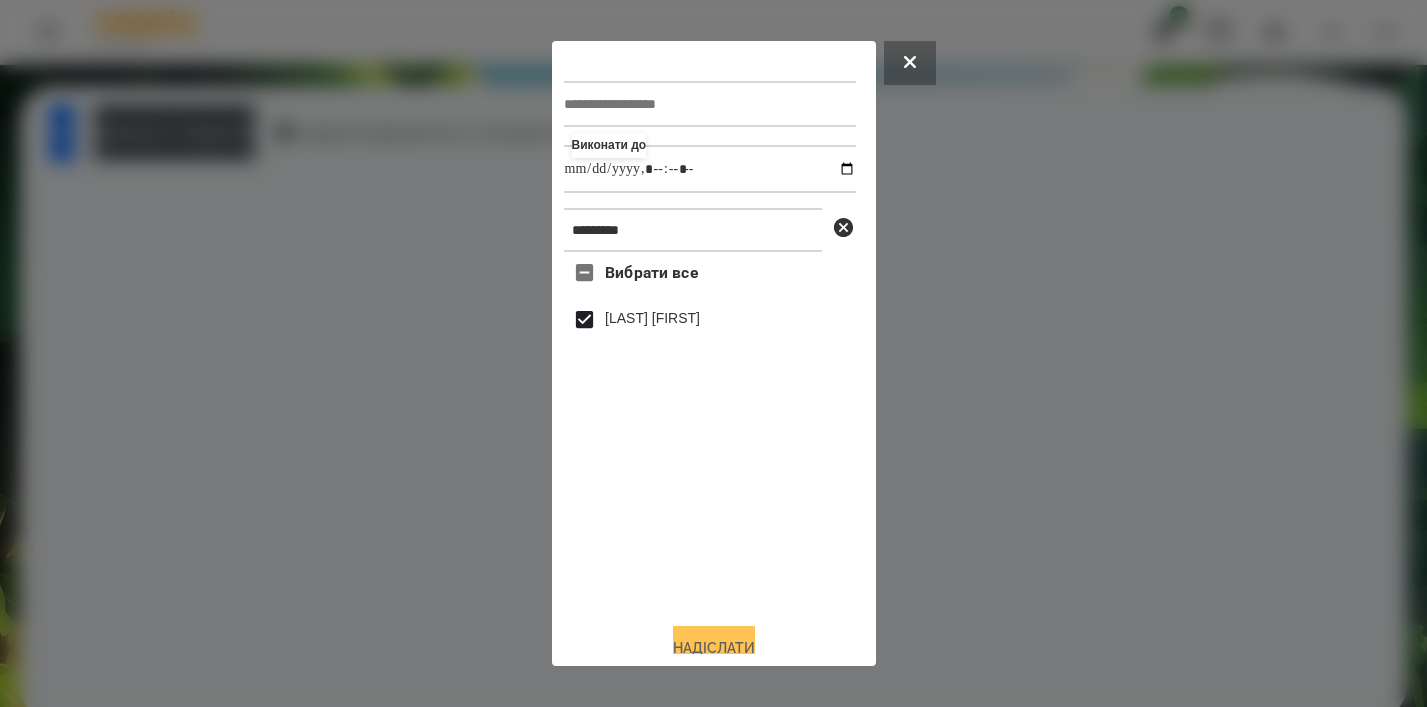 type on "**********" 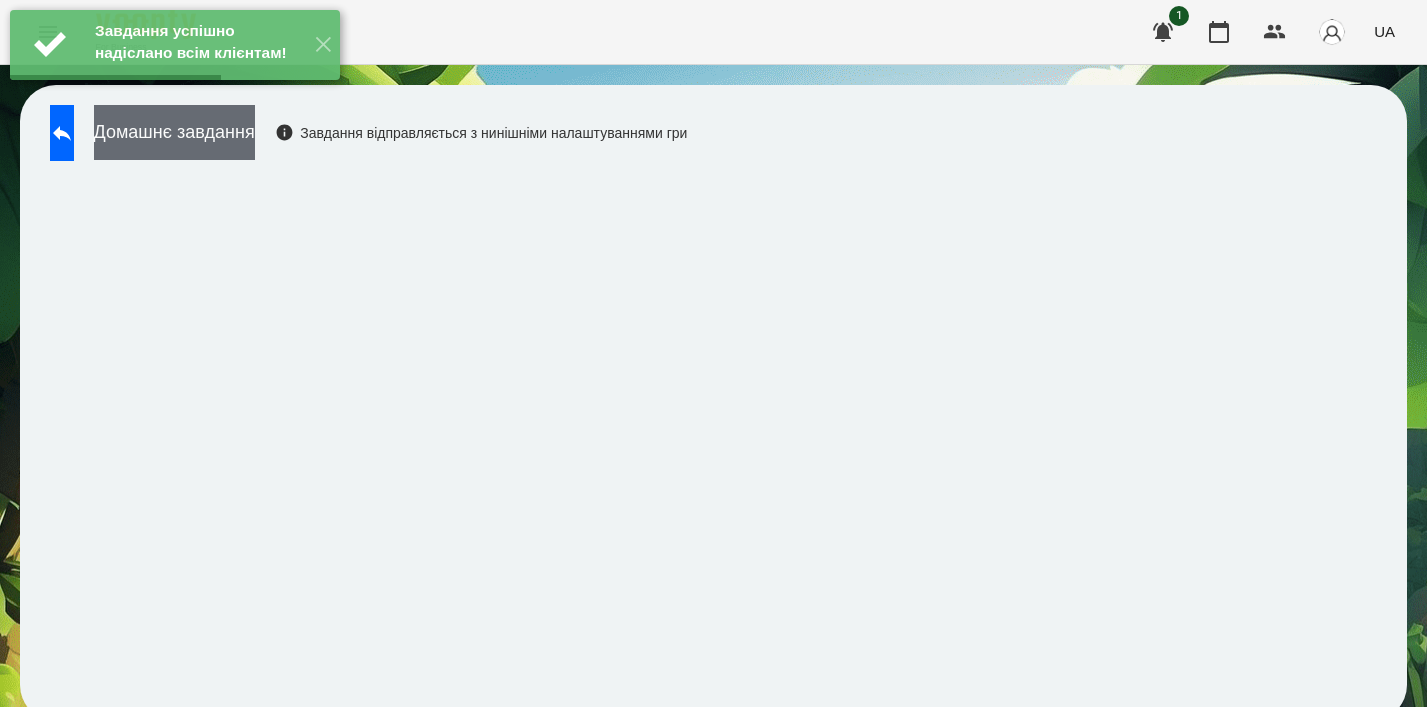 click on "Домашнє завдання" at bounding box center [174, 132] 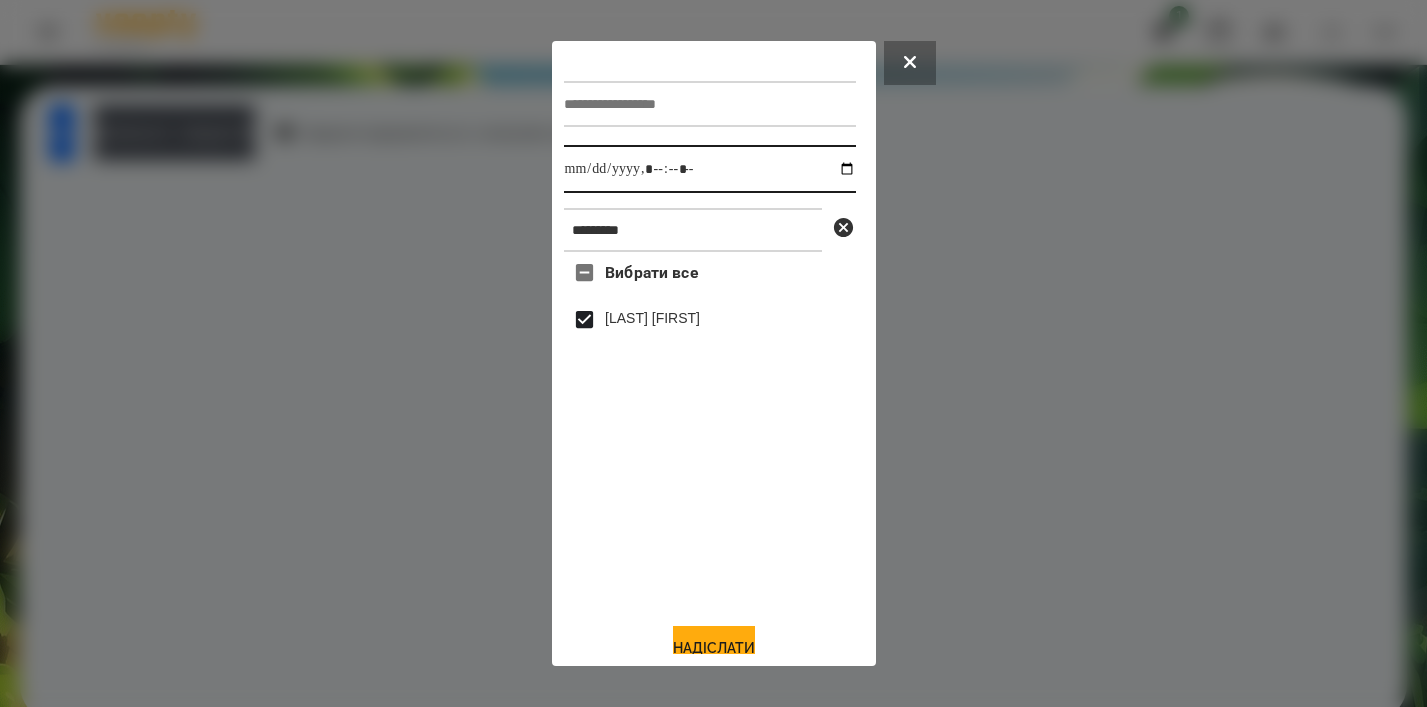 click at bounding box center (710, 169) 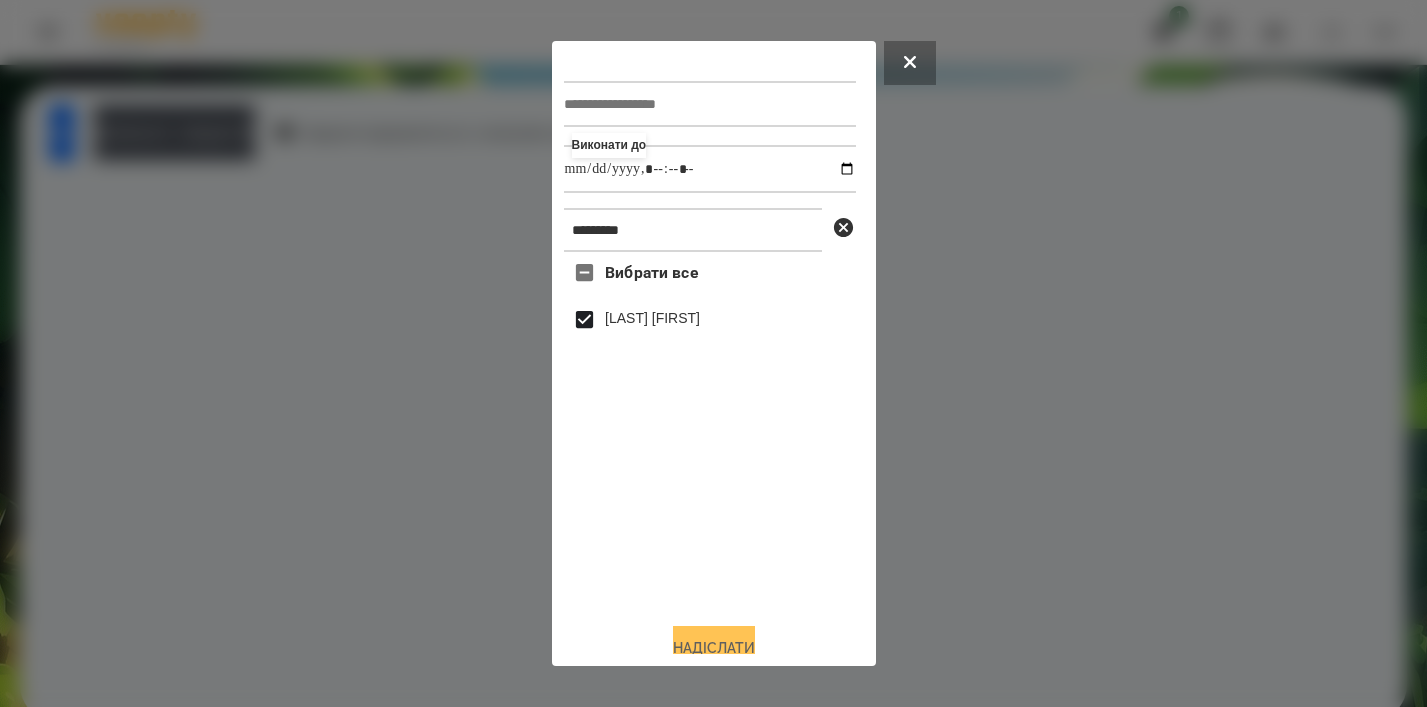 type on "**********" 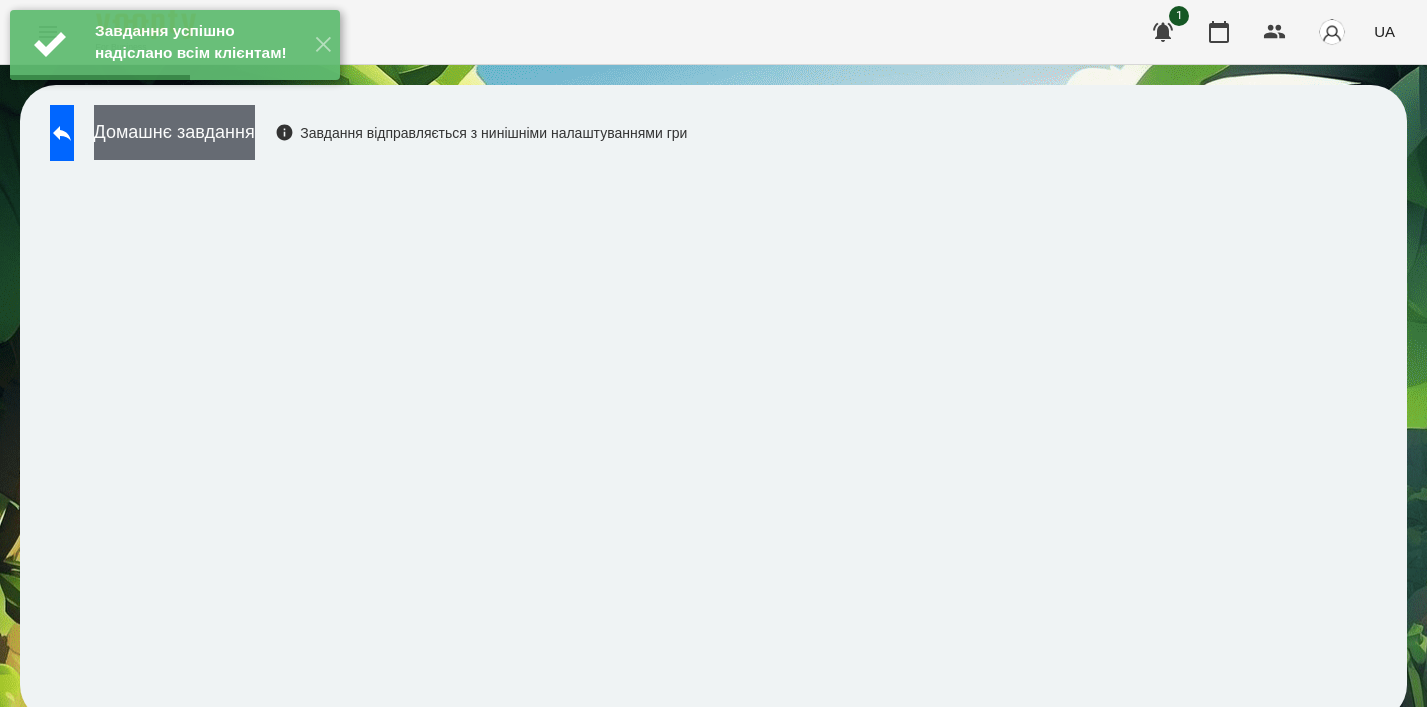 click on "Домашнє завдання" at bounding box center (174, 132) 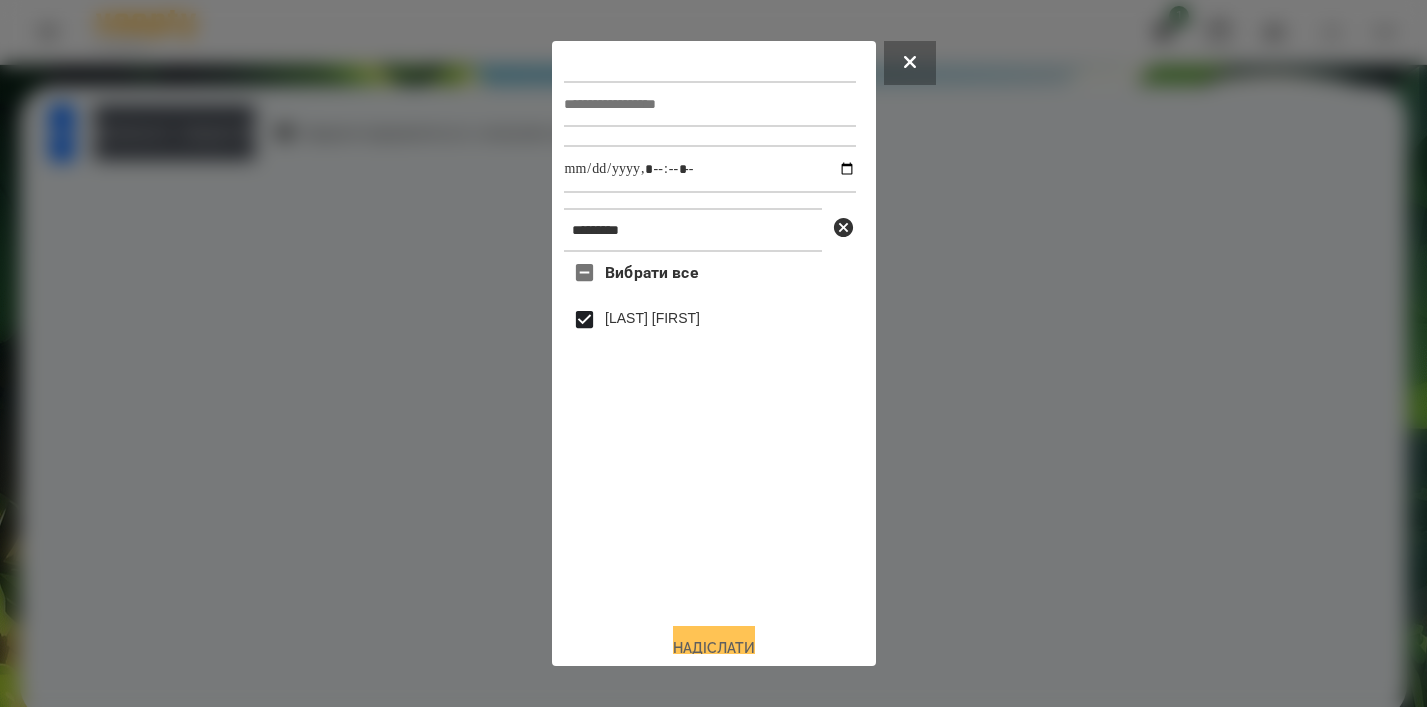 click on "Надіслати" at bounding box center [714, 648] 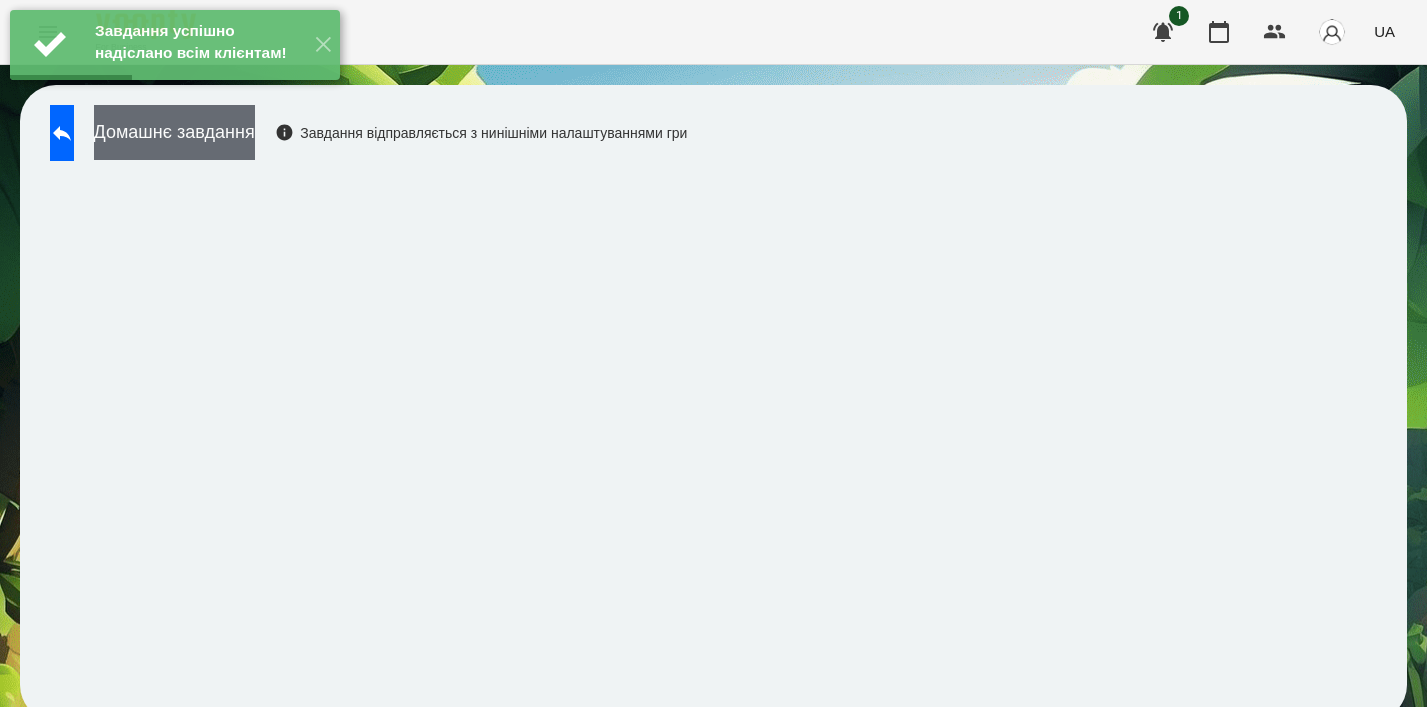 click on "Домашнє завдання" at bounding box center [174, 132] 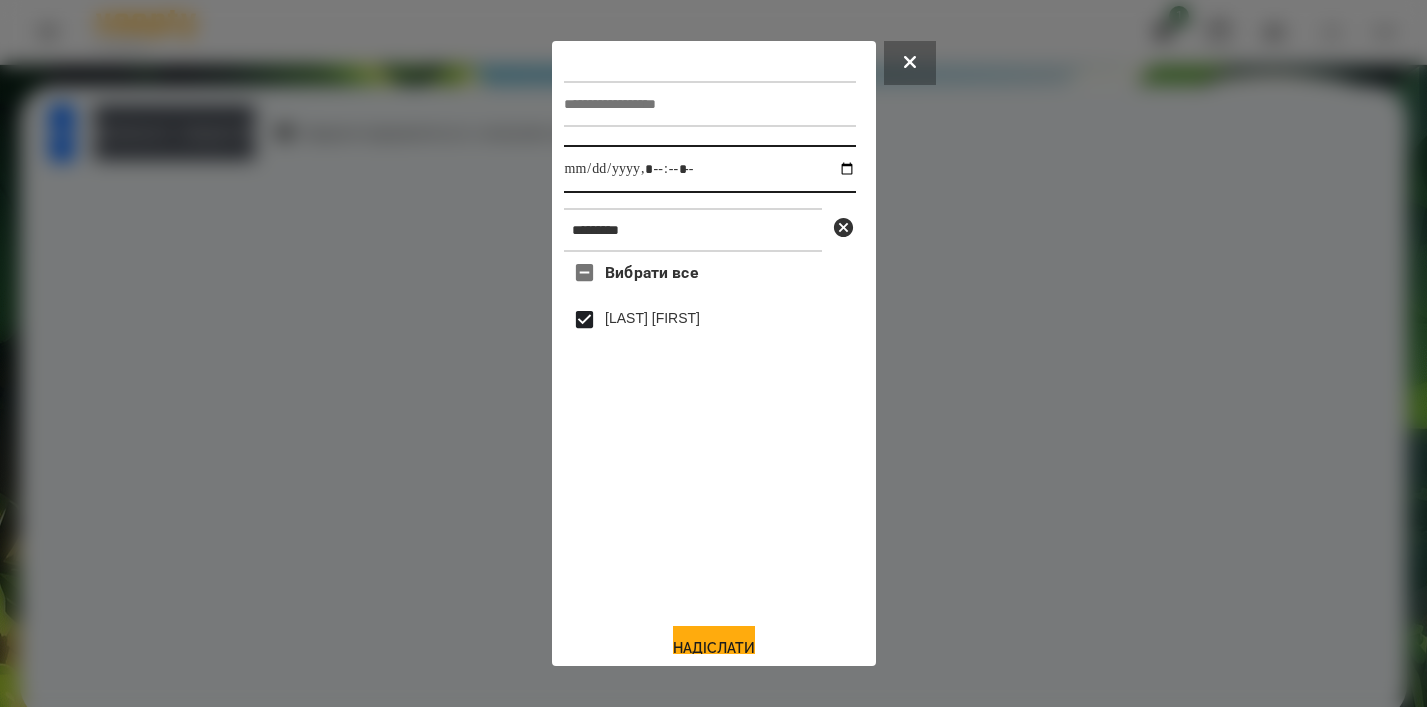 click at bounding box center (710, 169) 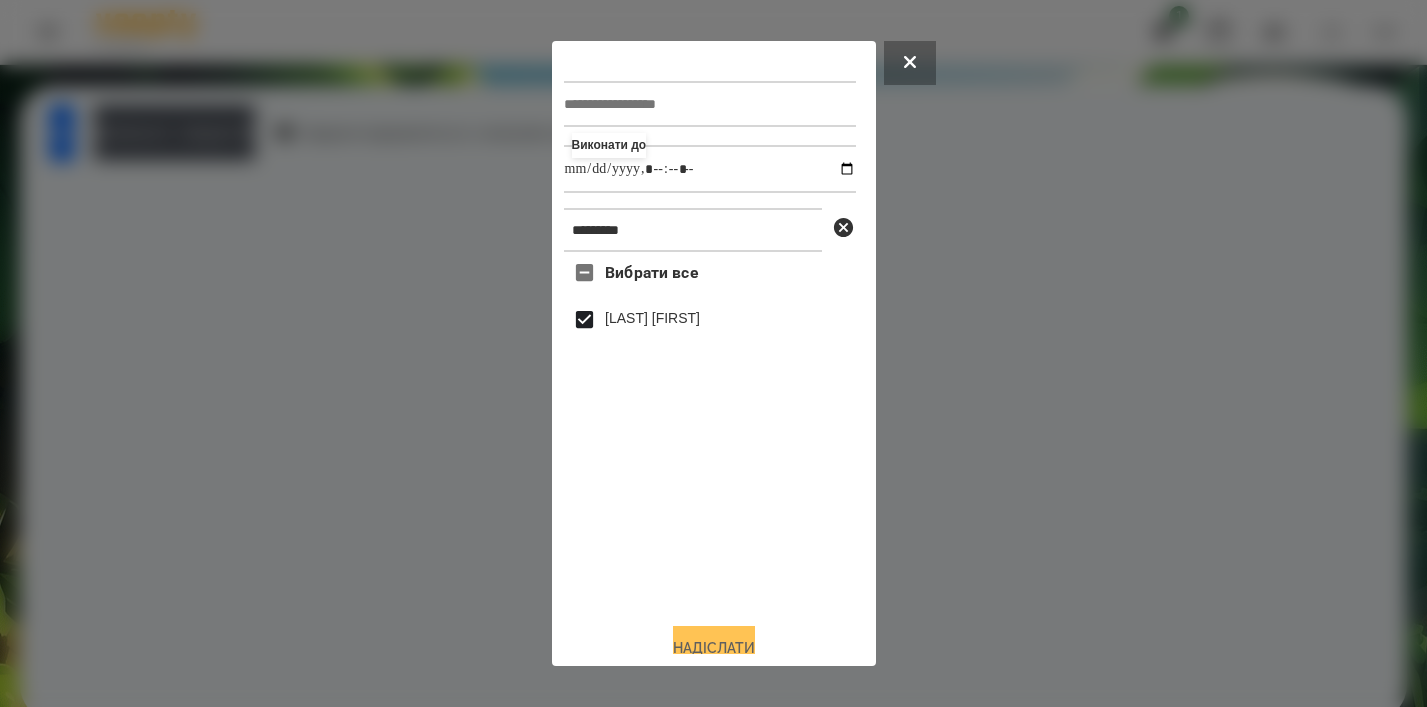 click on "Надіслати" at bounding box center [714, 648] 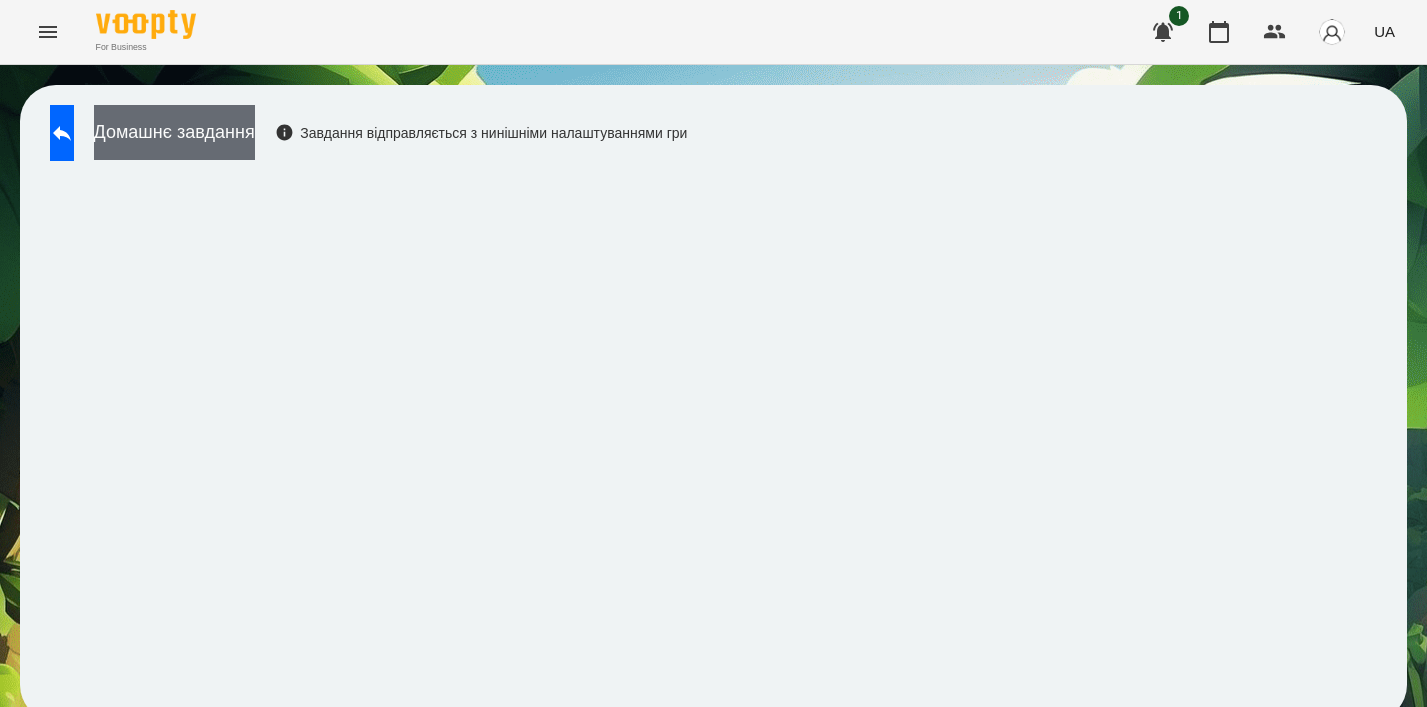 click on "Домашнє завдання" at bounding box center (174, 132) 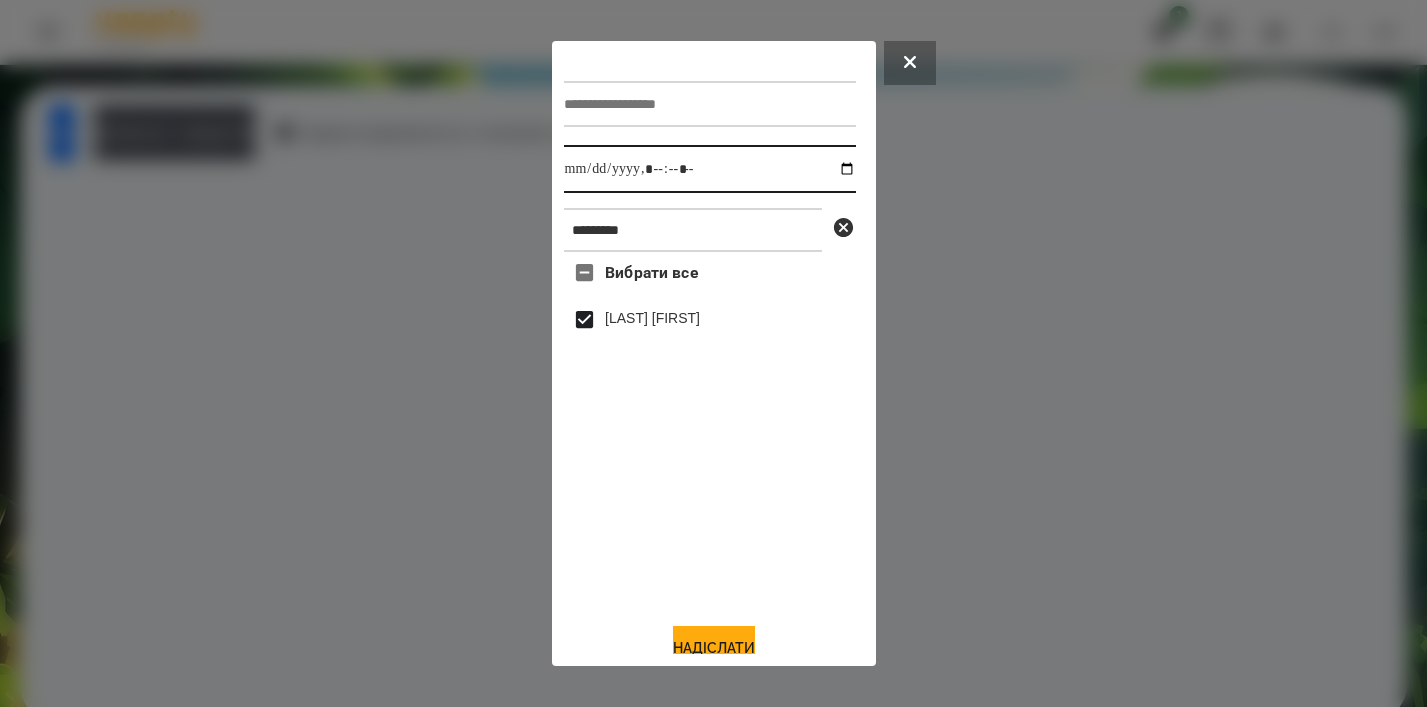 click at bounding box center (710, 169) 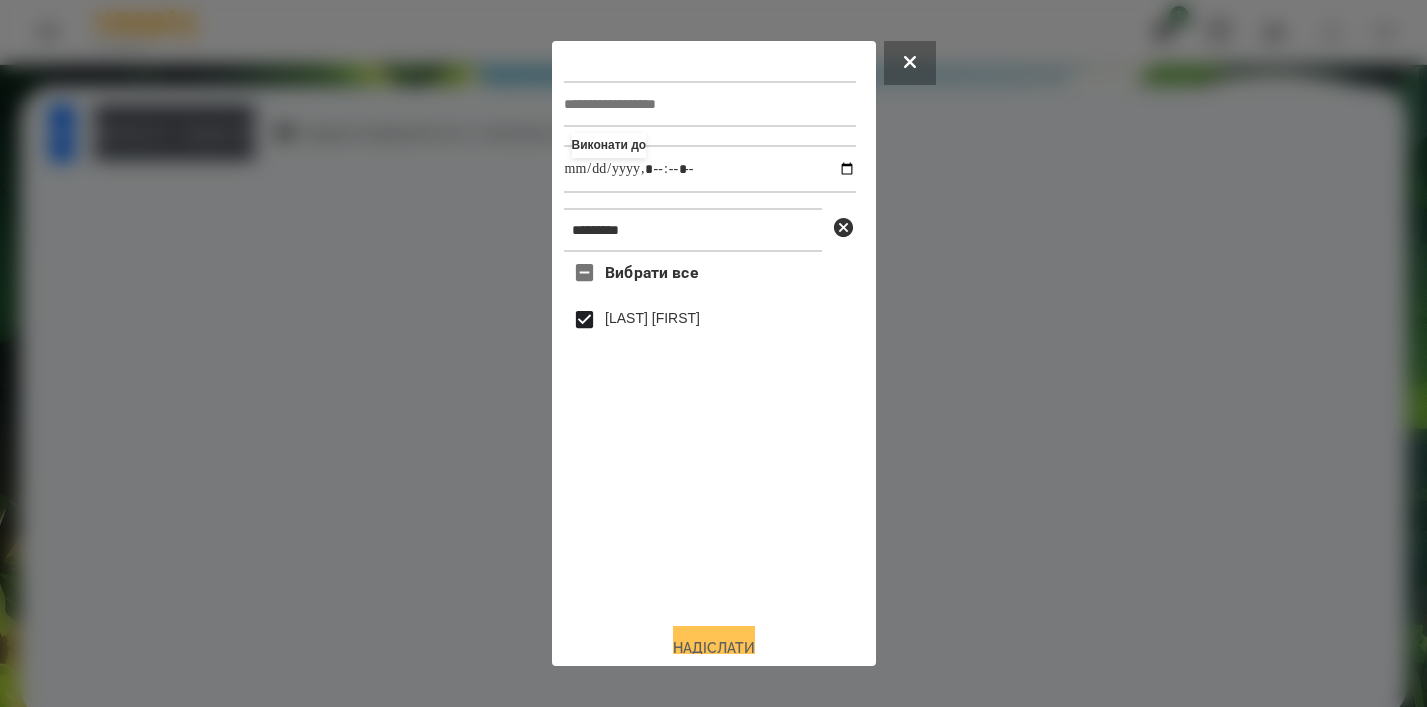 type on "**********" 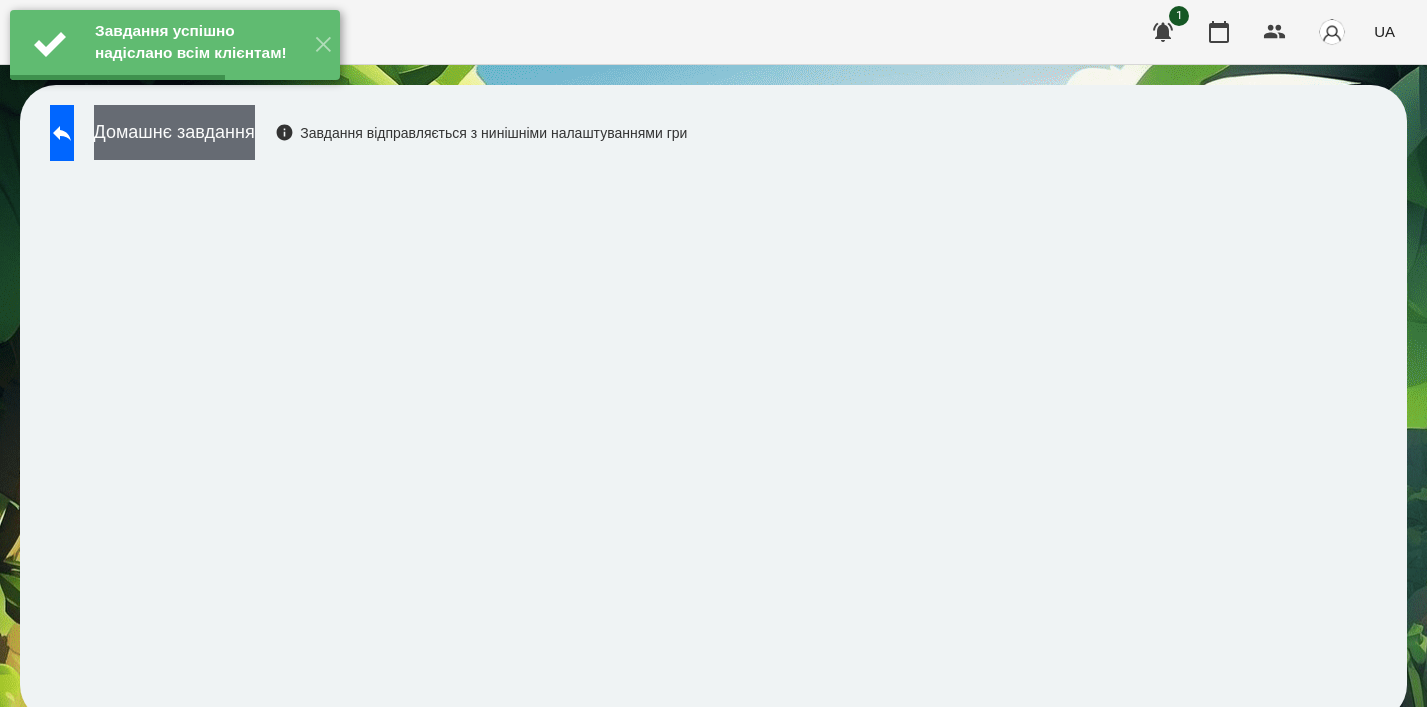 click on "Домашнє завдання" at bounding box center (174, 132) 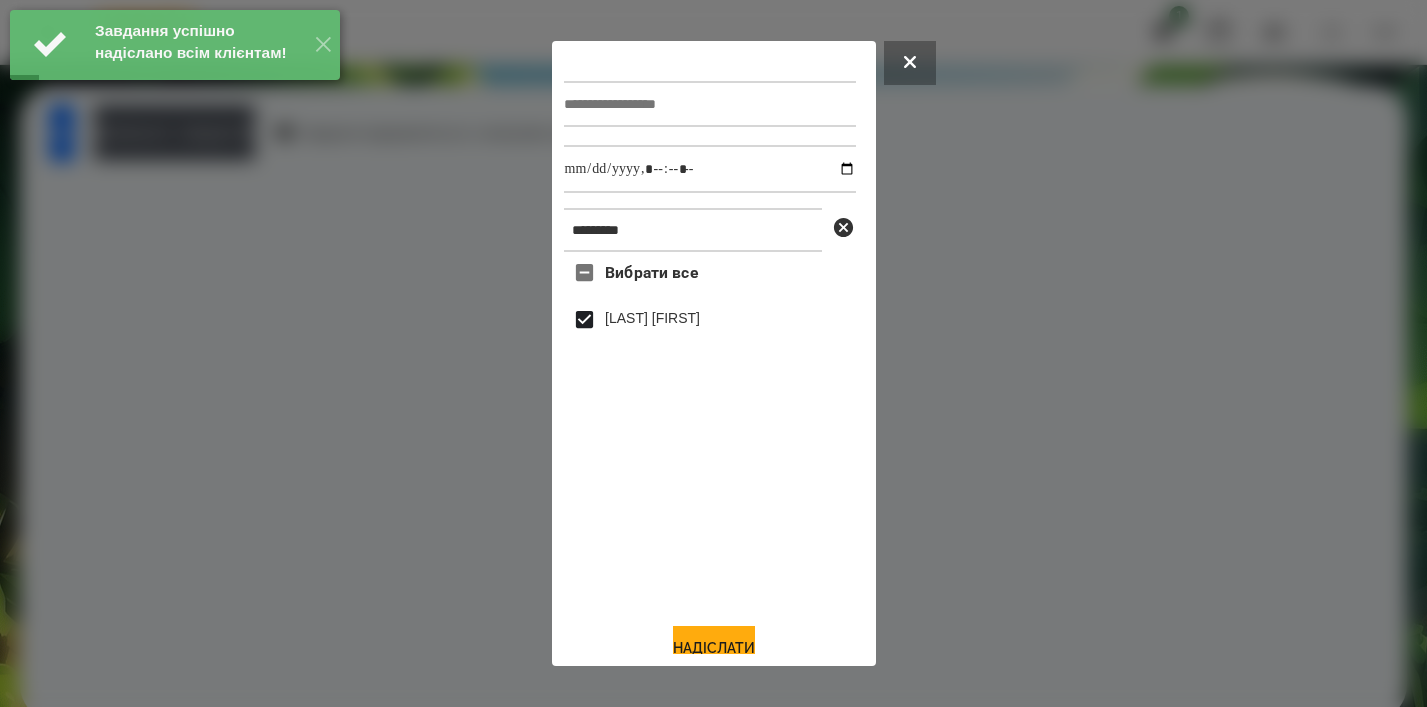 click at bounding box center [710, 169] 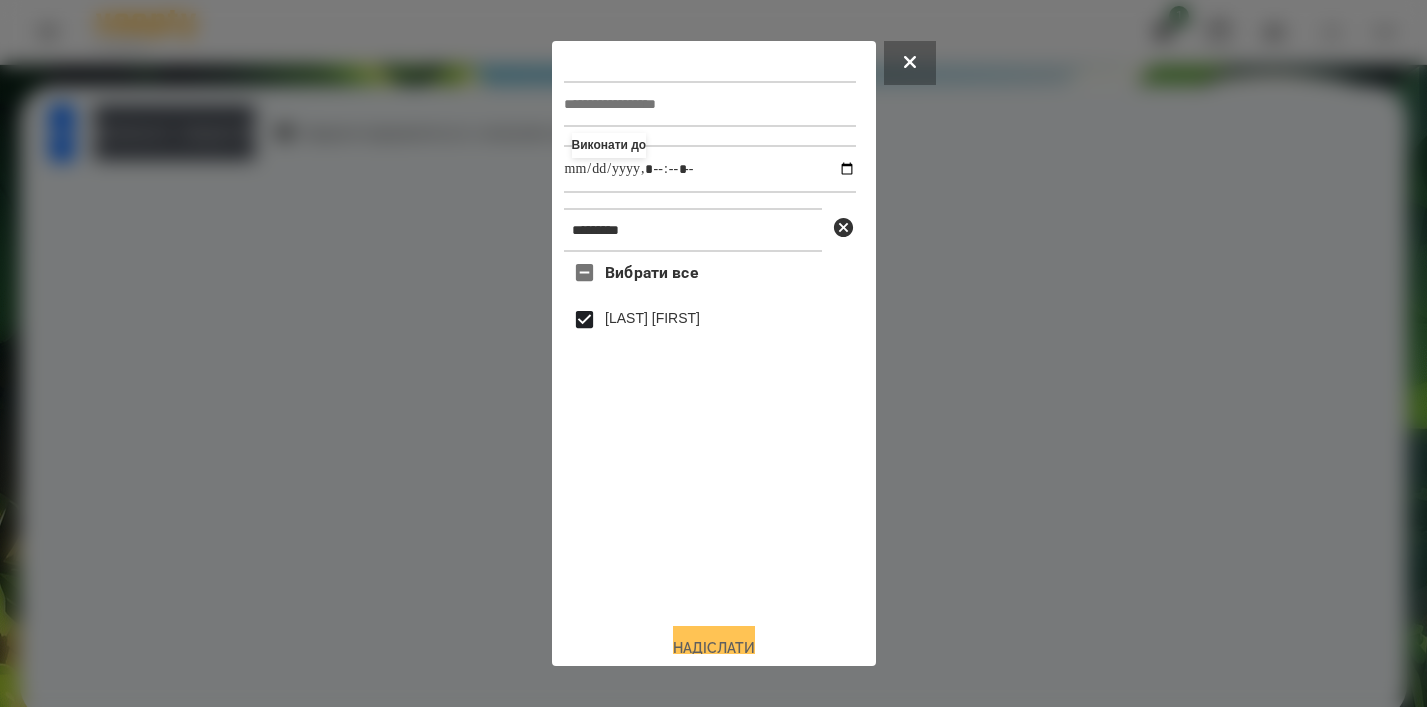 type on "**********" 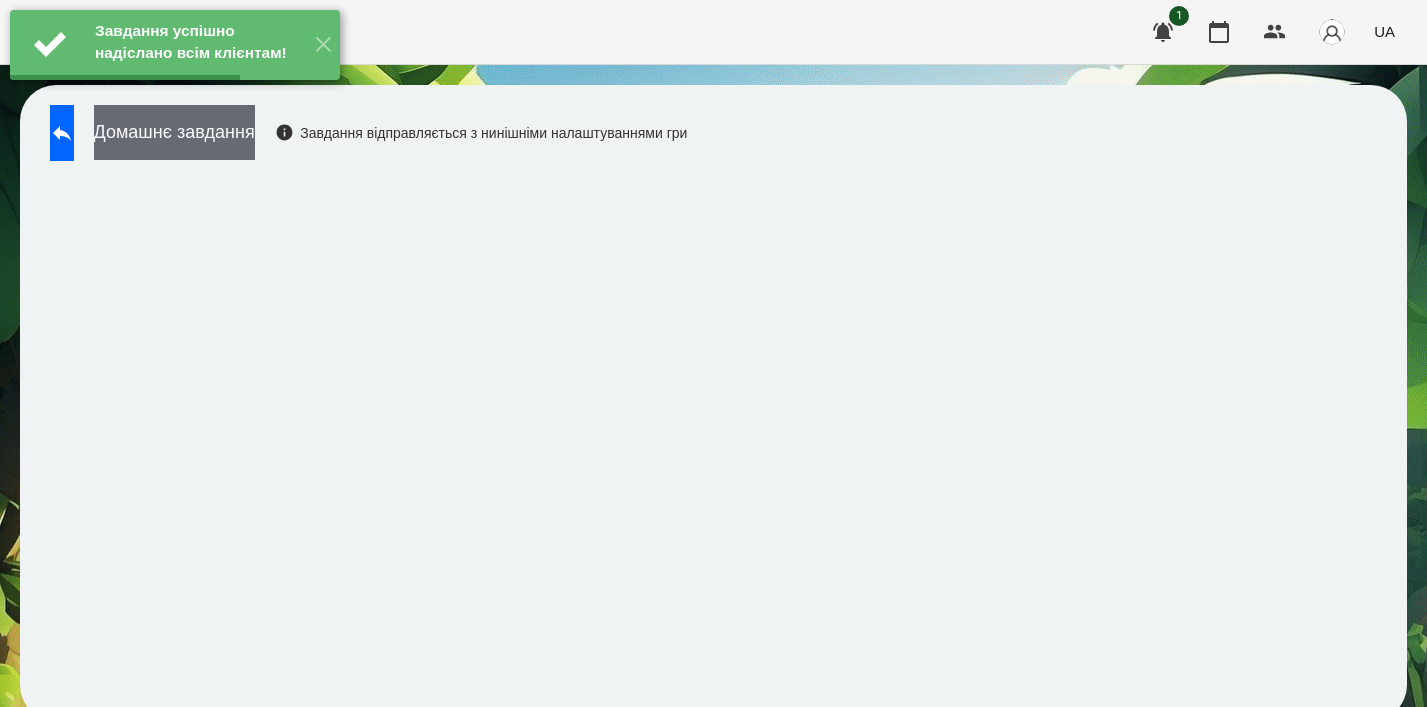 click on "Домашнє завдання" at bounding box center (174, 132) 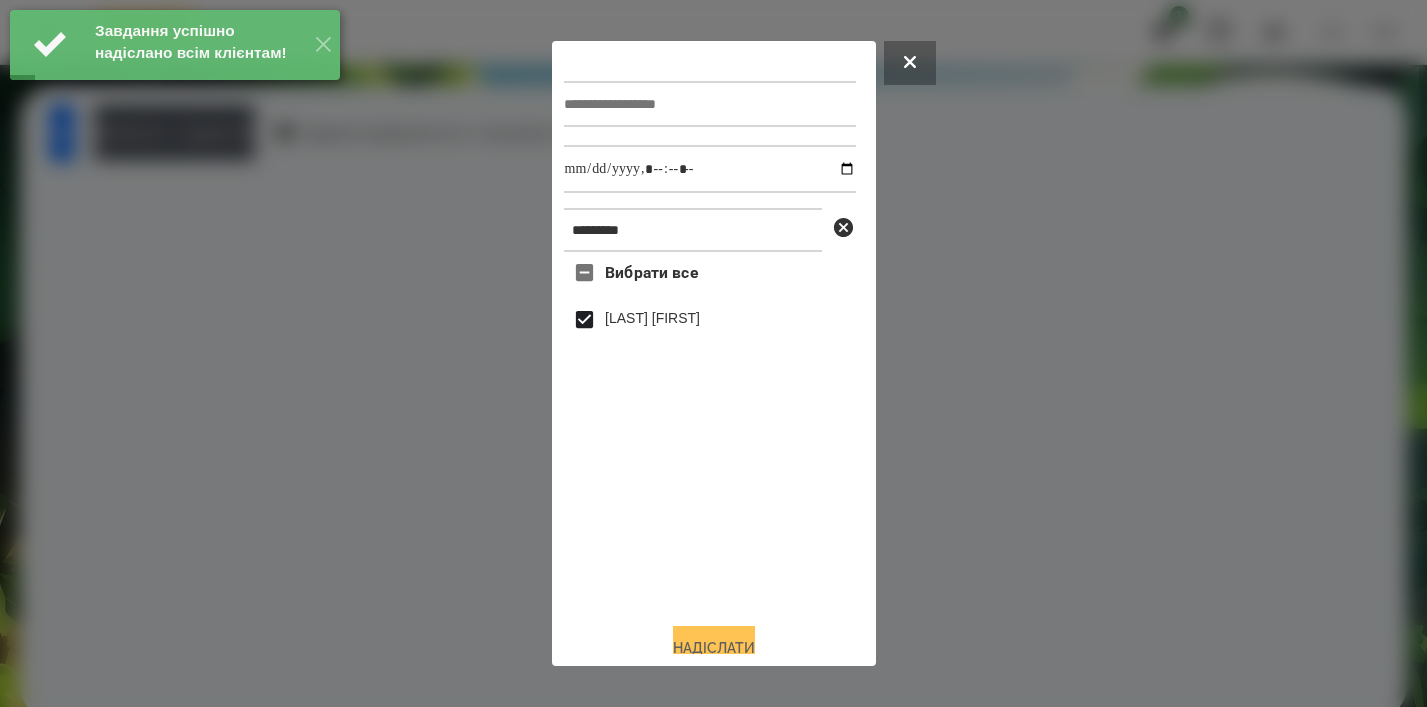 click on "Надіслати" at bounding box center [714, 648] 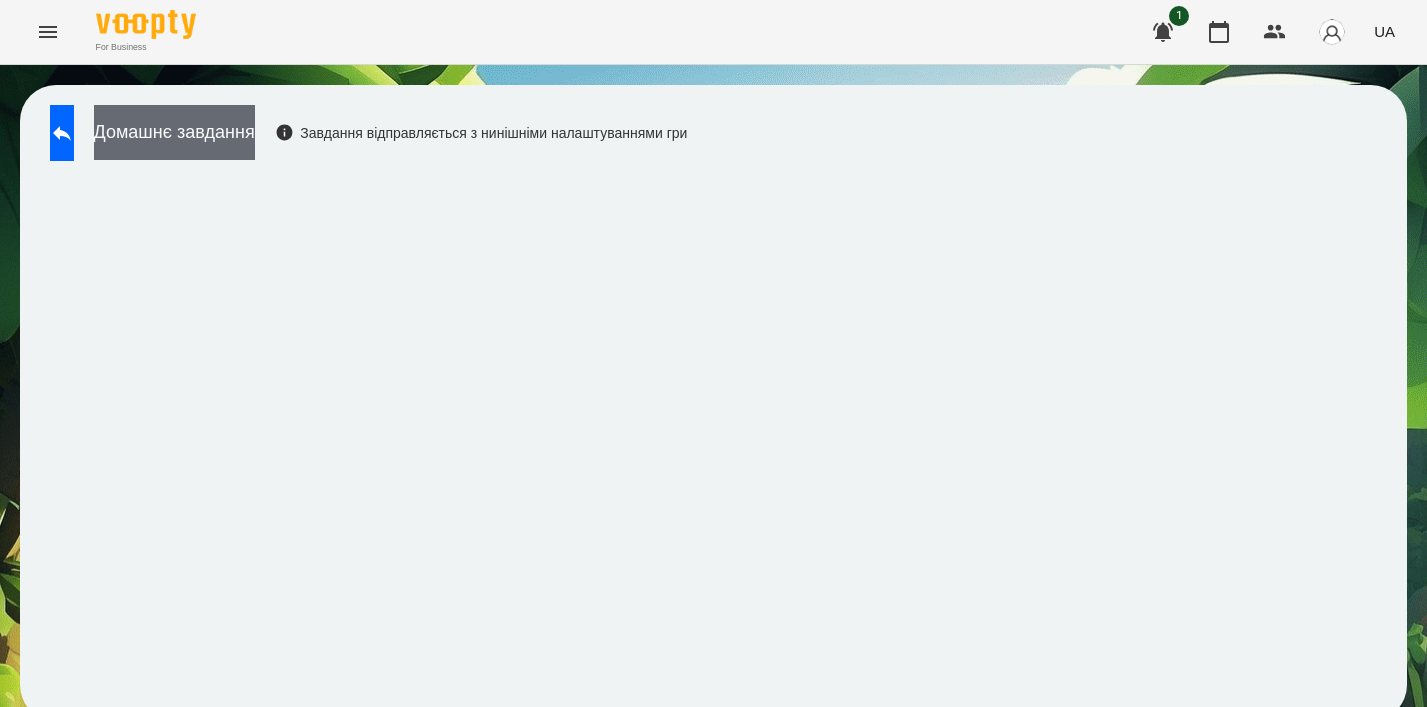 click on "Домашнє завдання" at bounding box center [174, 132] 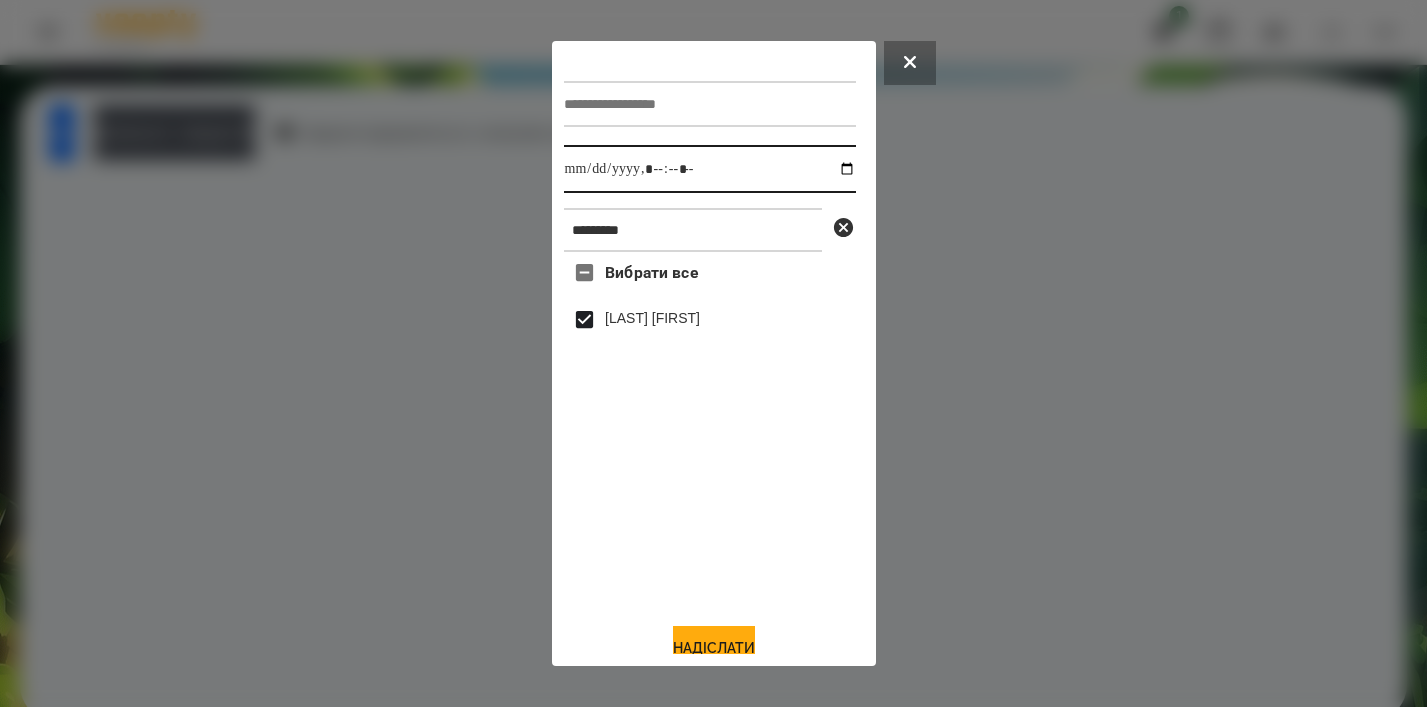 click at bounding box center [710, 169] 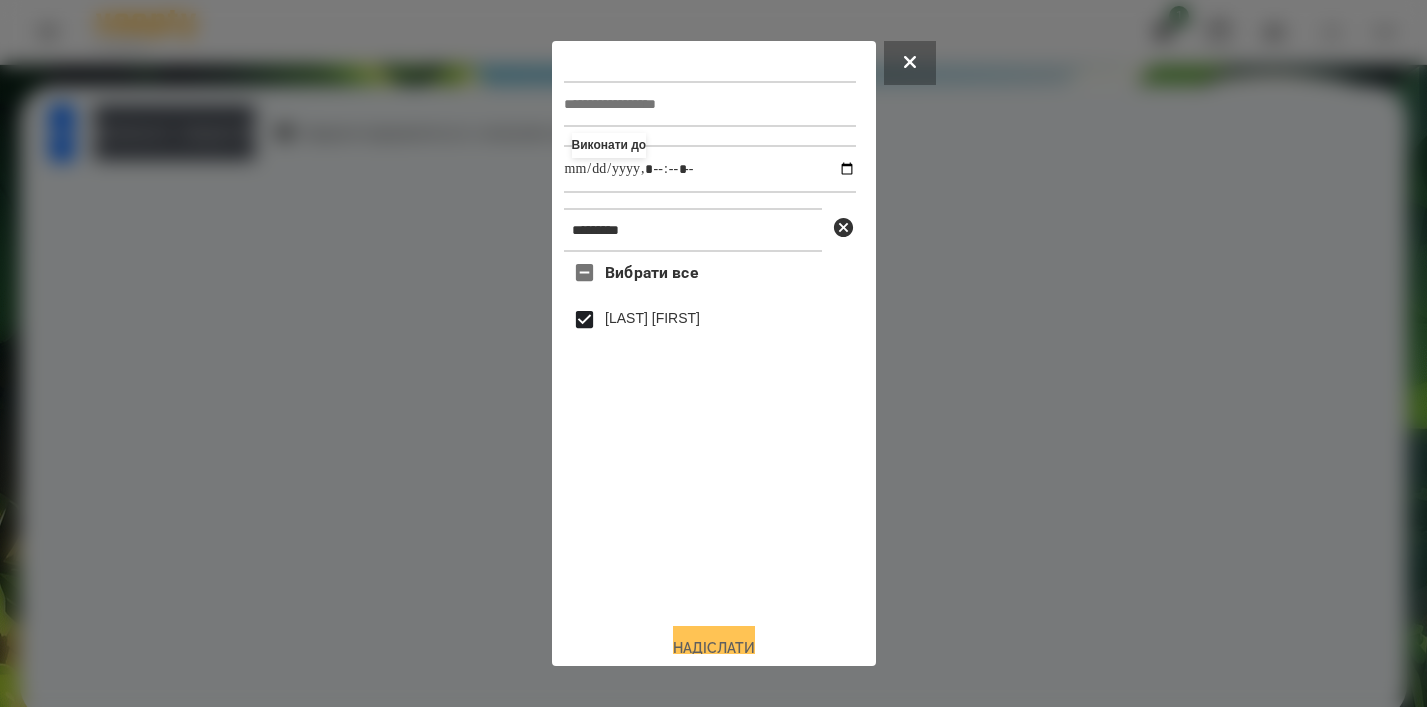 type on "**********" 